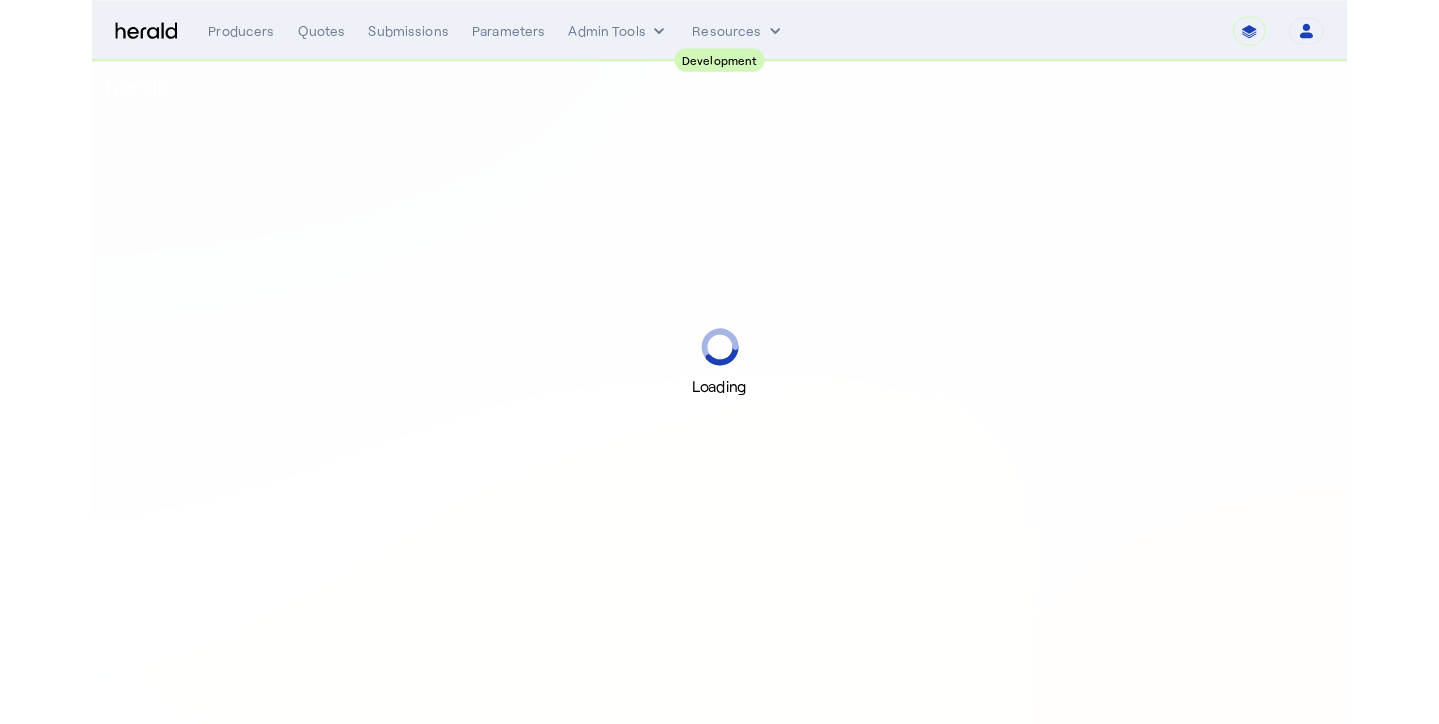 scroll, scrollTop: 0, scrollLeft: 0, axis: both 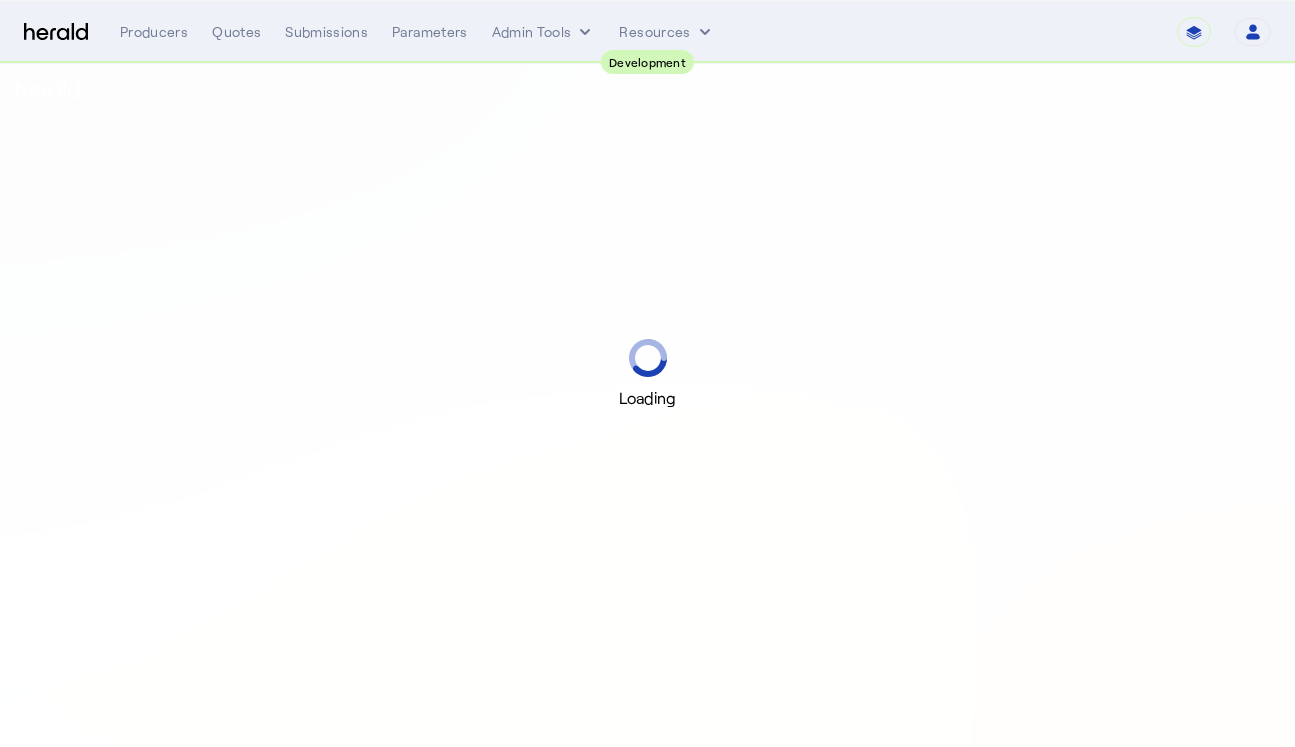 select on "pfm_2v8p_herald_api" 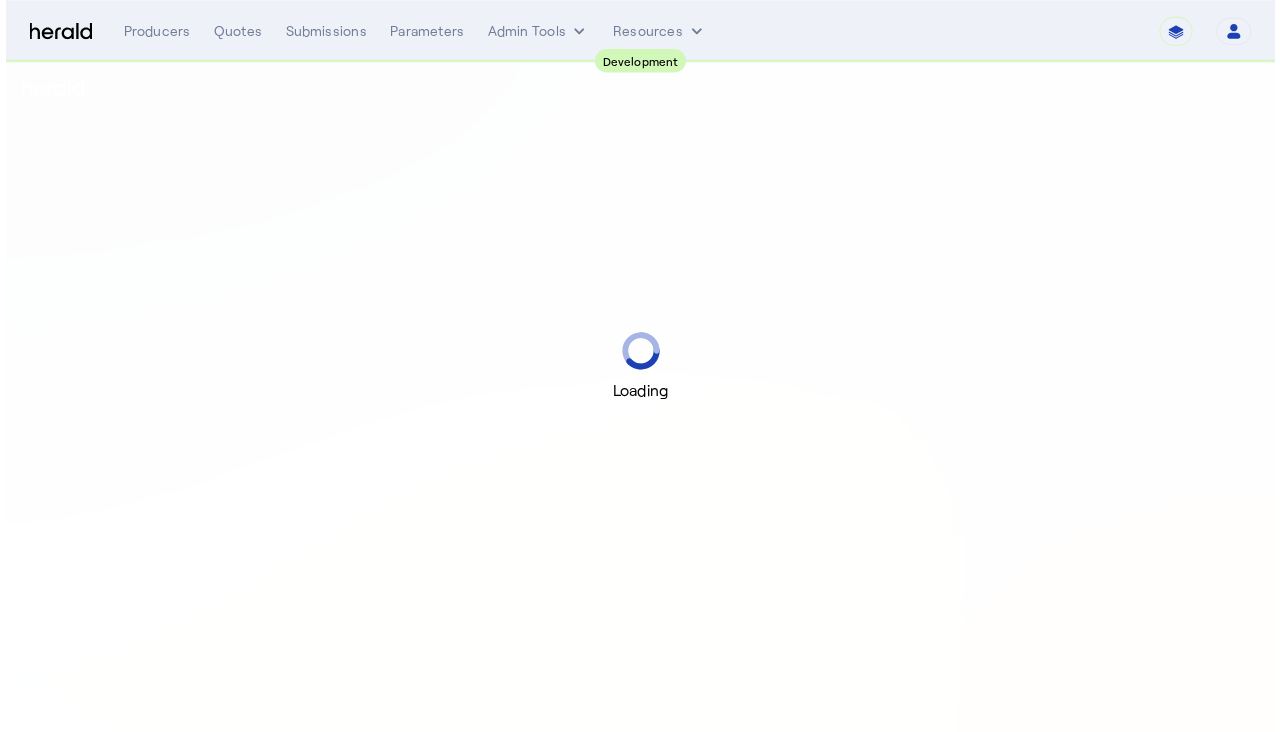 scroll, scrollTop: 0, scrollLeft: 0, axis: both 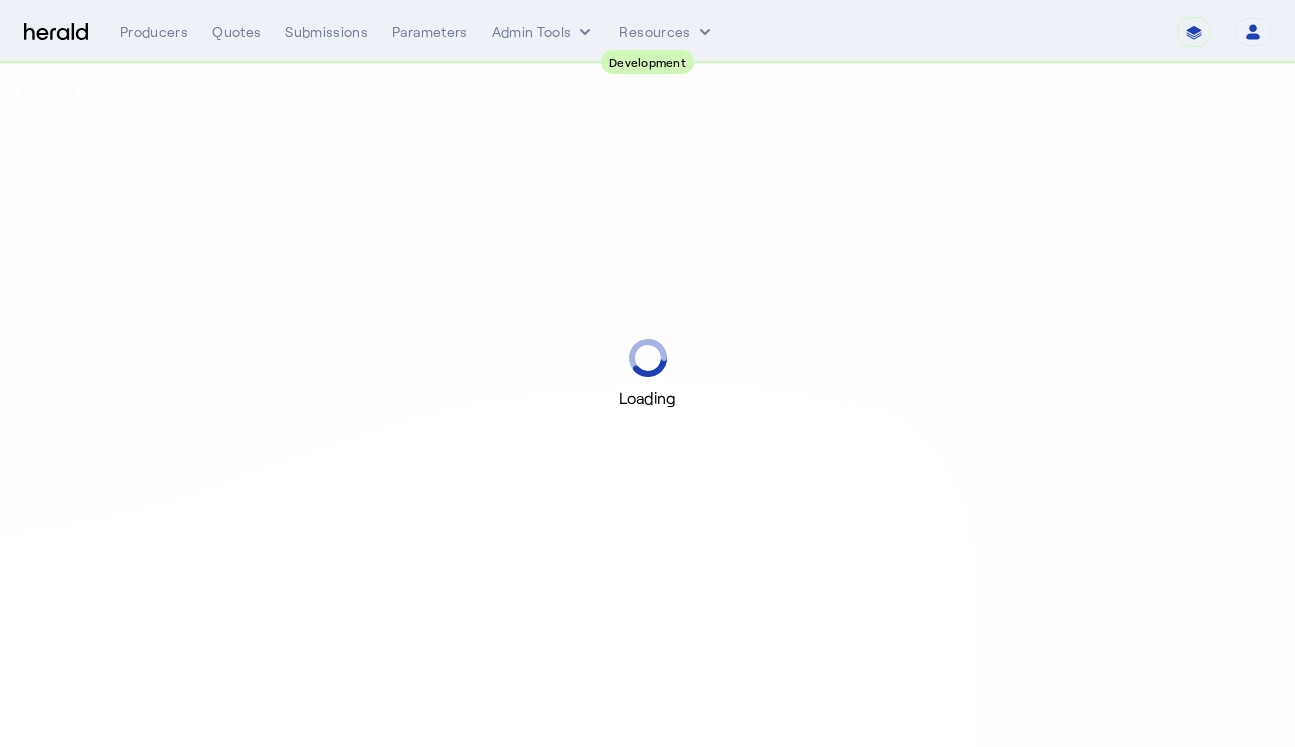 select on "pfm_2v8p_herald_api" 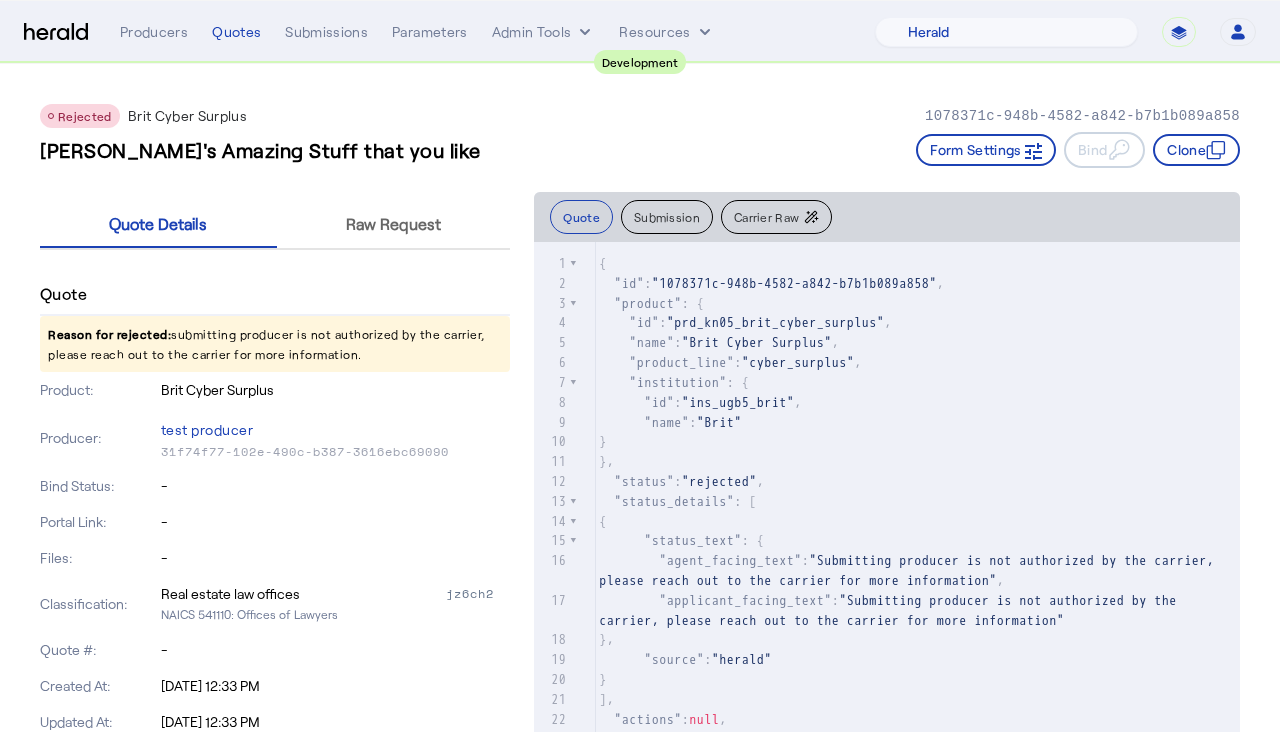 click on "Gabe's Amazing Stuff that you like   Form Settings     Bind     Clone" 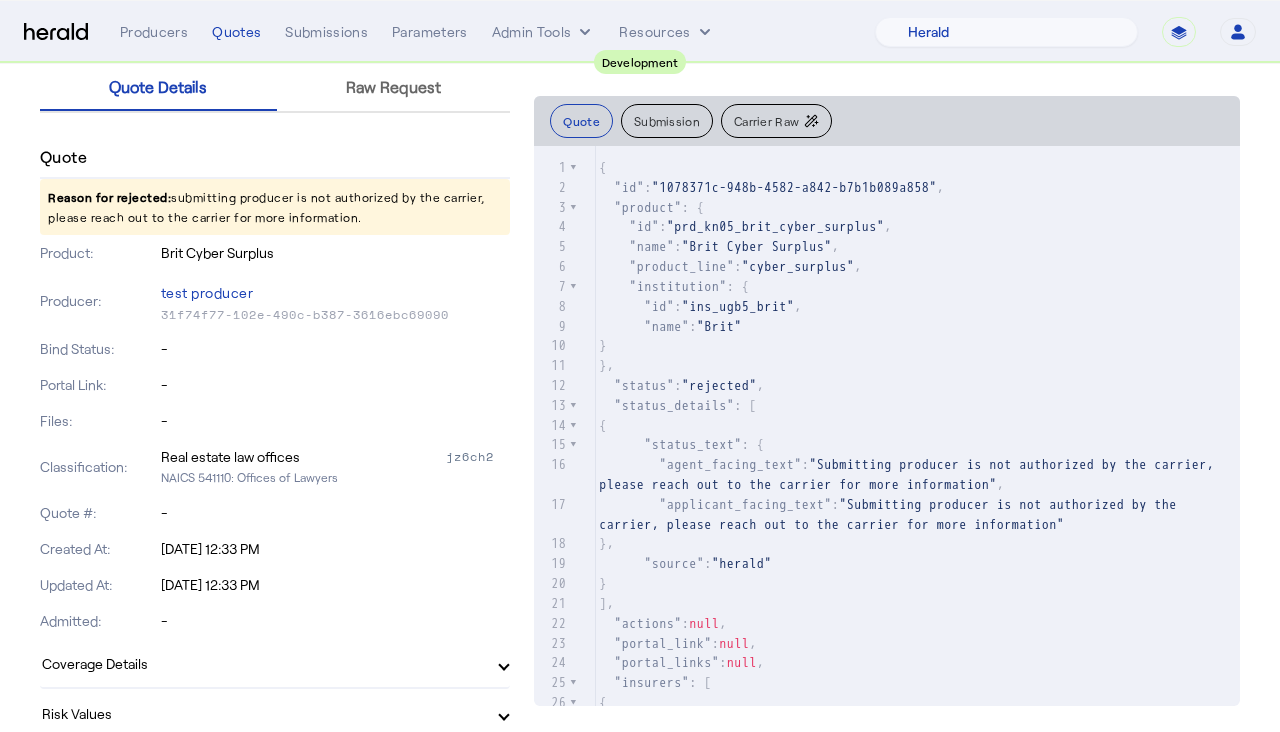 scroll, scrollTop: 0, scrollLeft: 0, axis: both 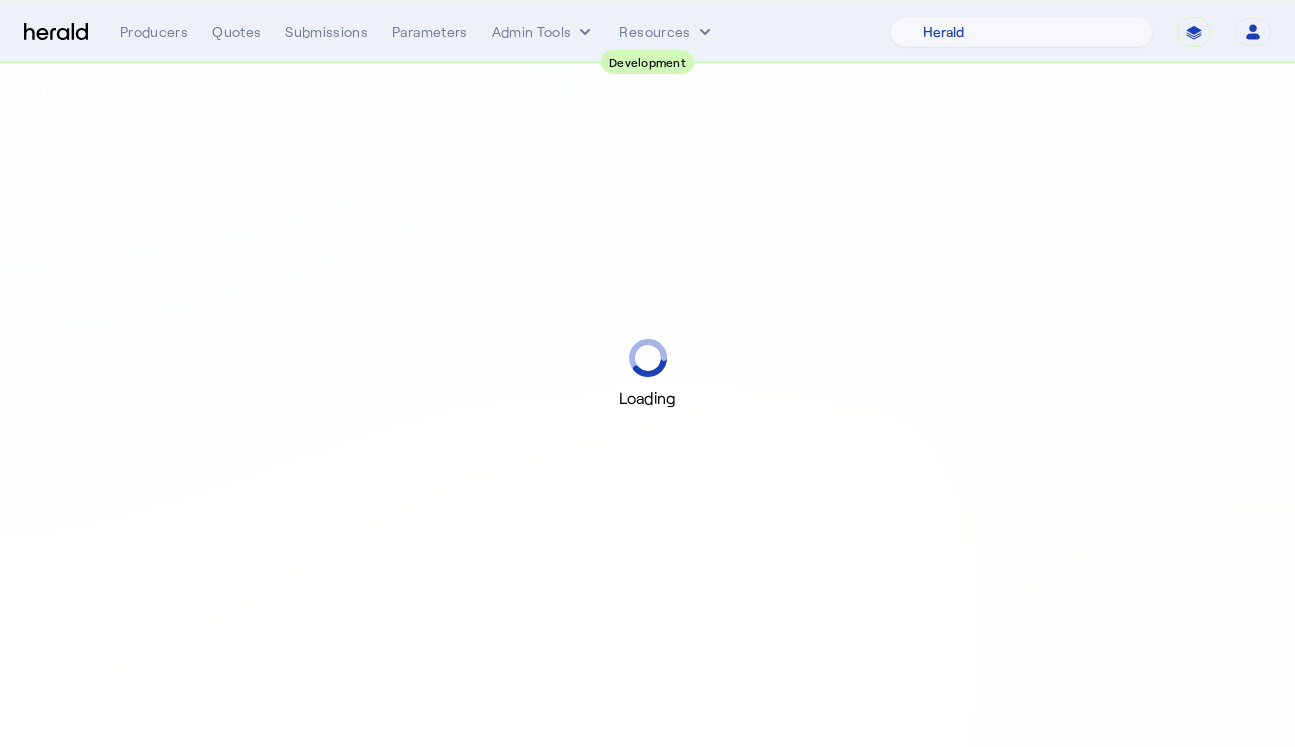 select on "pfm_2v8p_herald_api" 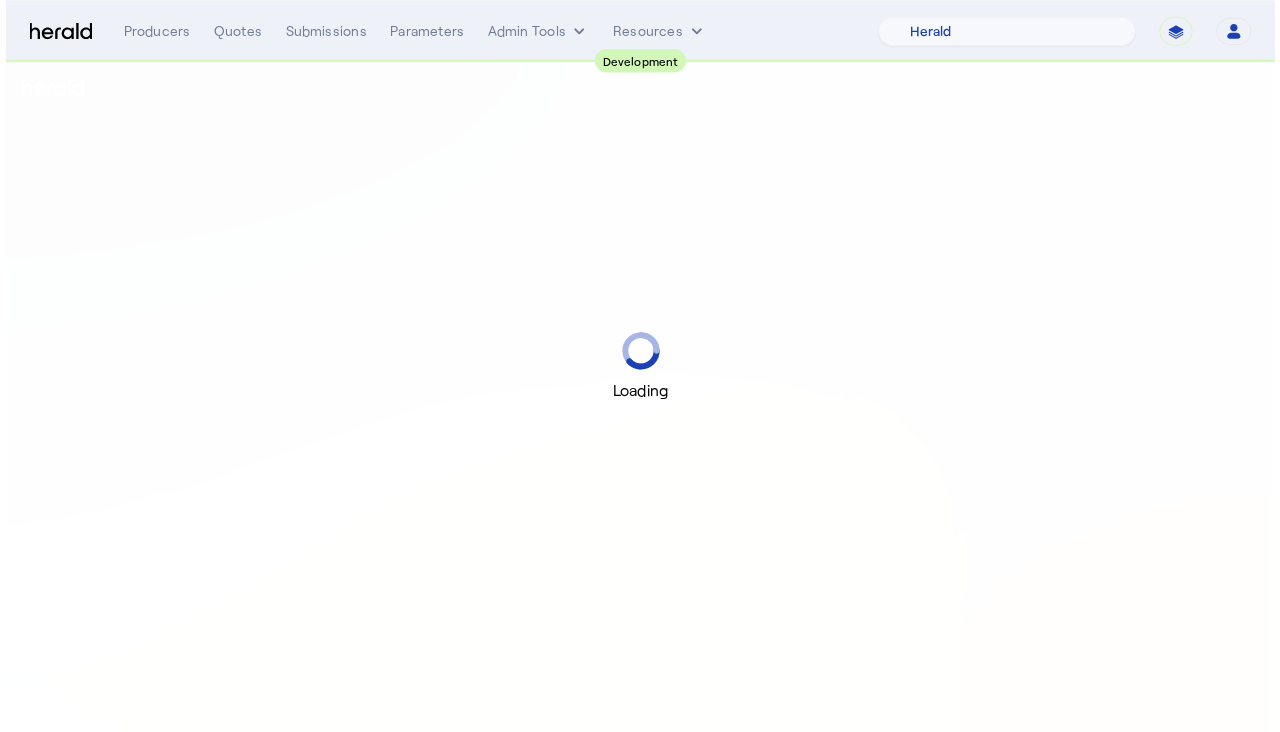 scroll, scrollTop: 0, scrollLeft: 0, axis: both 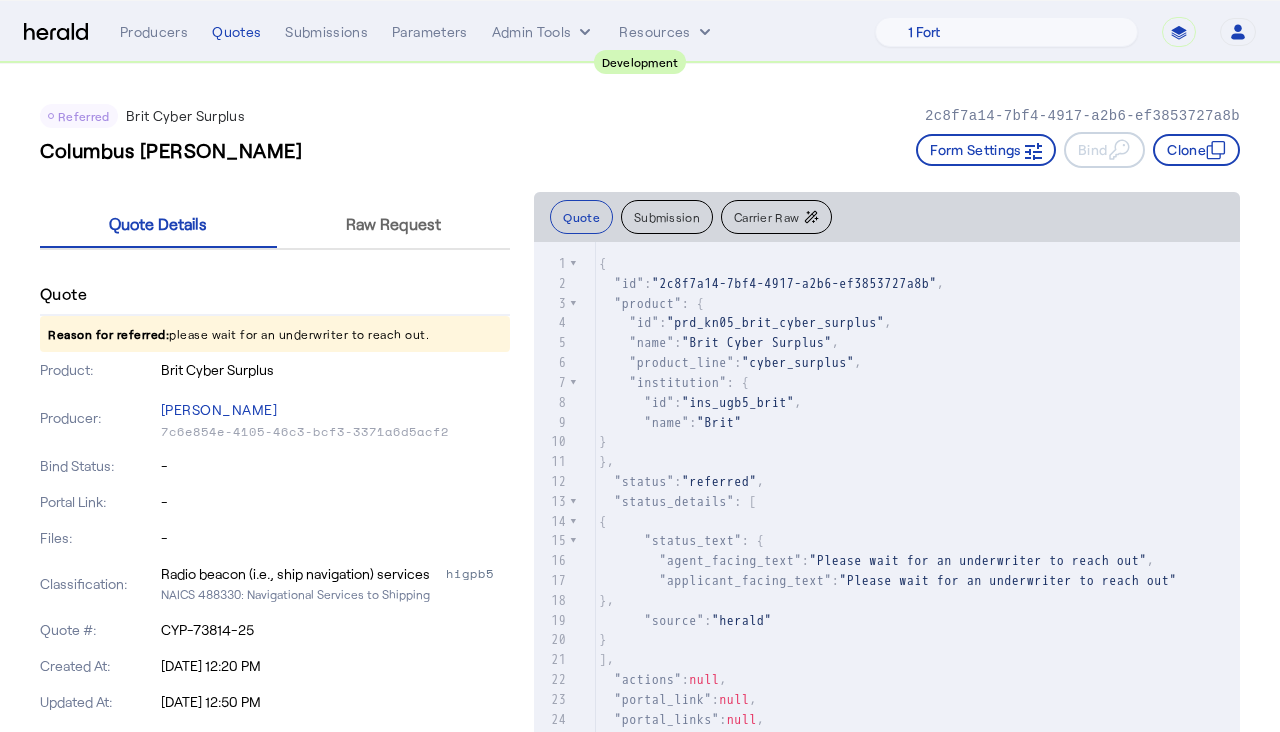 click on "Referred  Brit Cyber Surplus   2c8f7a14-7bf4-4917-a2b6-ef3853727a8b   Columbus Kreiger   Form Settings     Bind     Clone" 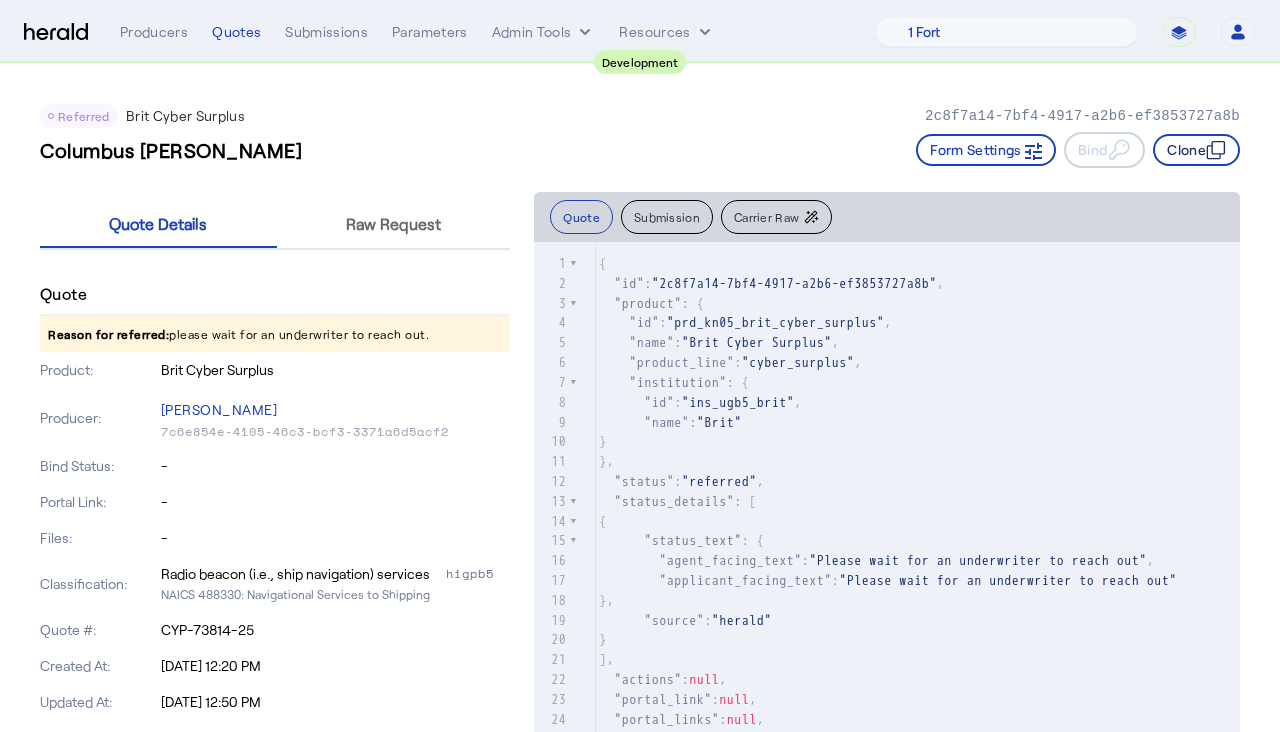click on "Clone" 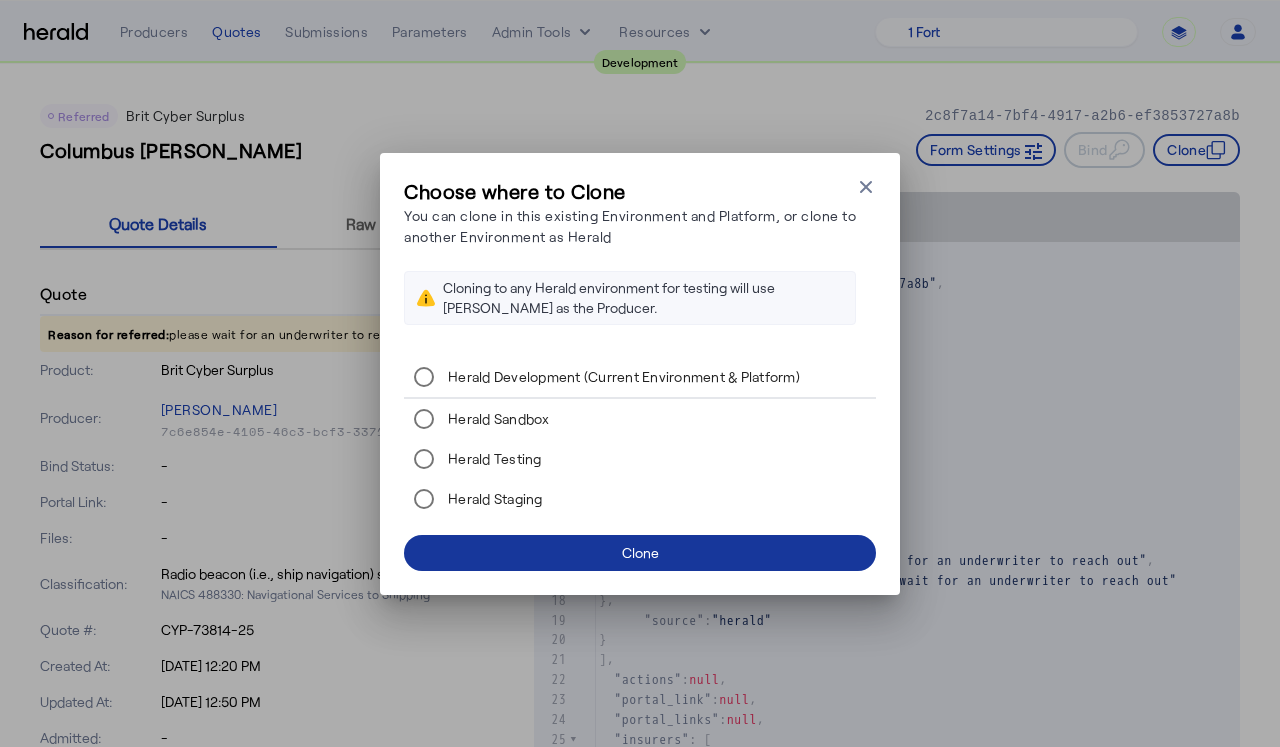 click at bounding box center [640, 553] 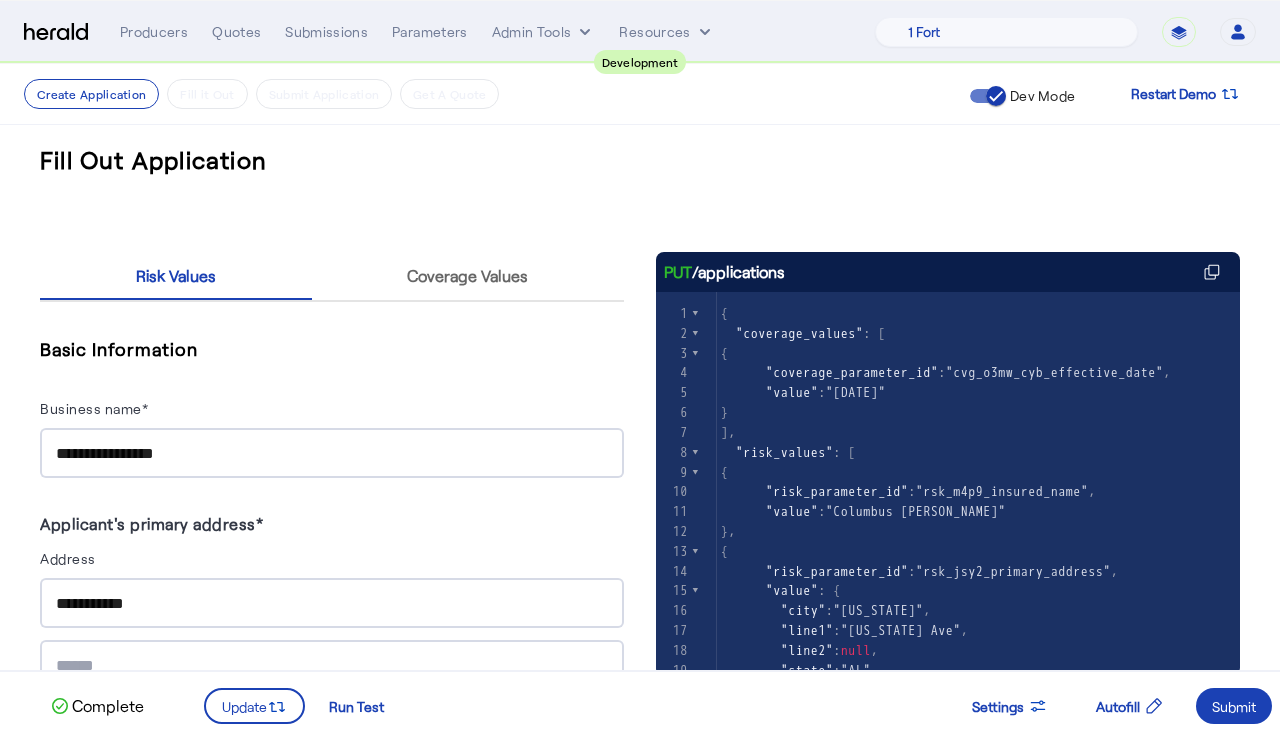 scroll, scrollTop: 698, scrollLeft: 0, axis: vertical 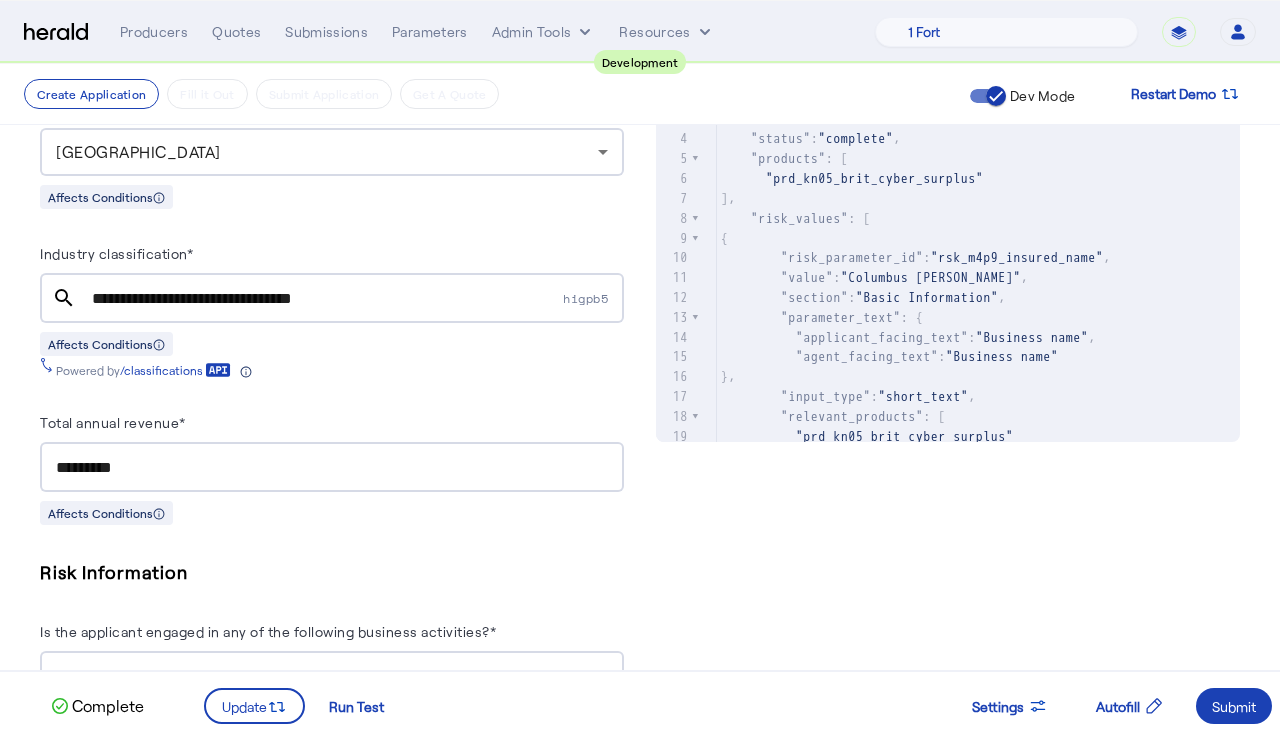 click on "**********" at bounding box center (325, 299) 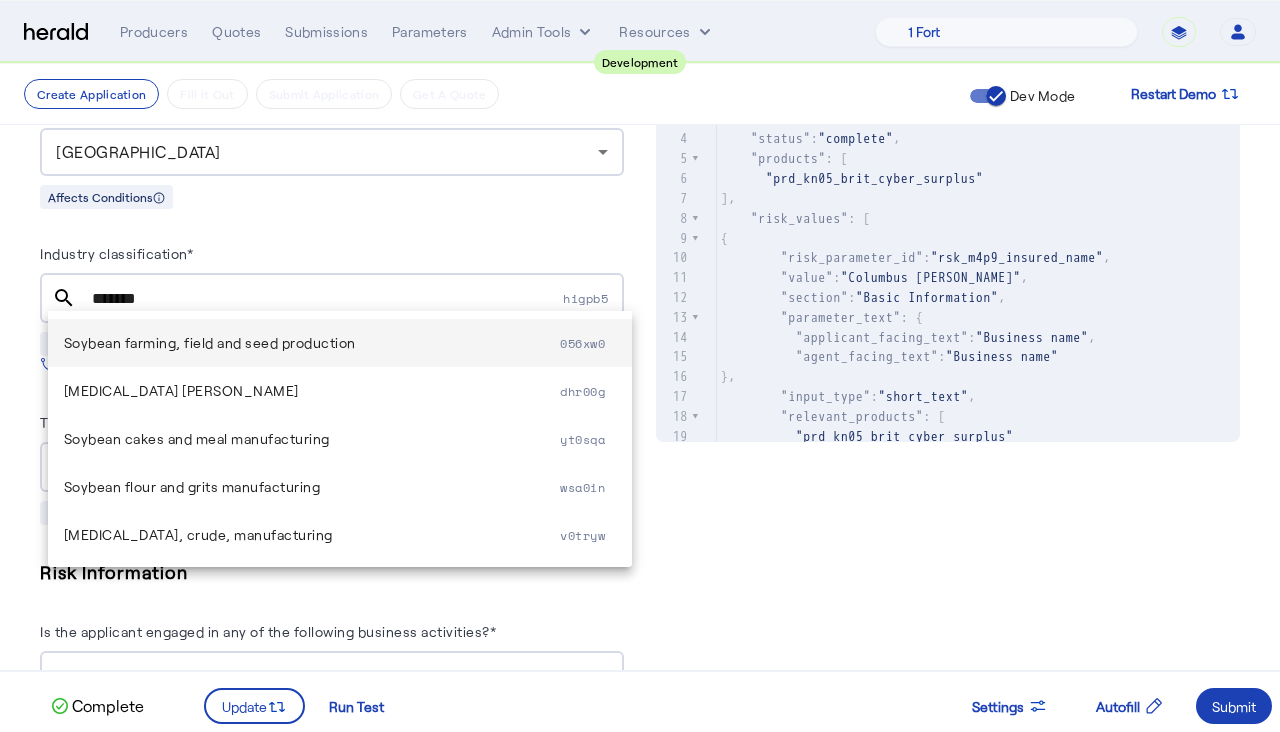 click on "Soybean farming, field and seed production 056xw0" at bounding box center (340, 343) 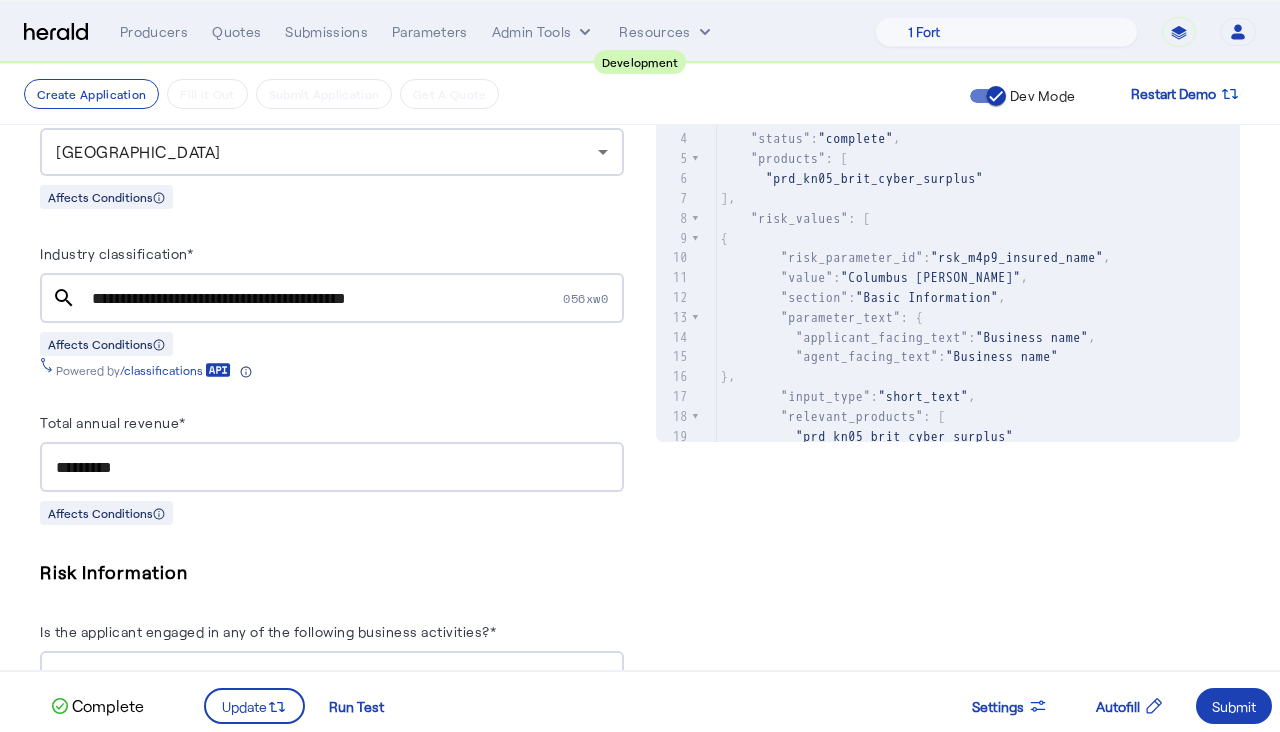click on "Powered by  /classifications" 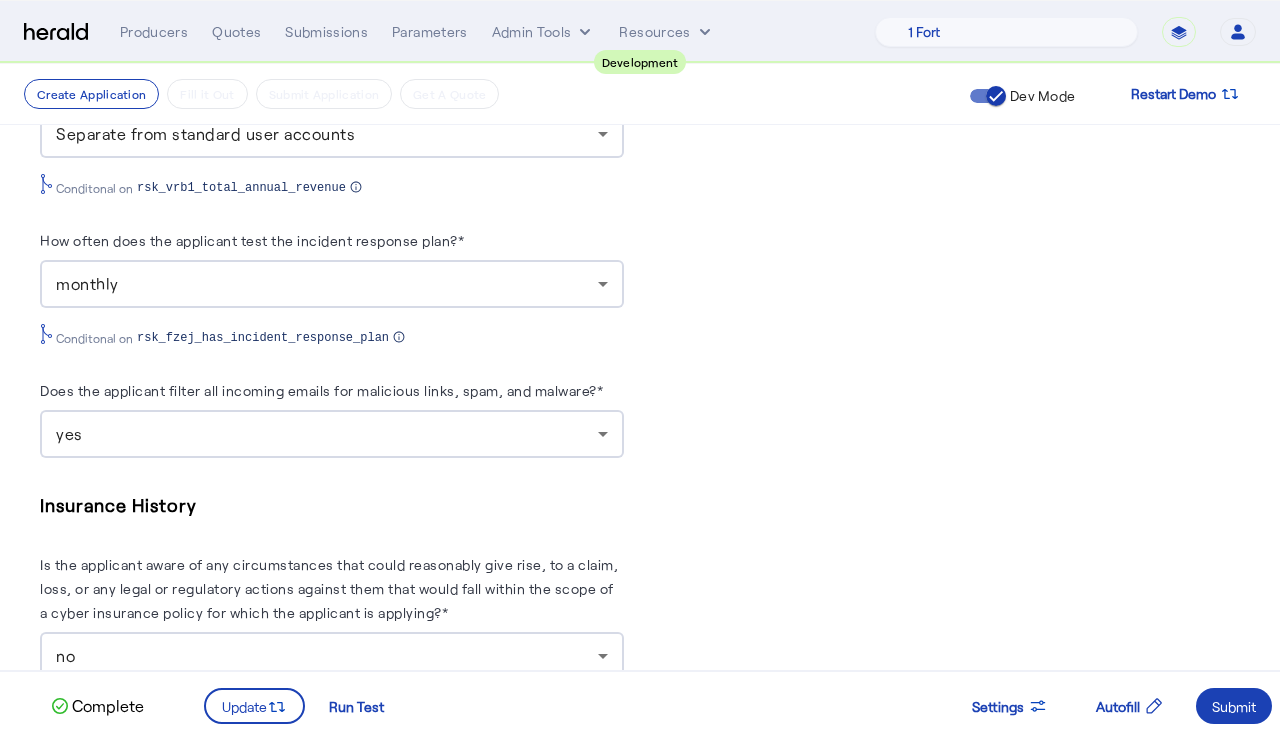scroll, scrollTop: 3410, scrollLeft: 0, axis: vertical 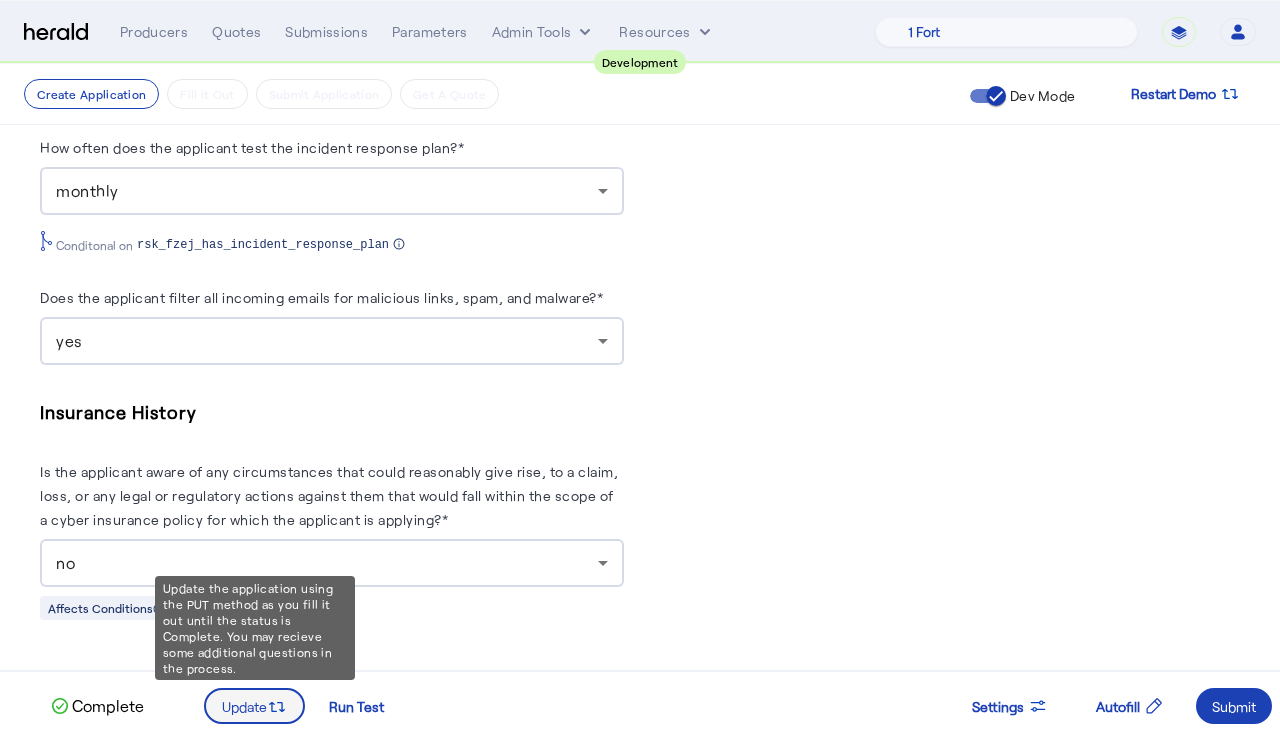 click 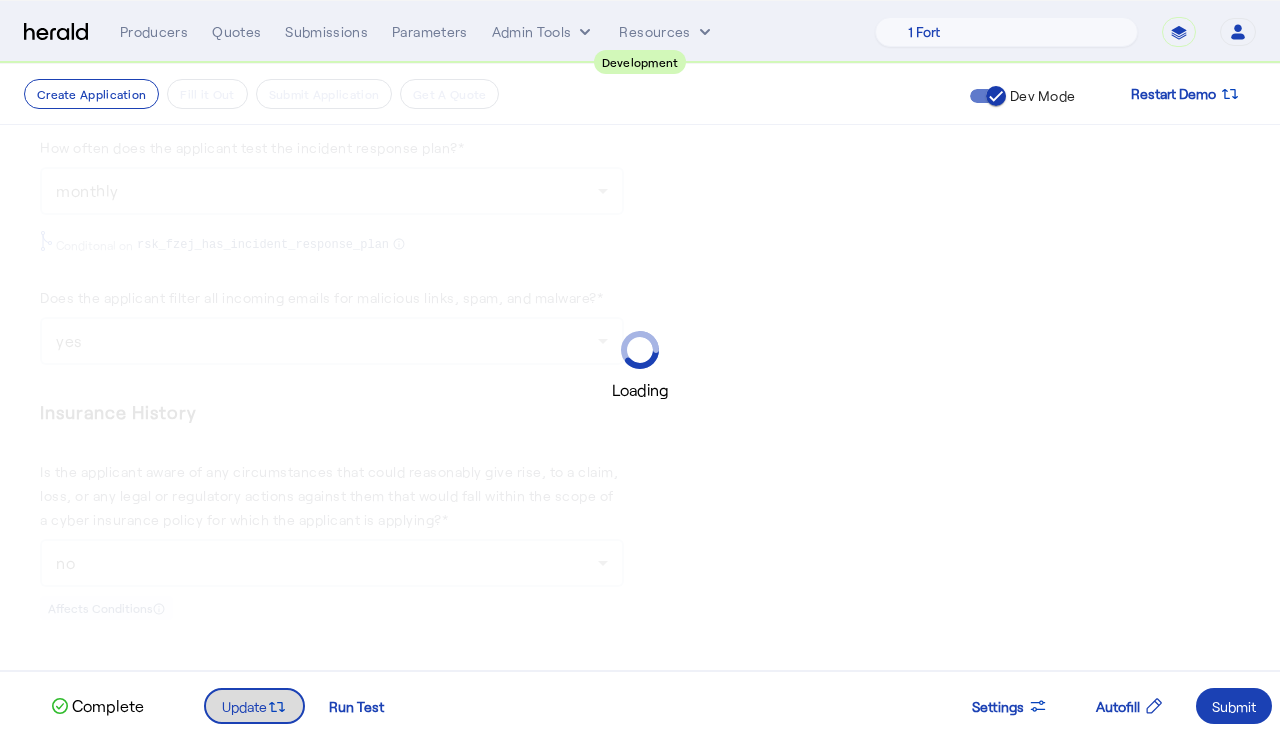 scroll, scrollTop: 0, scrollLeft: 0, axis: both 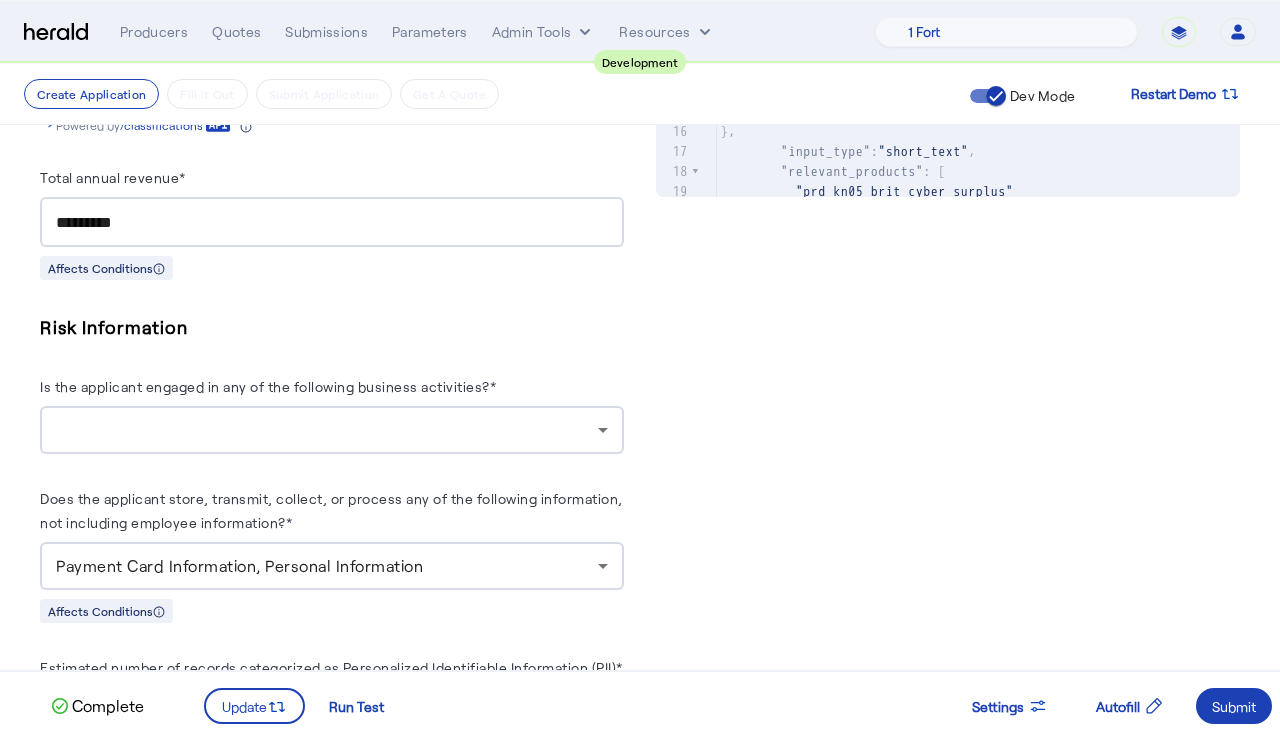 click at bounding box center [332, 430] 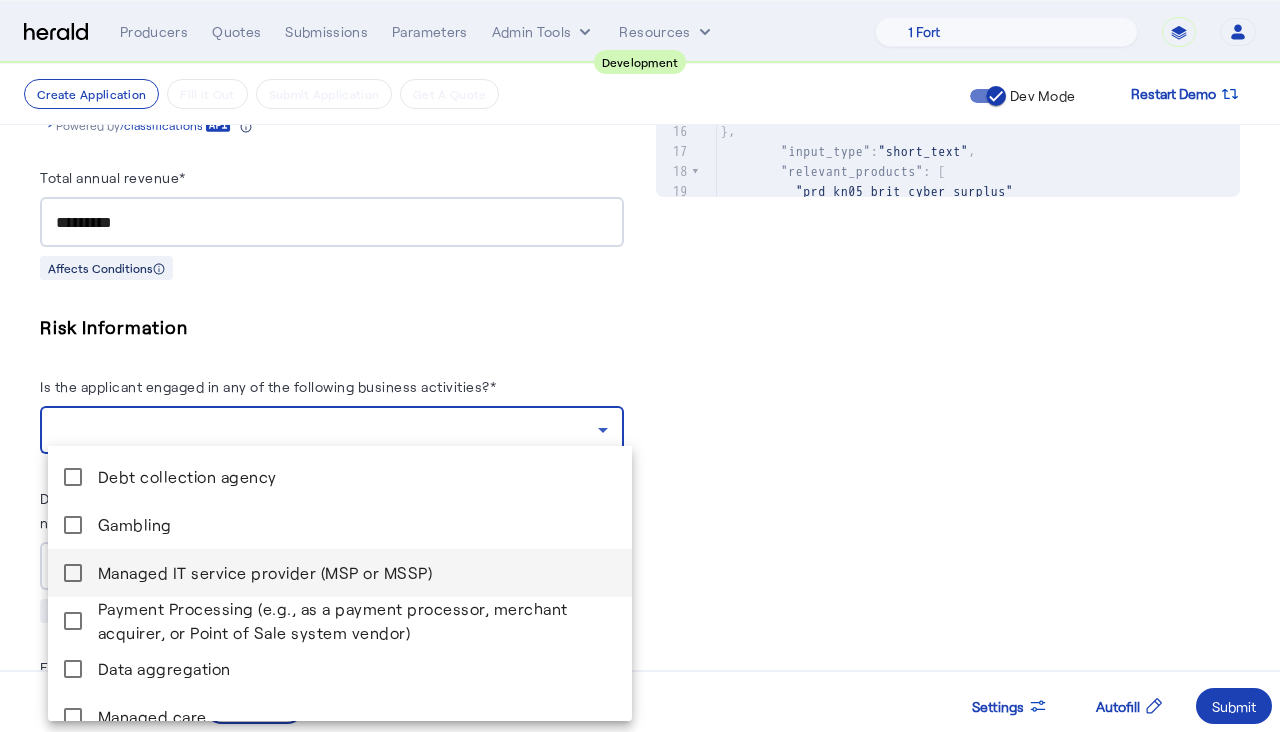 scroll, scrollTop: 205, scrollLeft: 0, axis: vertical 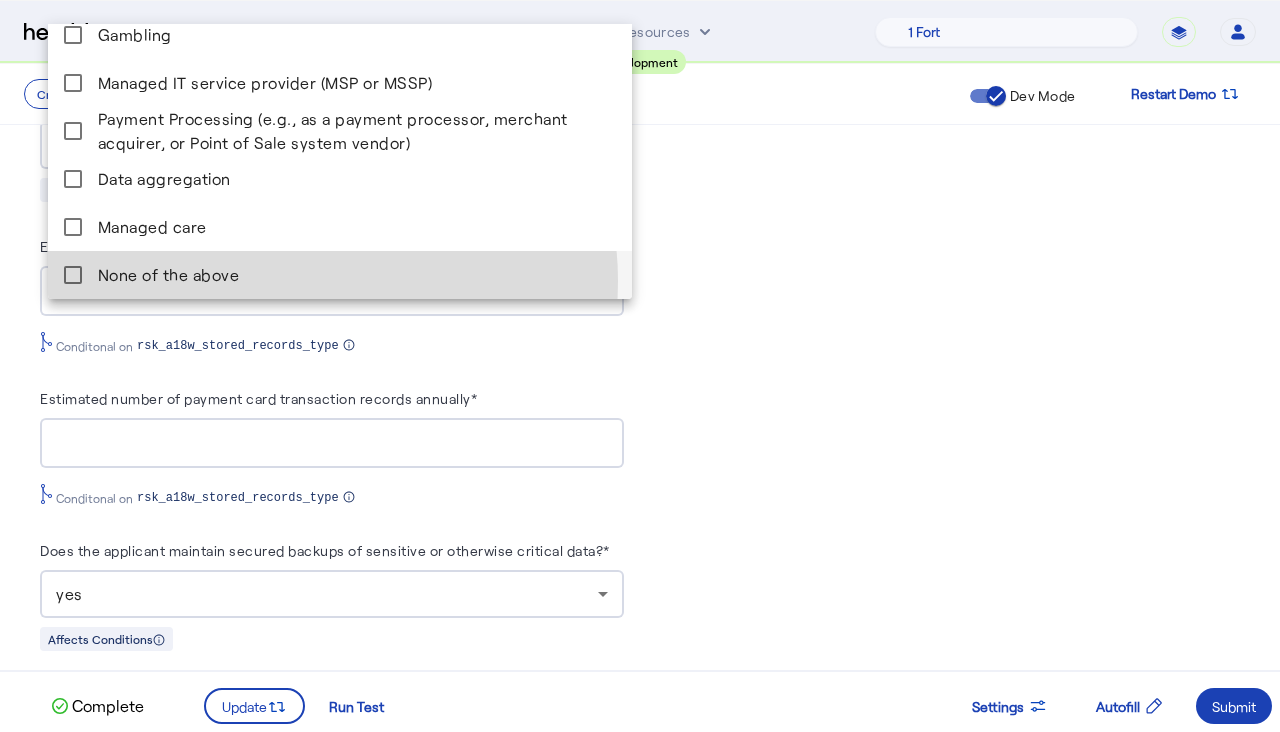 click on "None of the above" at bounding box center (357, 275) 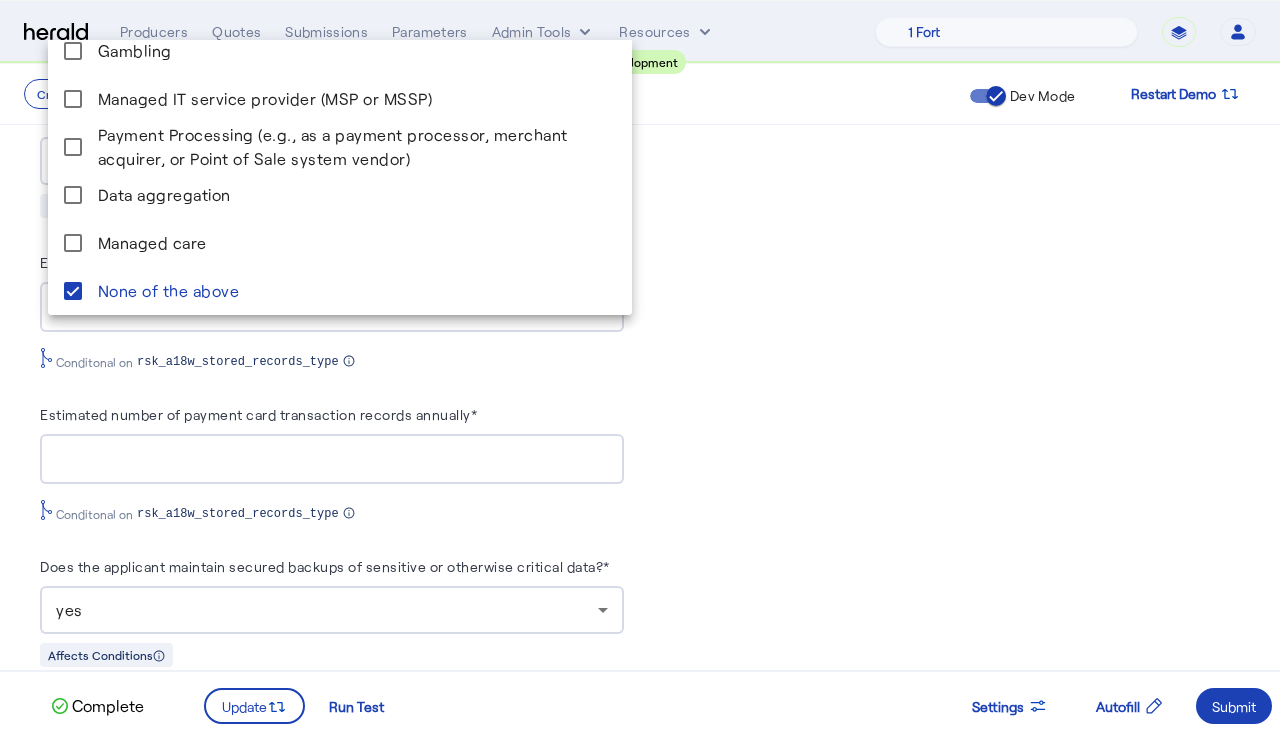 click at bounding box center [640, 366] 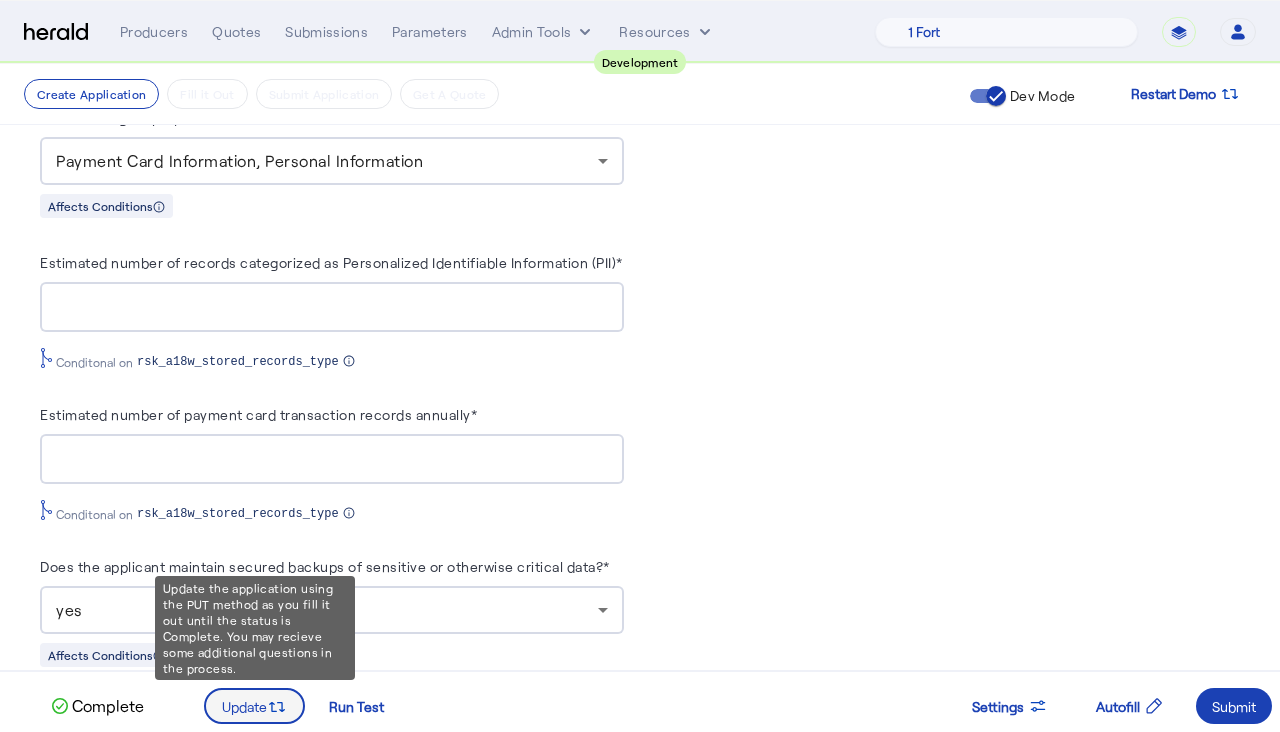 click 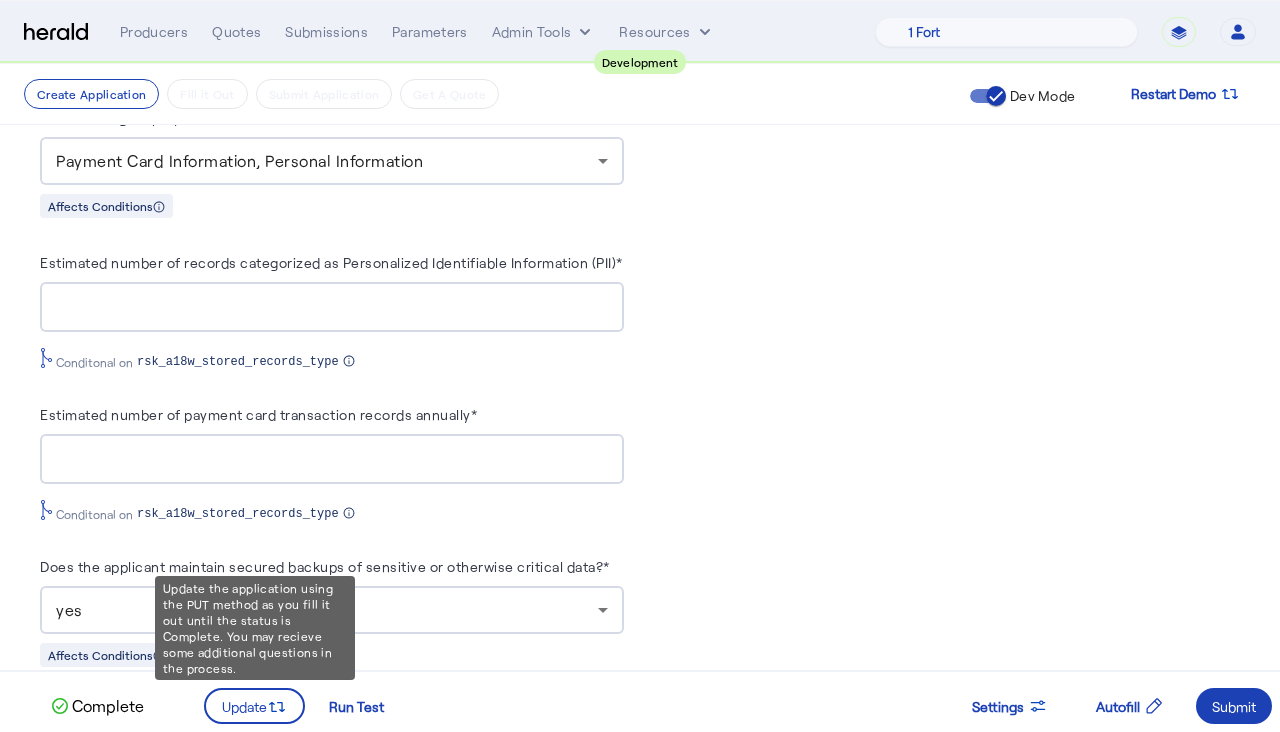 scroll, scrollTop: 0, scrollLeft: 0, axis: both 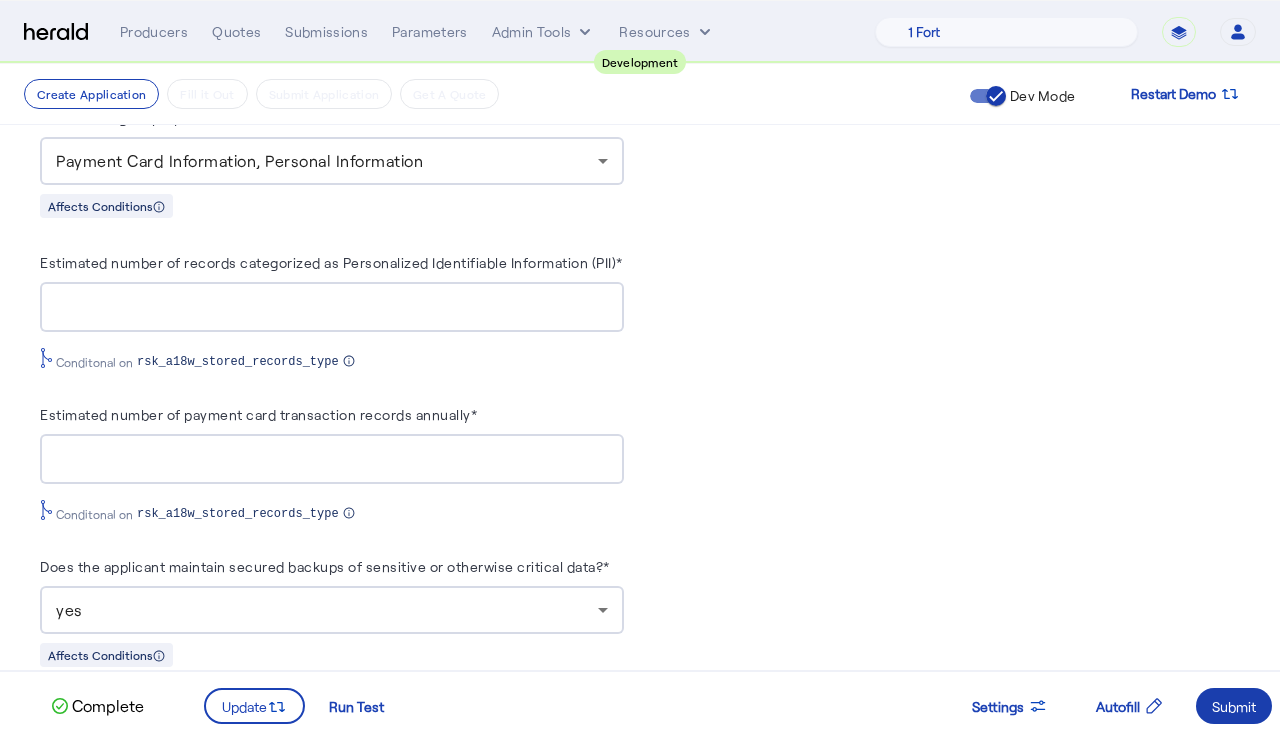 click on "Submit" at bounding box center [1234, 706] 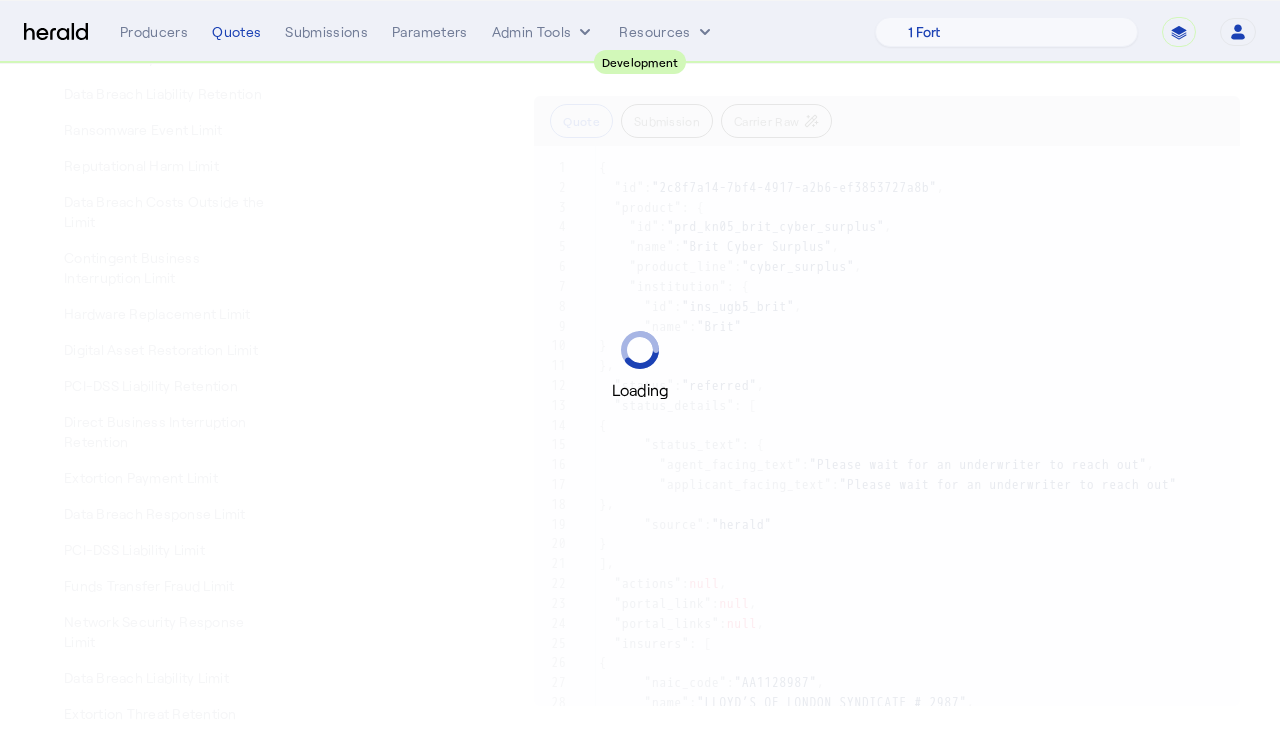 scroll, scrollTop: 0, scrollLeft: 0, axis: both 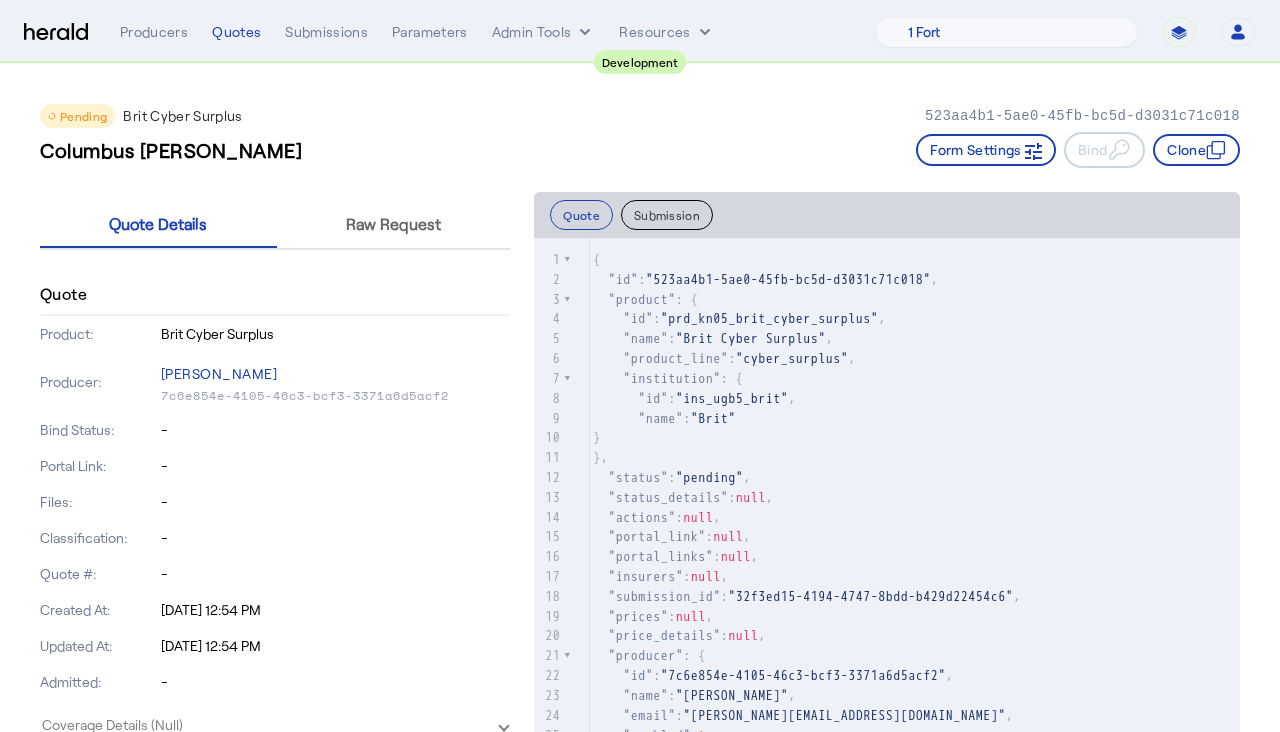 click on "Pending  Brit Cyber Surplus   523aa4b1-5ae0-45fb-bc5d-d3031c71c018" 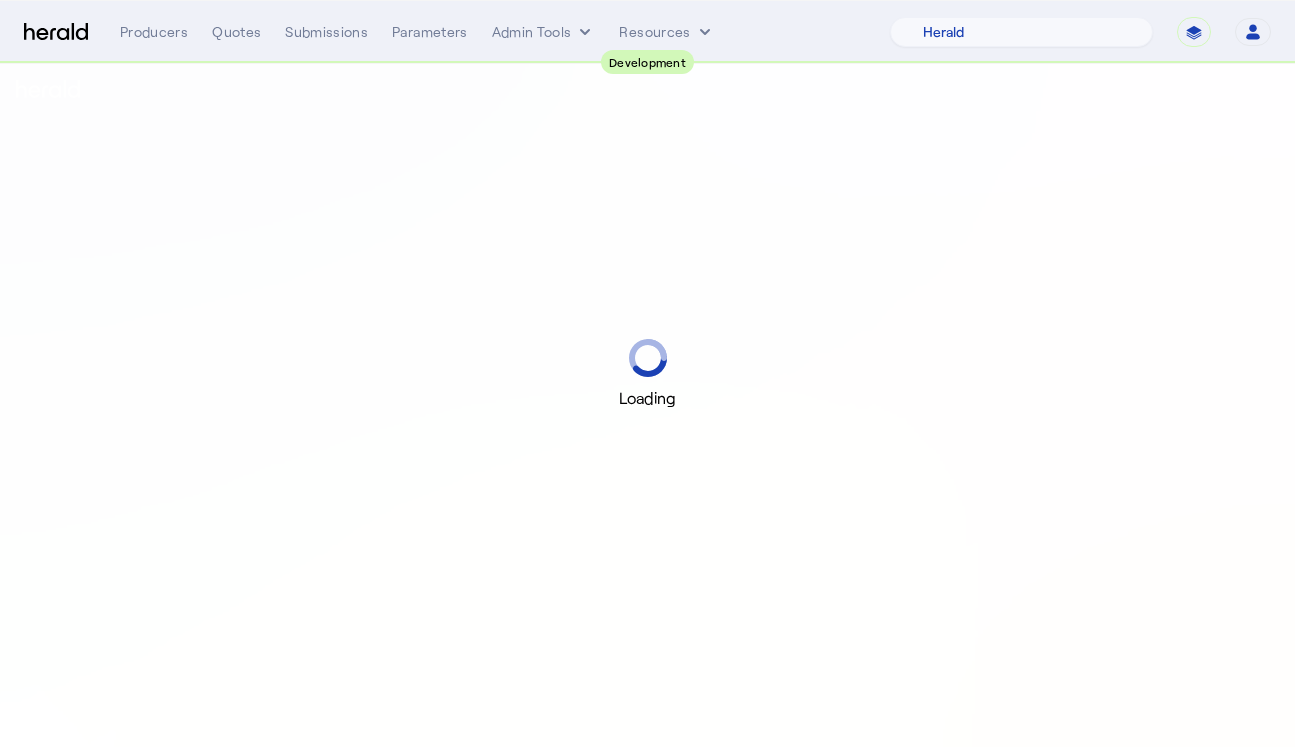 select on "pfm_2v8p_herald_api" 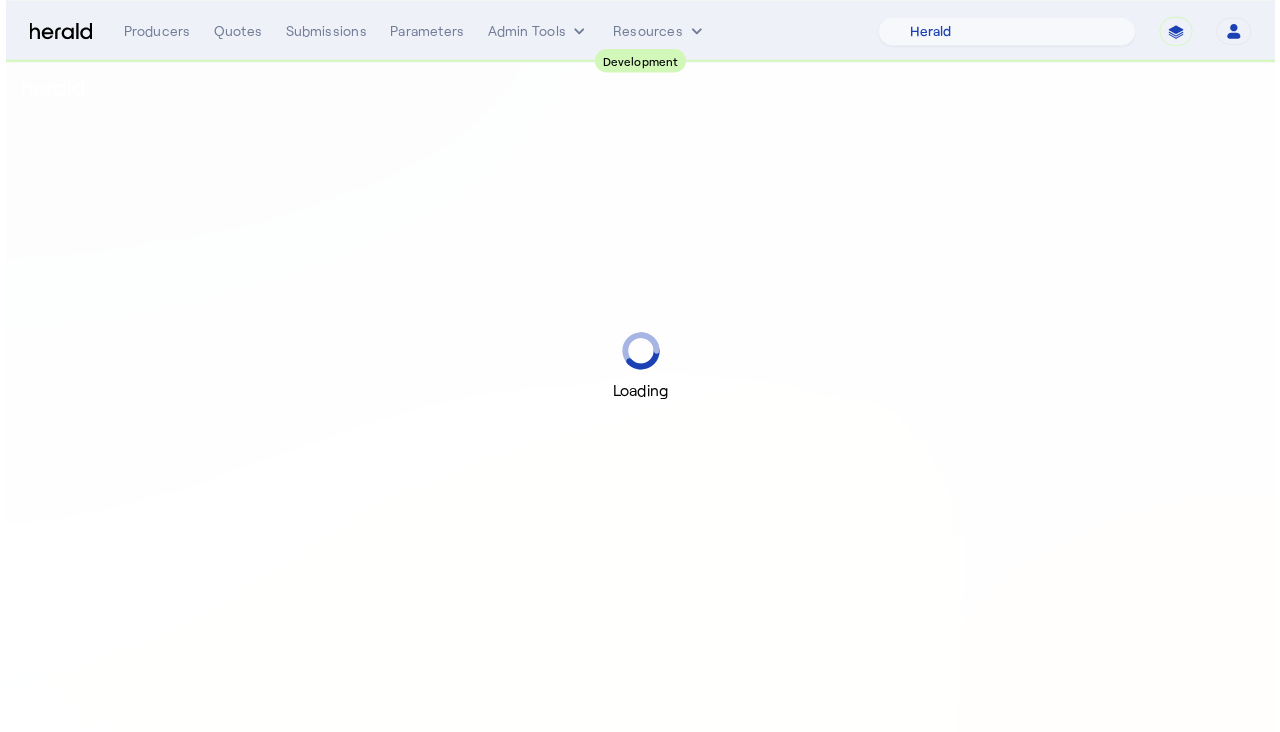 scroll, scrollTop: 0, scrollLeft: 0, axis: both 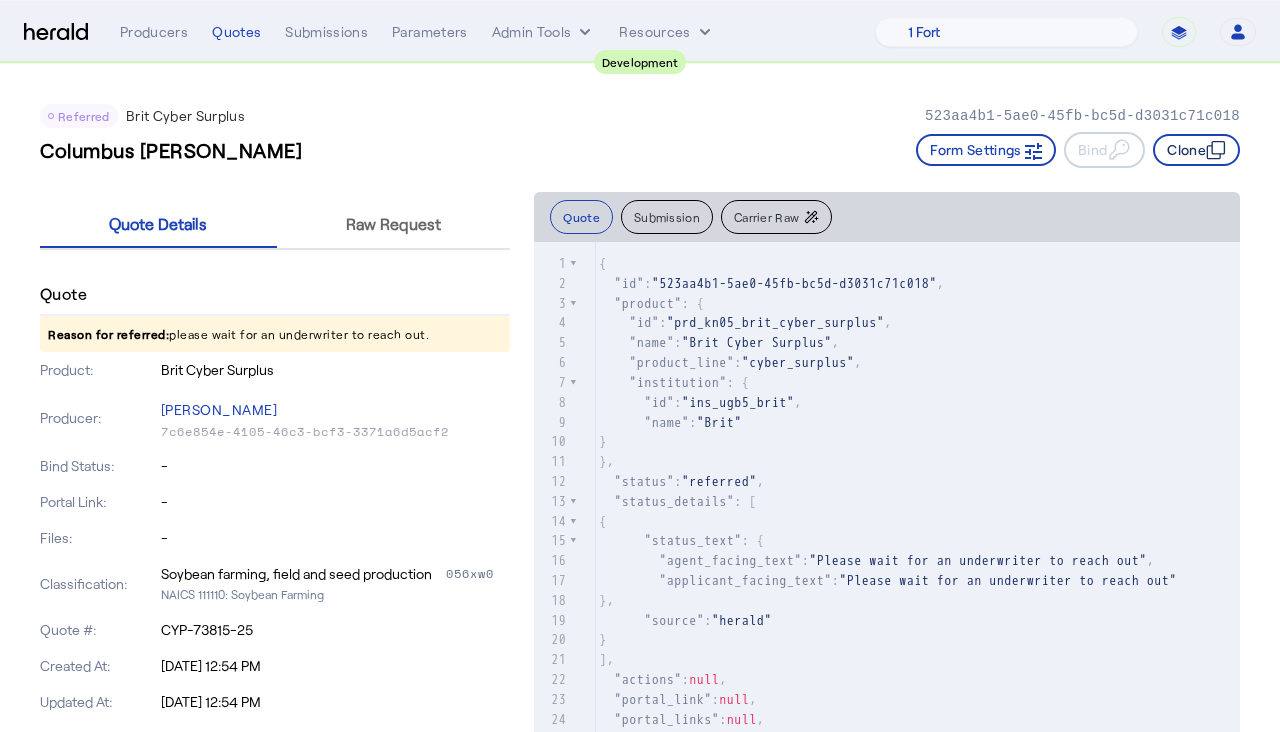 click on "Clone" 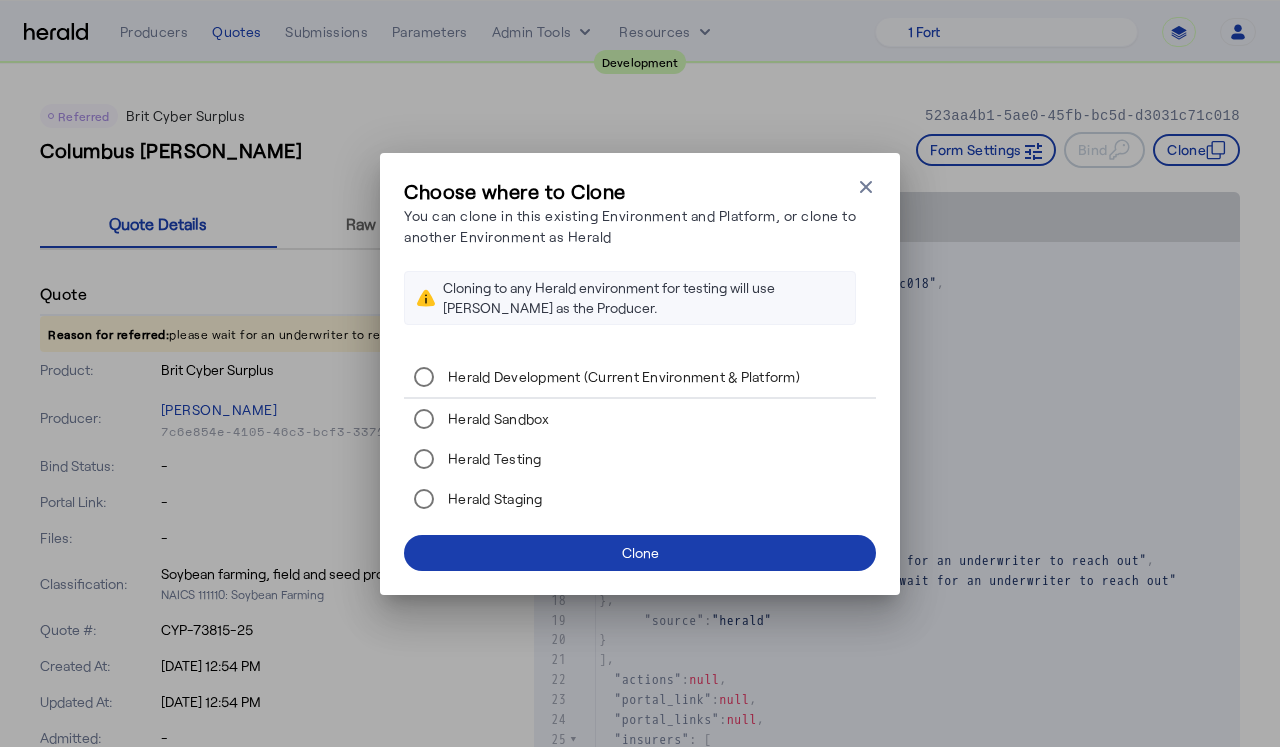 click on "Clone" at bounding box center [640, 552] 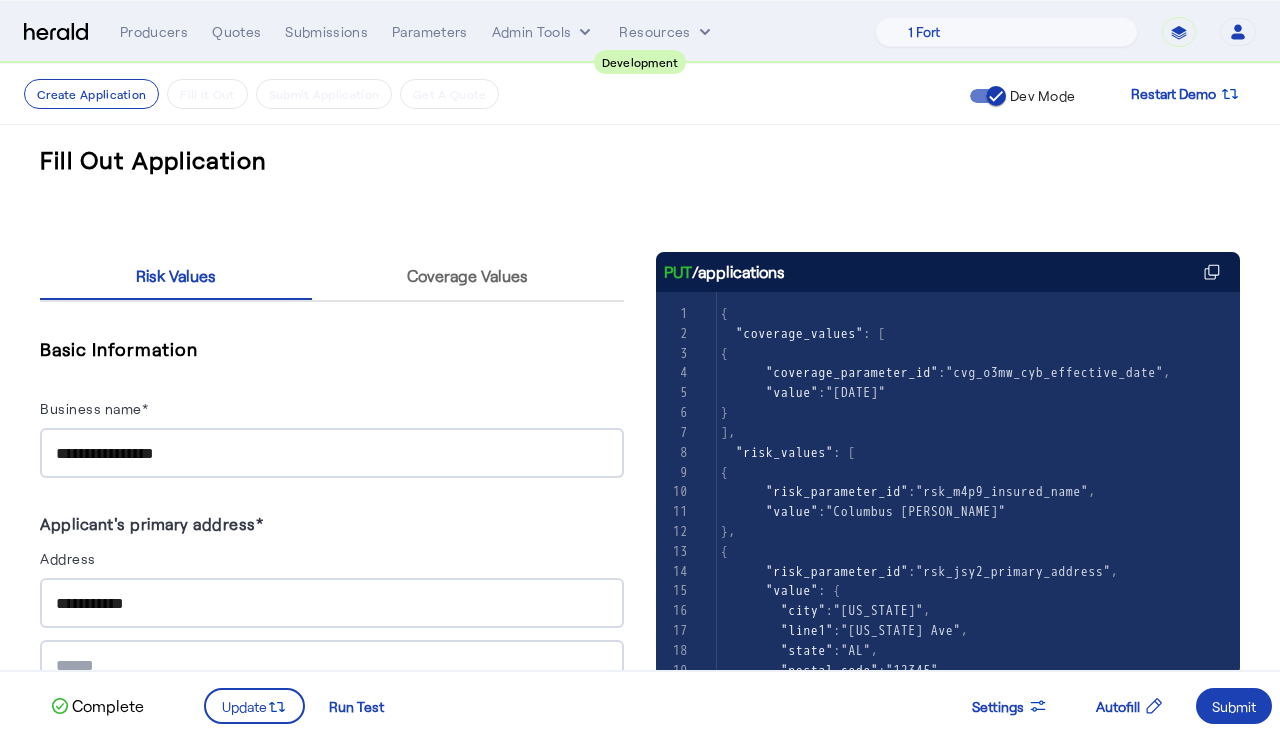 click on "**********" at bounding box center [332, 454] 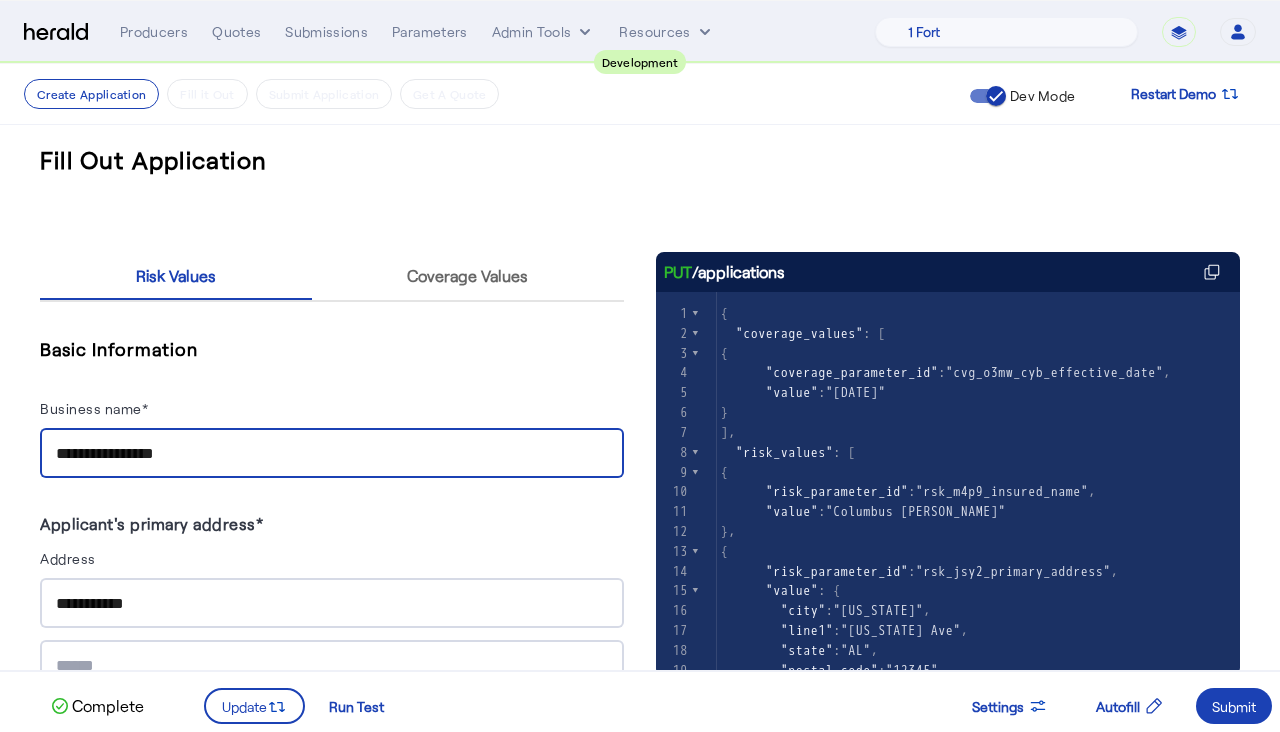 click on "**********" at bounding box center (332, 454) 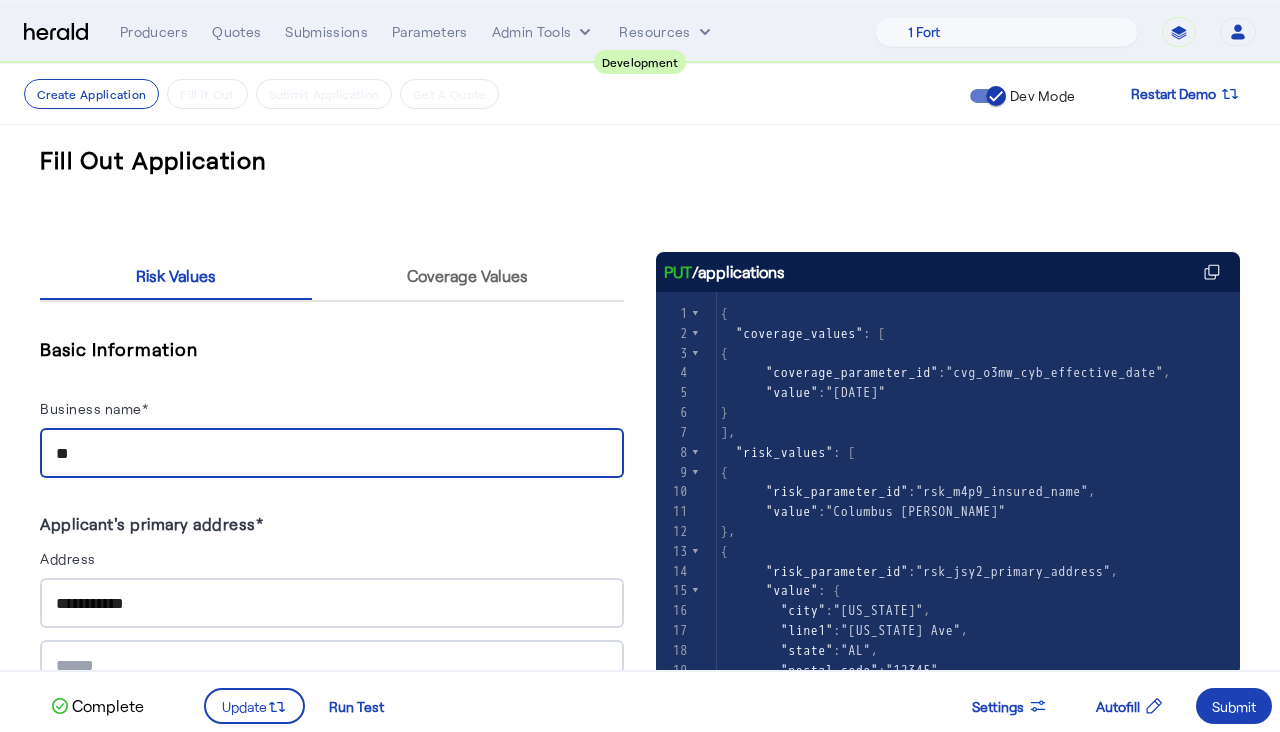 type on "*" 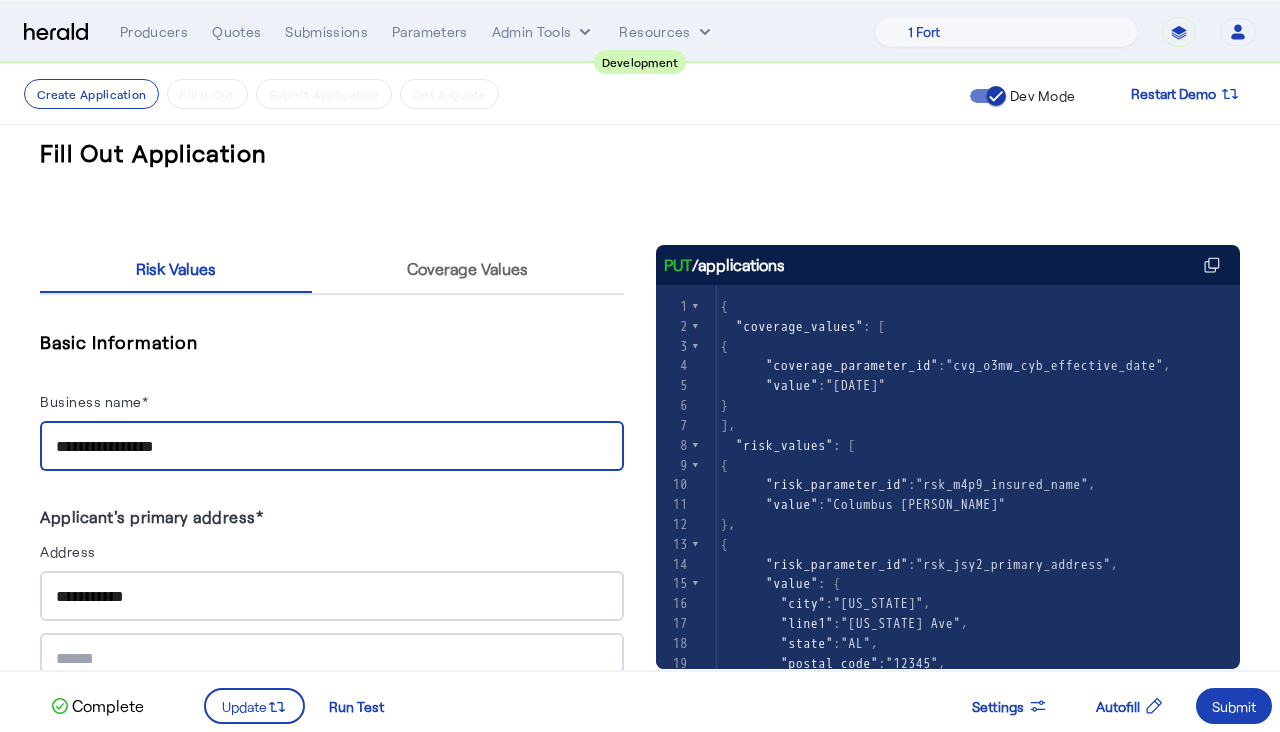 scroll, scrollTop: 189, scrollLeft: 0, axis: vertical 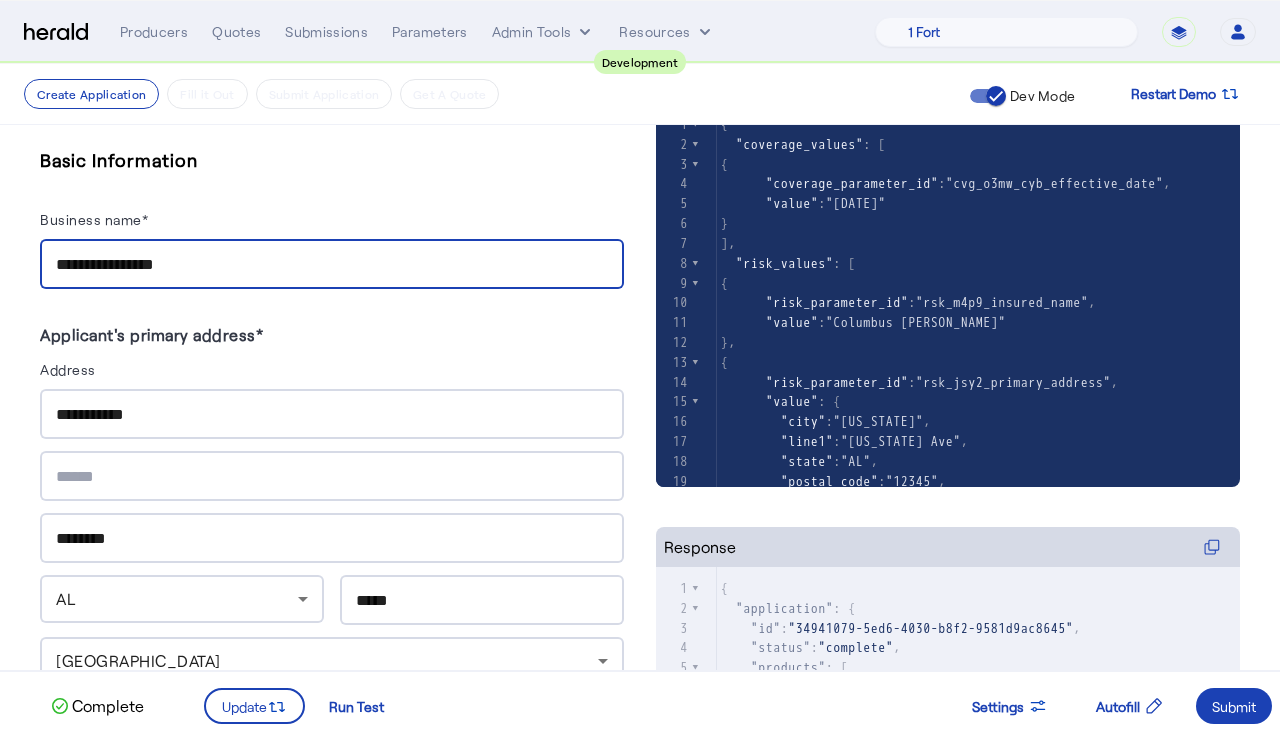type on "**********" 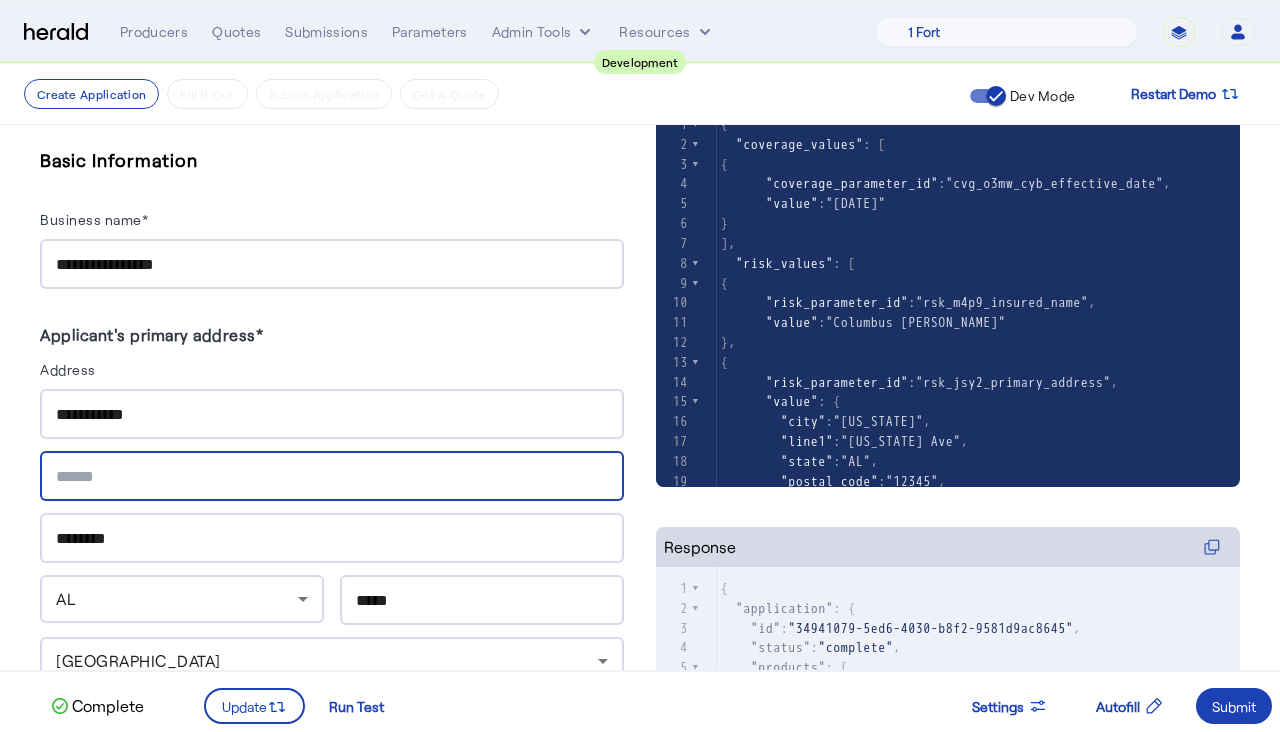 click on "**********" at bounding box center (332, 414) 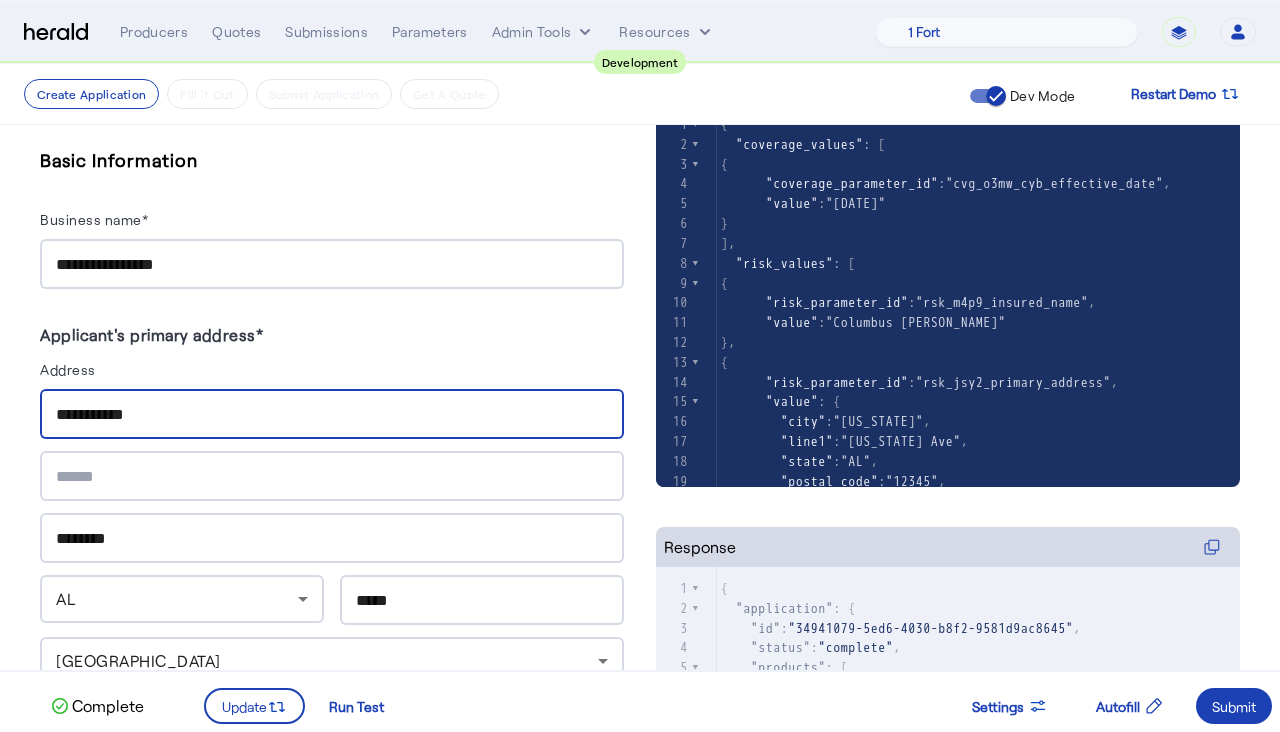 scroll, scrollTop: 230, scrollLeft: 0, axis: vertical 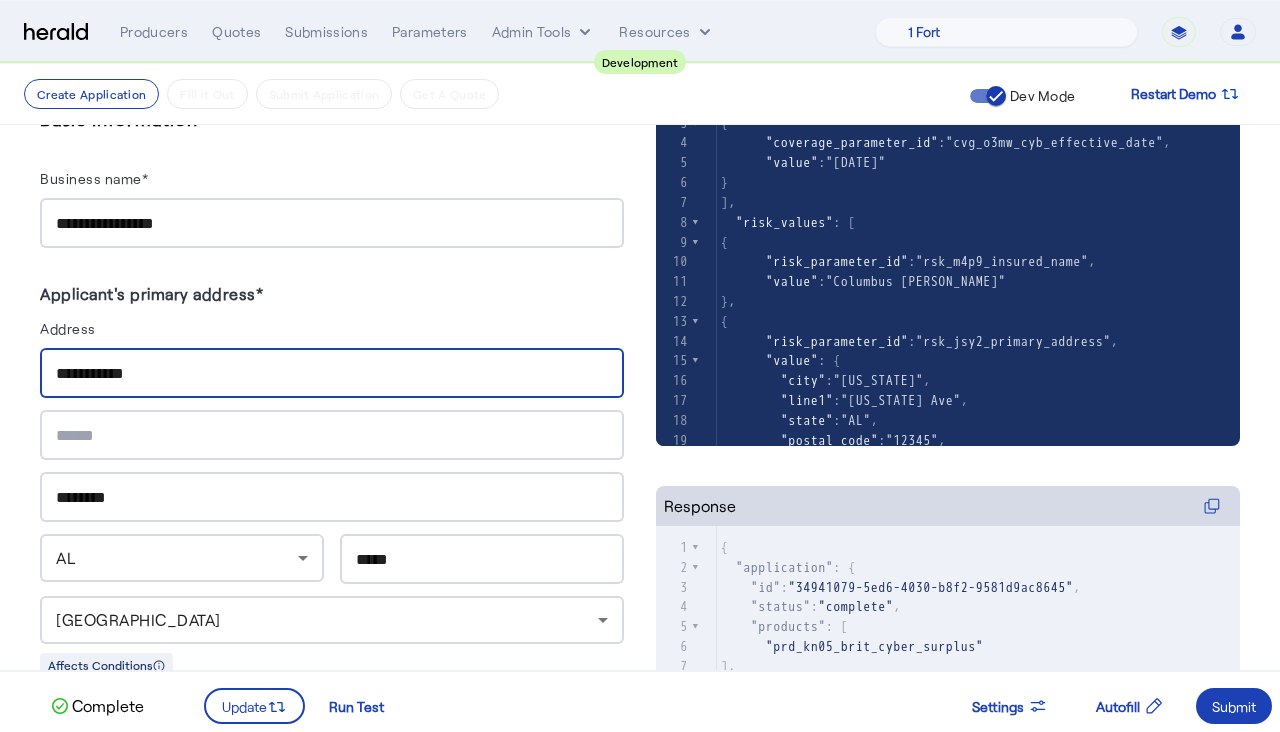 click on "AL" at bounding box center (177, 558) 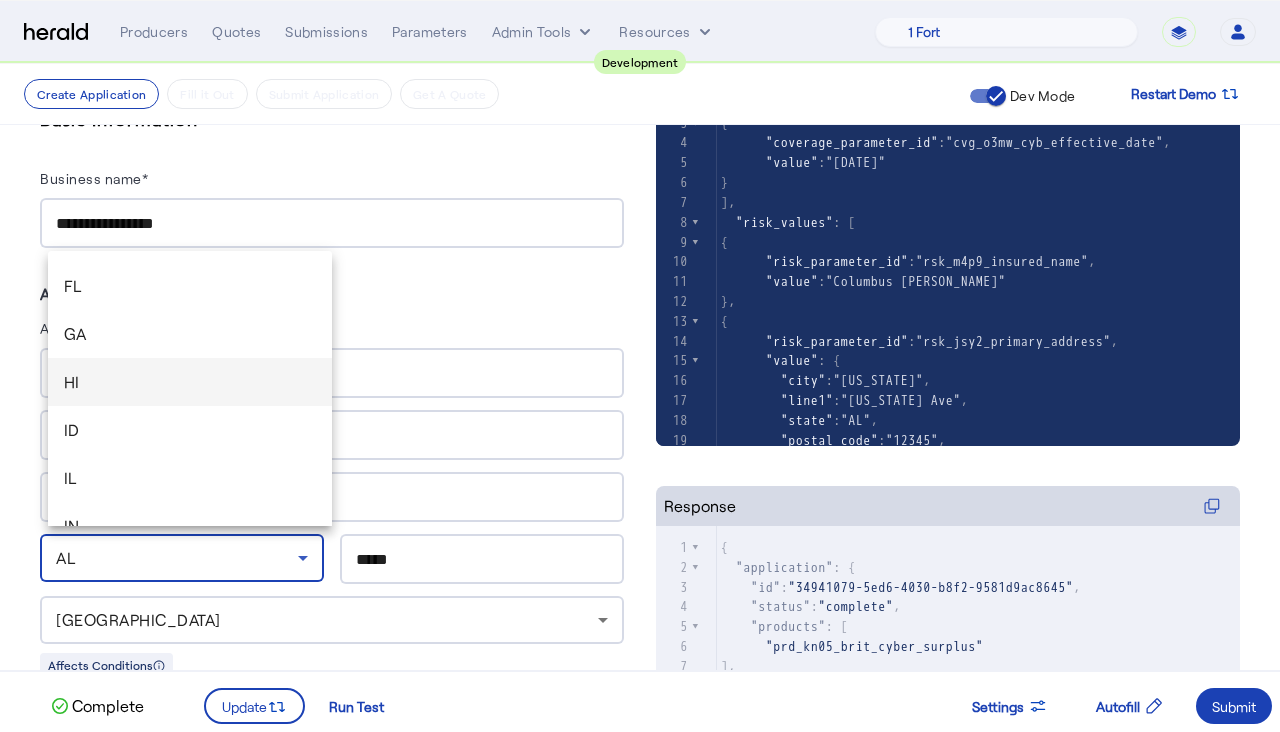 scroll, scrollTop: 425, scrollLeft: 0, axis: vertical 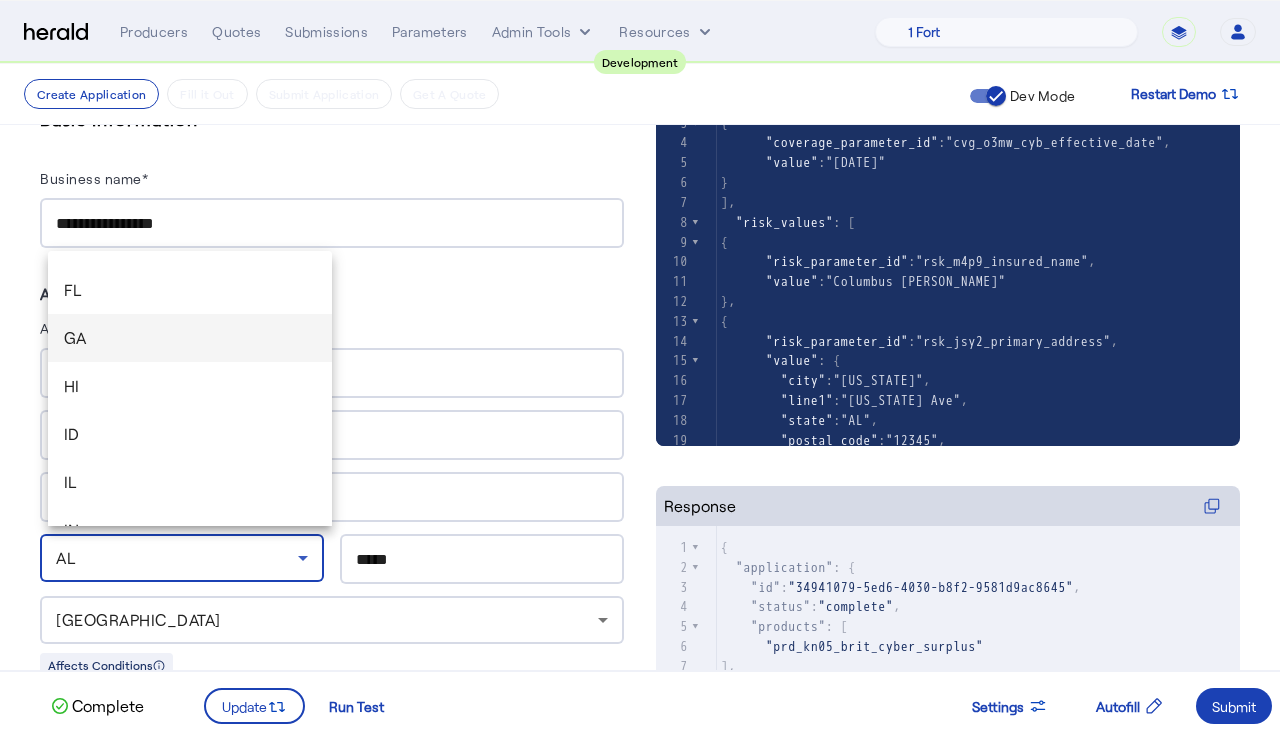 click on "GA" at bounding box center [190, 338] 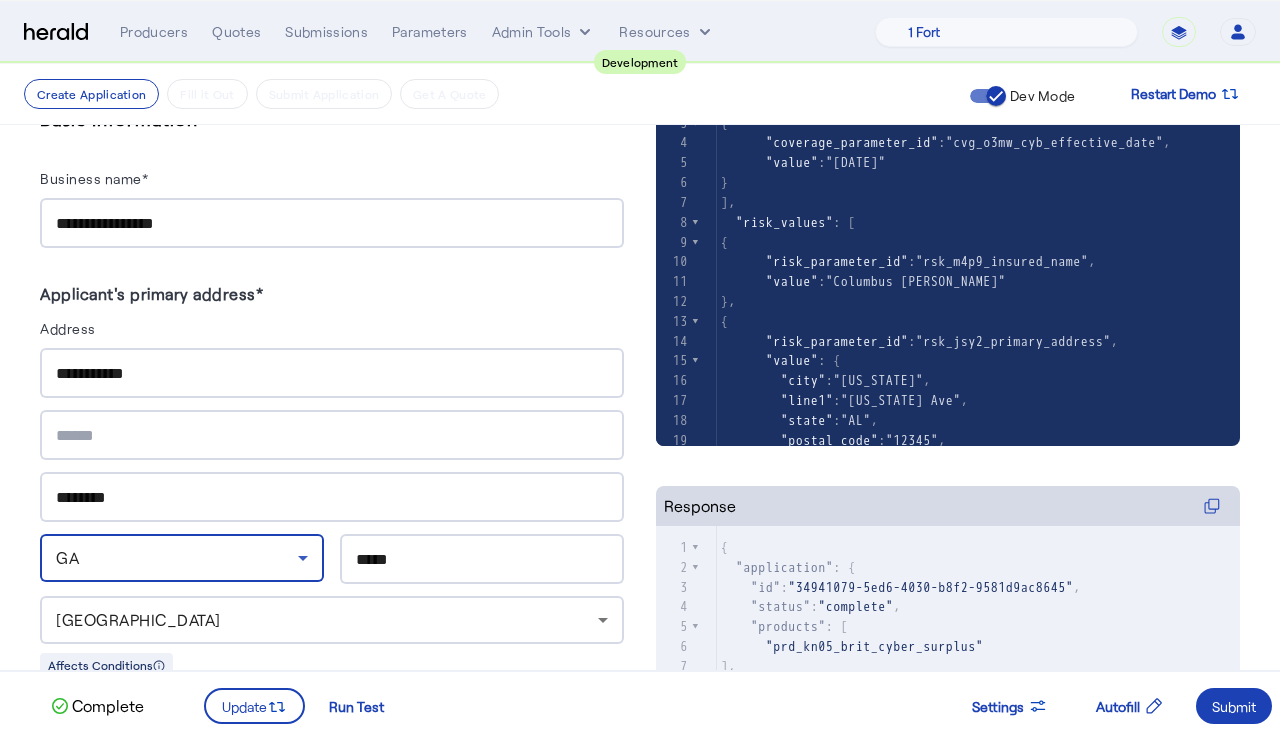 click on "**********" at bounding box center [332, 373] 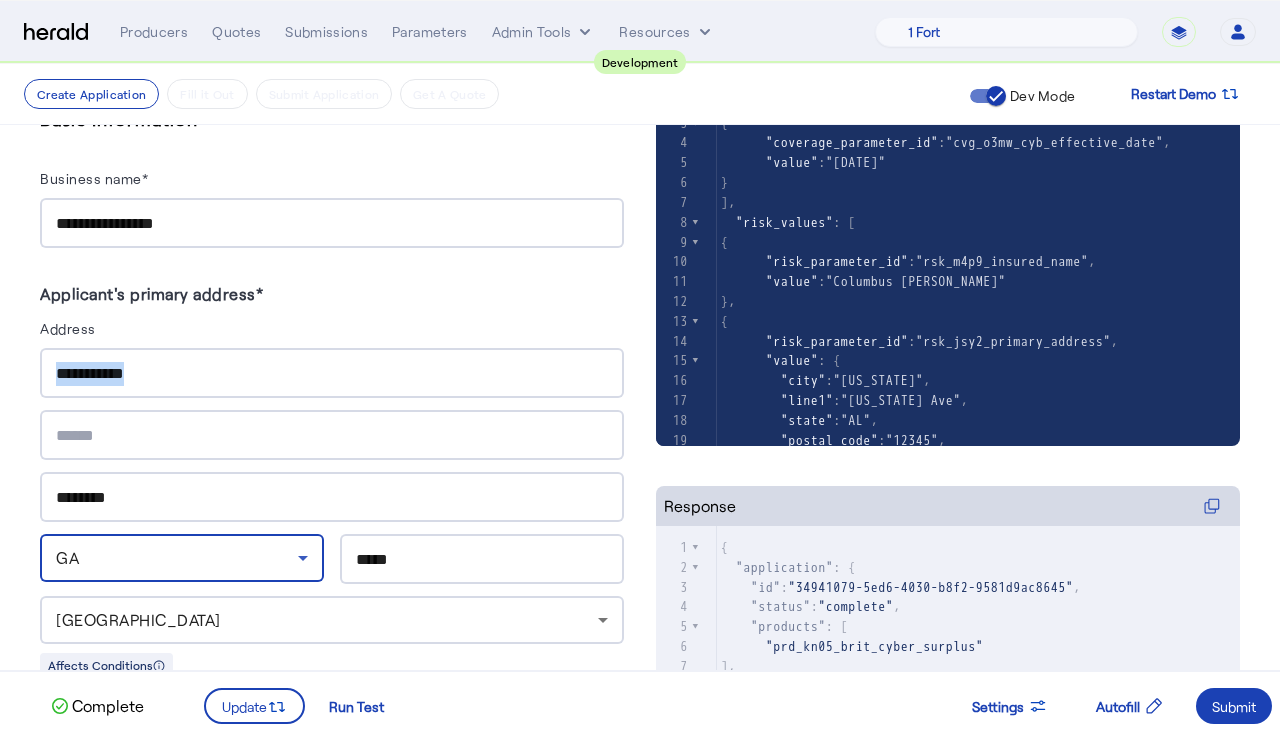 click on "**********" at bounding box center (332, 373) 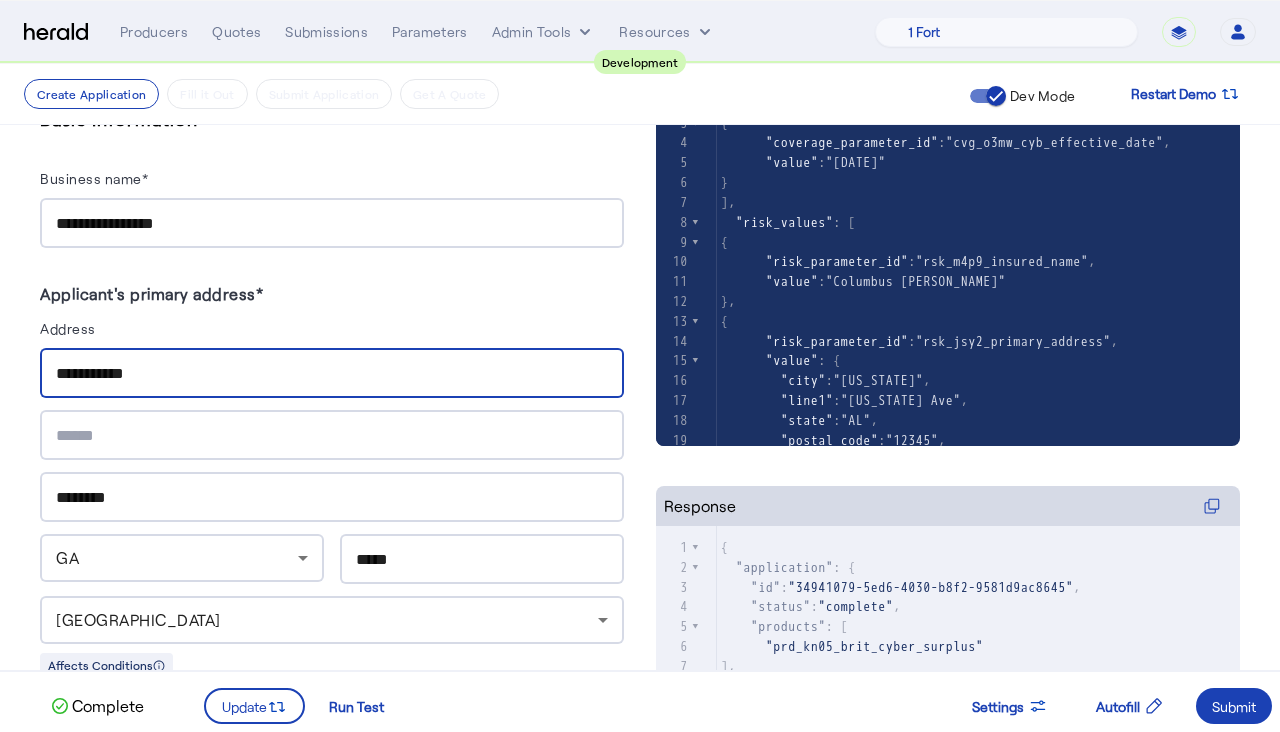 click on "**********" at bounding box center [332, 373] 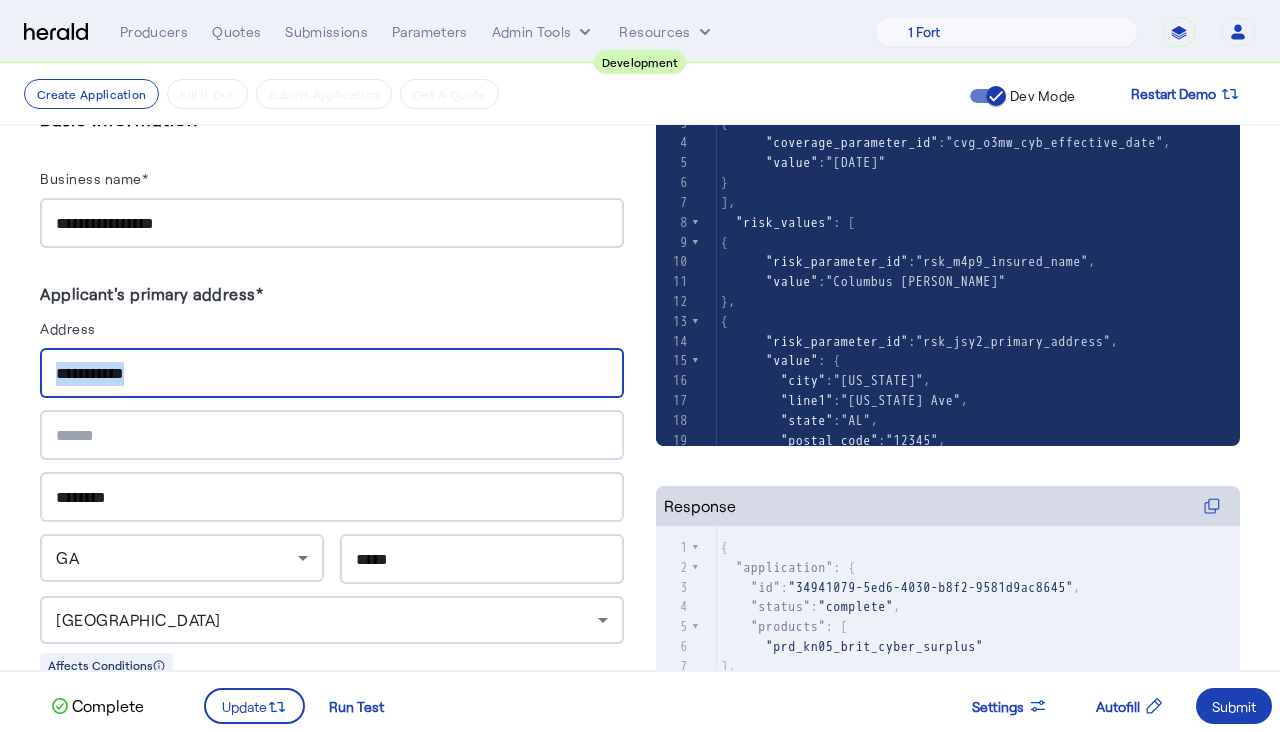 click on "**********" at bounding box center (332, 373) 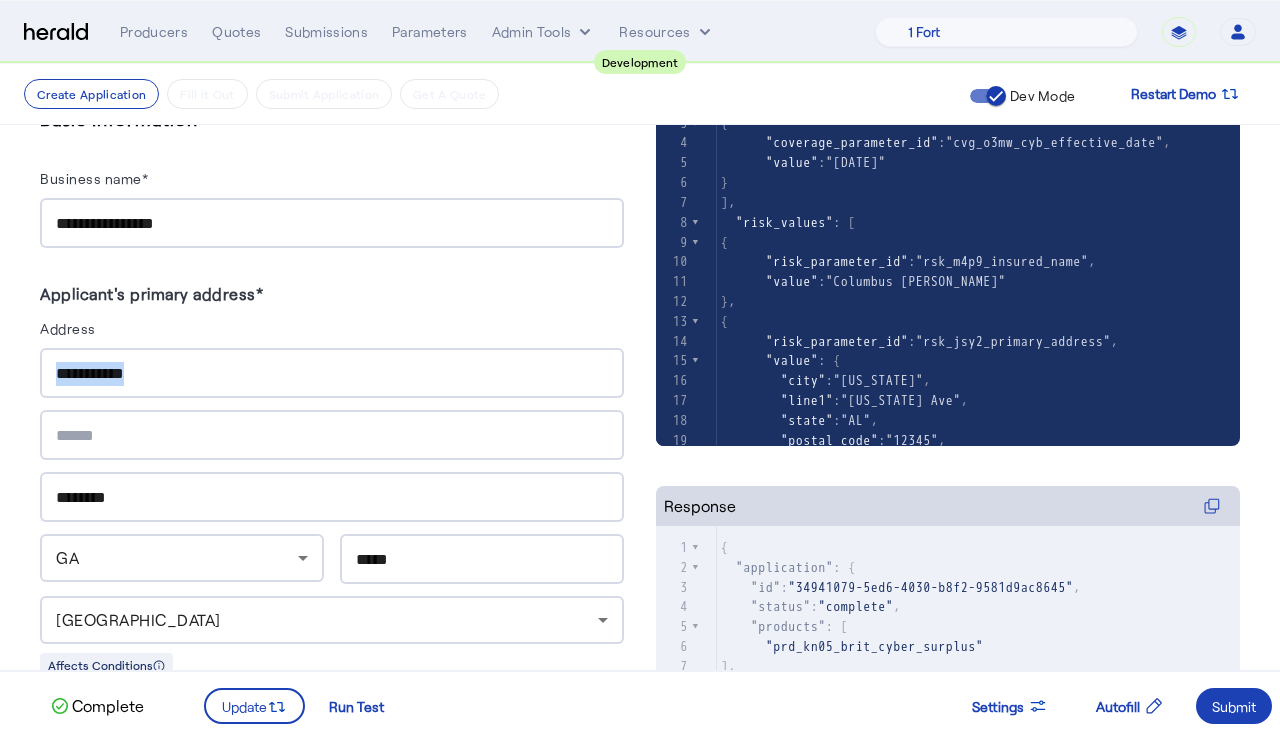 click on "**********" at bounding box center (332, 373) 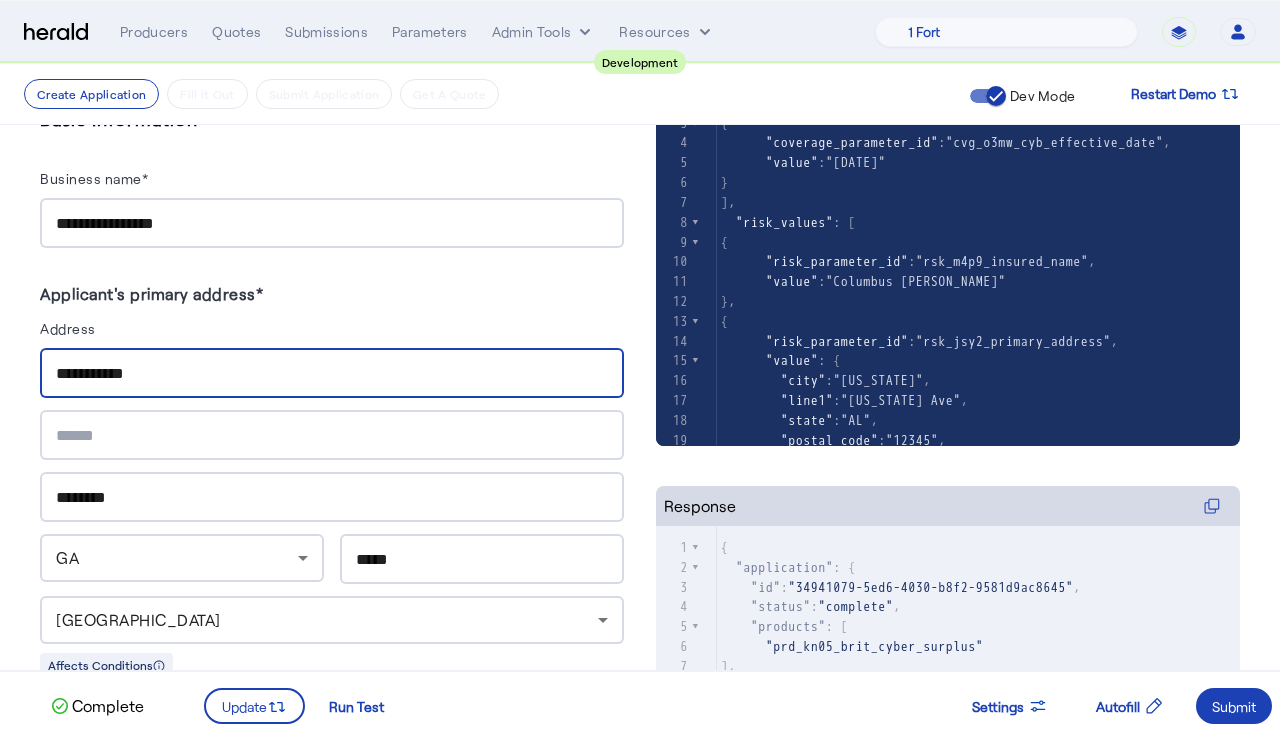 click on "**********" at bounding box center [332, 374] 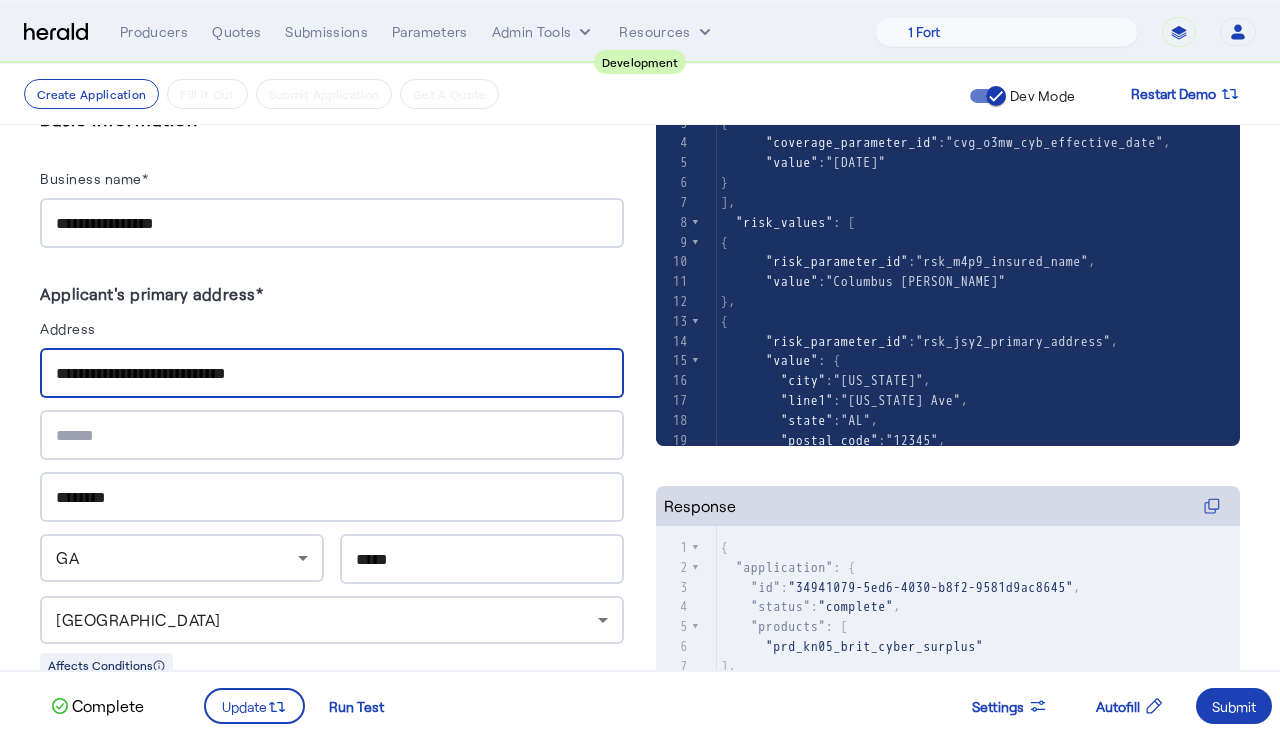 type on "**********" 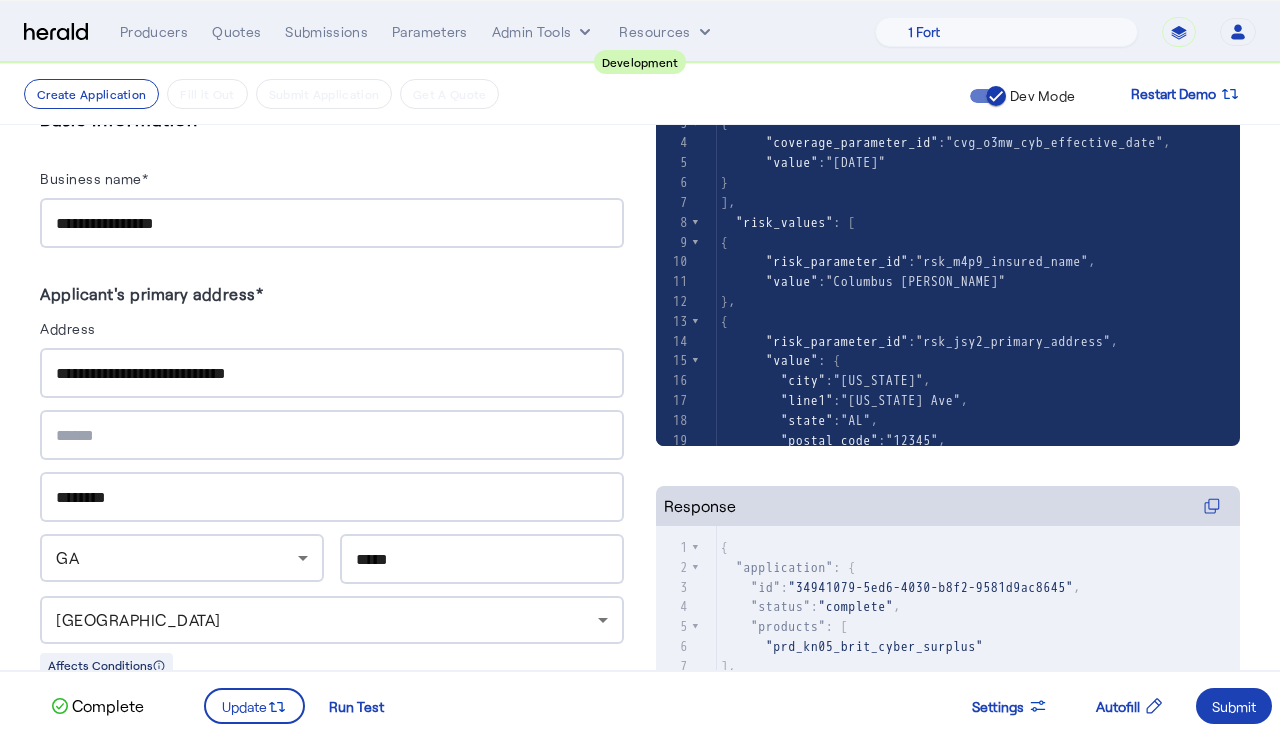 click on "Applicant's primary address*" at bounding box center [332, 298] 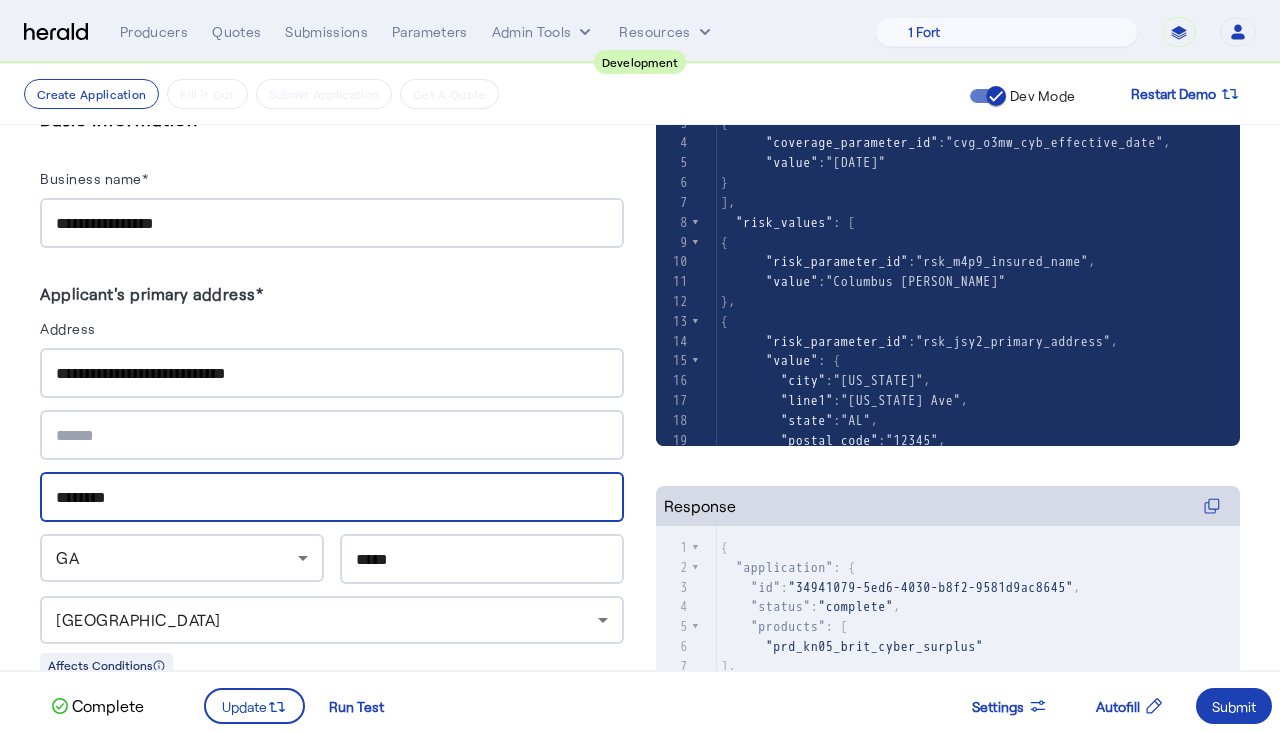 click on "********" at bounding box center [332, 498] 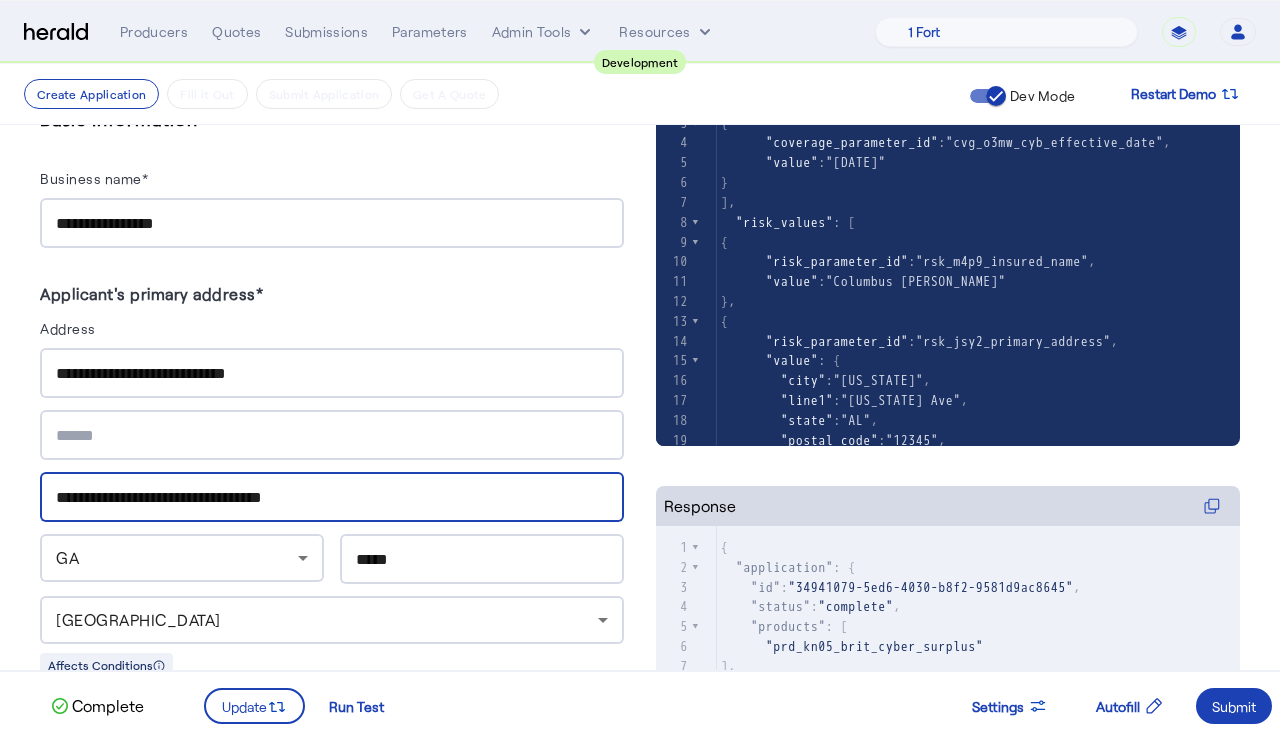 drag, startPoint x: 448, startPoint y: 295, endPoint x: 222, endPoint y: 385, distance: 243.26117 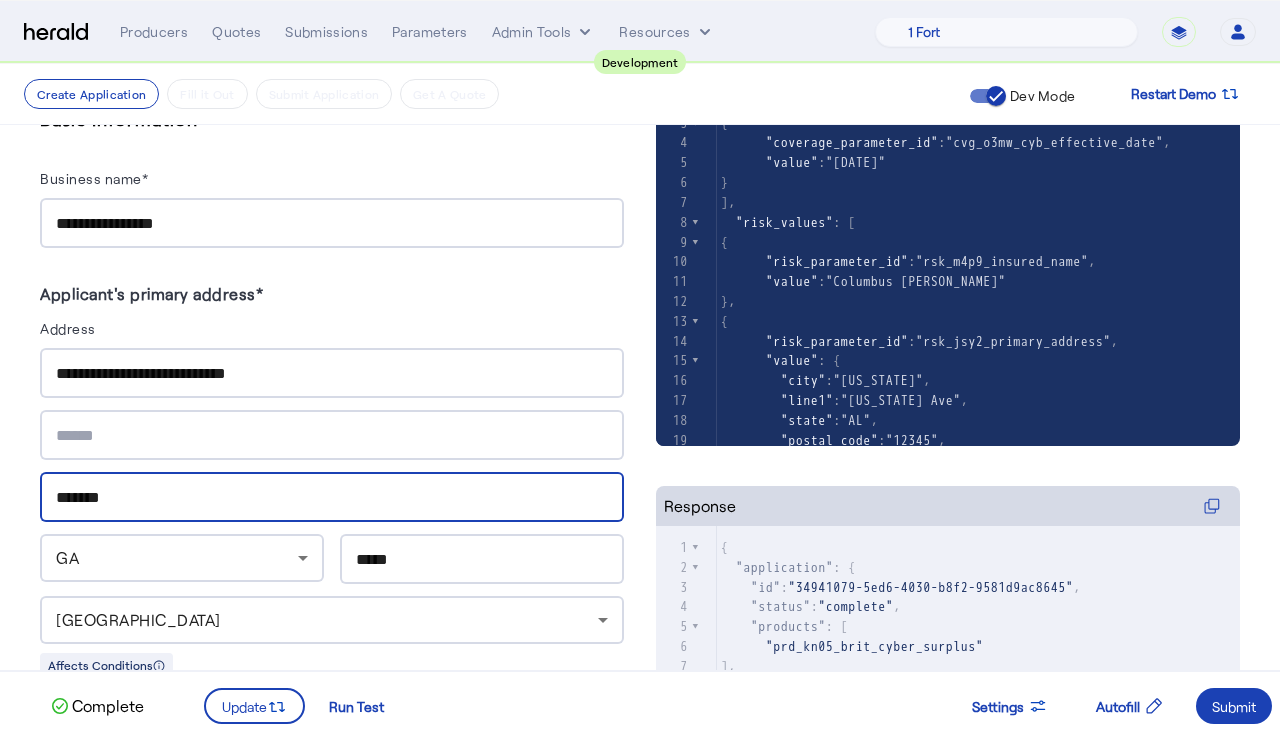 type on "*******" 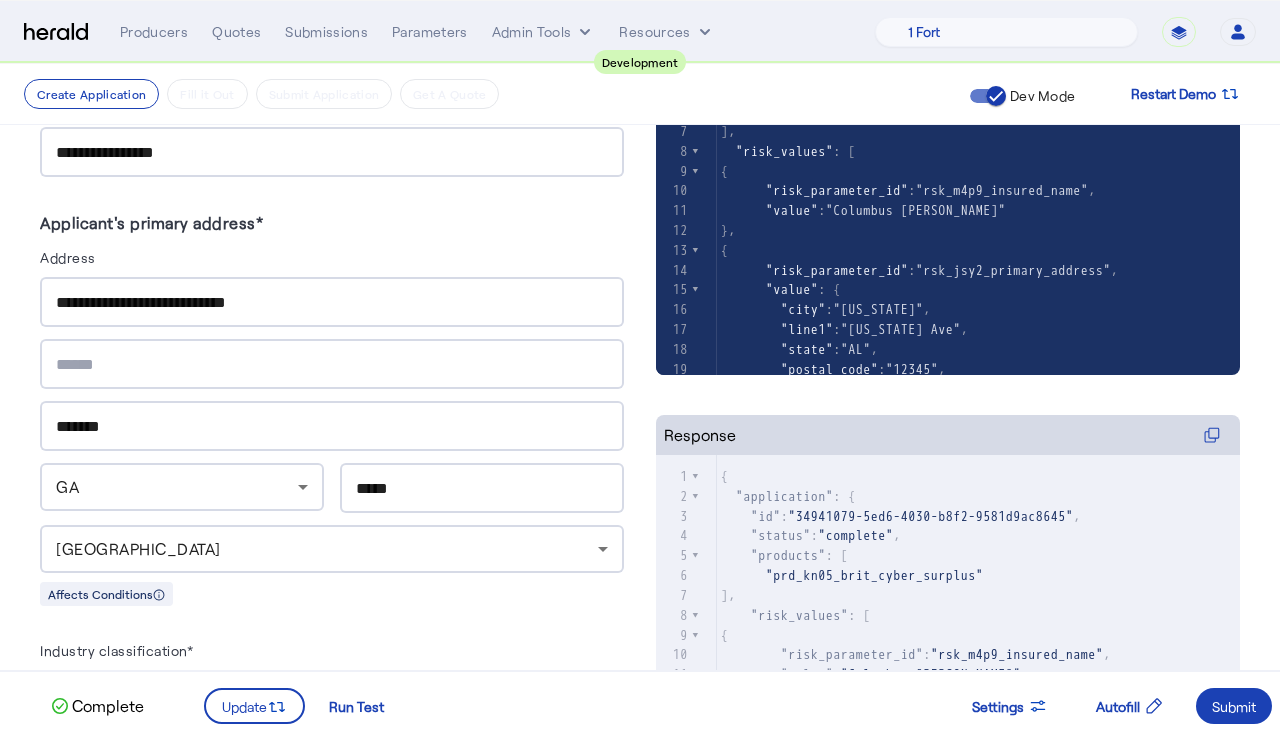 scroll, scrollTop: 425, scrollLeft: 0, axis: vertical 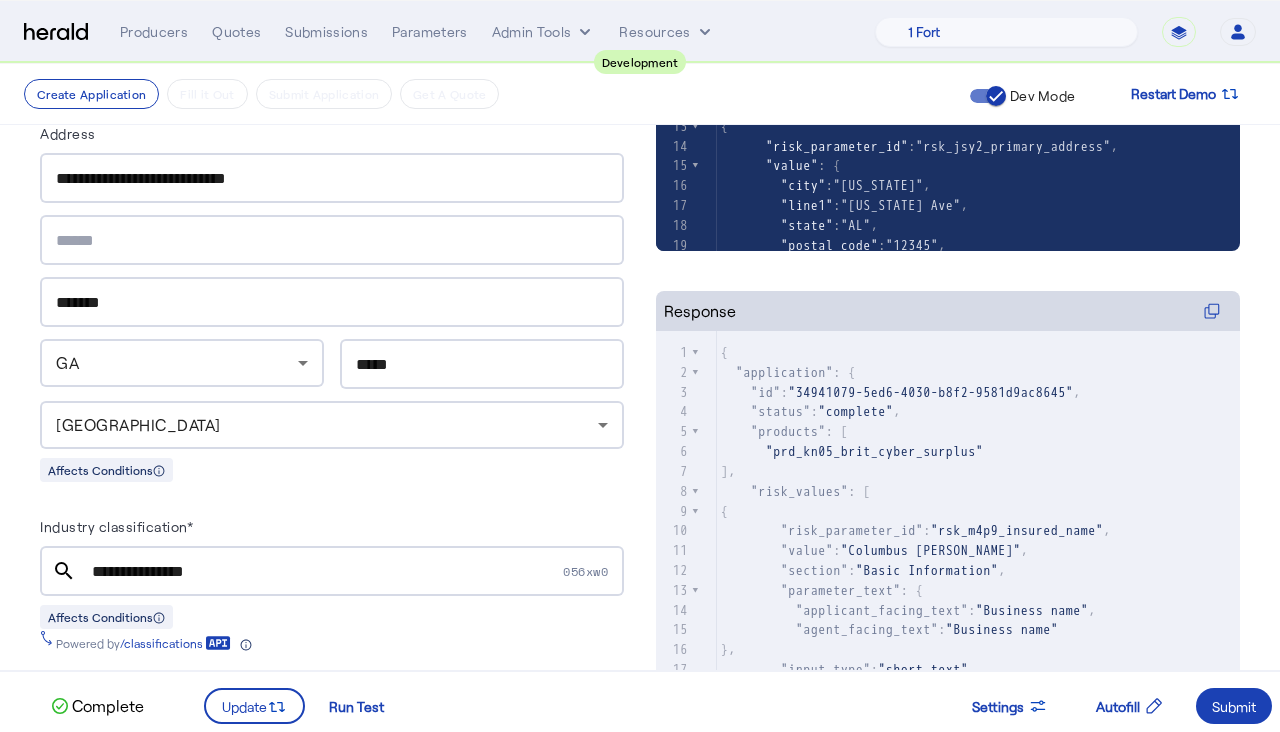 click on "*****" at bounding box center [482, 365] 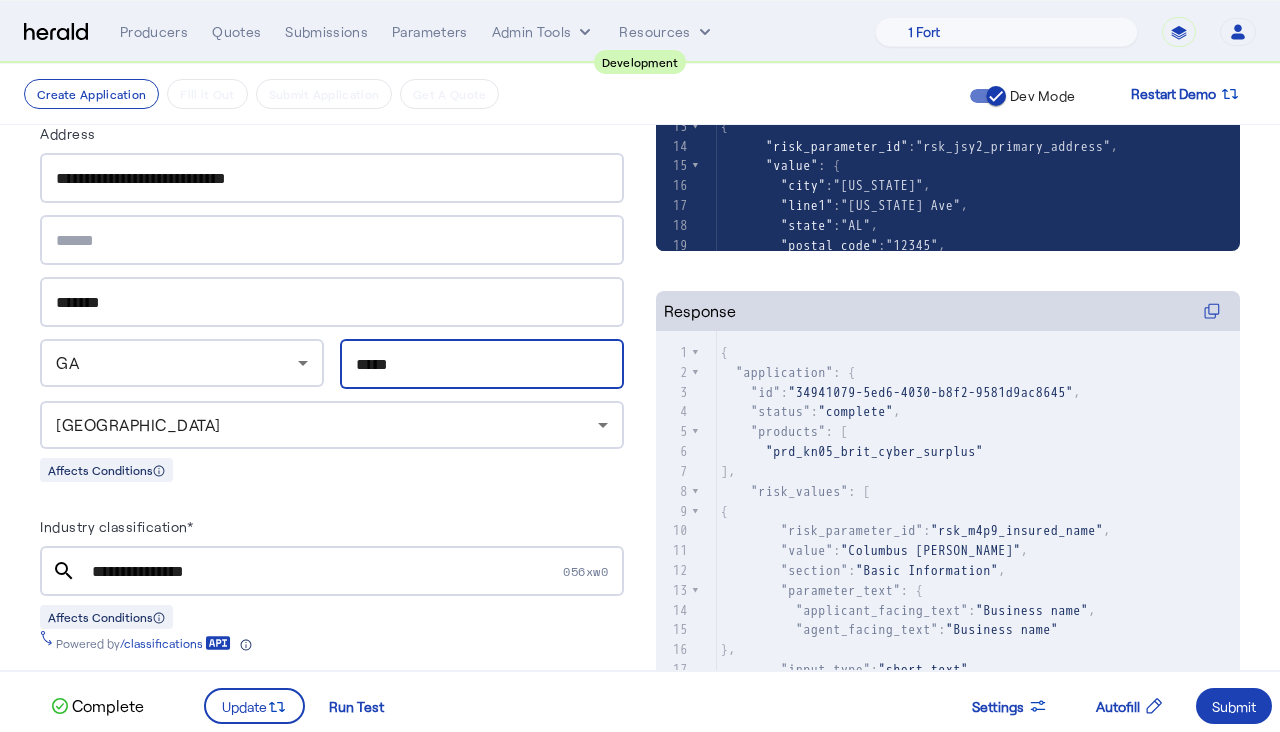 click on "*****" at bounding box center (482, 365) 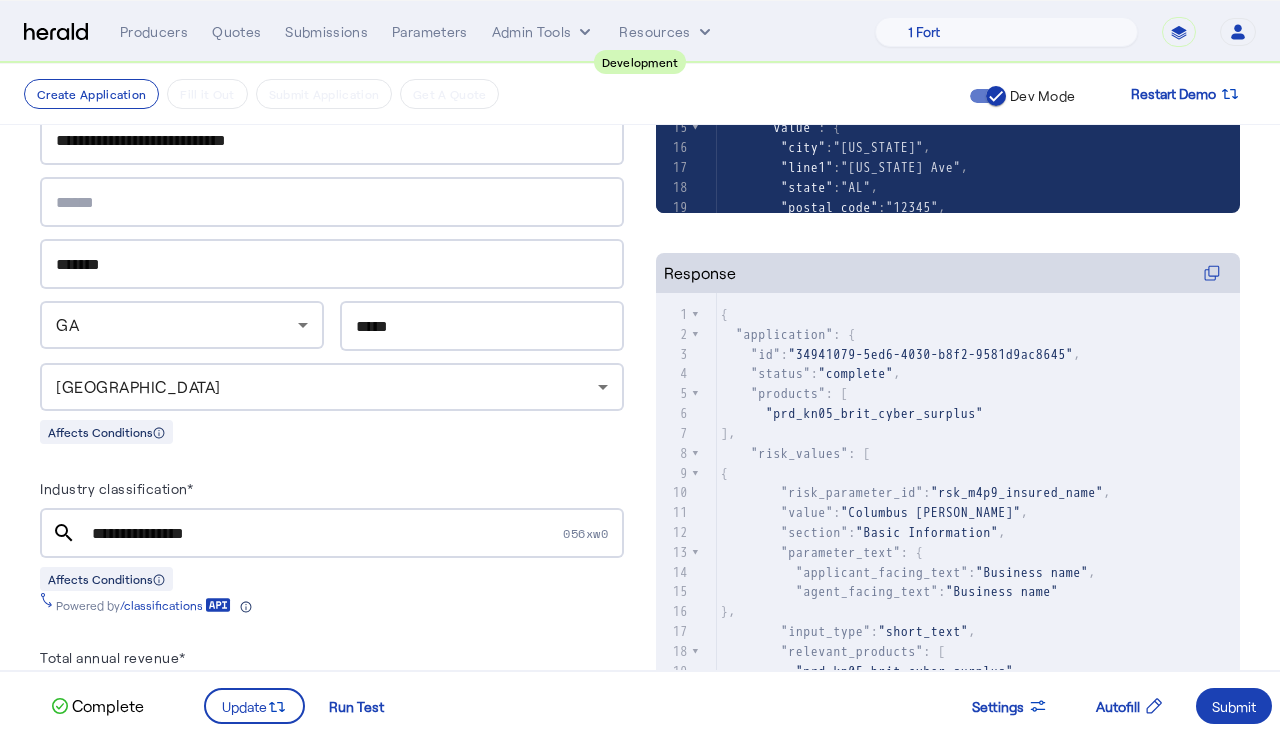 scroll, scrollTop: 607, scrollLeft: 0, axis: vertical 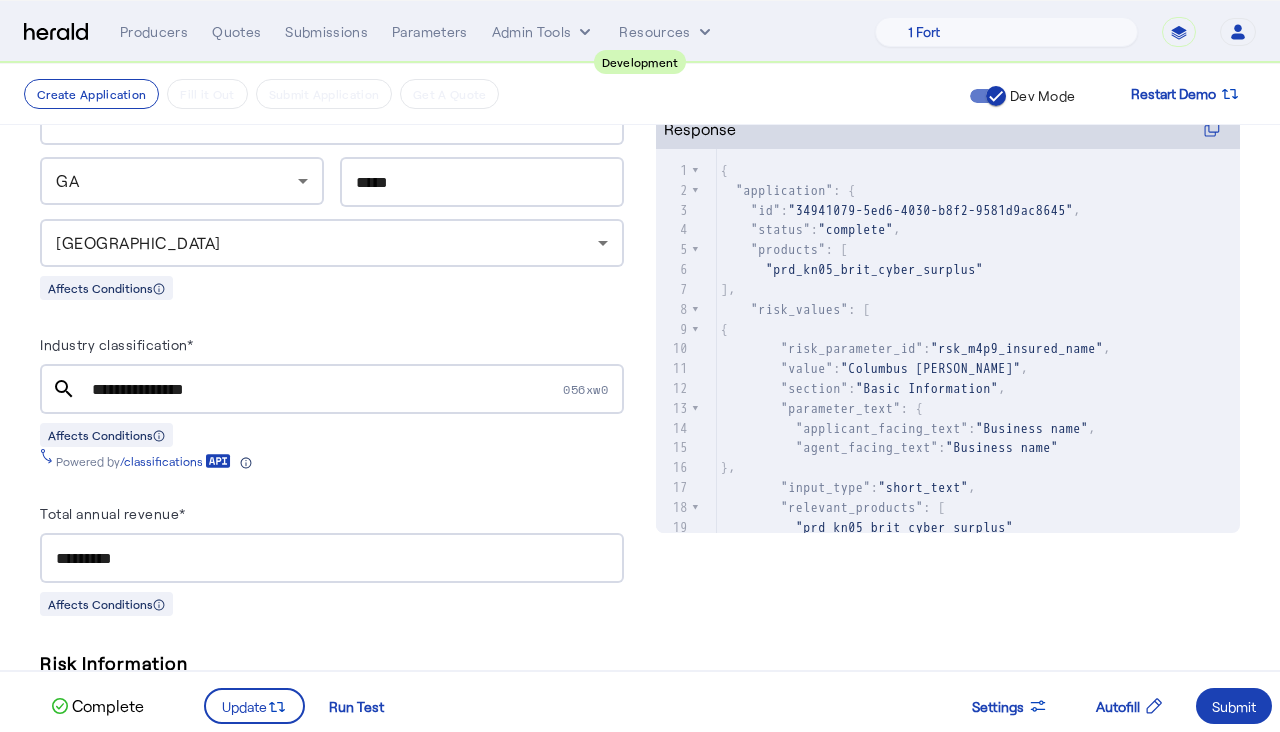 click on "**********" at bounding box center (325, 389) 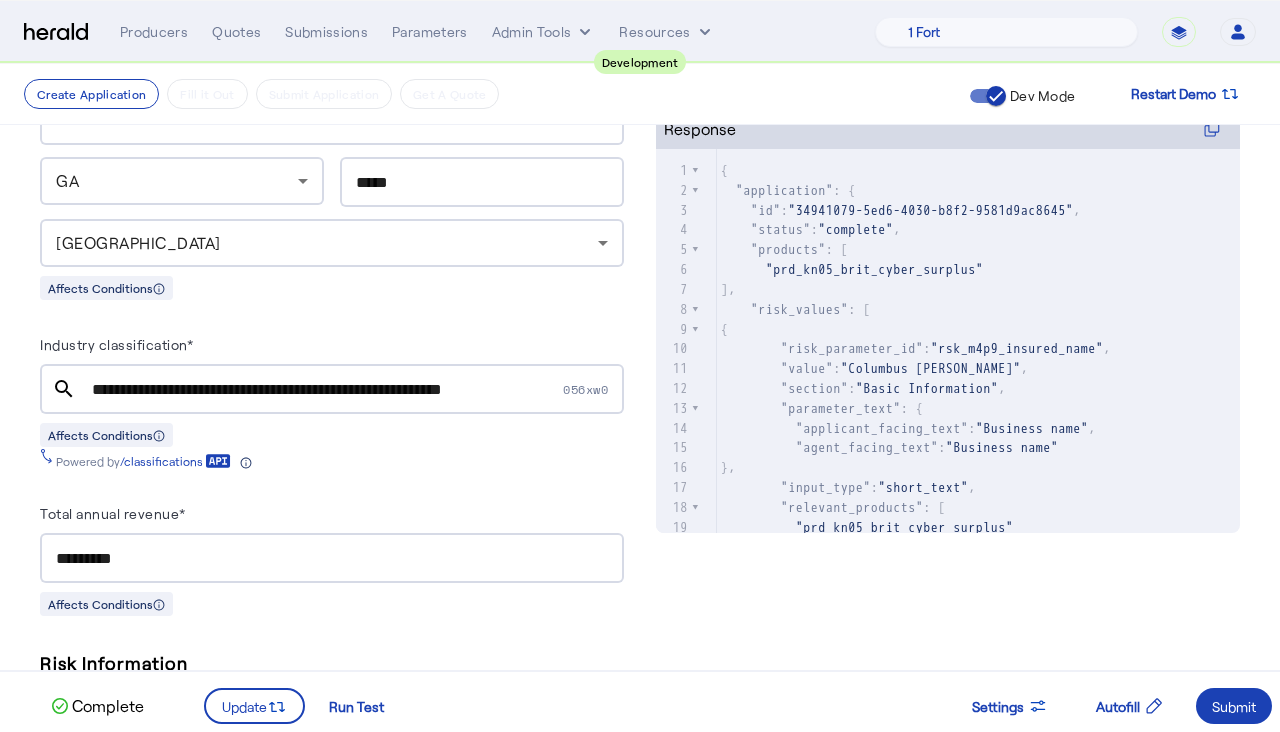 scroll, scrollTop: 0, scrollLeft: 20, axis: horizontal 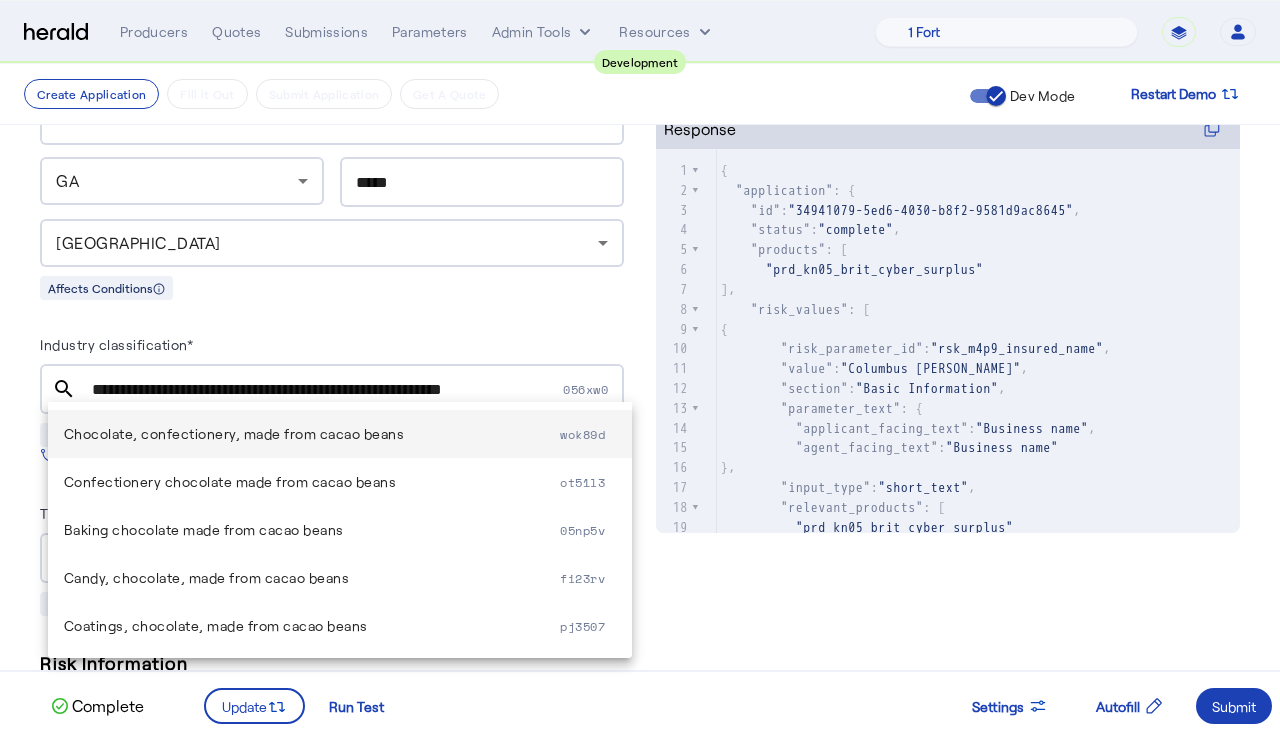 click on "Chocolate, confectionery, made from cacao beans" at bounding box center (312, 434) 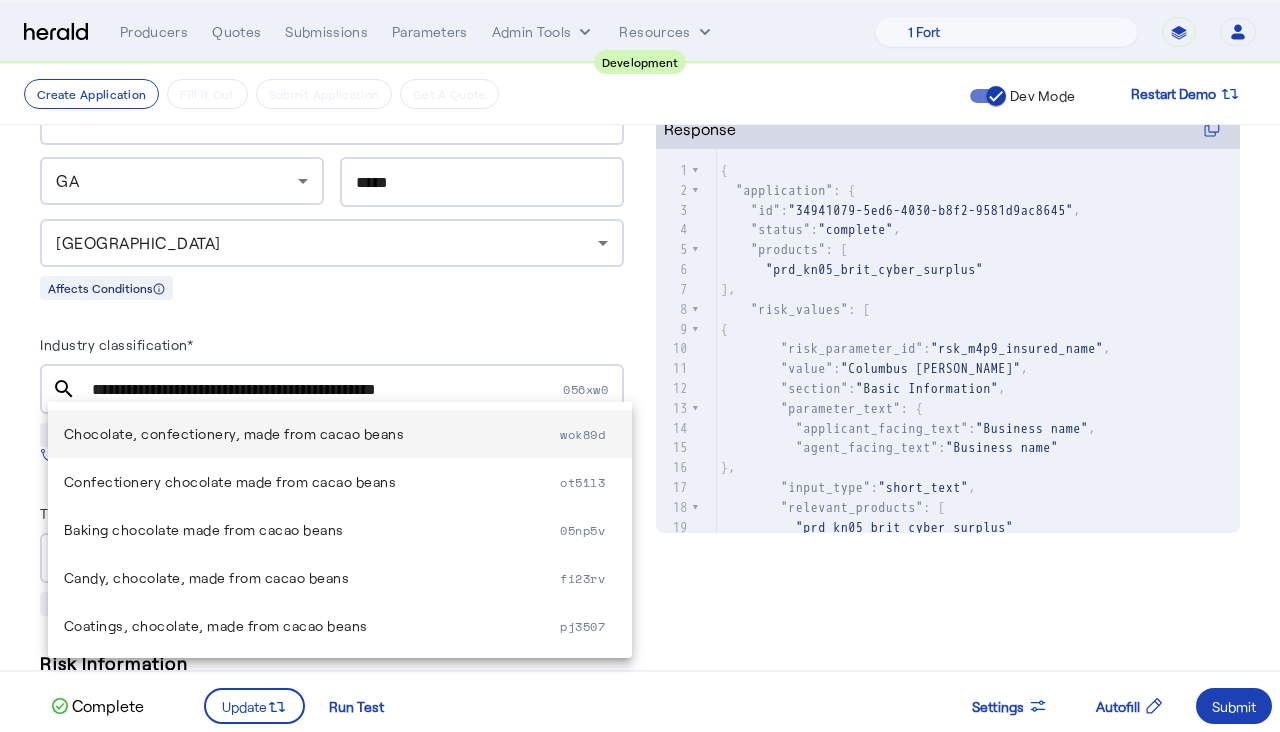 scroll, scrollTop: 0, scrollLeft: 0, axis: both 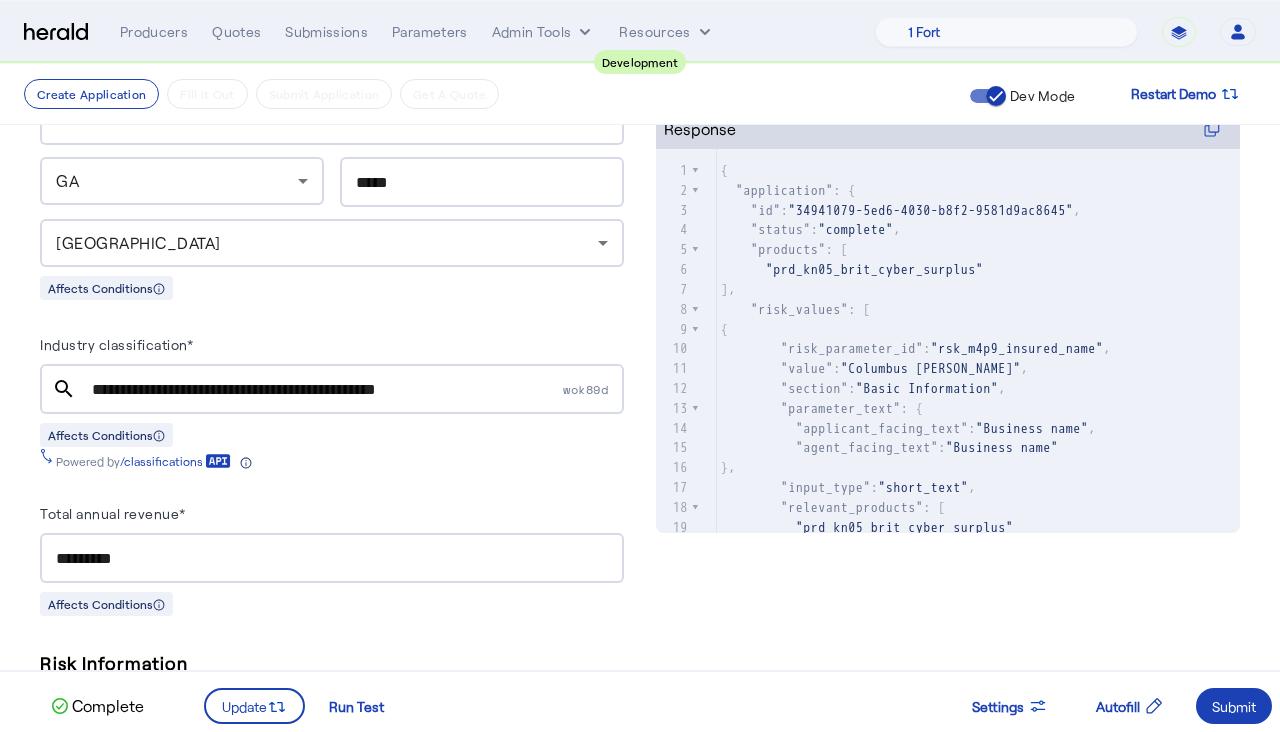 click on "Powered by  /classifications" 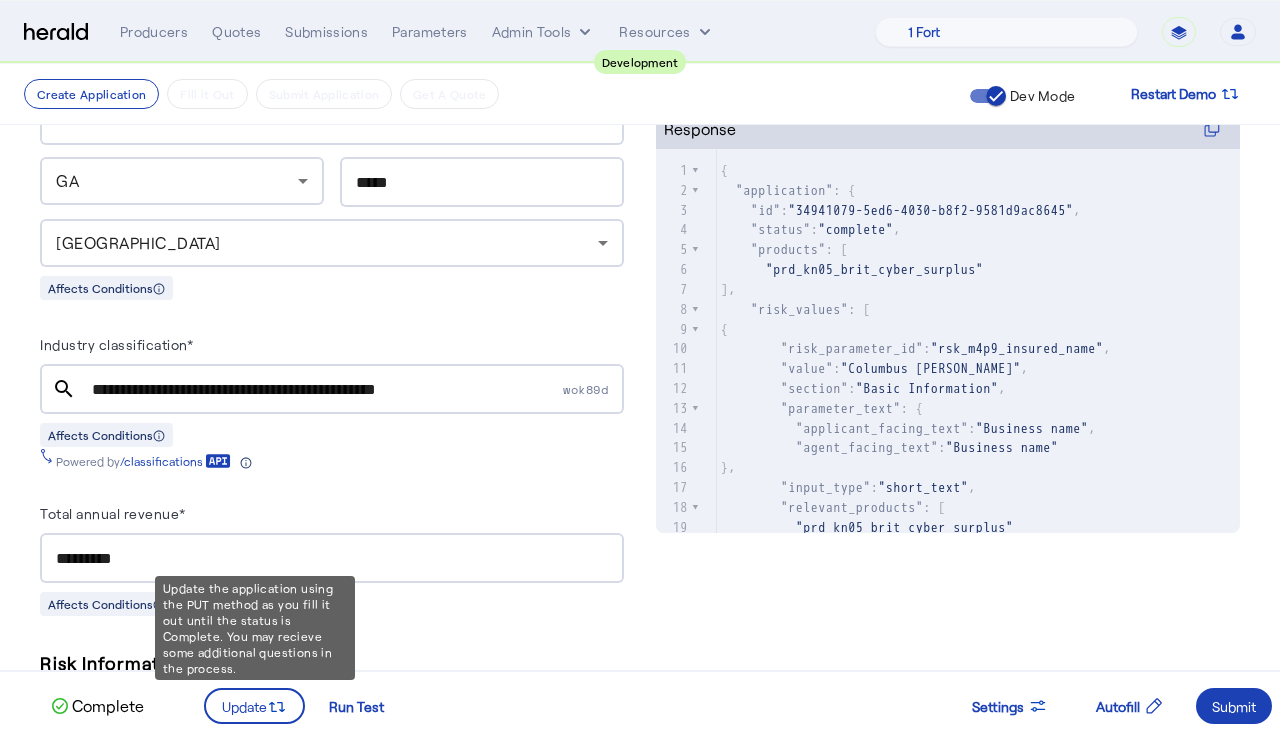 drag, startPoint x: 257, startPoint y: 691, endPoint x: 278, endPoint y: 677, distance: 25.23886 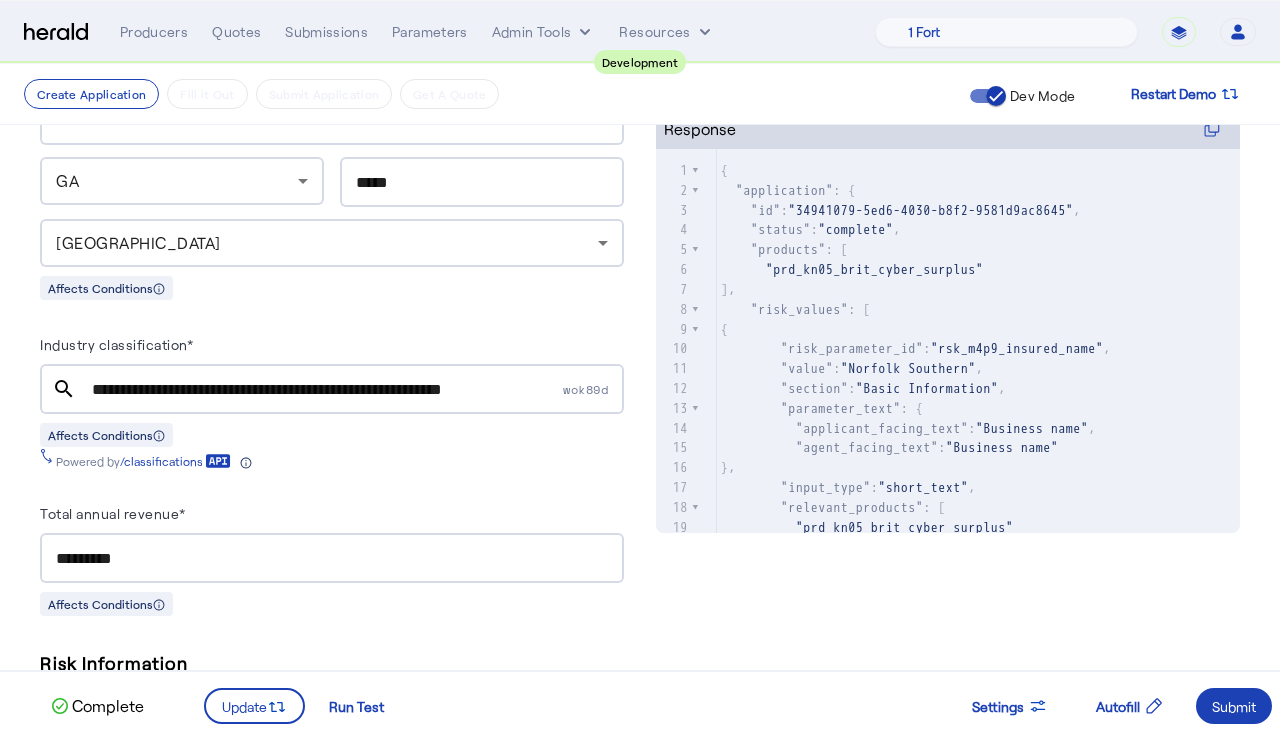 click on "PUT  /applications
xxxxxxxxxx 5 119   1 { 2    "coverage_values" : [ 3     { 4        "coverage_parameter_id" :  "cvg_o3mw_cyb_effective_date" , 5        "value" :  "2025-07-01" 6     } 7   ], 8    "risk_values" : [ 9     { 10        "risk_parameter_id" :  "rsk_m4p9_insured_name" , 11        "value" :  "Norfolk Southern" 12     }, 13     { 14        "risk_parameter_id" :  "rsk_jsy2_primary_address" , 15        "value" : { 16          "line1" :  "650 West Peachtree Street NW" , 17          "city" :  "Atlanta" , 18          "state" :  "GA" , 19          "postal_code" :  "30341" , 20          "country_code" :  "USA" 21       } 22     }, 23     { 24        "risk_parameter_id" :  "rsk_b3jm_2017_naics_index" , 25        "value" :  "wok89d" 26     }, 27     { 28        "risk_parameter_id" :  "rsk_vrb1_total_annual_revenue" ,  Response
xxxxxxxxxx 864   1 { 2    "application" : { 3      "id" :  , 4      "status"" 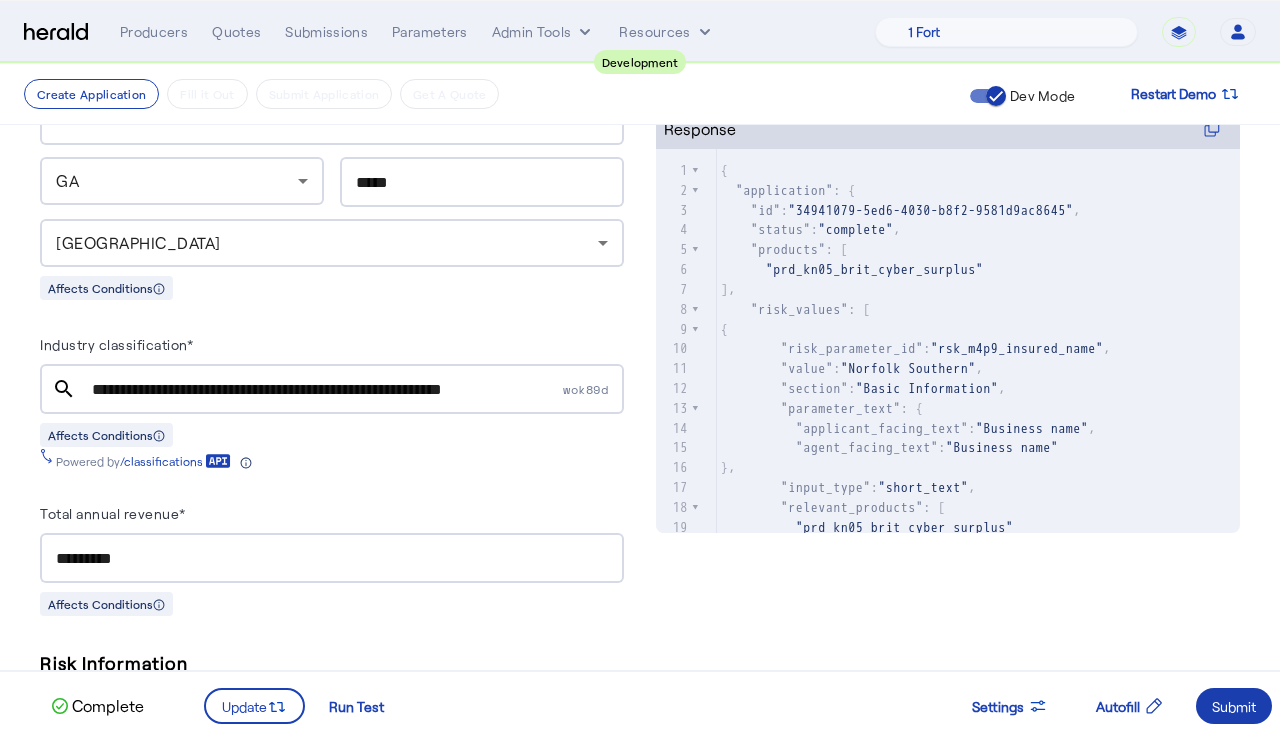 click on "Submit" at bounding box center (1234, 706) 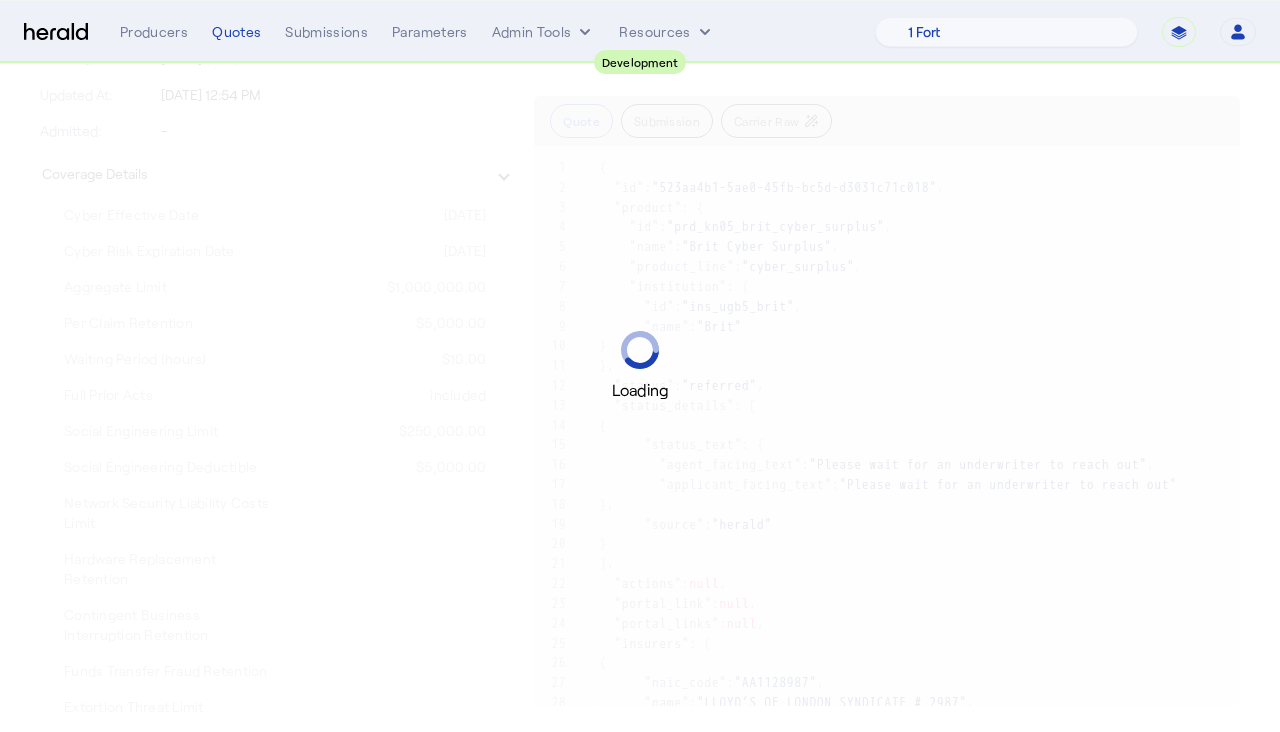 scroll, scrollTop: 0, scrollLeft: 0, axis: both 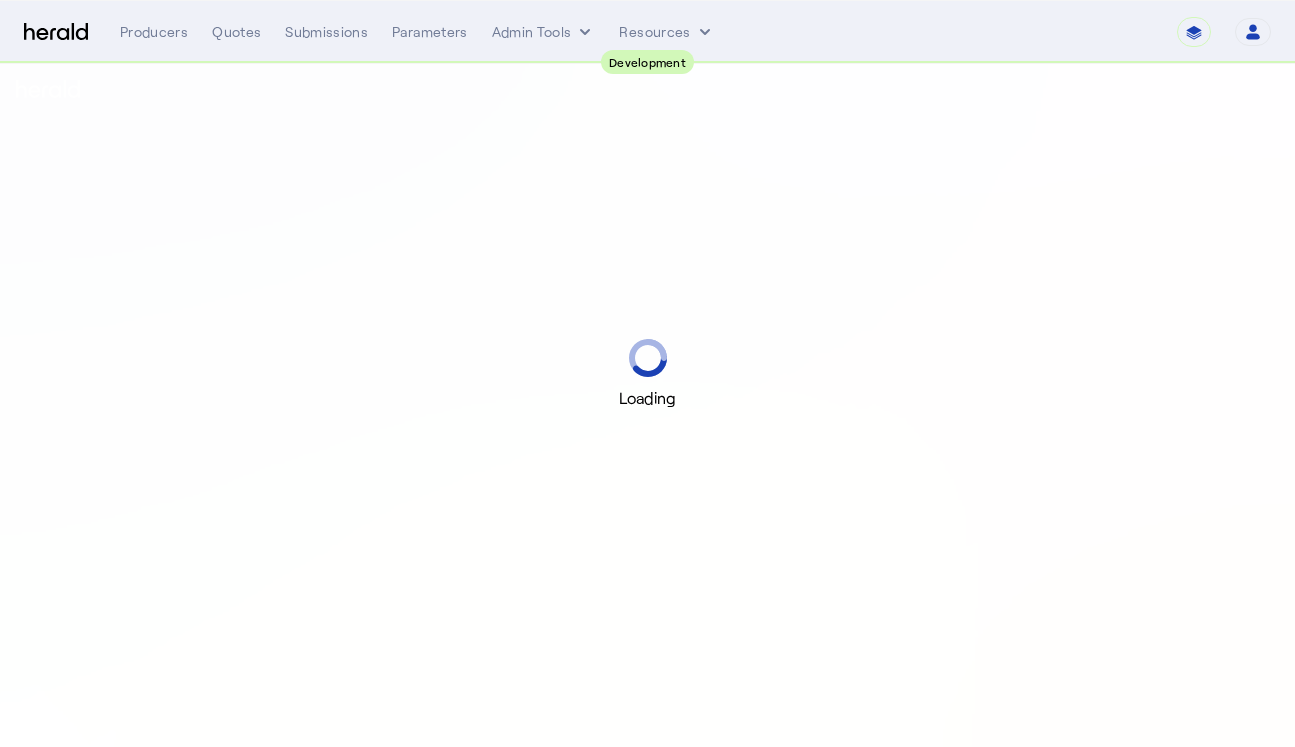 select on "pfm_2v8p_herald_api" 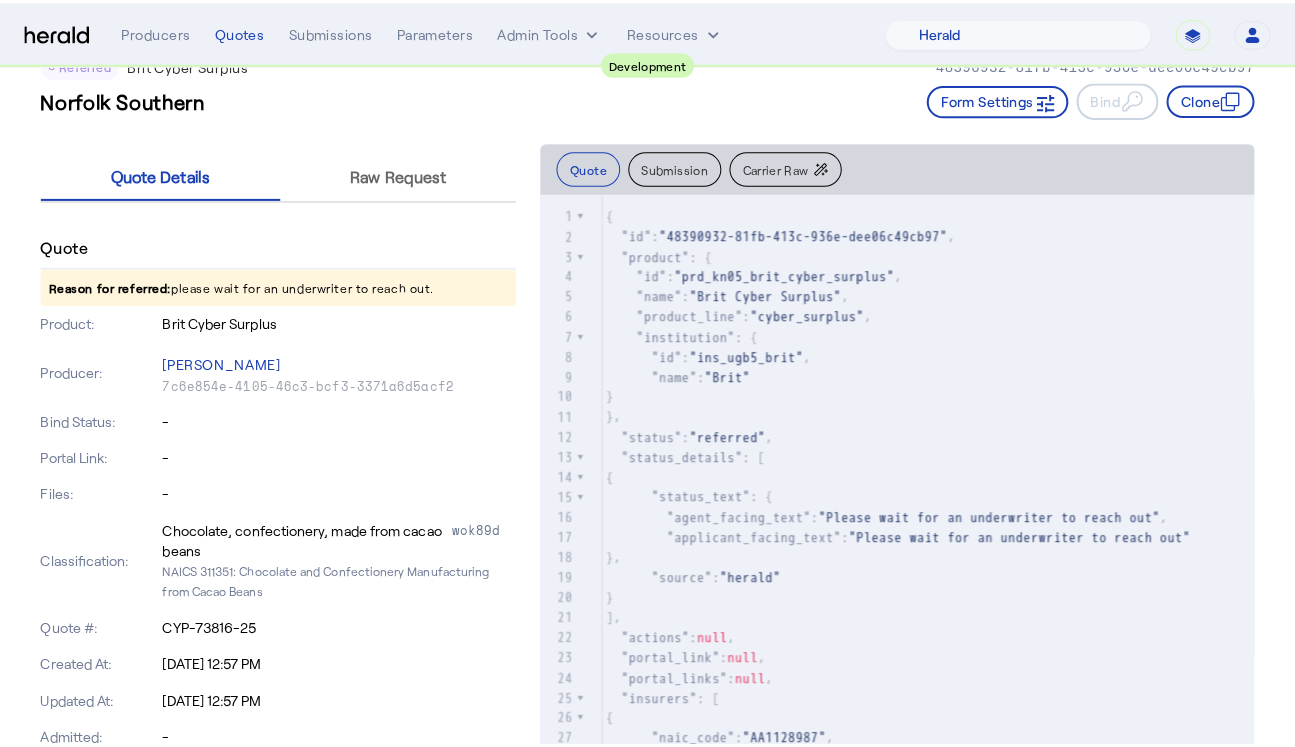 scroll, scrollTop: 0, scrollLeft: 0, axis: both 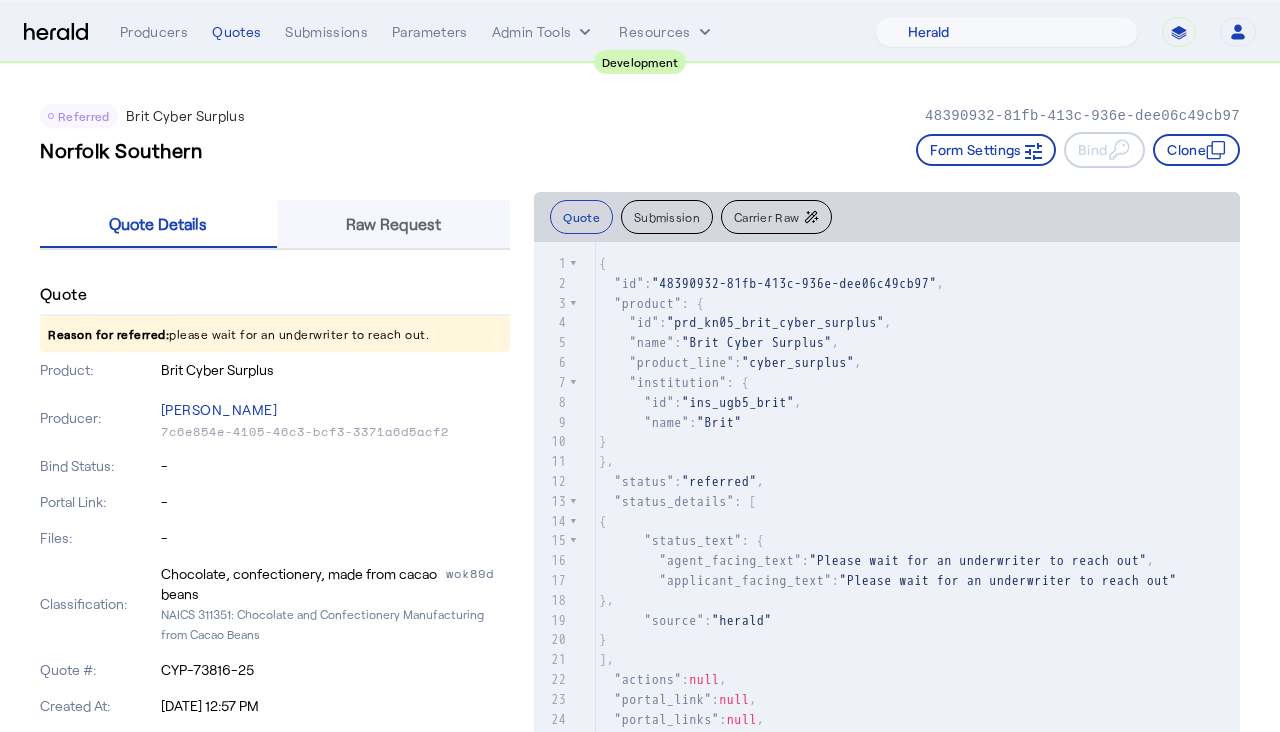 click on "Raw Request" at bounding box center (394, 224) 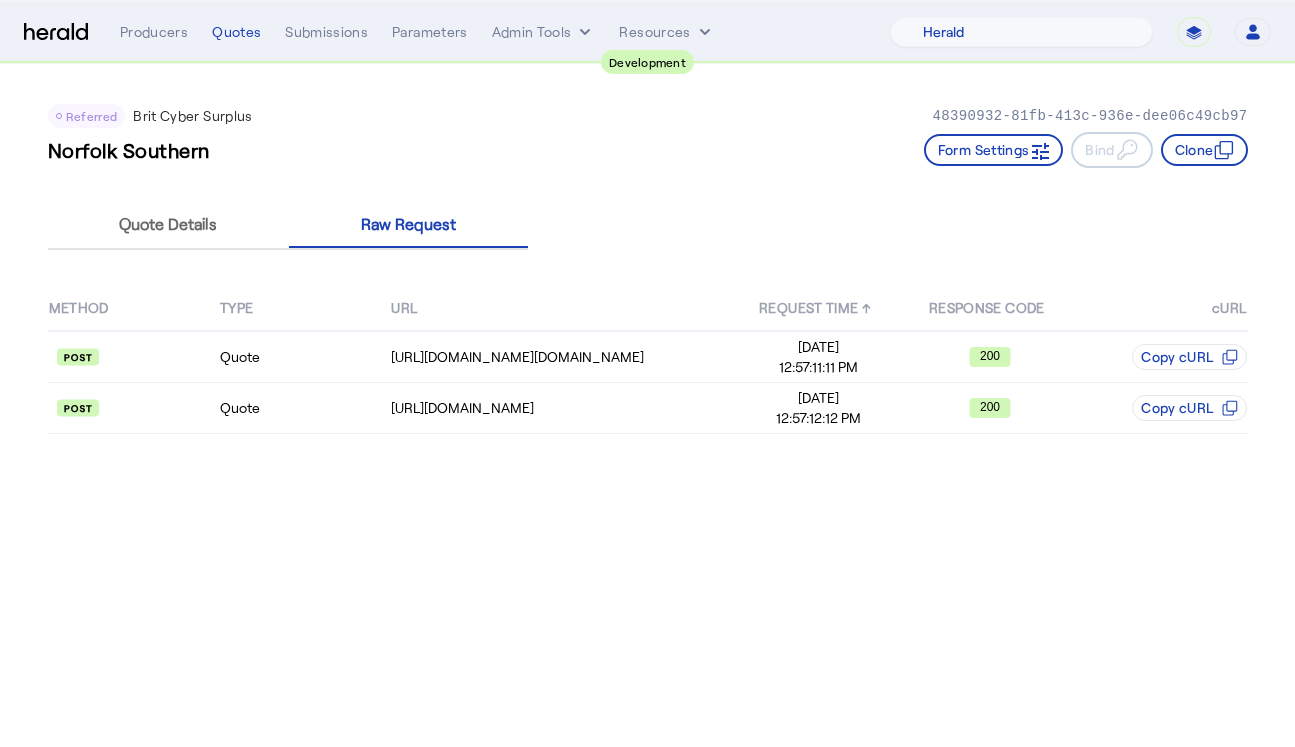 click on "REQUEST TIME  ↑" 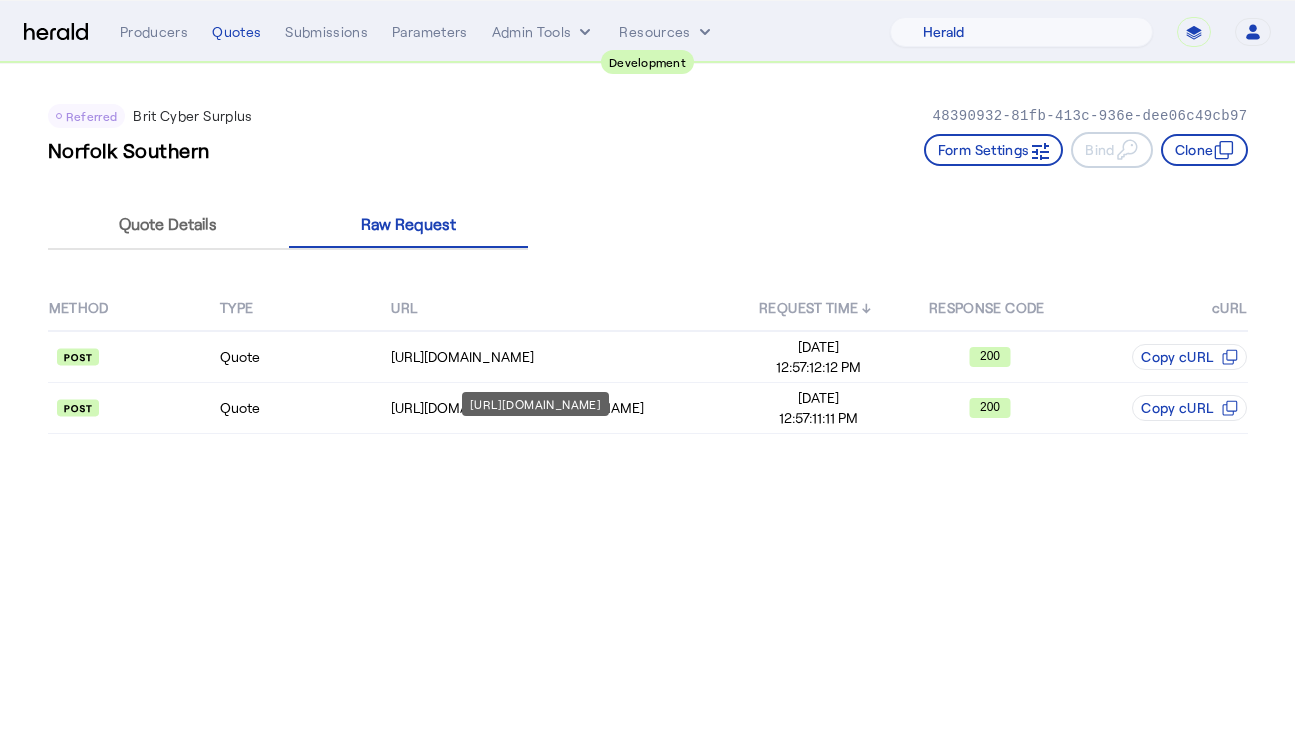 click on "[URL][DOMAIN_NAME]" 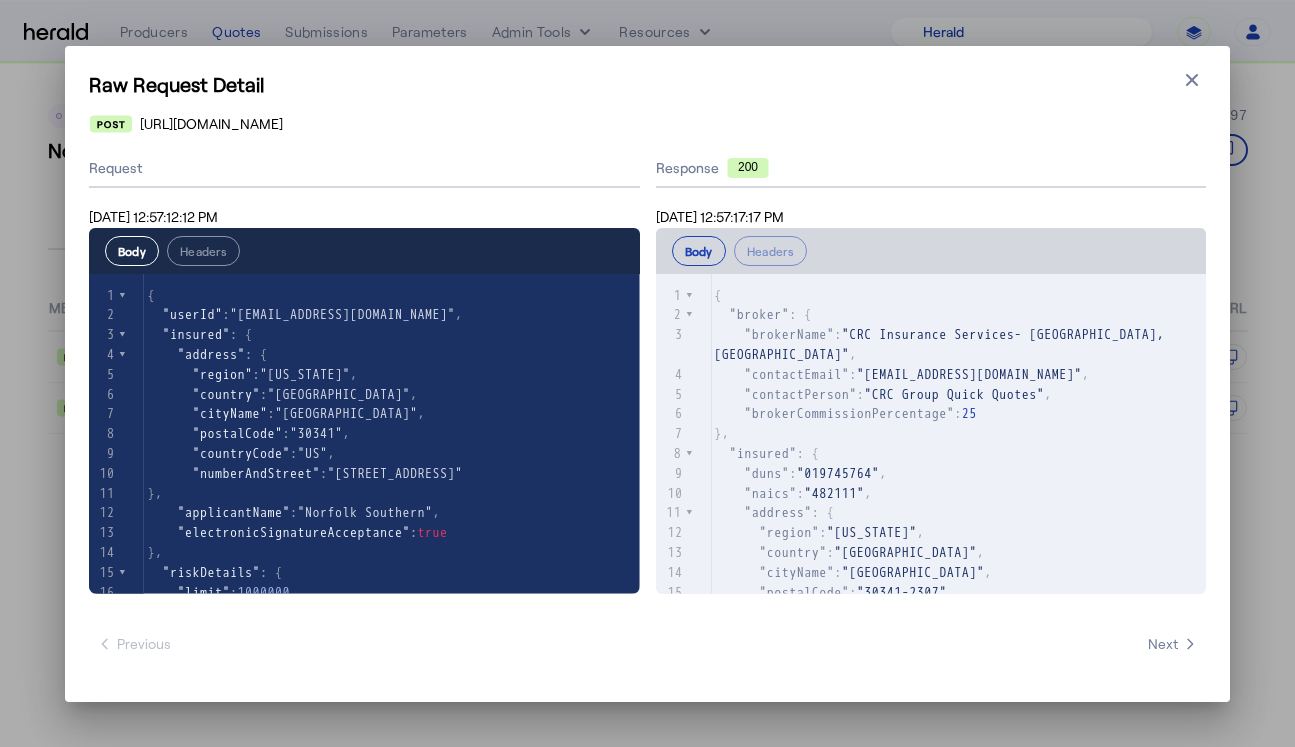 scroll, scrollTop: 195, scrollLeft: 0, axis: vertical 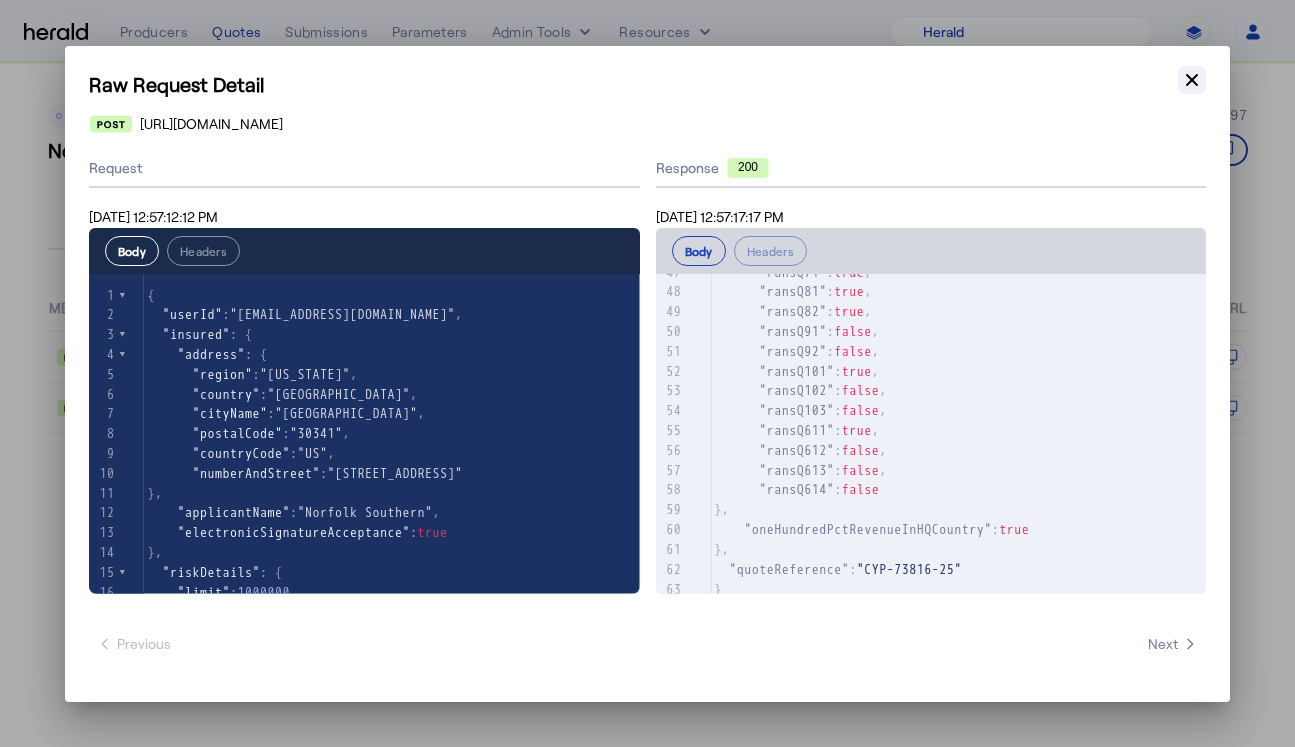 click 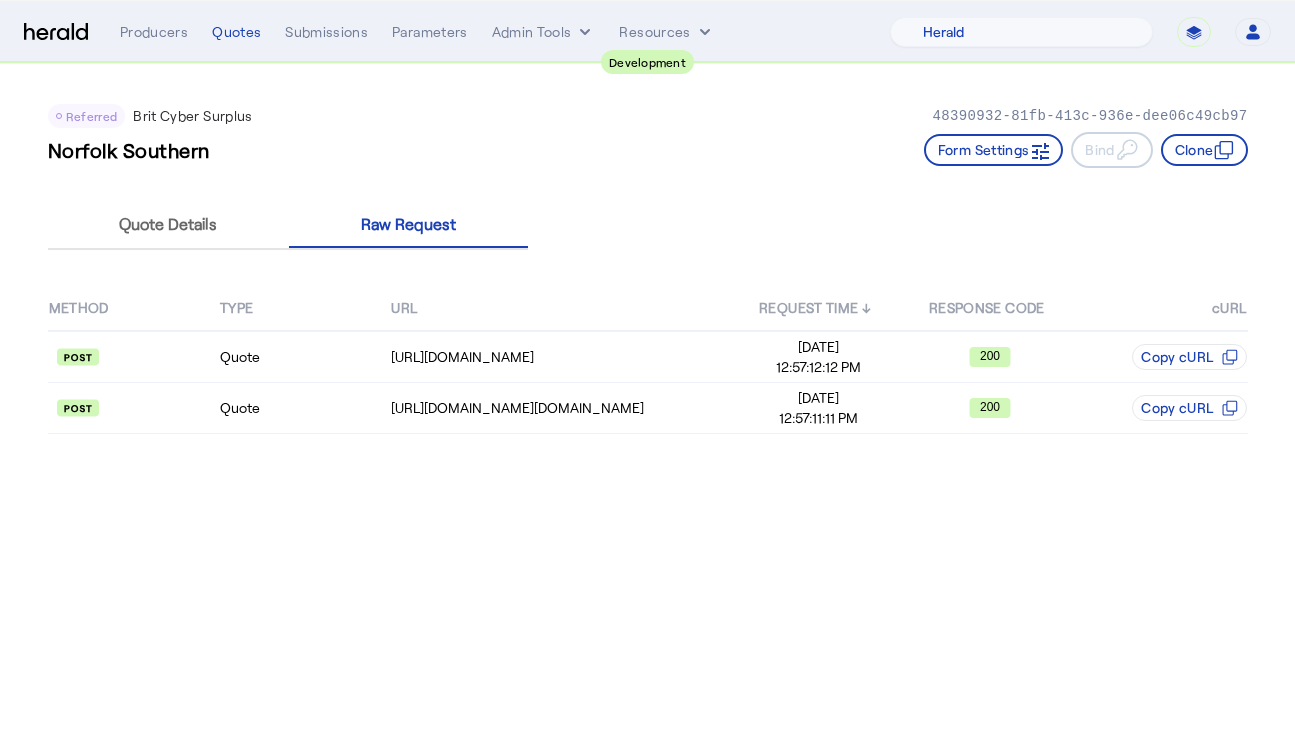 click on "Referred  Brit Cyber Surplus   48390932-81fb-413c-936e-dee06c49cb97   Norfolk Southern   Form Settings     Bind     Clone" 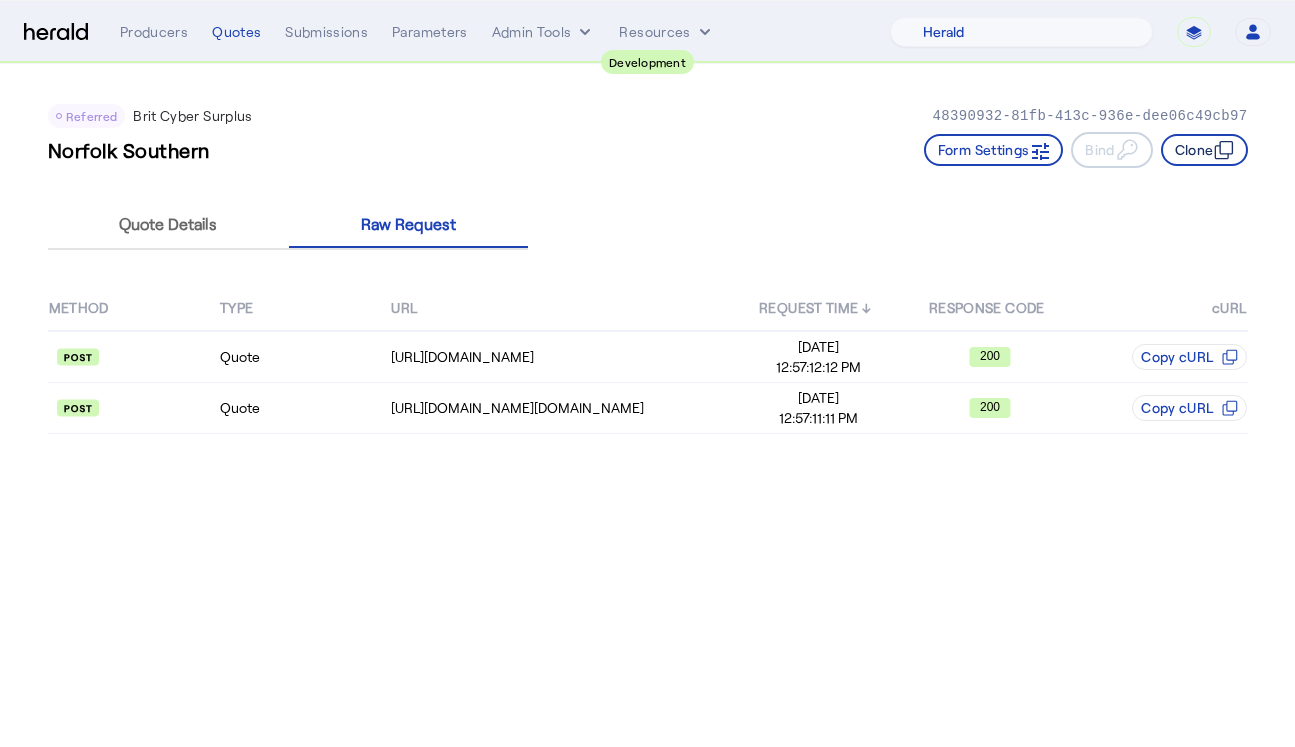click on "Clone" 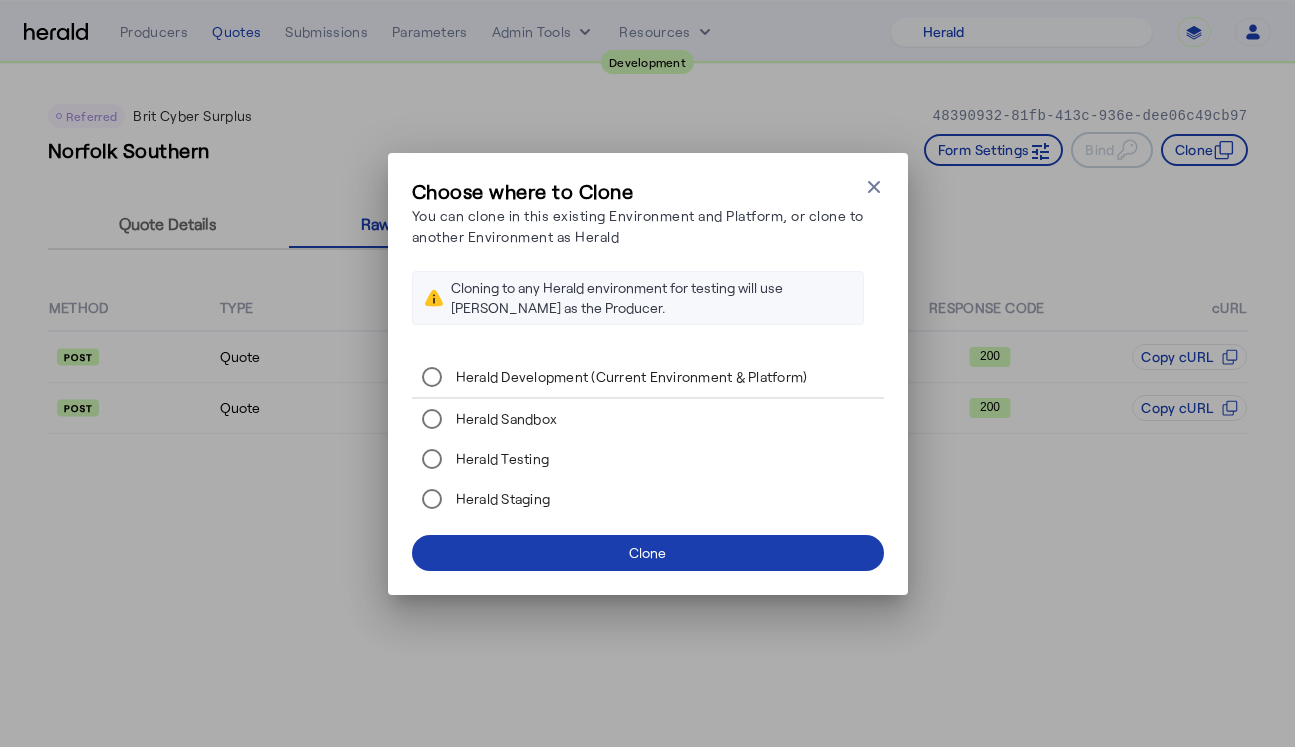 click at bounding box center (648, 553) 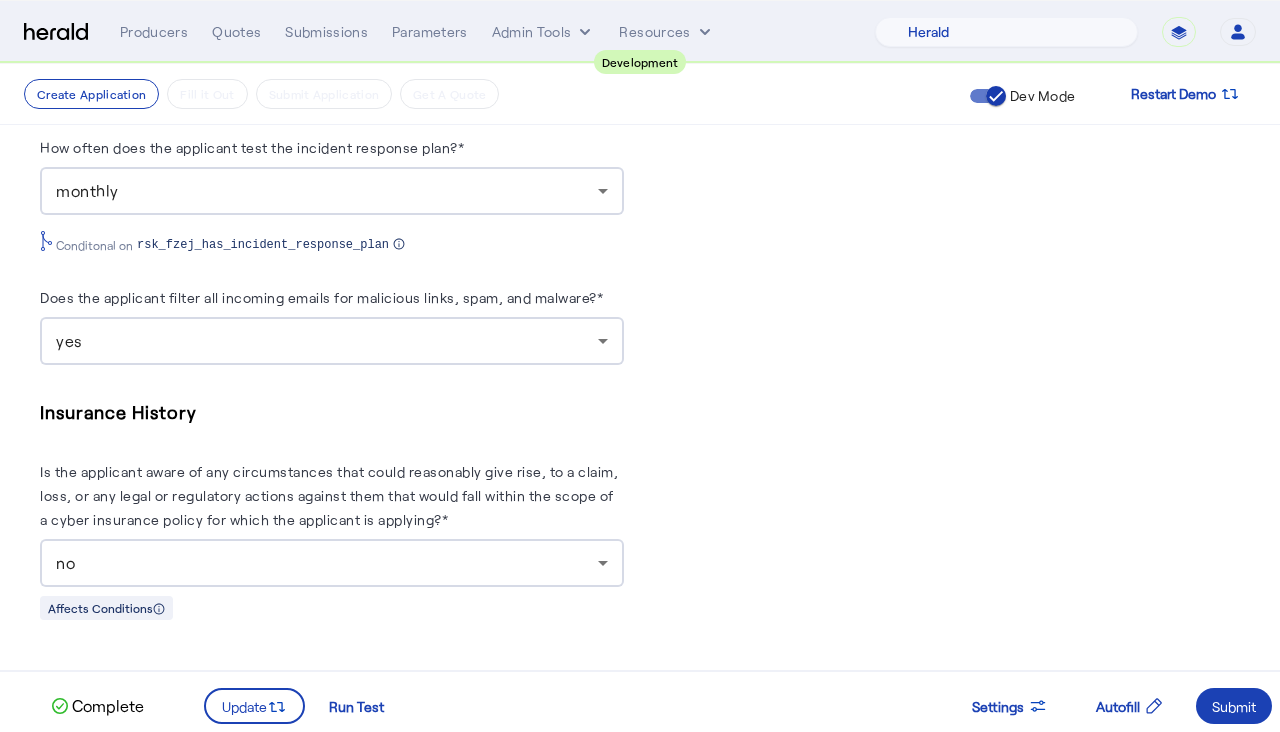 click on "Insurance History" at bounding box center [332, 412] 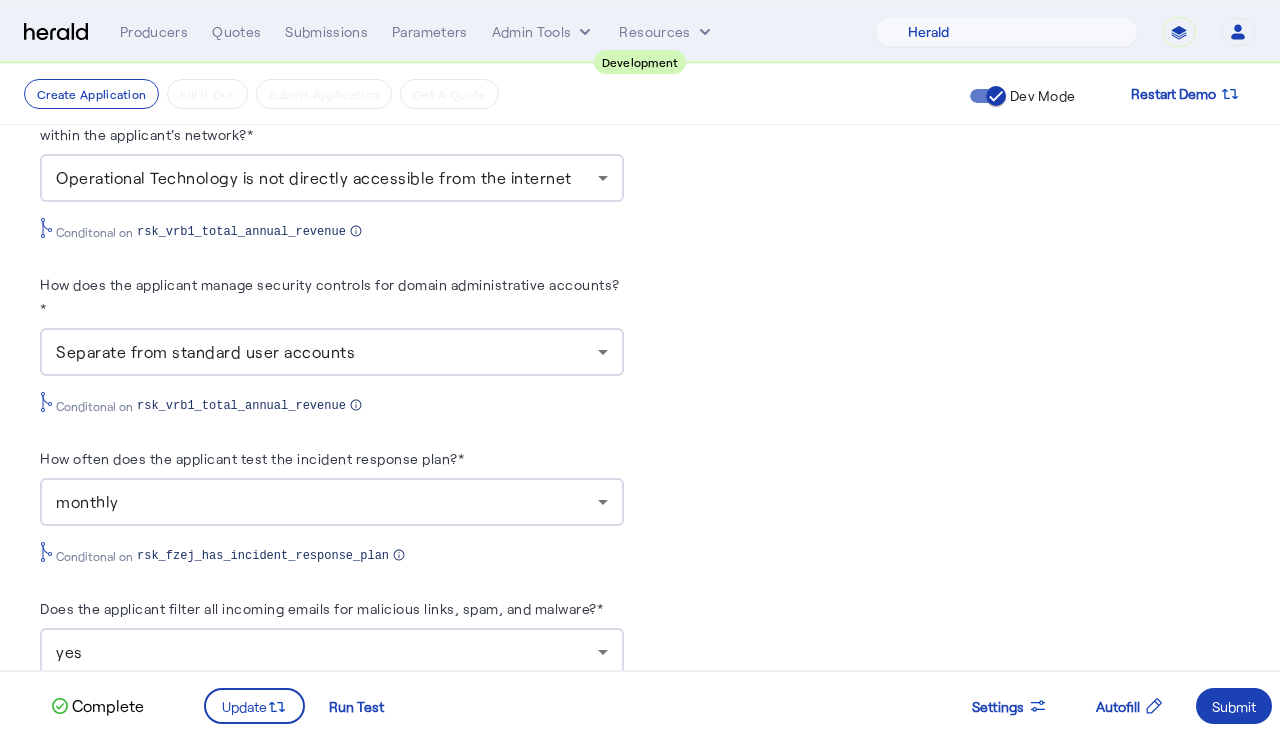 click on "How does the applicant manage security controls for domain administrative accounts?*" at bounding box center (330, 296) 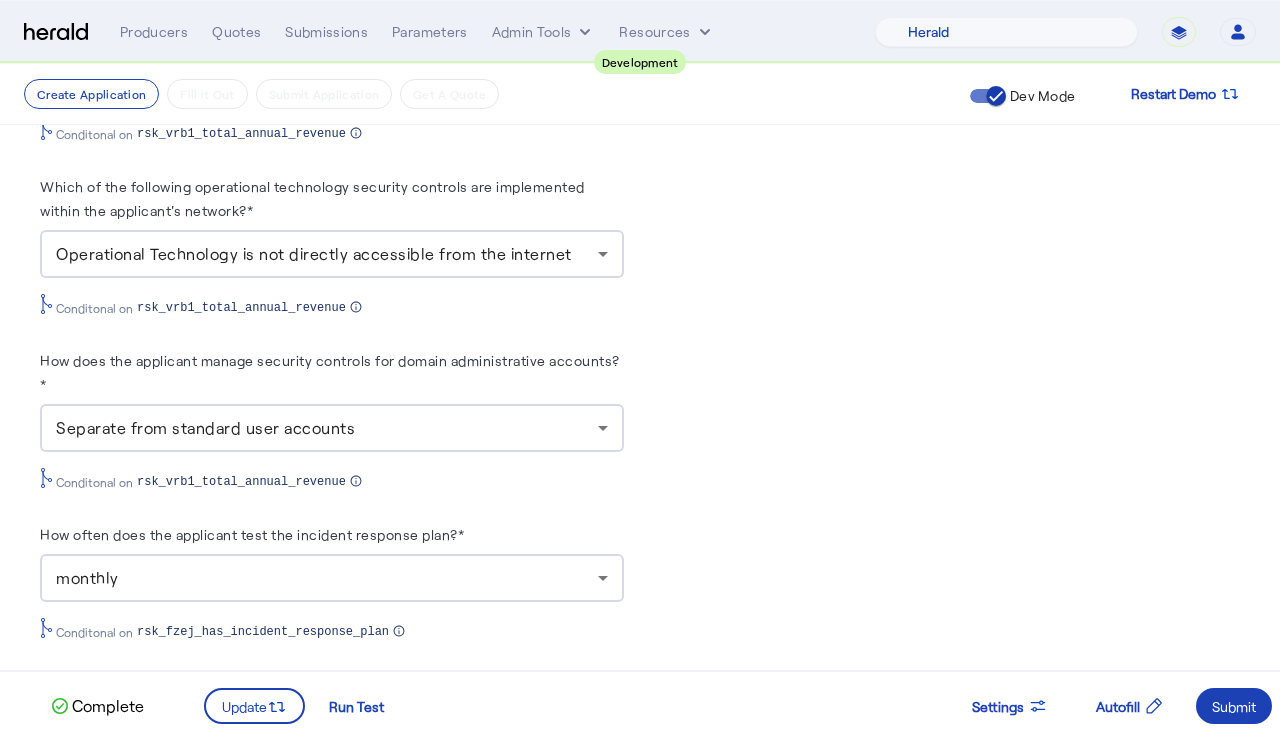 click on "Operational Technology is not directly accessible from the internet" at bounding box center [314, 253] 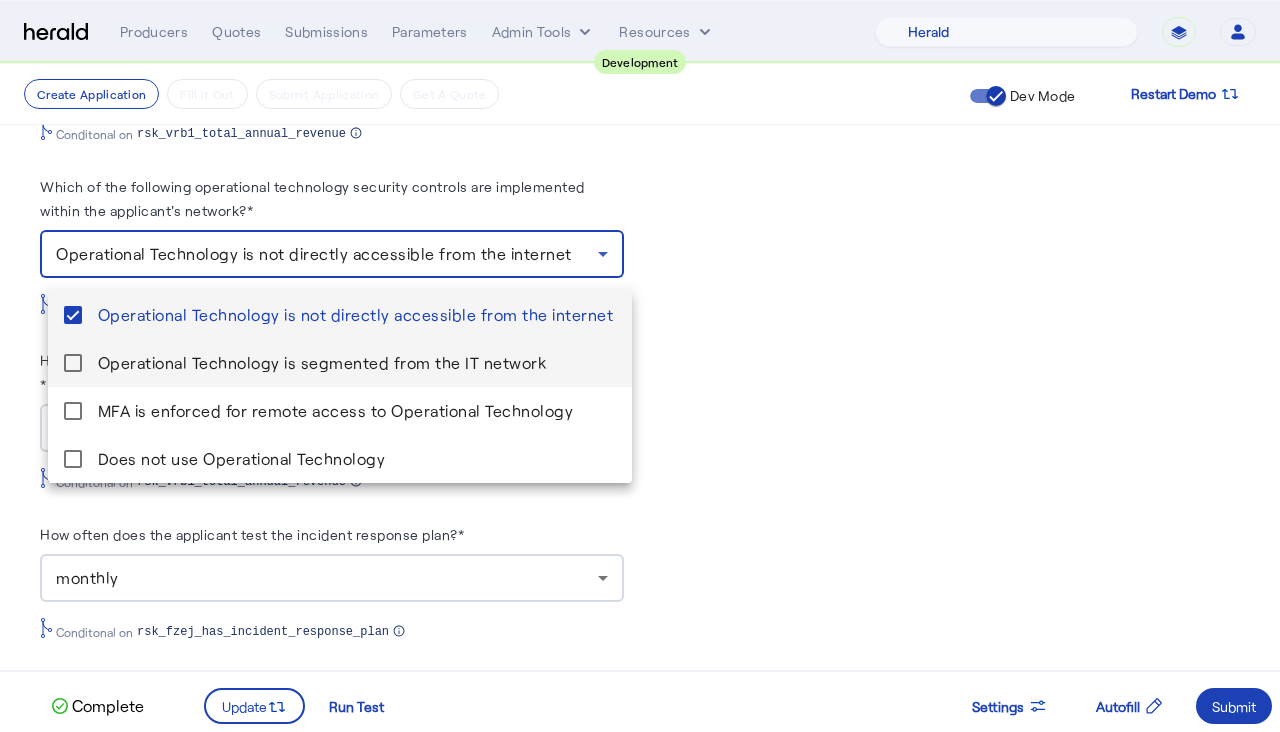 click on "Operational Technology is segmented from the IT network" at bounding box center (357, 363) 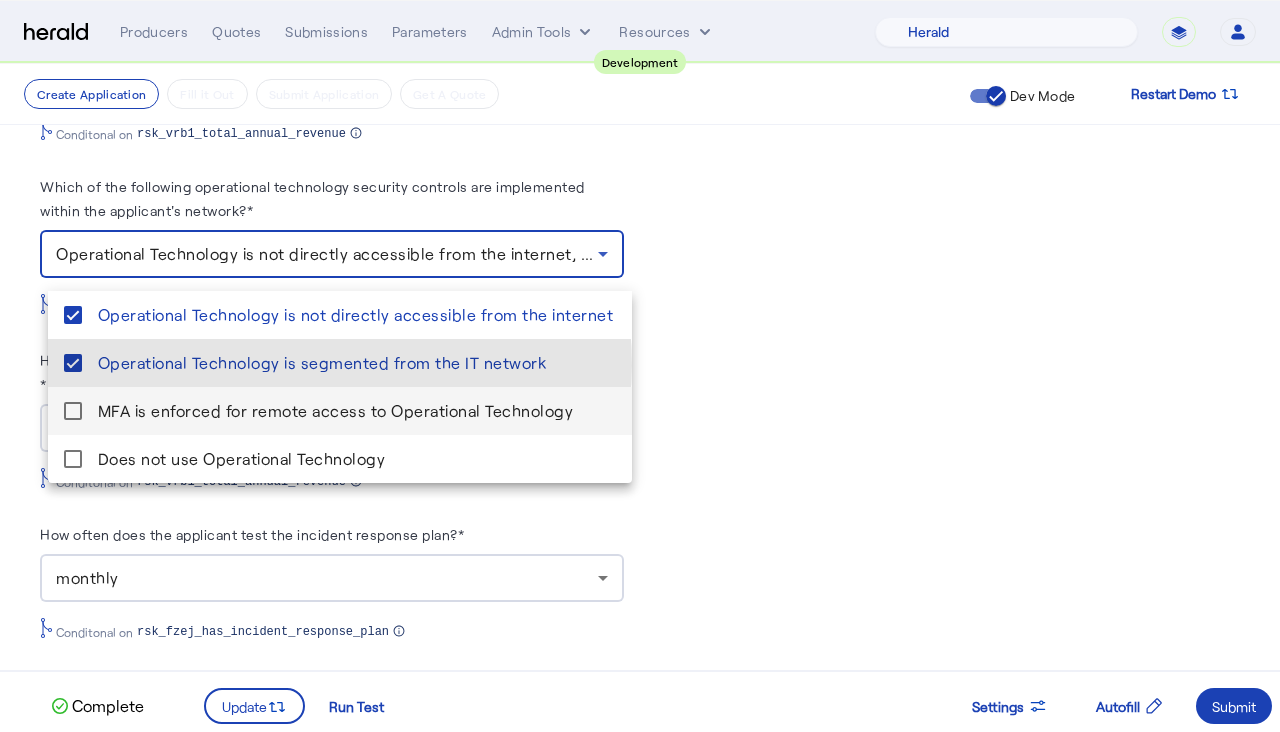 click on "MFA is enforced for remote access to Operational Technology" at bounding box center (357, 411) 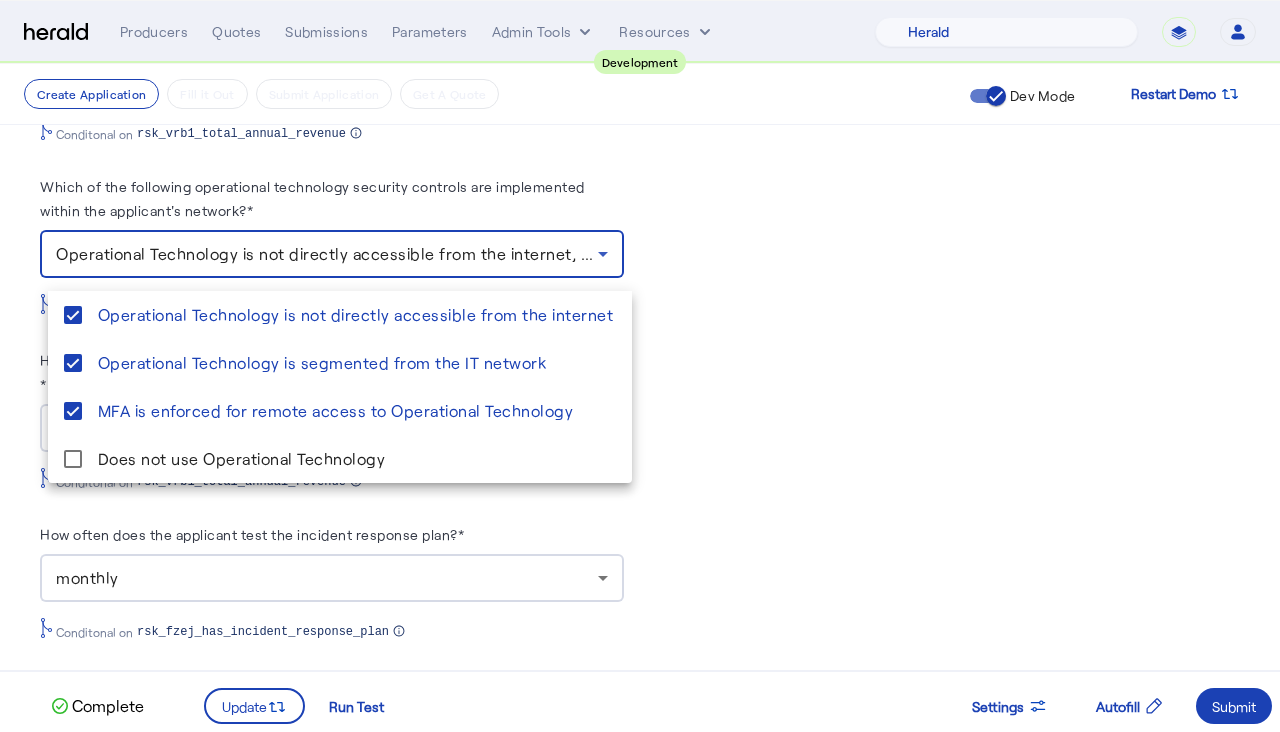 click at bounding box center (640, 366) 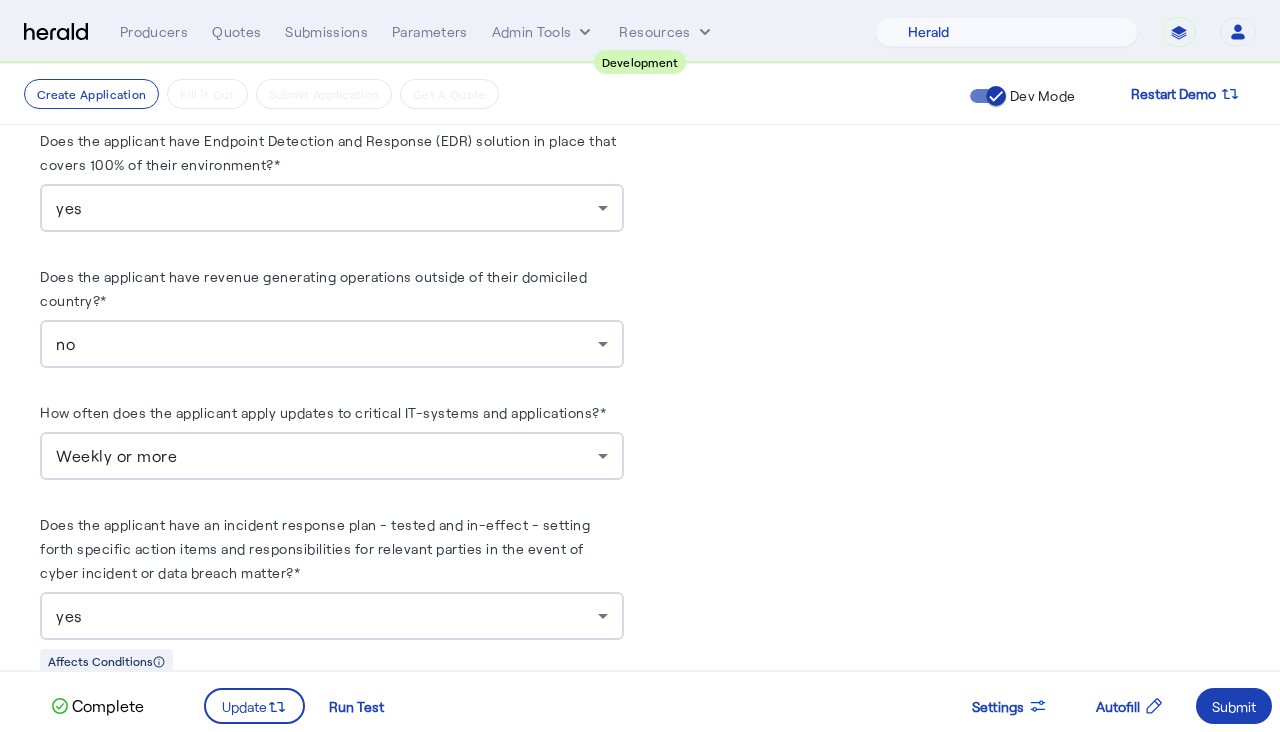 click on "no" at bounding box center [327, 344] 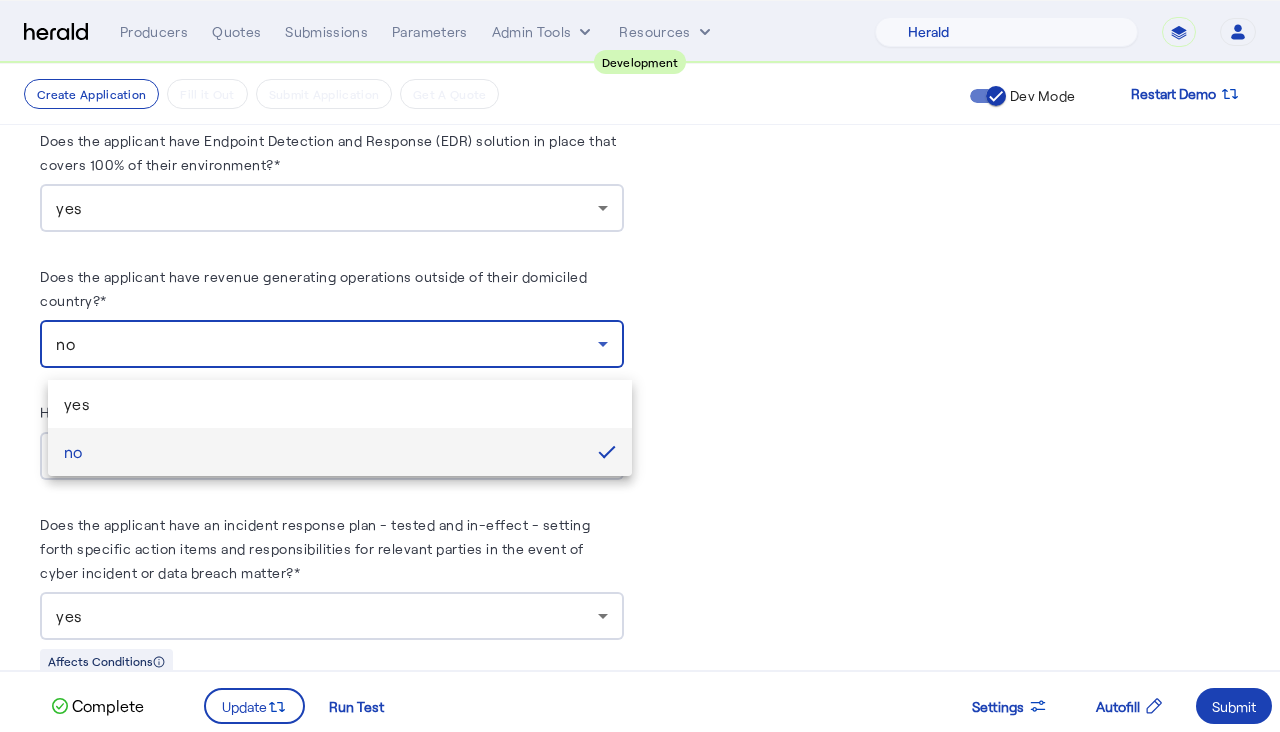 click at bounding box center [640, 366] 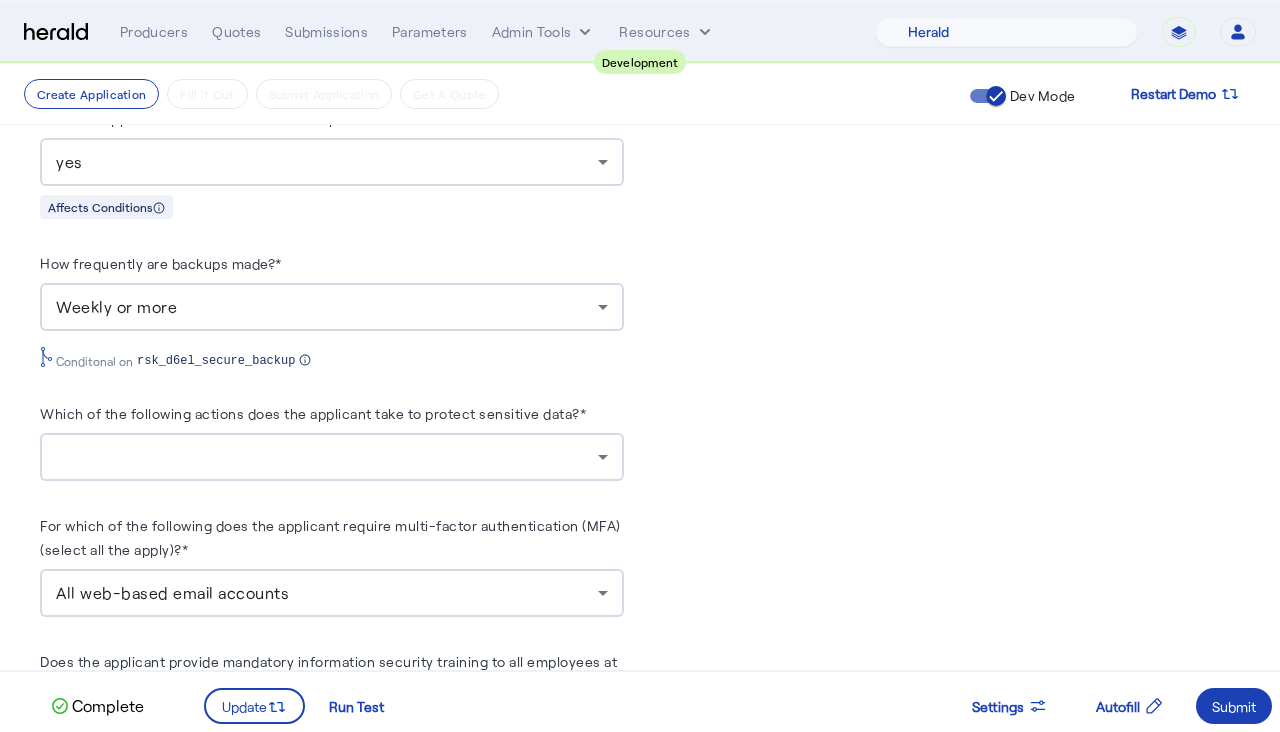 click at bounding box center (332, 457) 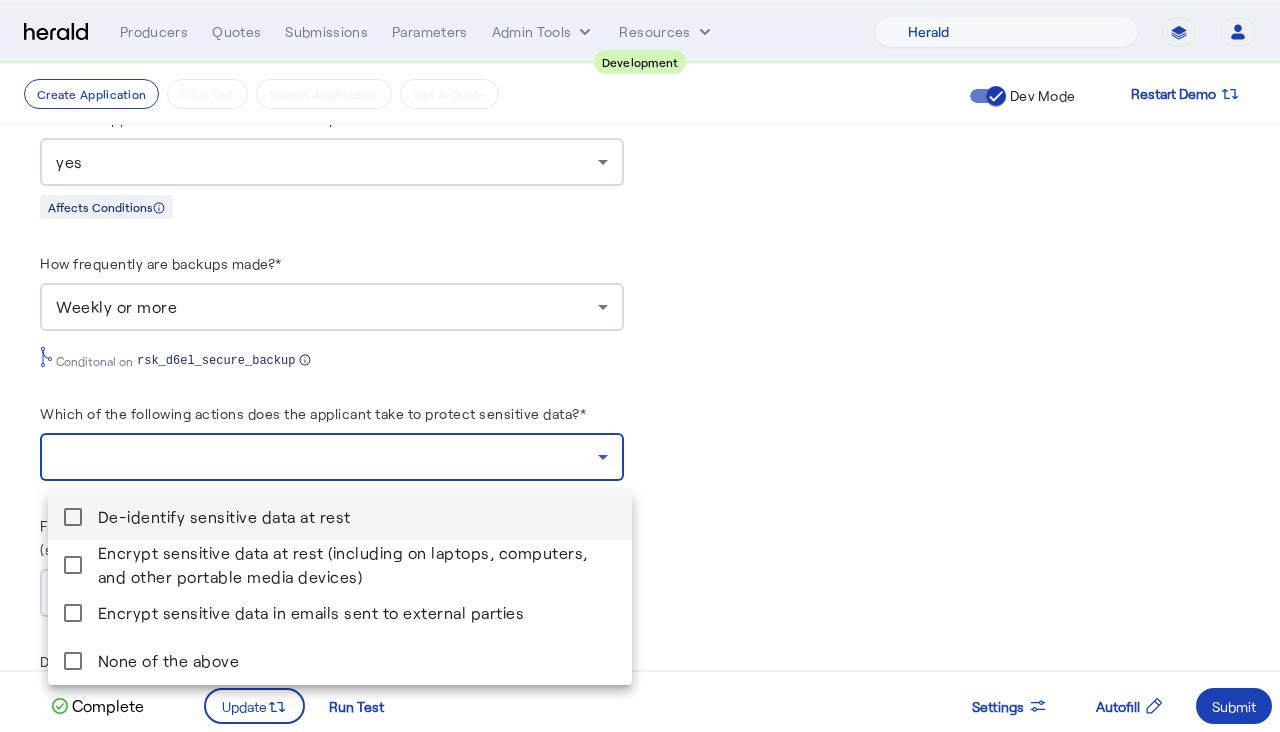 click on "De-identify sensitive data at rest" at bounding box center (357, 517) 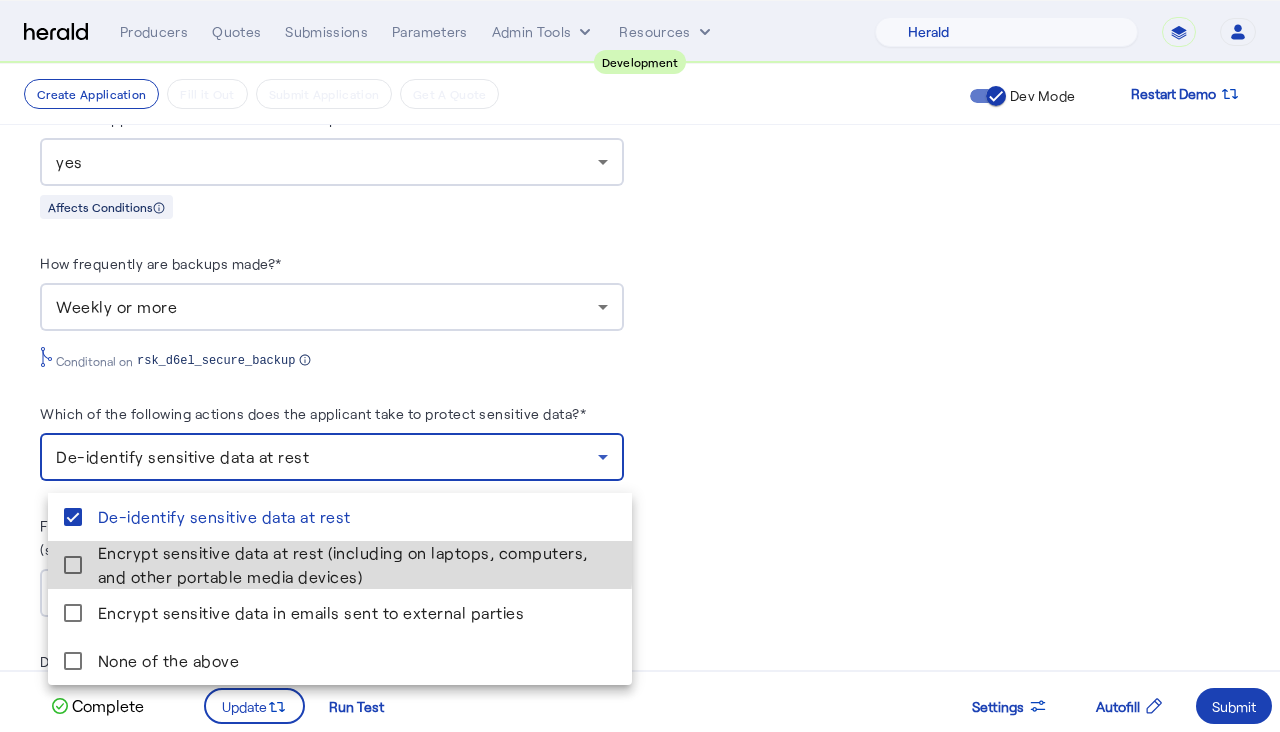 click on "Encrypt sensitive data at rest (including on laptops, computers, and other portable media devices)" at bounding box center (357, 565) 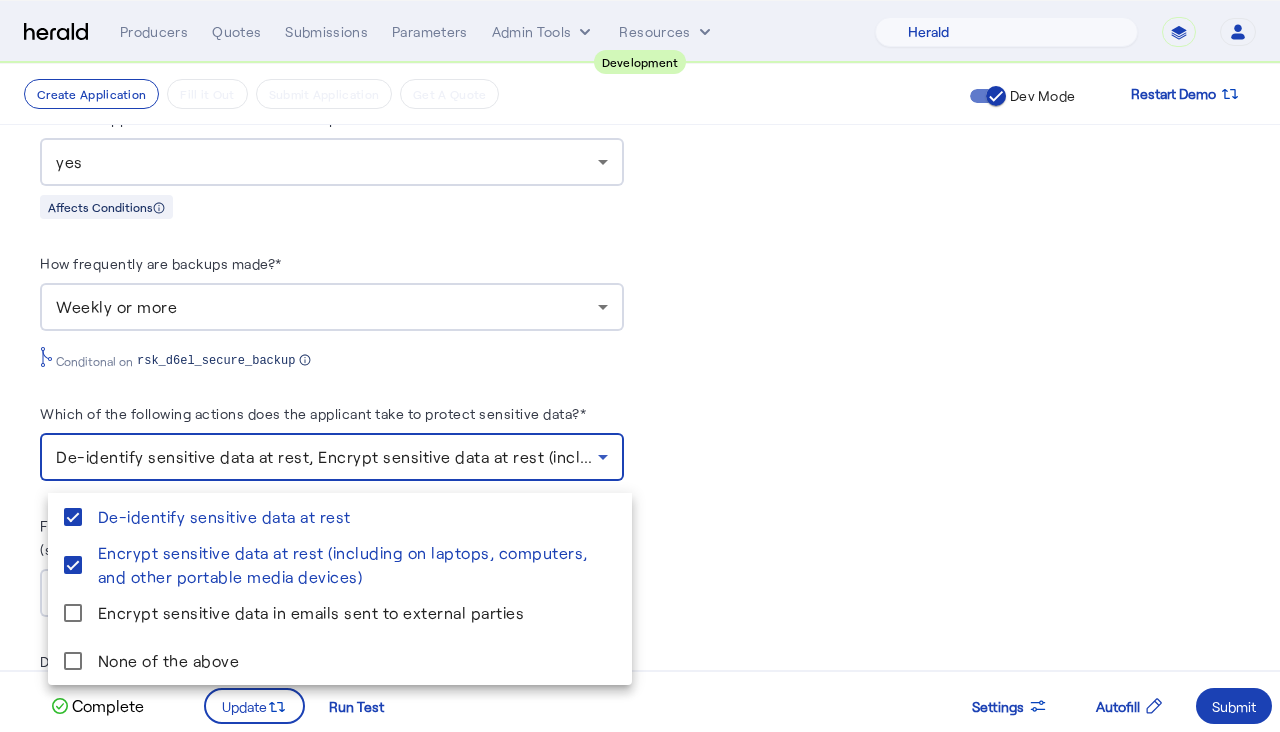 click at bounding box center (640, 366) 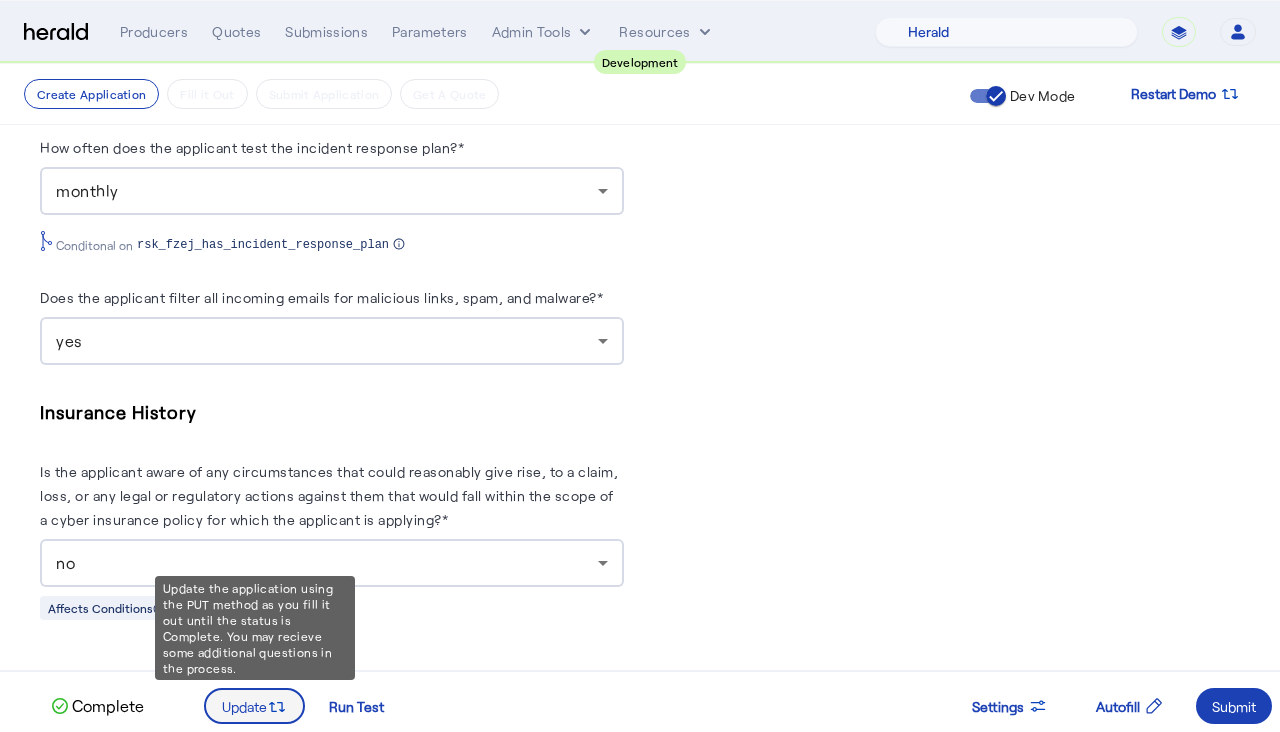 click on "Update" at bounding box center (254, 706) 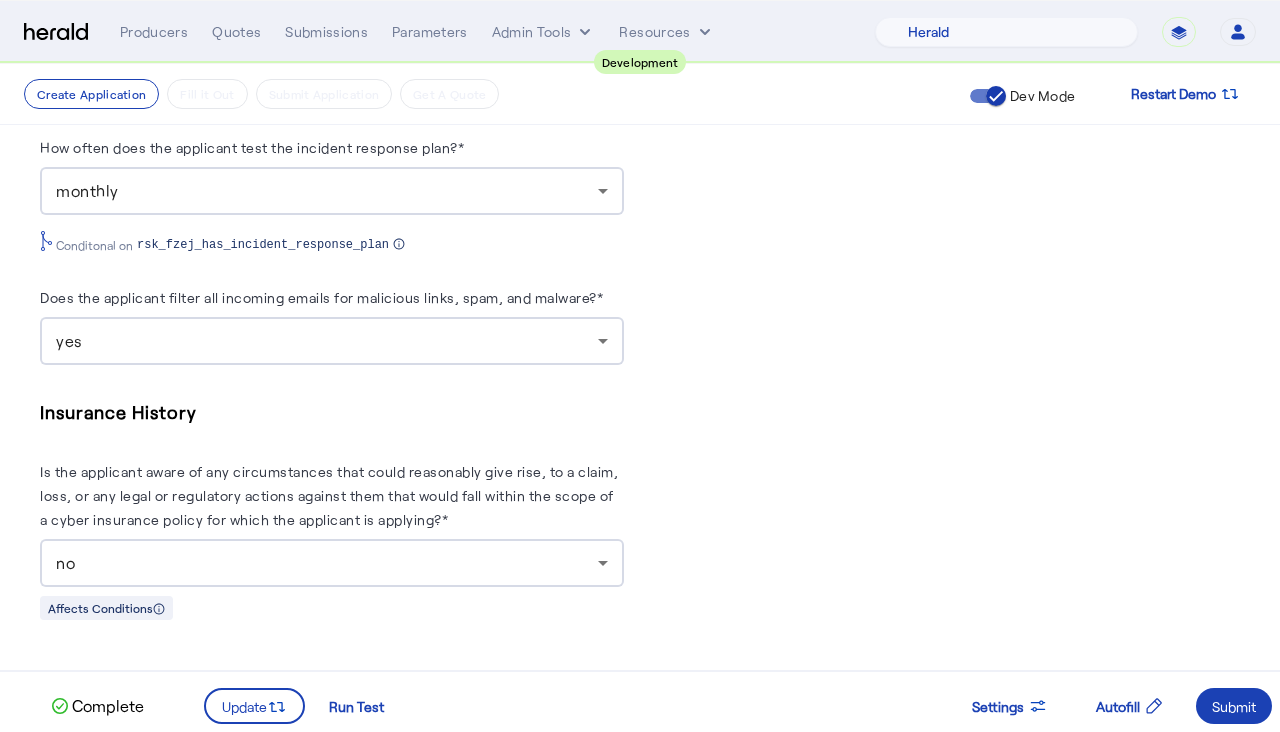 click on "PUT  /applications
xxxxxxxxxx 5 119   1 { 2    "coverage_values" : [ 3     { 4        "coverage_parameter_id" :  "cvg_o3mw_cyb_effective_date" , 5        "value" :  "2025-07-01" 6     } 7   ], 8    "risk_values" : [ 9     { 10        "risk_parameter_id" :  "rsk_m4p9_insured_name" , 11        "value" :  "Norfolk Southern" 12     }, 13     { 14        "risk_parameter_id" :  "rsk_jsy2_primary_address" , 15        "value" : { 16          "line1" :  "650 West Peachtree Street NW" , 17          "city" :  "Atlanta" , 18          "state" :  "GA" , 19          "postal_code" :  "30341" , 20          "country_code" :  "USA" 21       } 22     }, 23     { 24        "risk_parameter_id" :  "rsk_b3jm_2017_naics_index" , 25        "value" :  "wok89d" 26     }, 27     { 28        "risk_parameter_id" :  "rsk_vrb1_total_annual_revenue" ,  Response
xxxxxxxxxx 864   1 { 2    "application" : { 3      "id" :  , 4      "status"" 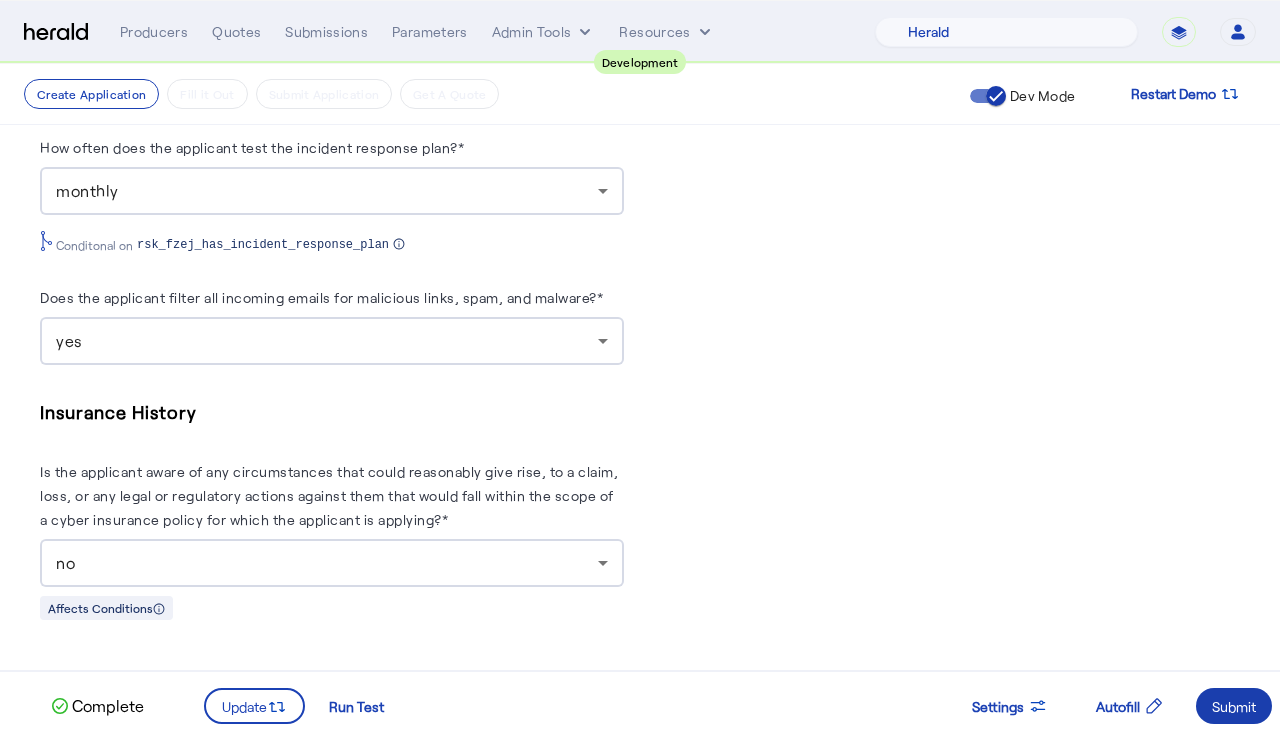 click on "Submit" at bounding box center [1234, 706] 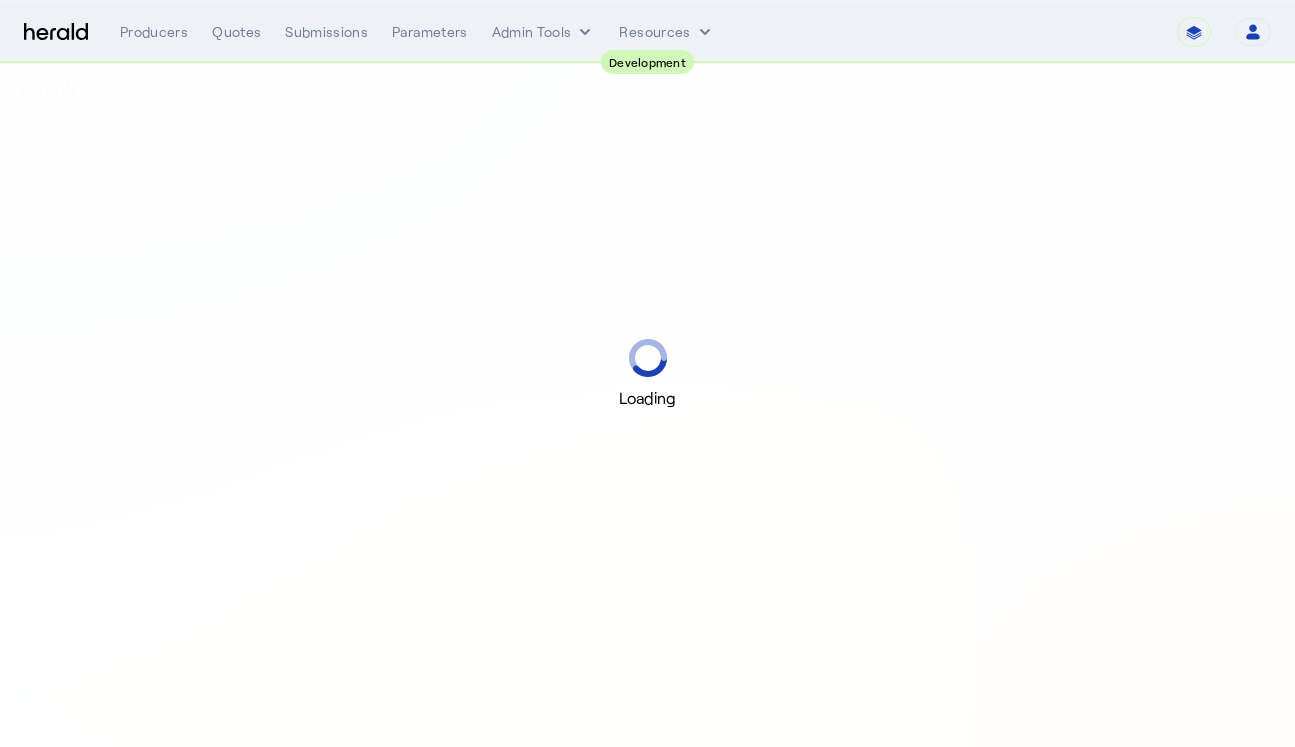 scroll, scrollTop: 0, scrollLeft: 0, axis: both 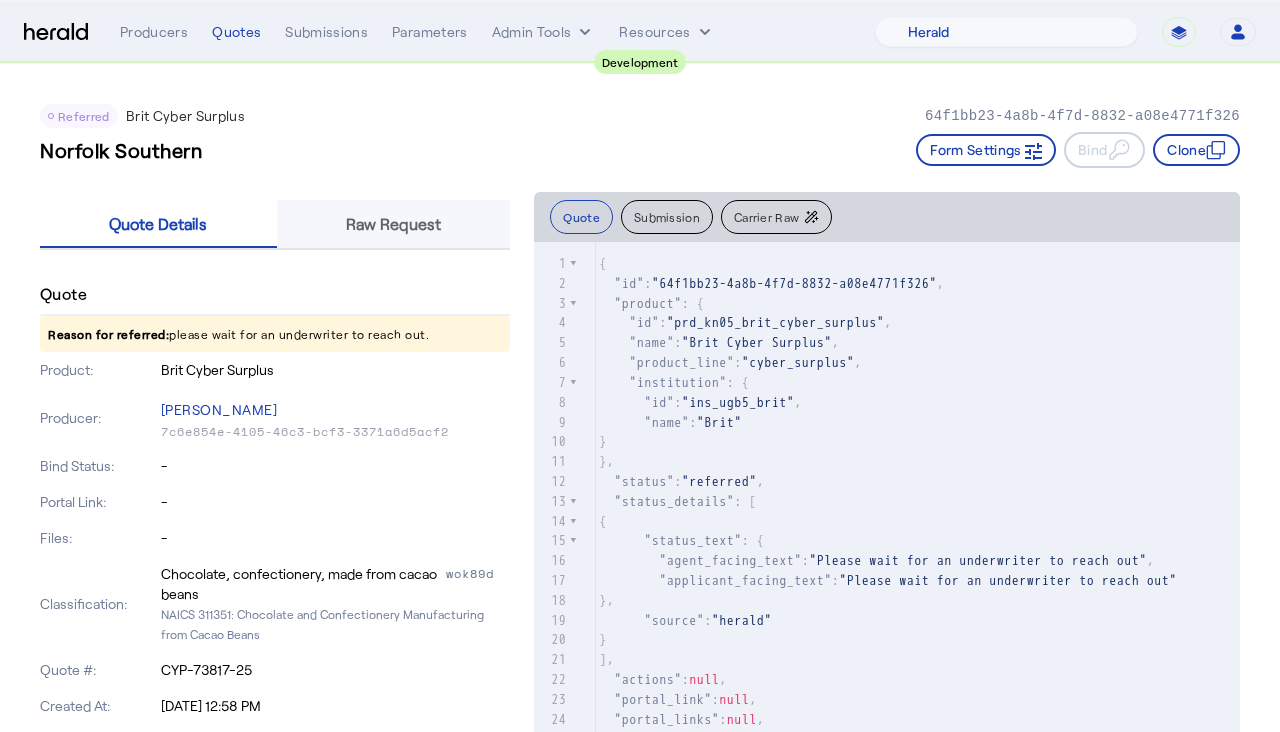 click on "Raw Request" at bounding box center [393, 224] 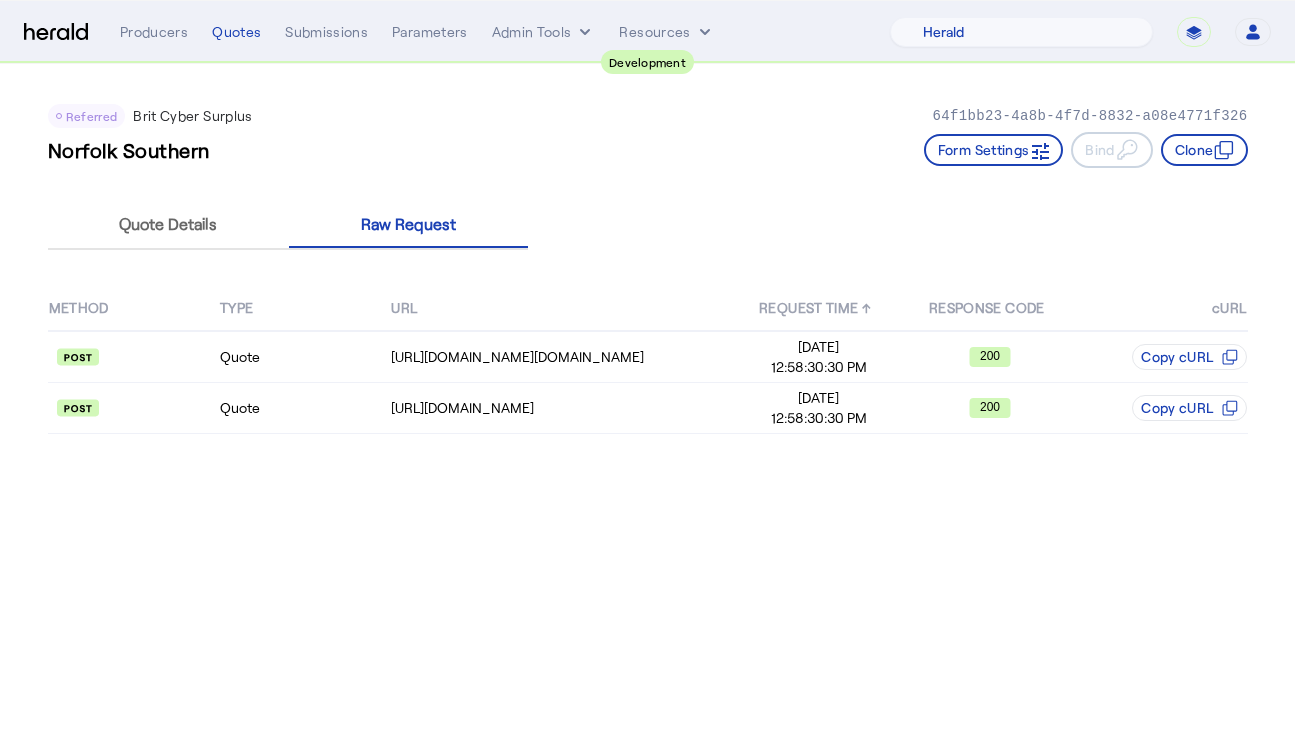 click on "Referred  Brit Cyber Surplus   64f1bb23-4a8b-4f7d-8832-a08e4771f326" 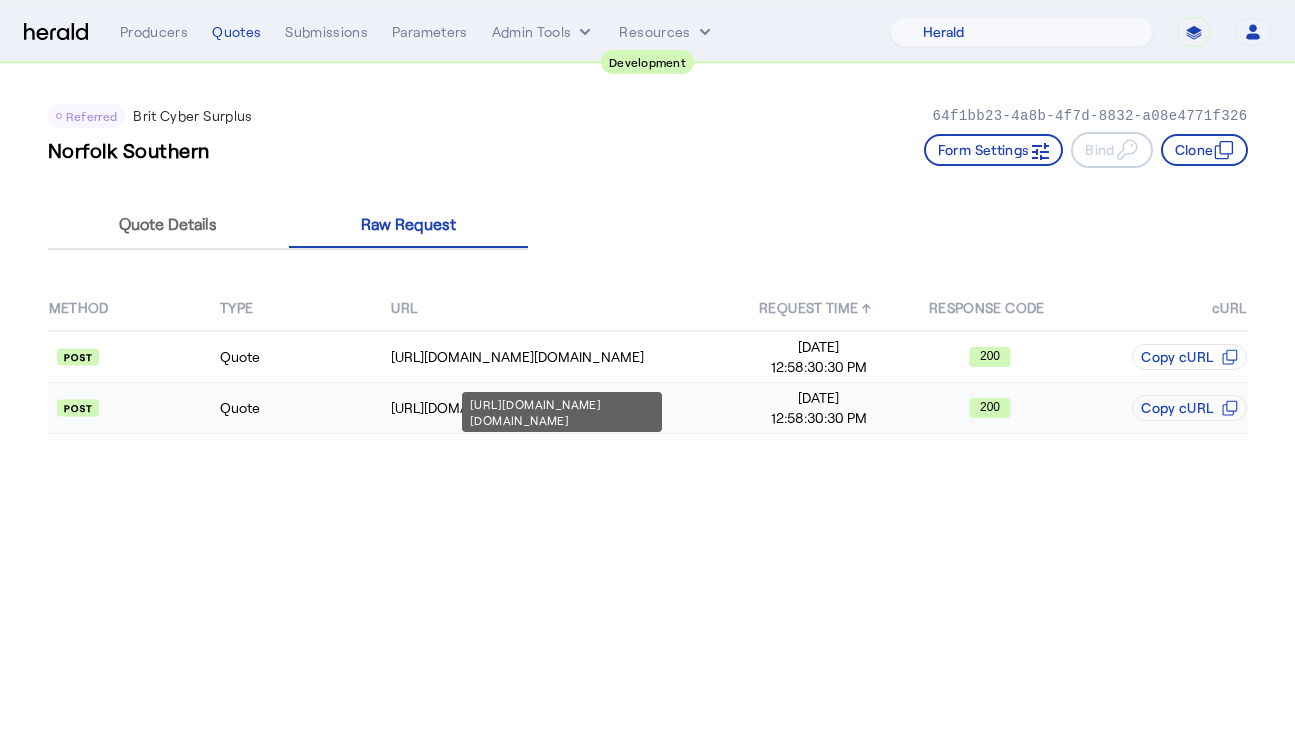 click on "Quote  [URL][DOMAIN_NAME][DOMAIN_NAME] [DATE] 12:58:30:30 PM  200   Copy cURL
Quote  [URL][DOMAIN_NAME] [DATE] 12:58:30:30 PM  200   Copy cURL" 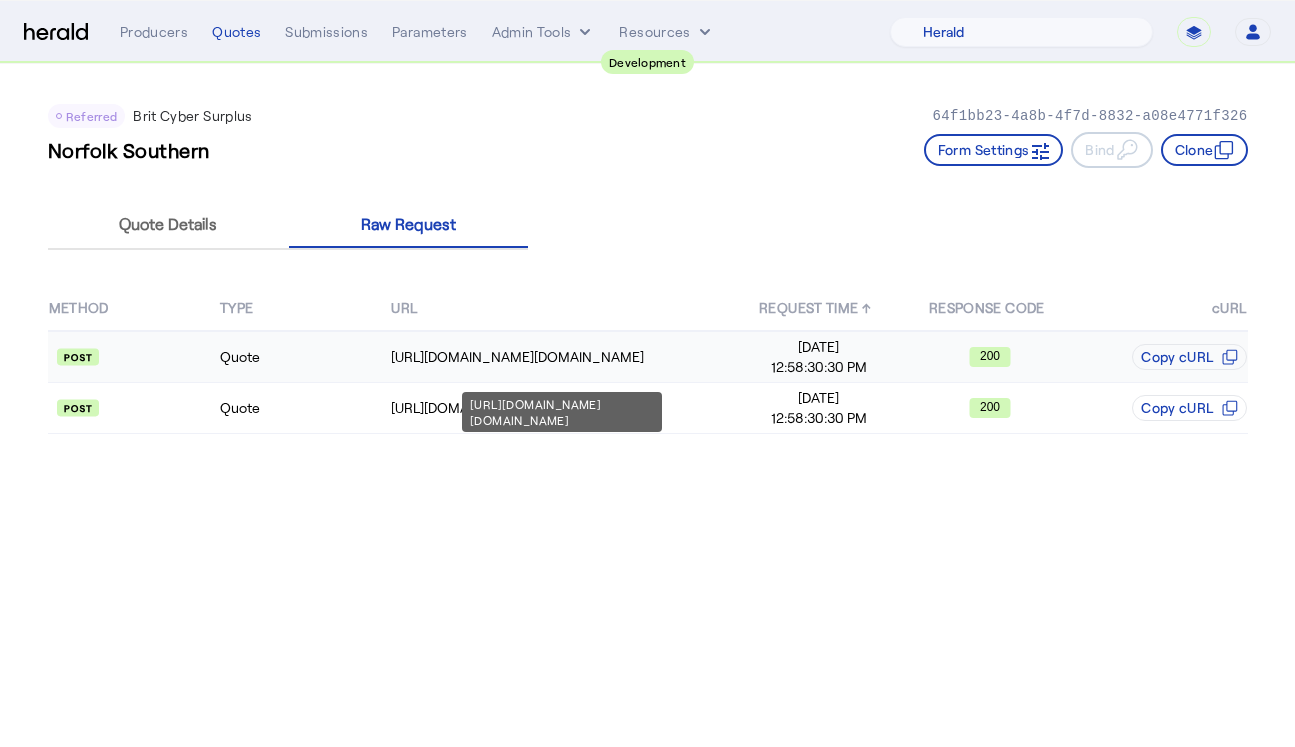 click on "[URL][DOMAIN_NAME][DOMAIN_NAME]" 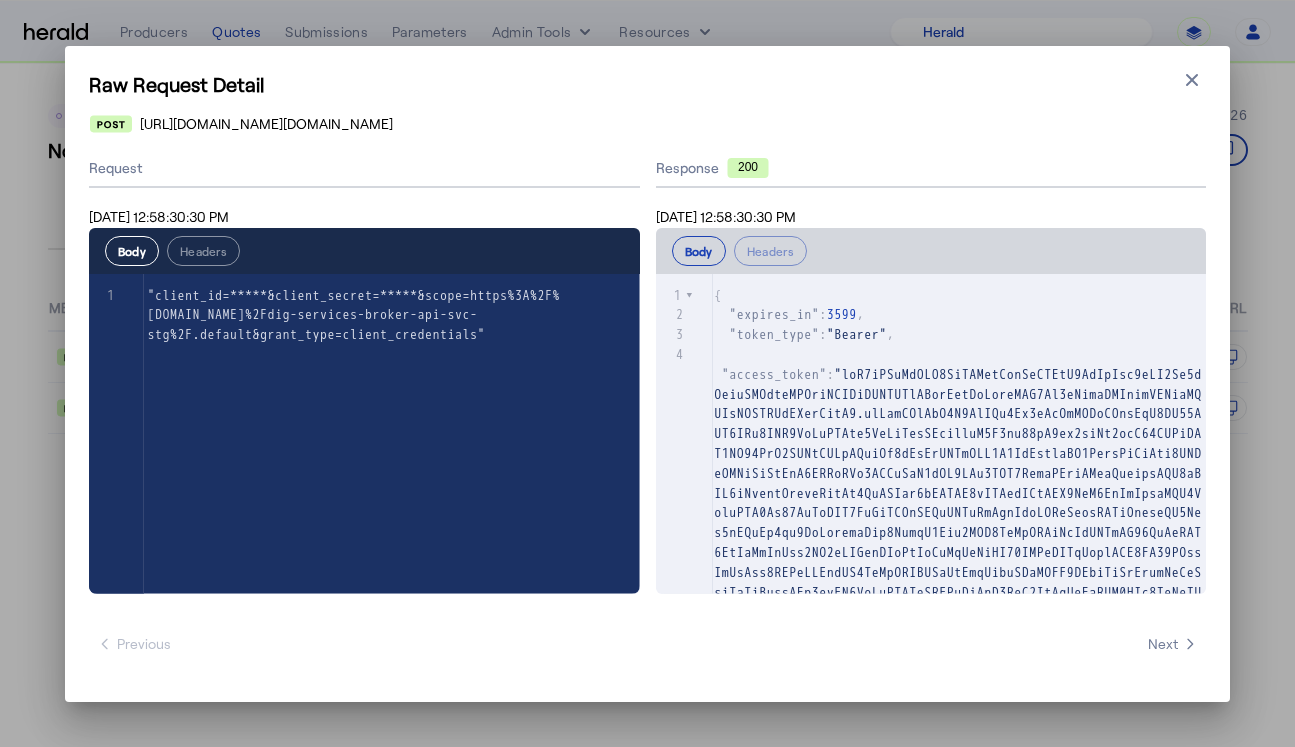 scroll, scrollTop: 358, scrollLeft: 0, axis: vertical 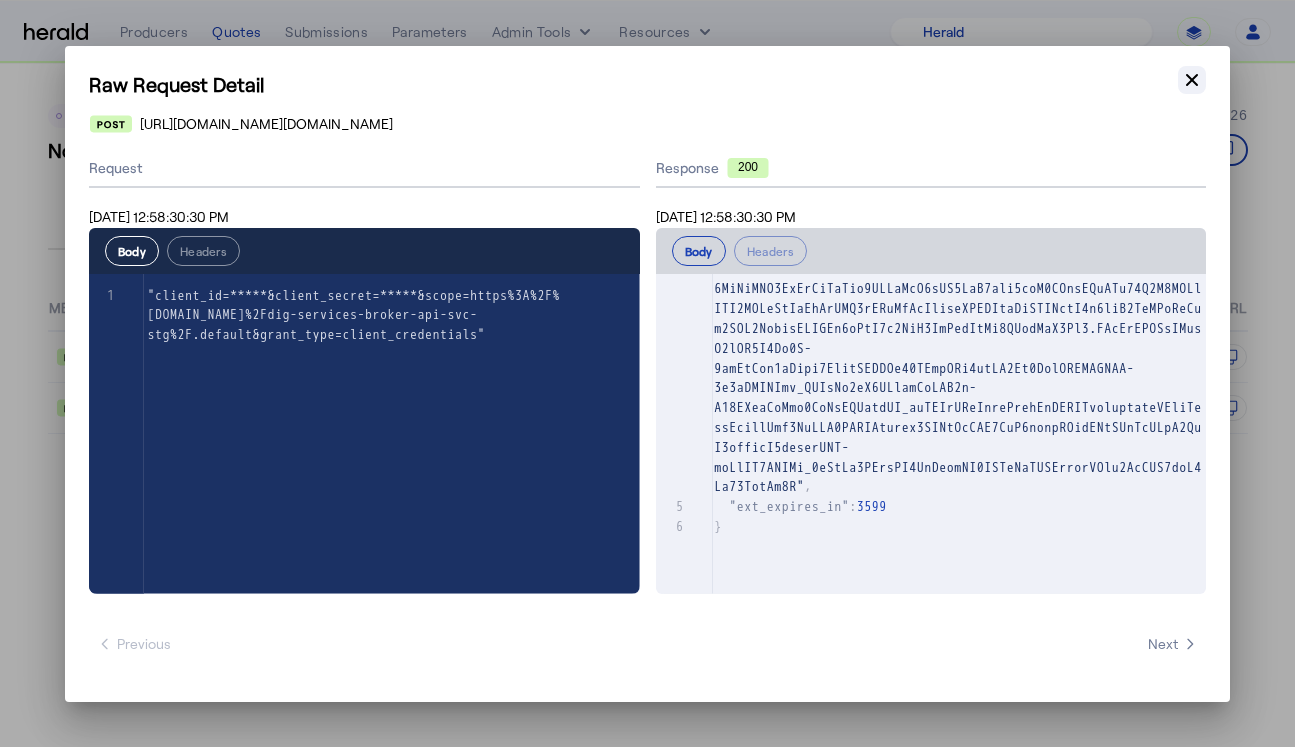 click 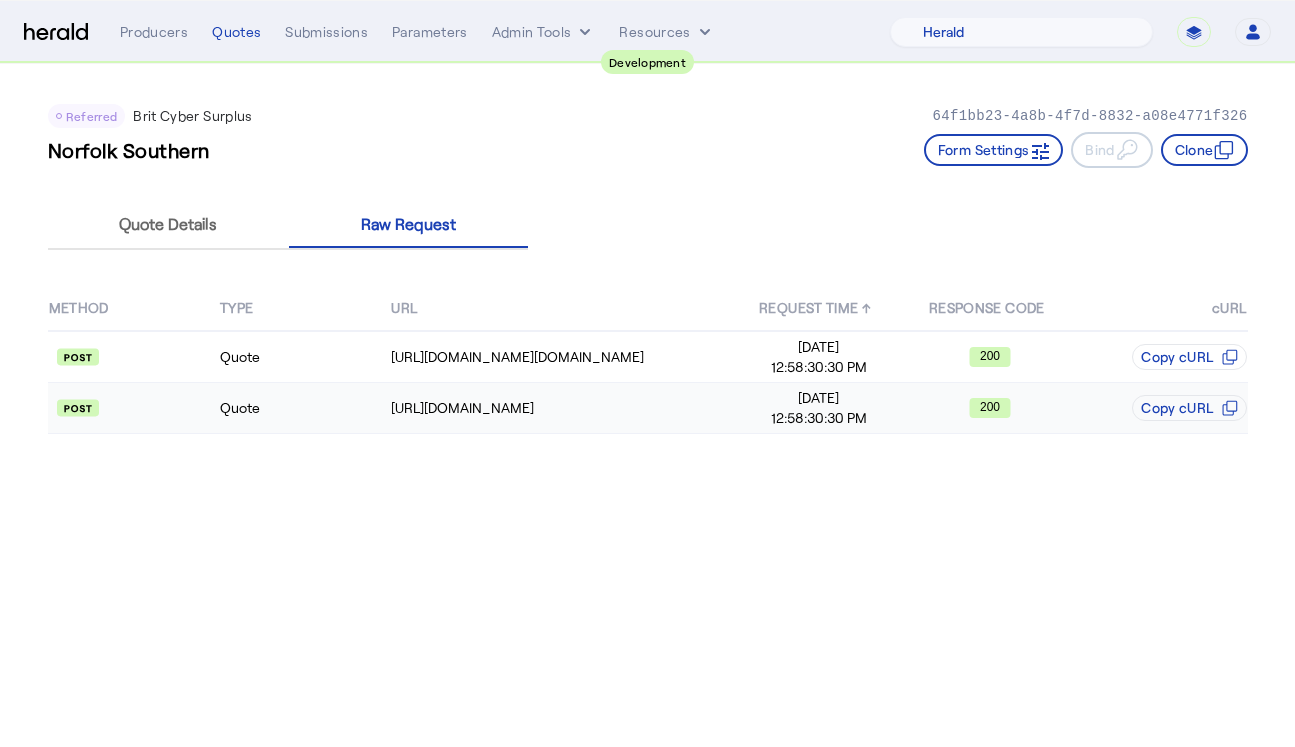 click on "Quote" 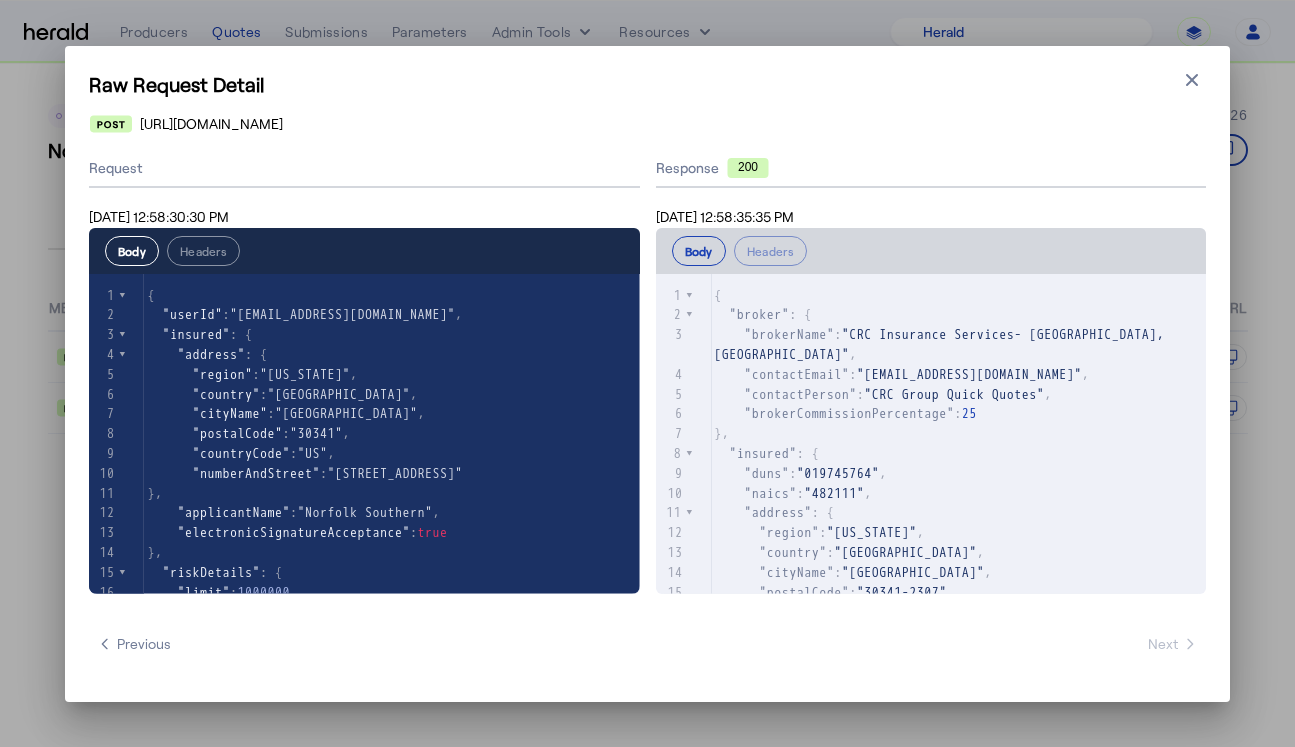 scroll, scrollTop: 478, scrollLeft: 0, axis: vertical 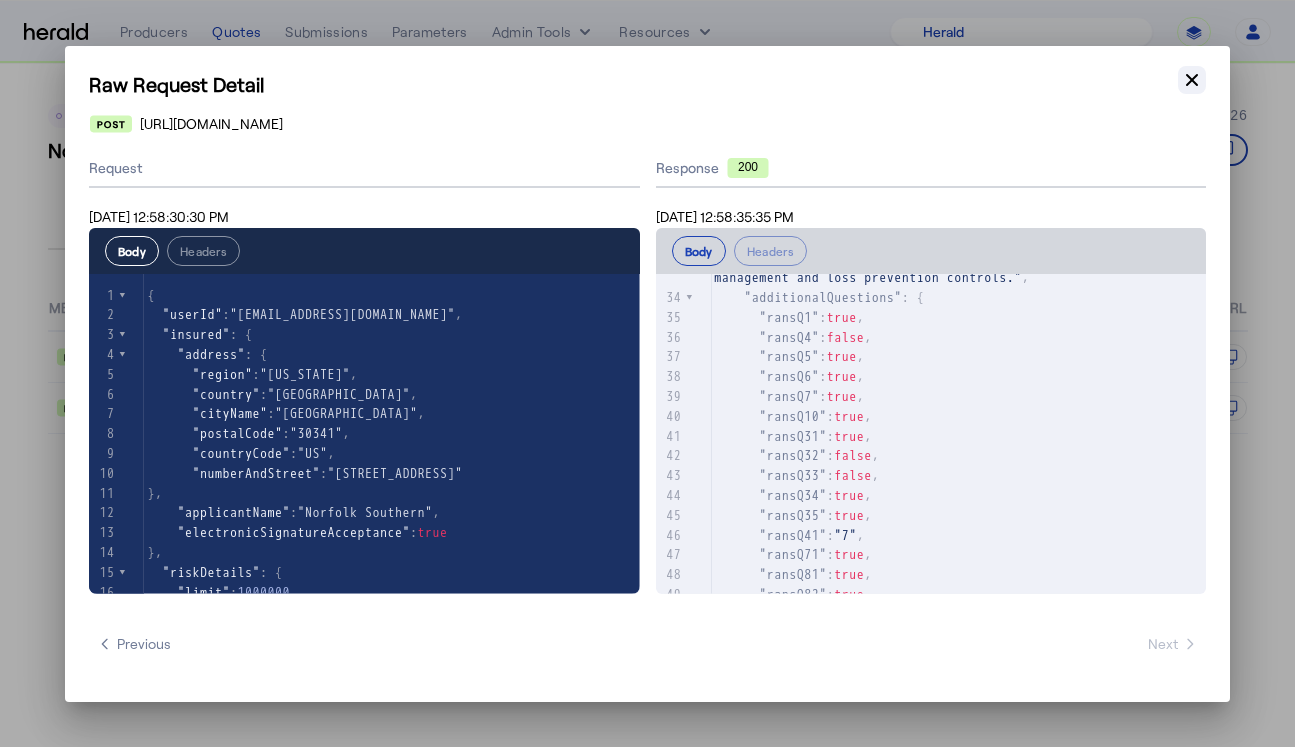 click on "Close modal" at bounding box center (1192, 80) 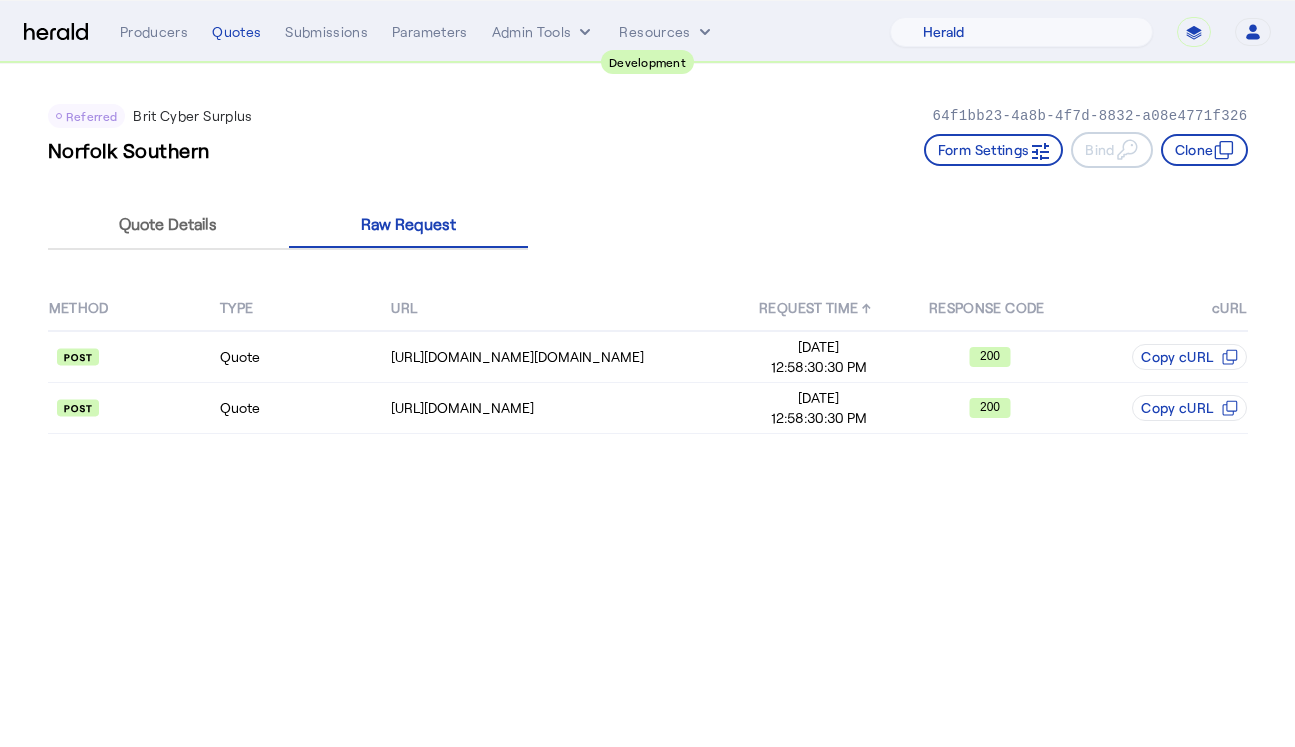 click on "Referred  Brit Cyber Surplus   64f1bb23-4a8b-4f7d-8832-a08e4771f326   Norfolk Southern   Form Settings     Bind     Clone    Quote Details Raw Request METHOD TYPE URL  REQUEST TIME  ↑  RESPONSE CODE  cURL  Quote  [URL][DOMAIN_NAME][DOMAIN_NAME] [DATE] 12:58:30:30 PM  200   Copy cURL
Quote  [URL][DOMAIN_NAME] [DATE] 12:58:30:30 PM  200   Copy cURL" 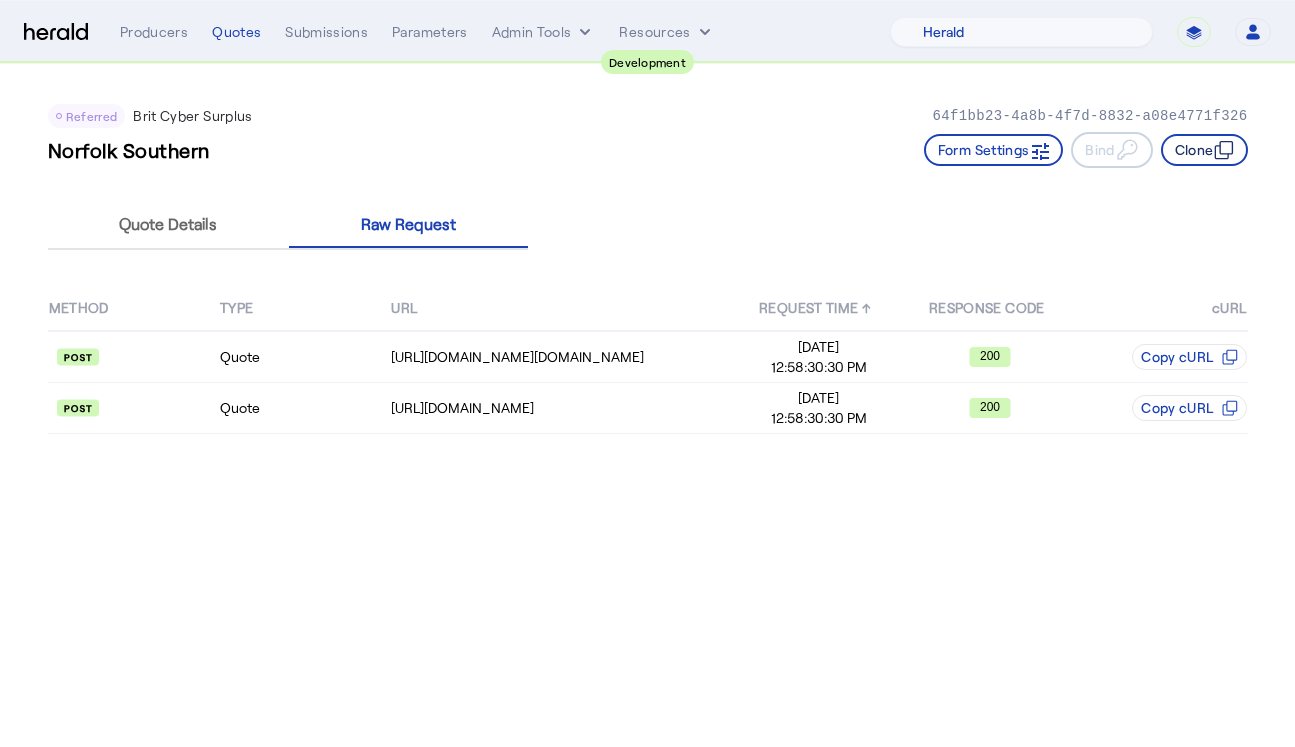 click on "Clone" 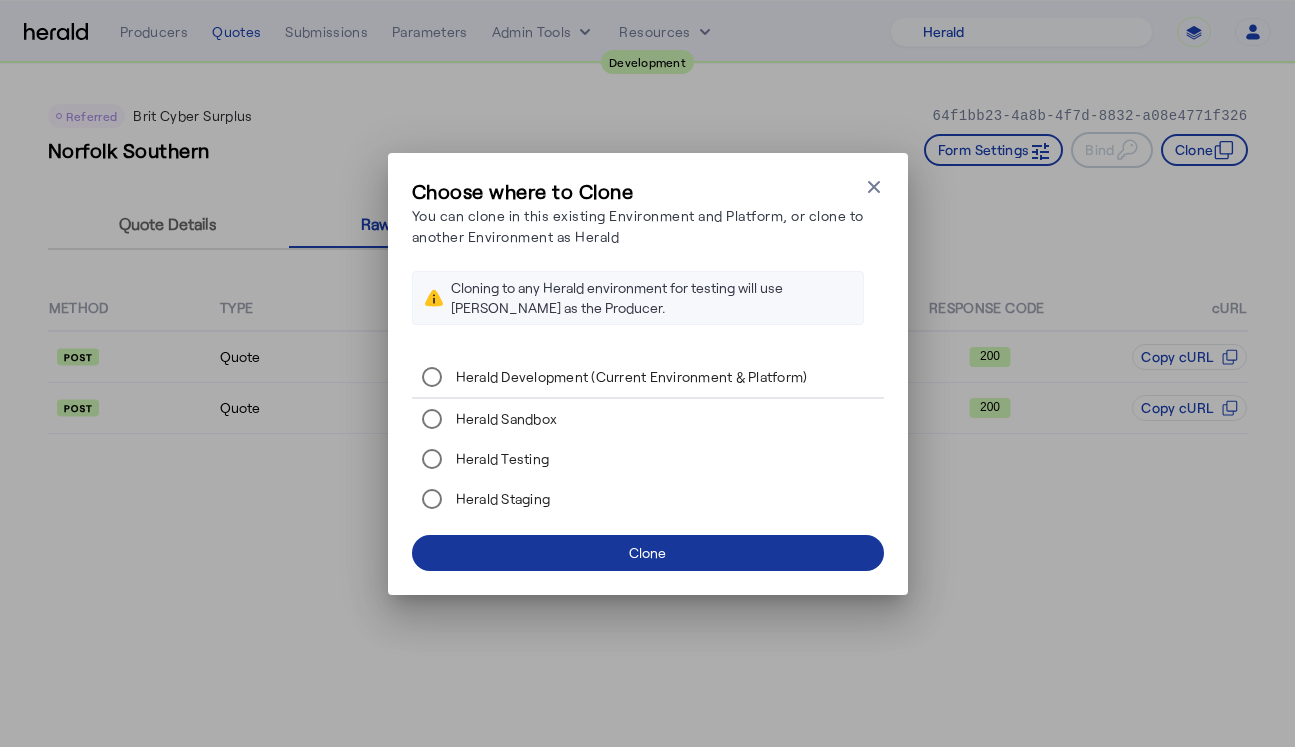 click at bounding box center [648, 553] 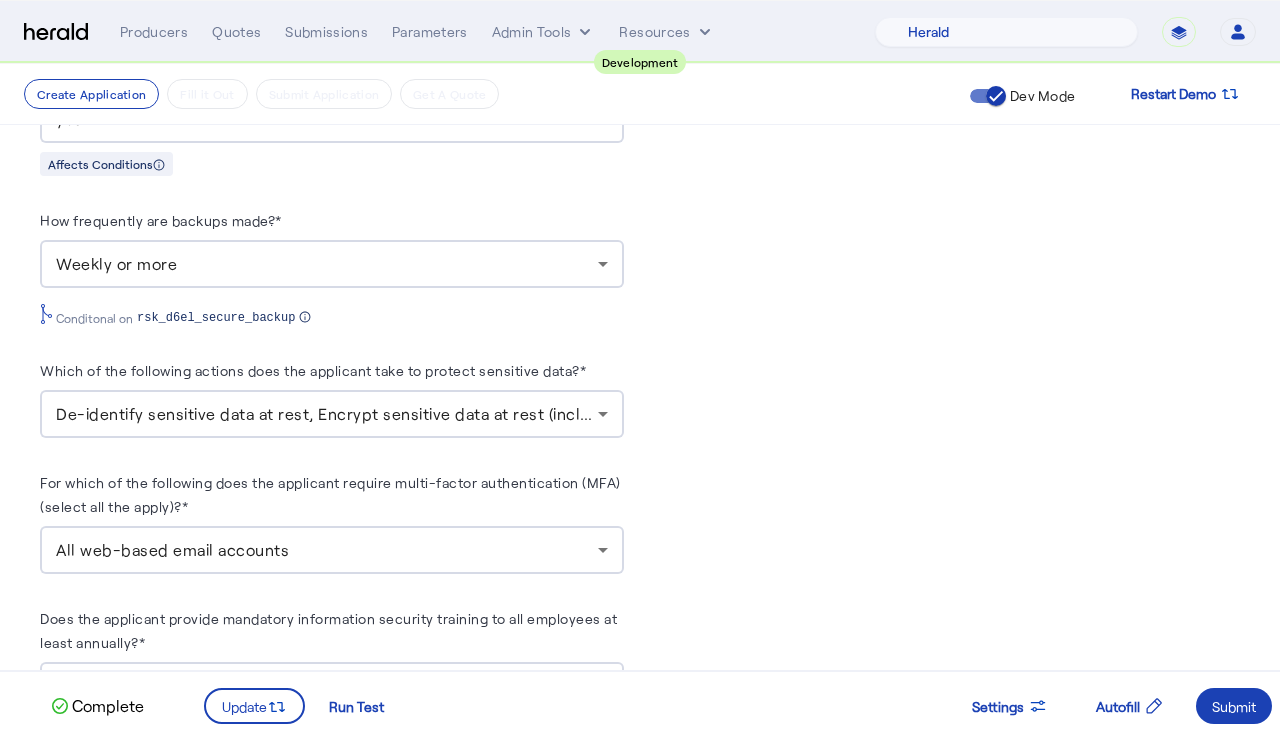 scroll, scrollTop: 1854, scrollLeft: 0, axis: vertical 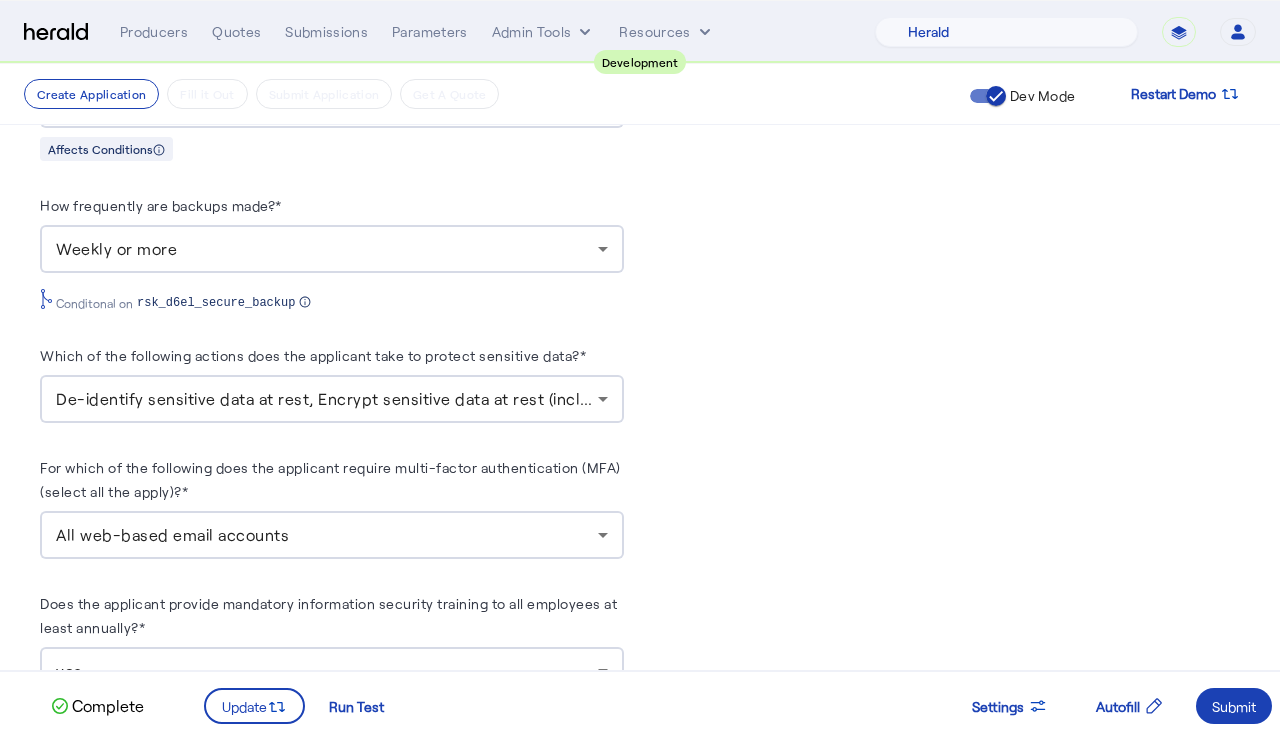 click on "De-identify sensitive data at rest, Encrypt sensitive data at rest (including on laptops, computers, and other portable media devices)" at bounding box center (566, 398) 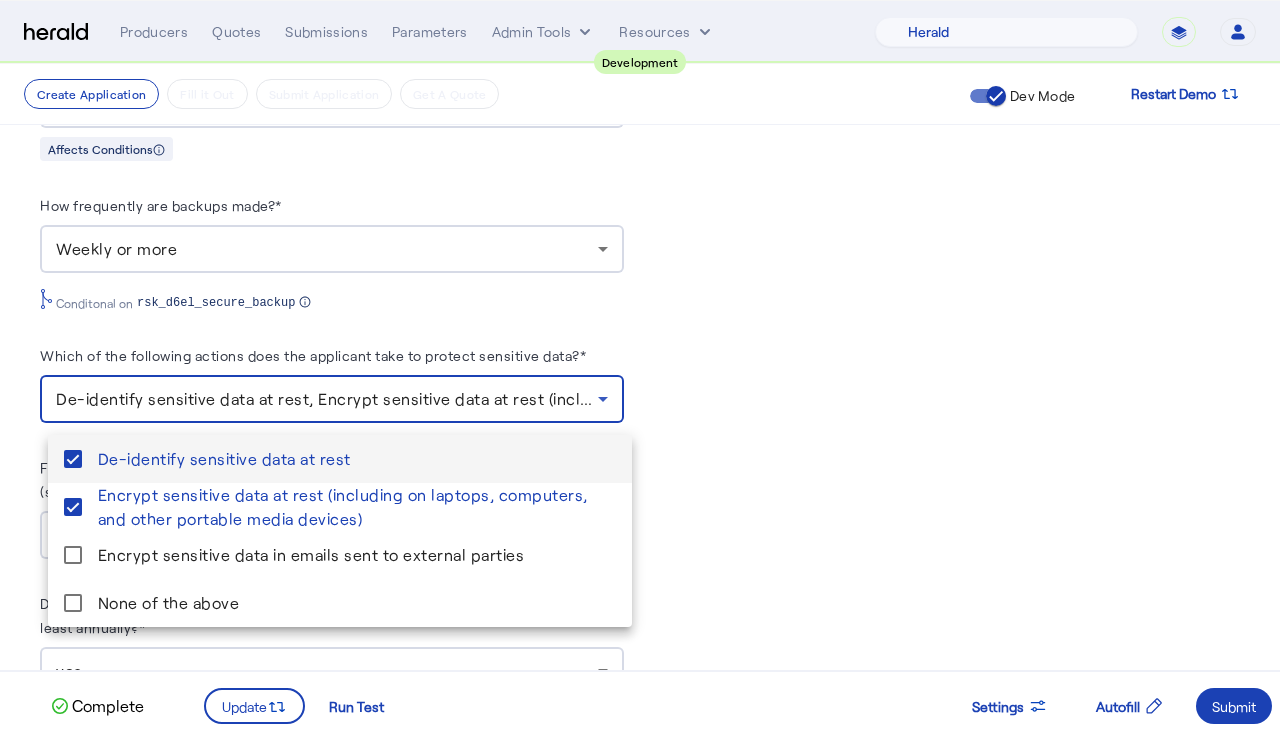 click on "De-identify sensitive data at rest" at bounding box center (357, 459) 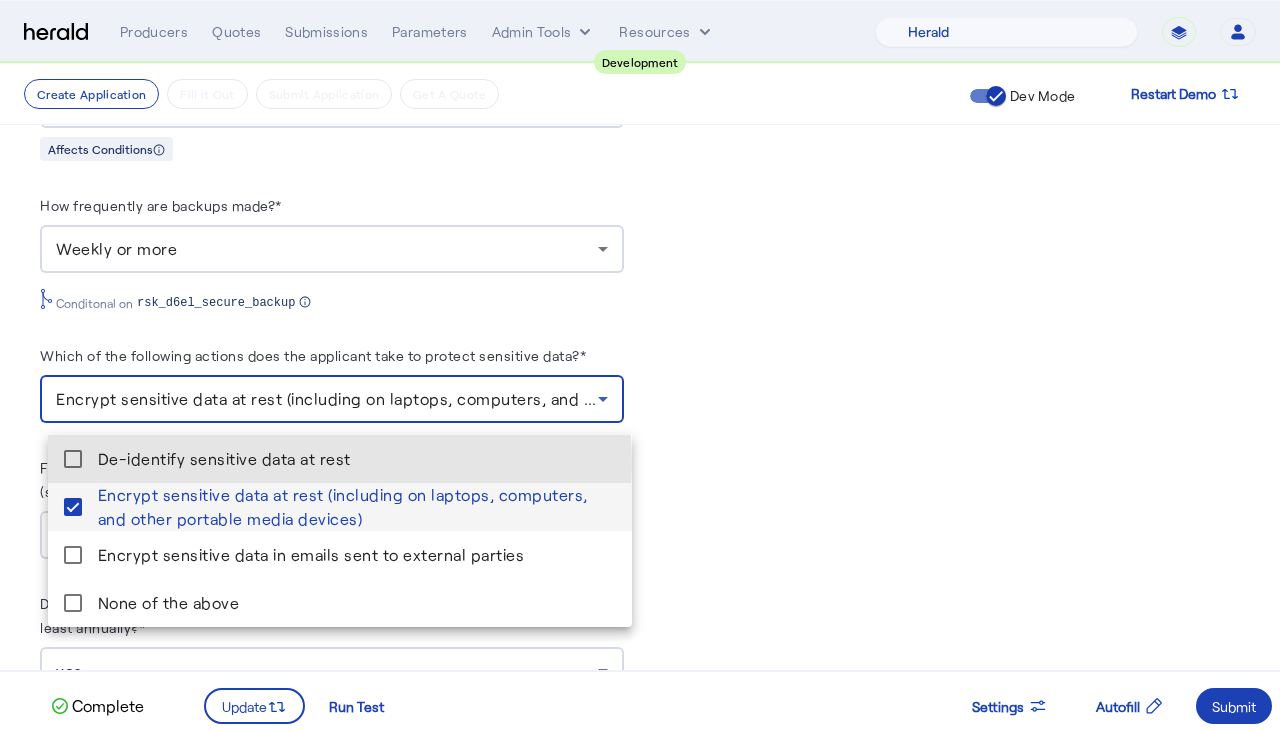 click on "Encrypt sensitive data at rest (including on laptops, computers, and other portable media devices)" at bounding box center (357, 507) 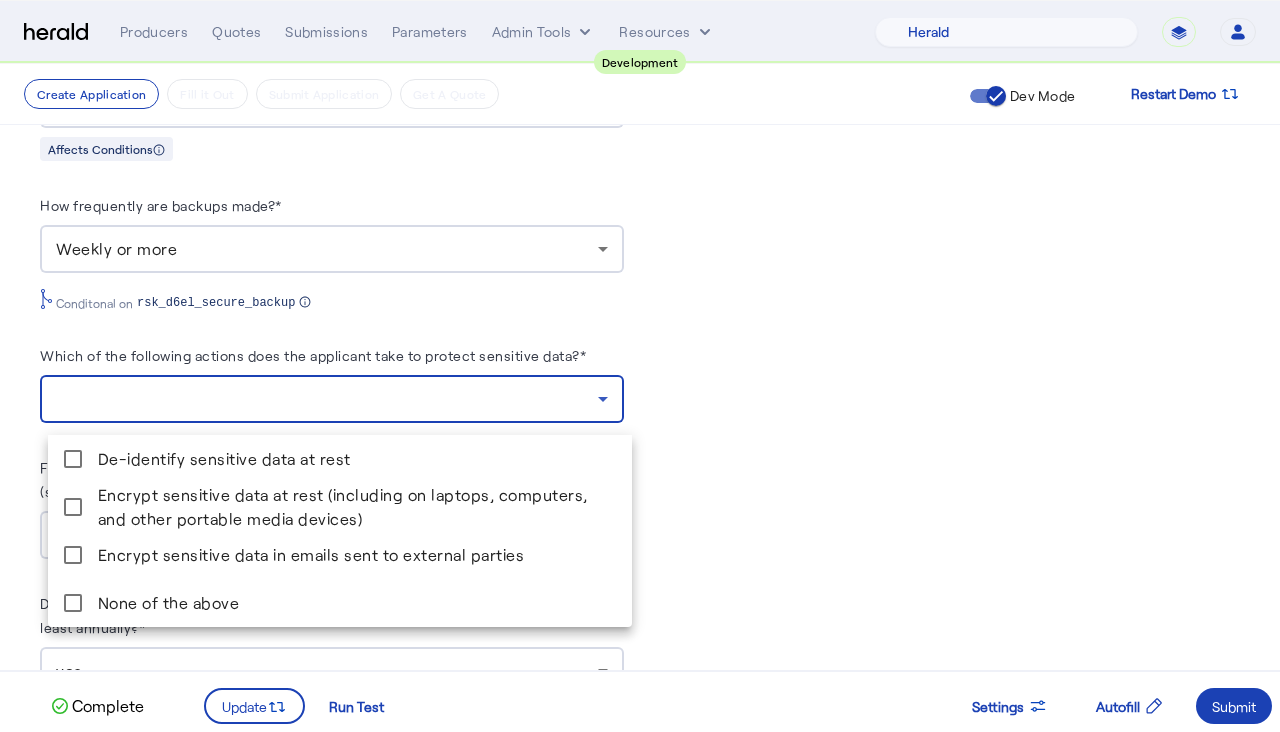 click at bounding box center (640, 366) 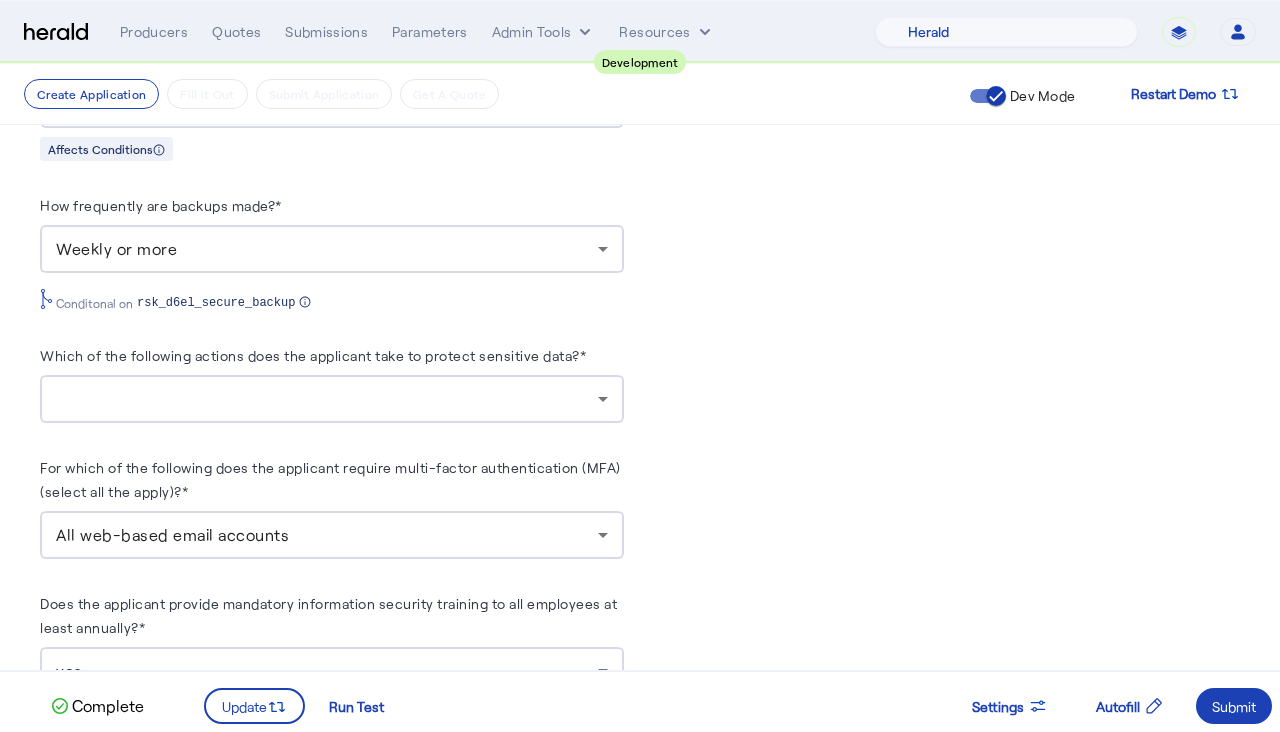 click at bounding box center (327, 399) 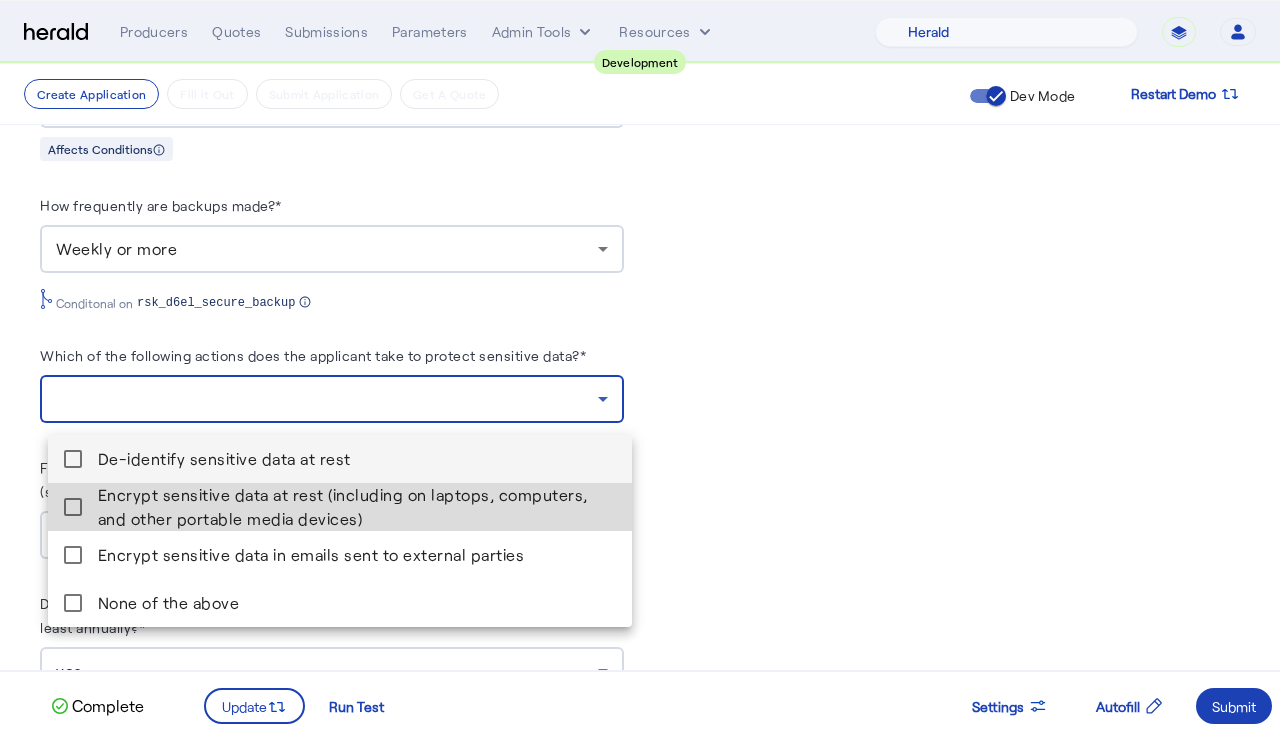 click on "Encrypt sensitive data at rest (including on laptops, computers, and other portable media devices)" at bounding box center (357, 507) 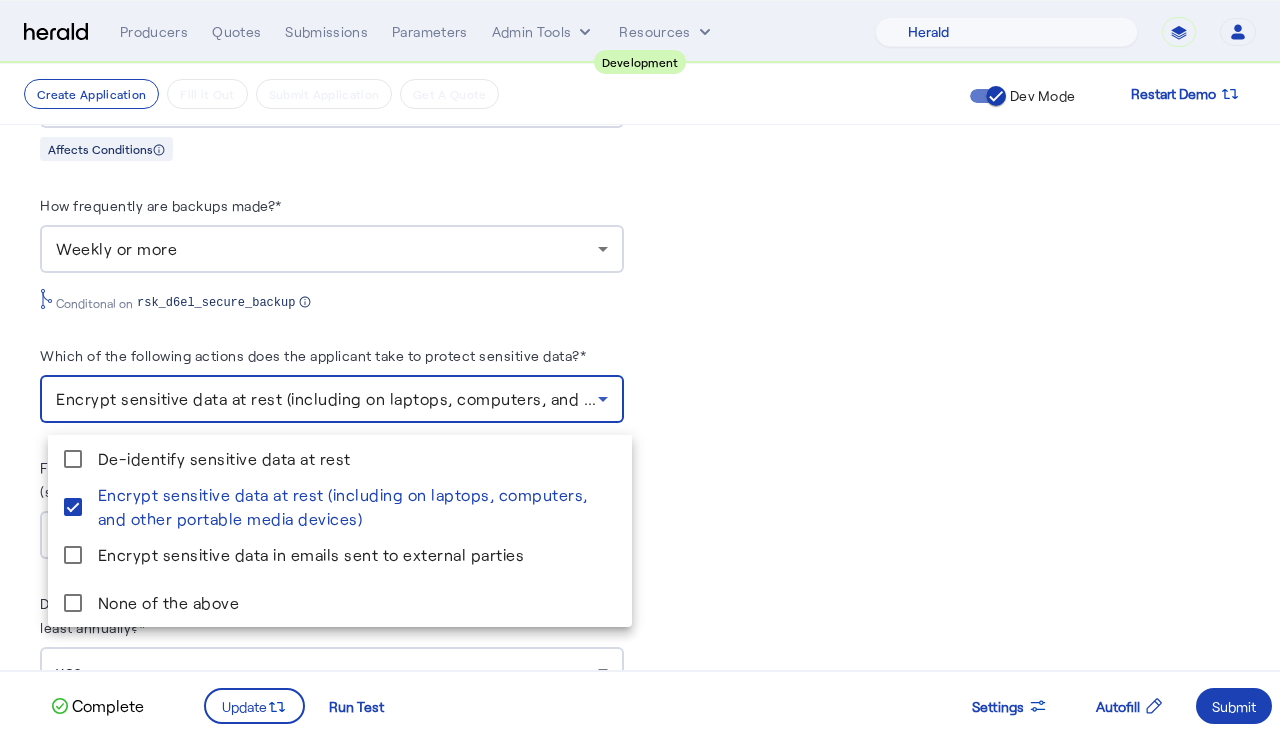click at bounding box center (640, 366) 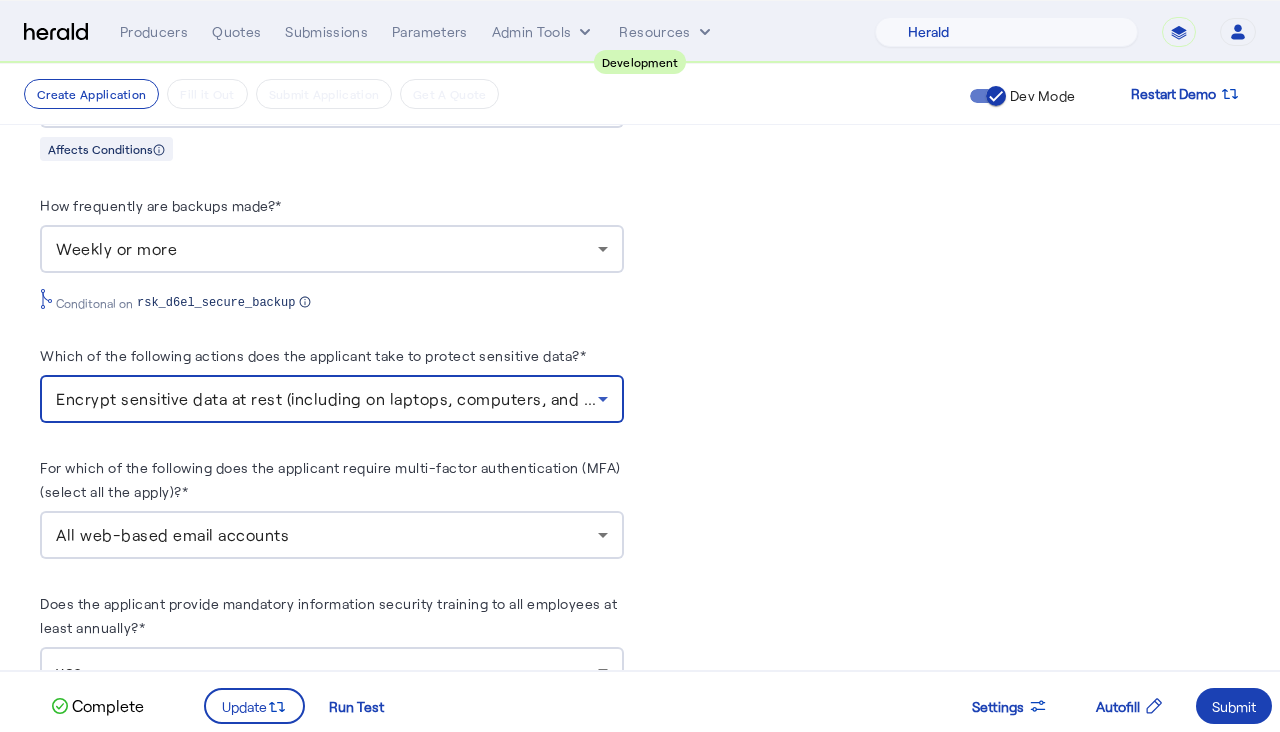 click on "Encrypt sensitive data at rest (including on laptops, computers, and other portable media devices)" at bounding box center [435, 398] 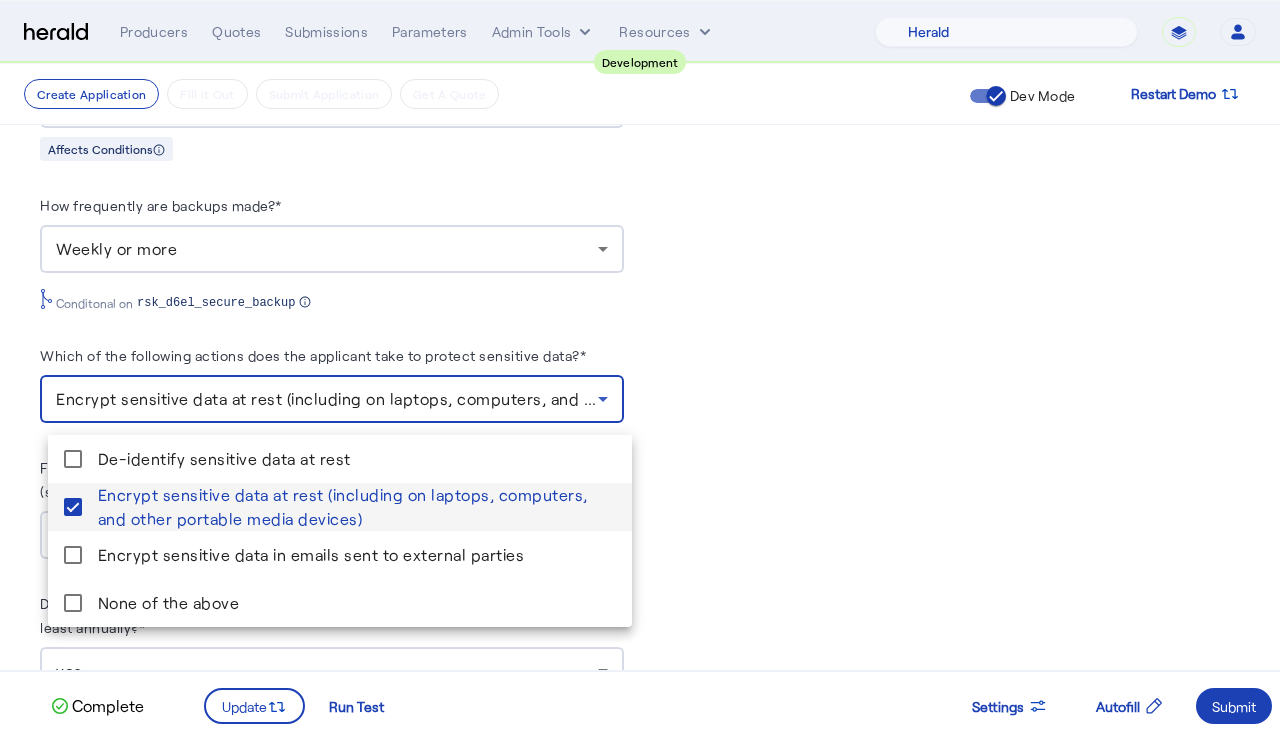 click on "Encrypt sensitive data at rest (including on laptops, computers, and other portable media devices)" at bounding box center [357, 507] 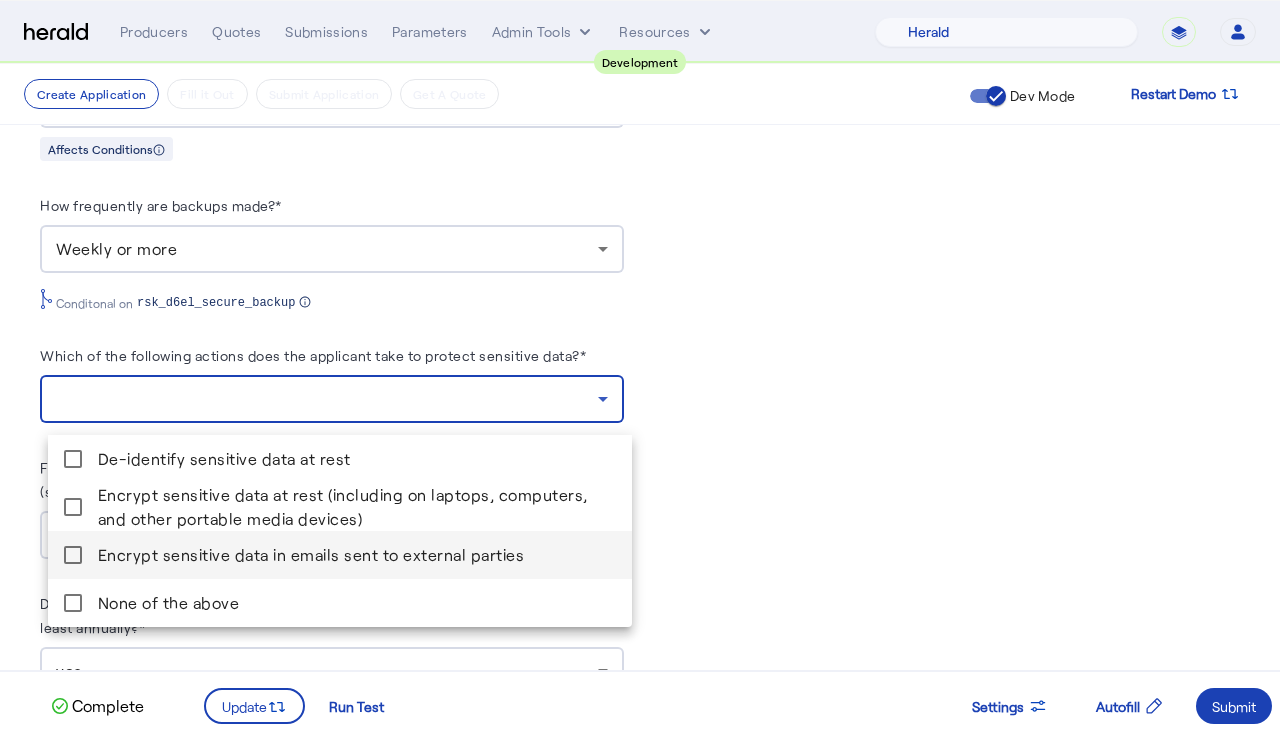 click on "Encrypt sensitive data in emails sent to external parties" at bounding box center (357, 555) 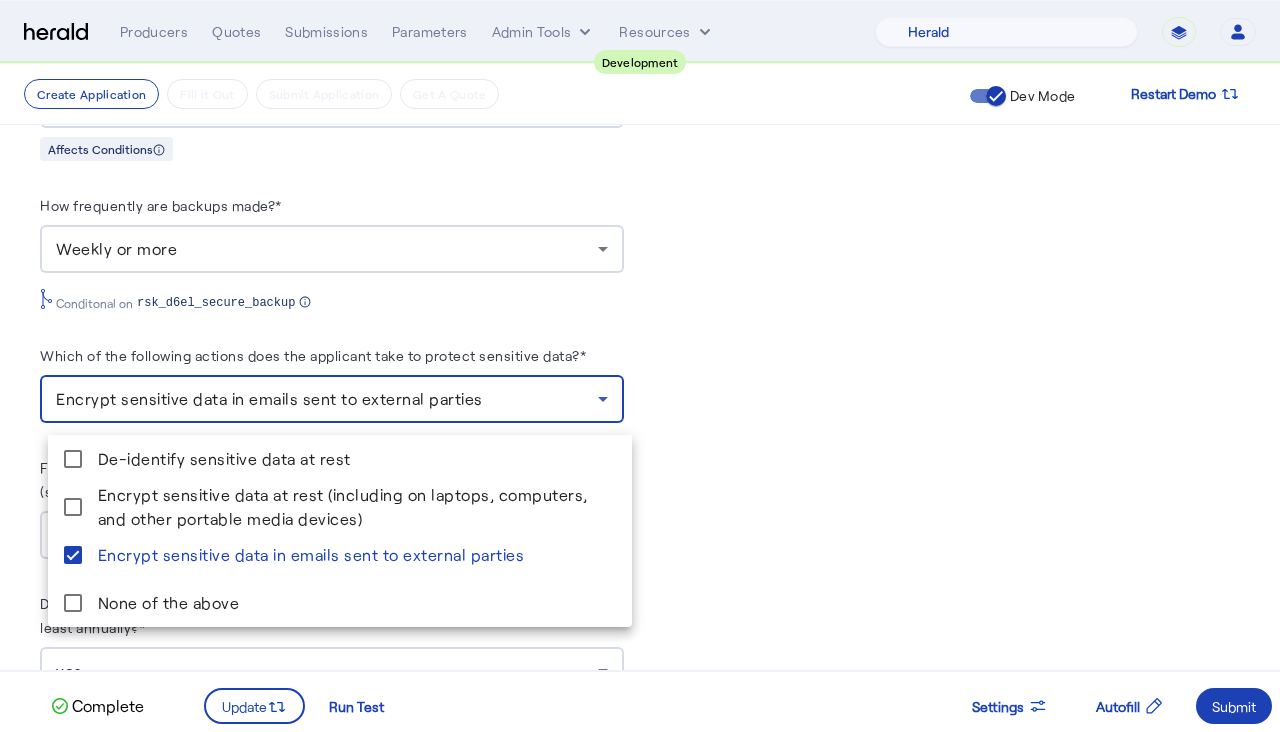 click at bounding box center [640, 366] 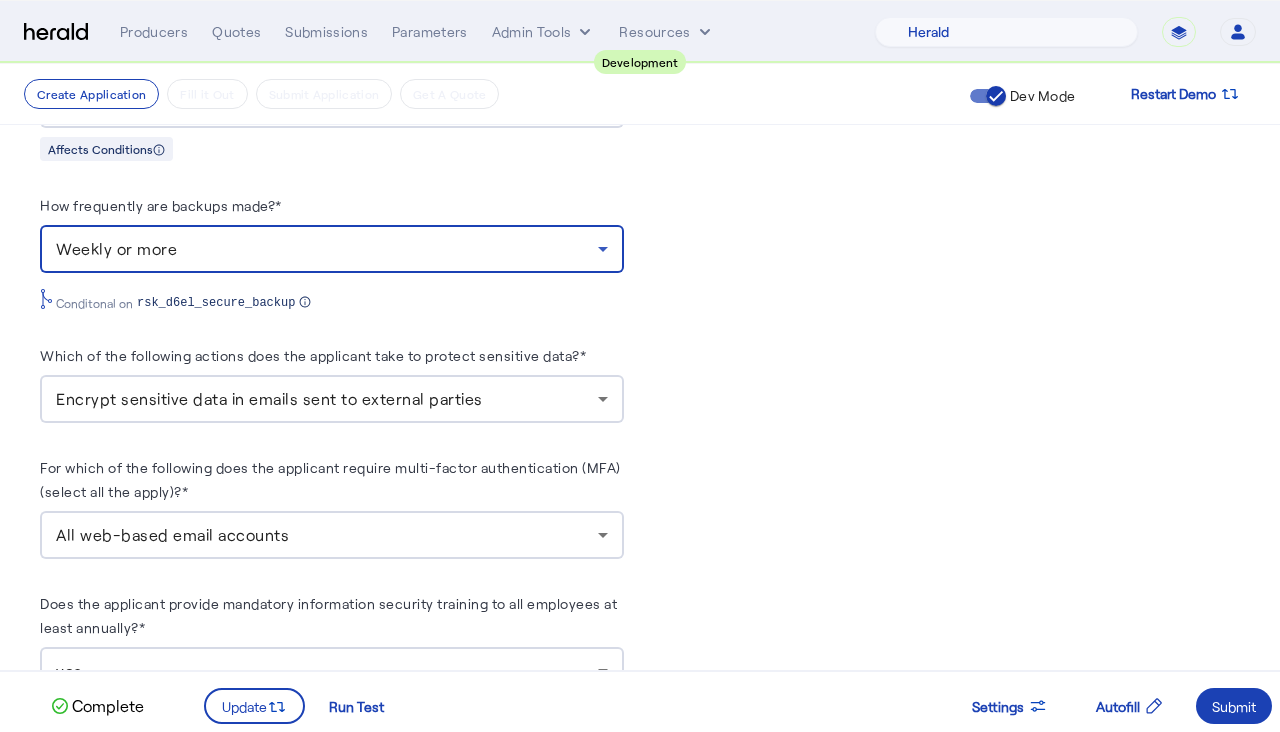 click on "Weekly or more" at bounding box center [327, 249] 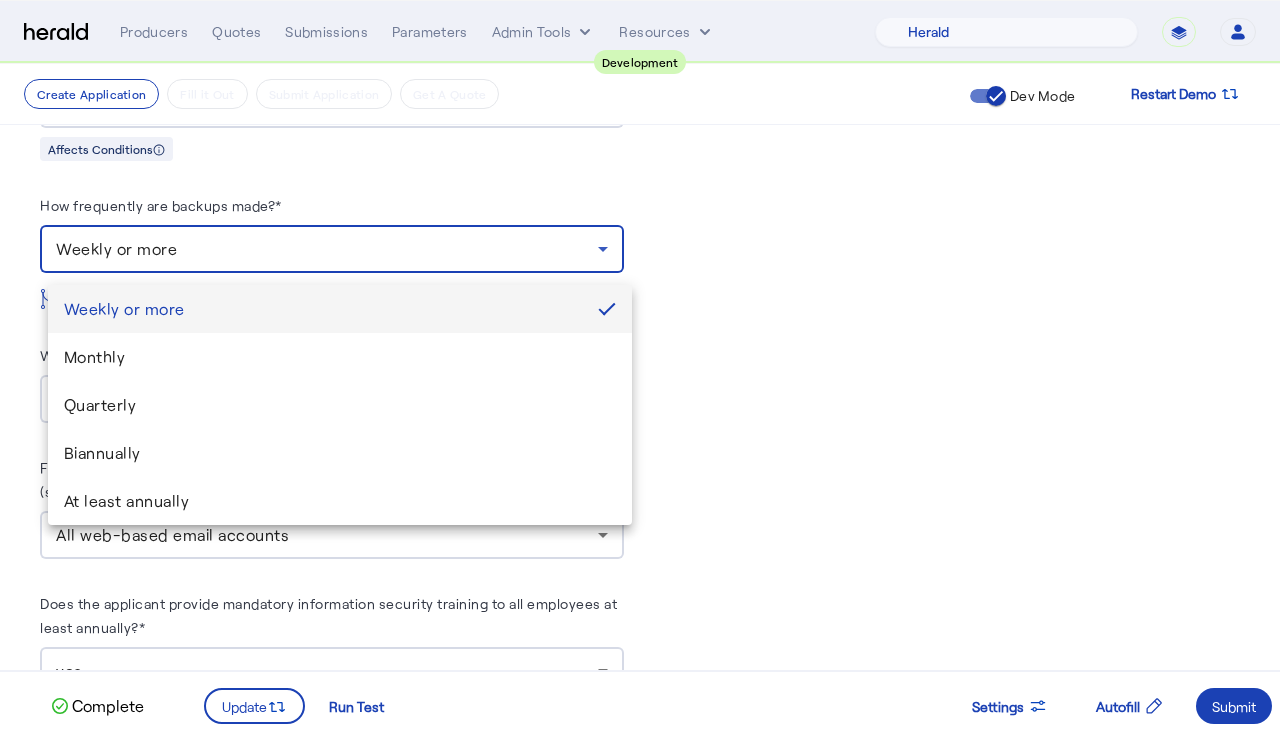 click at bounding box center [640, 366] 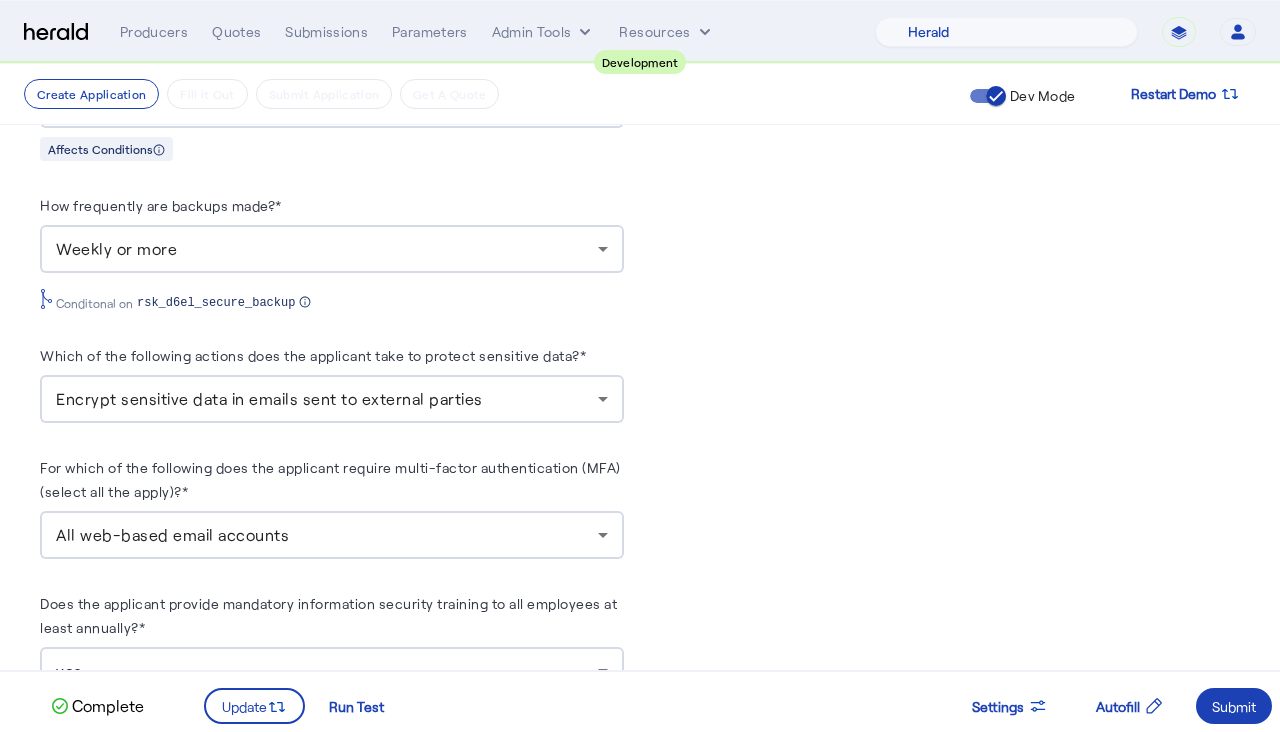 click on "All web-based email accounts" at bounding box center [332, 535] 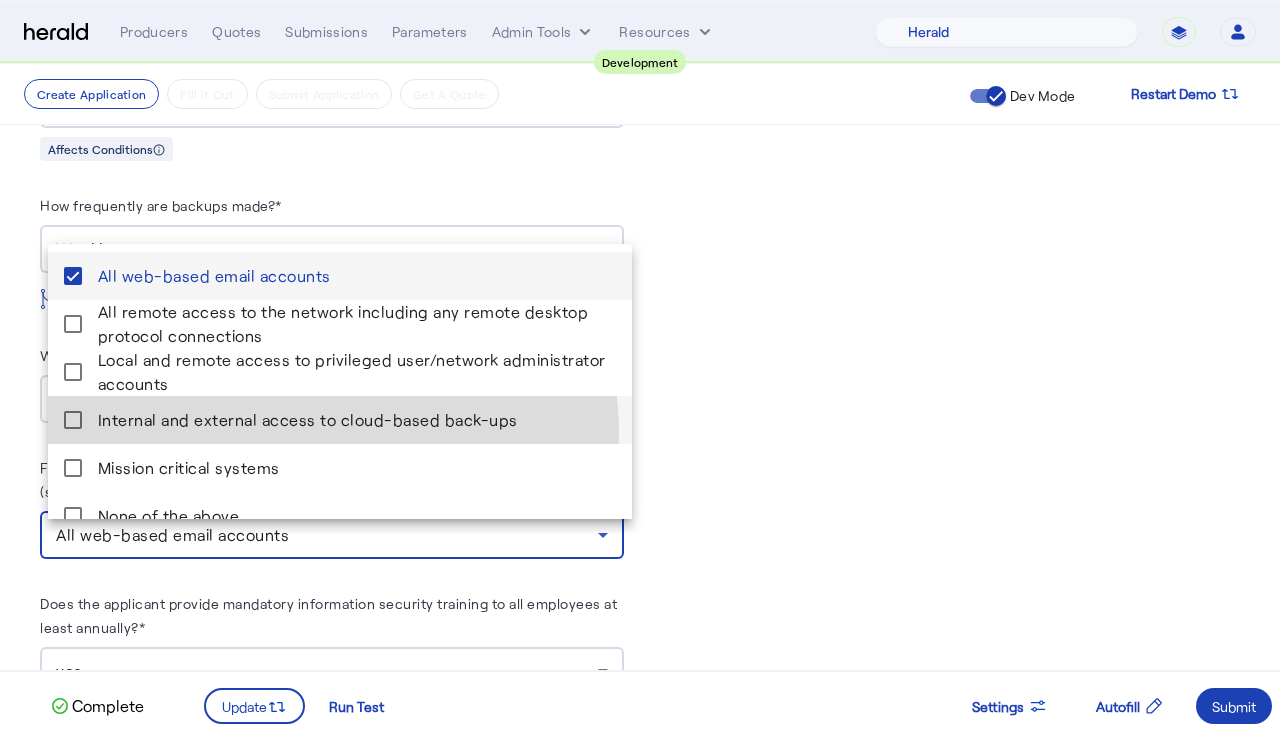 click on "Internal and external access to cloud-based back-ups" at bounding box center [340, 420] 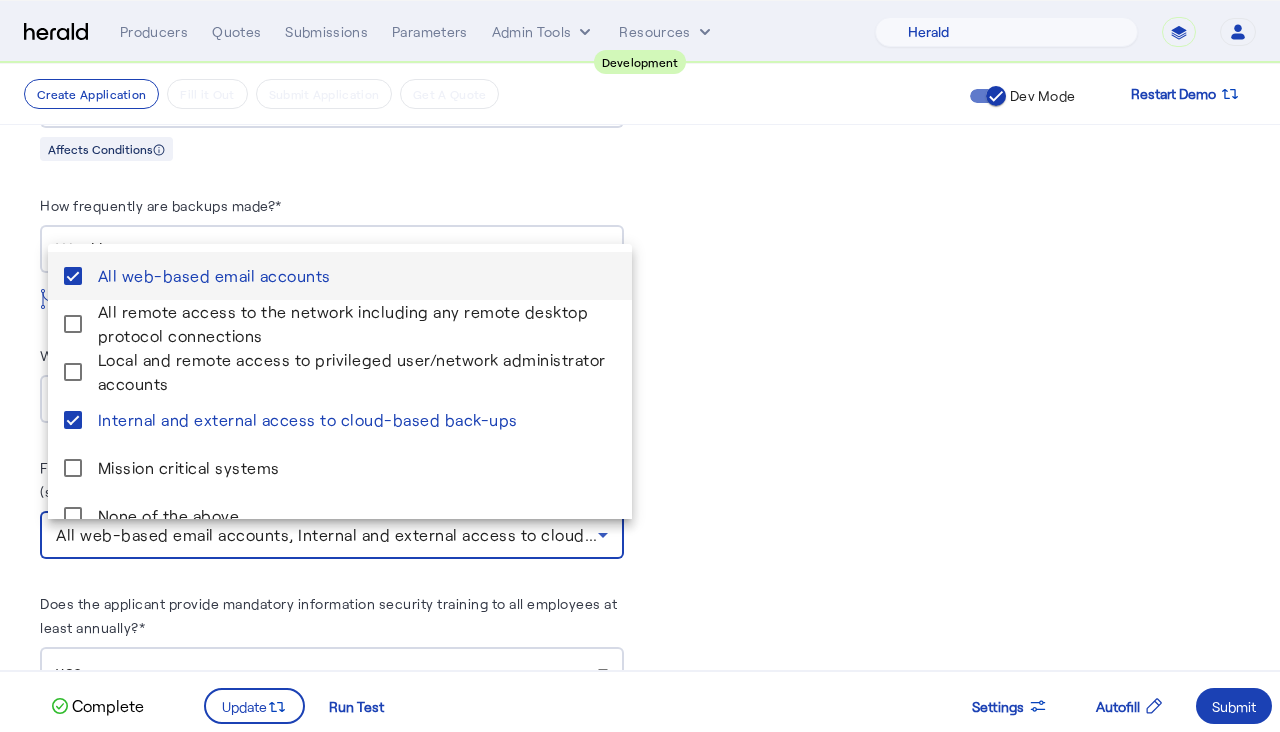 click on "All web-based email accounts" at bounding box center (357, 276) 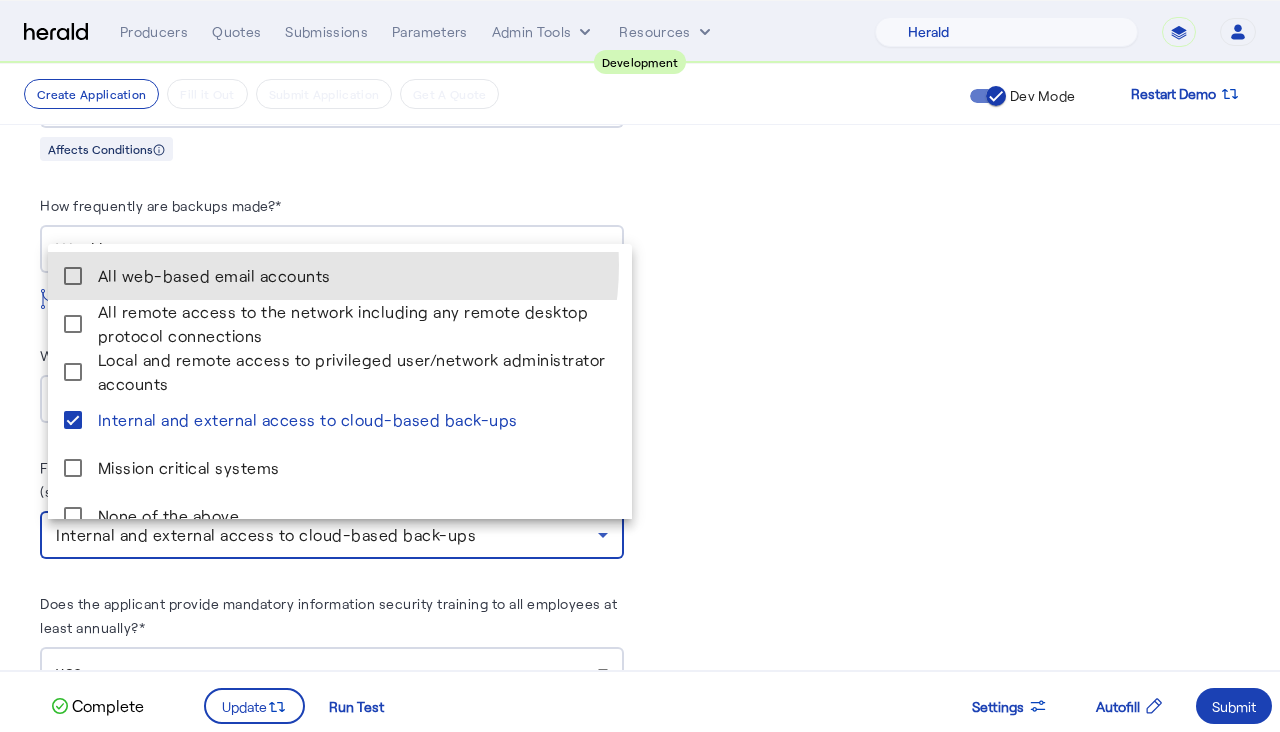 click at bounding box center [640, 366] 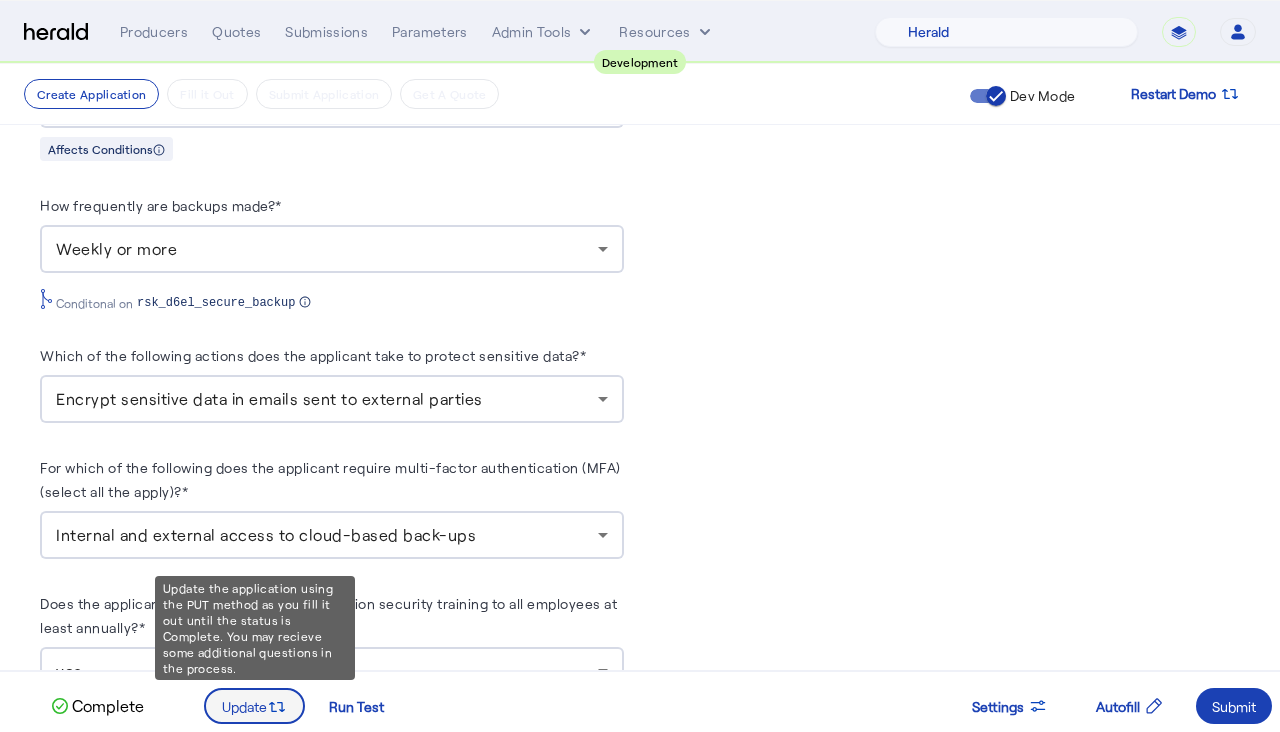 click on "Update" at bounding box center [244, 706] 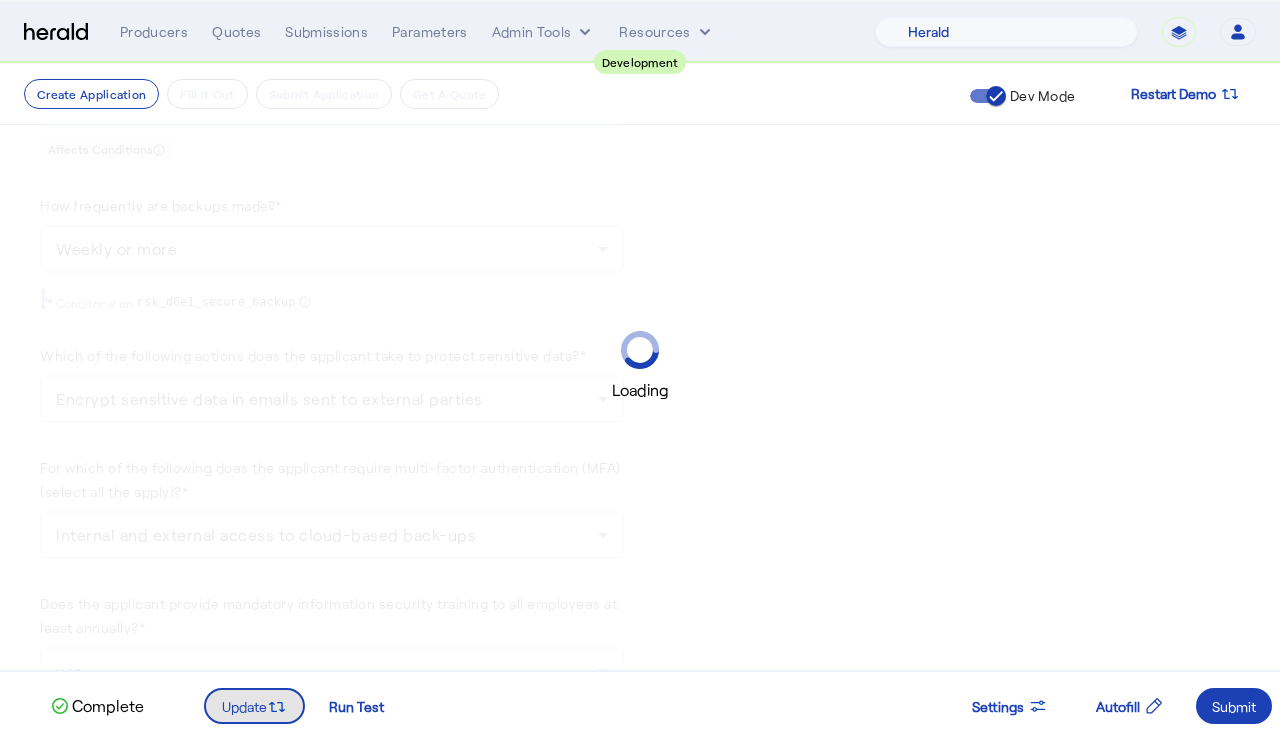 scroll, scrollTop: 0, scrollLeft: 0, axis: both 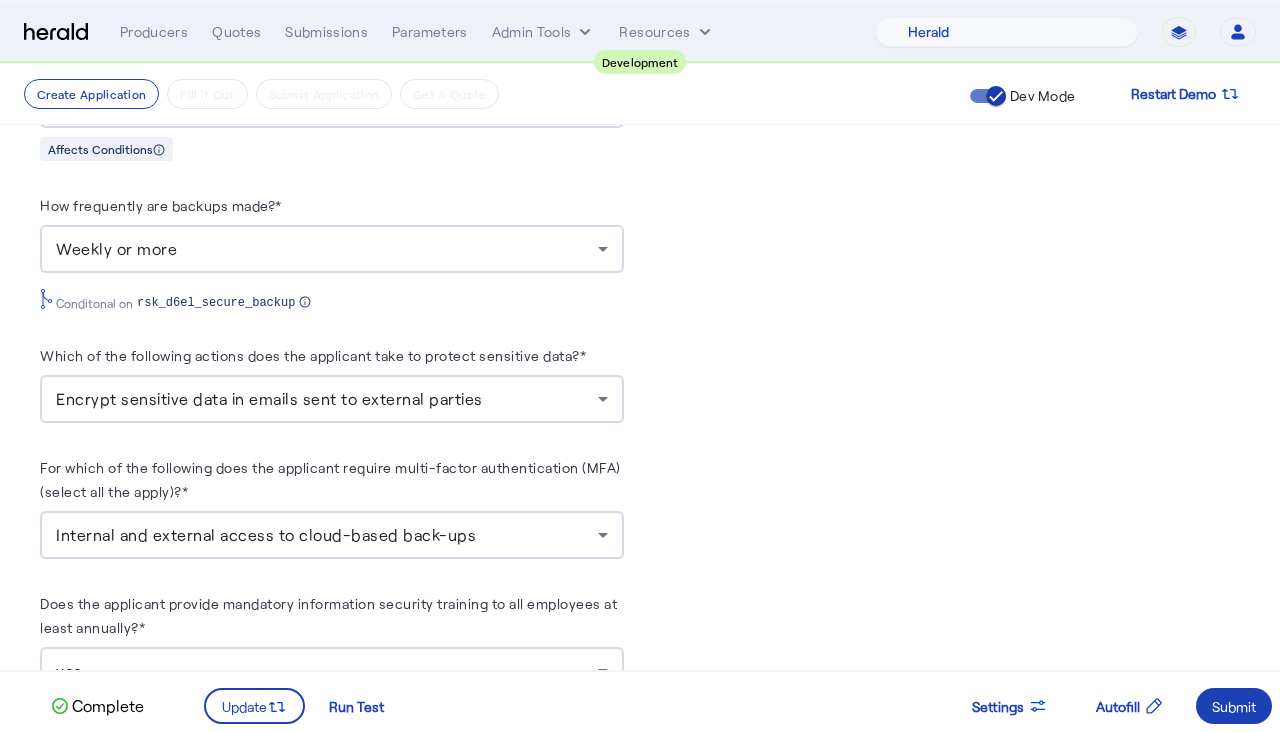 click on "PUT  /applications
xxxxxxxxxx 5 124   1 { 2    "coverage_values" : [ 3     { 4        "coverage_parameter_id" :  "cvg_o3mw_cyb_effective_date" , 5        "value" :  "[DATE]" 6     } 7   ], 8    "risk_values" : [ 9     { 10        "risk_parameter_id" :  "rsk_m4p9_insured_name" , 11        "value" :  "Norfolk Southern" 12     }, 13     { 14        "risk_parameter_id" :  "rsk_jsy2_primary_address" , 15        "value" : { 16          "line1" :  "[STREET_ADDRESS]" , 17          "city" :  "[GEOGRAPHIC_DATA]" , 18          "state" :  "GA" , 19          "postal_code" :  "30341" , 20          "country_code" :  "[GEOGRAPHIC_DATA]" 21       } 22     }, 23     { 24        "risk_parameter_id" :  "rsk_b3jm_2017_naics_index" , 25        "value" :  "wok89d" 26     }, 27     { 28        "risk_parameter_id" :  "rsk_vrb1_total_annual_revenue" ,  Response
xxxxxxxxxx 869   1 { 2    "application" : { 3      "id" :  , 4      "status"" 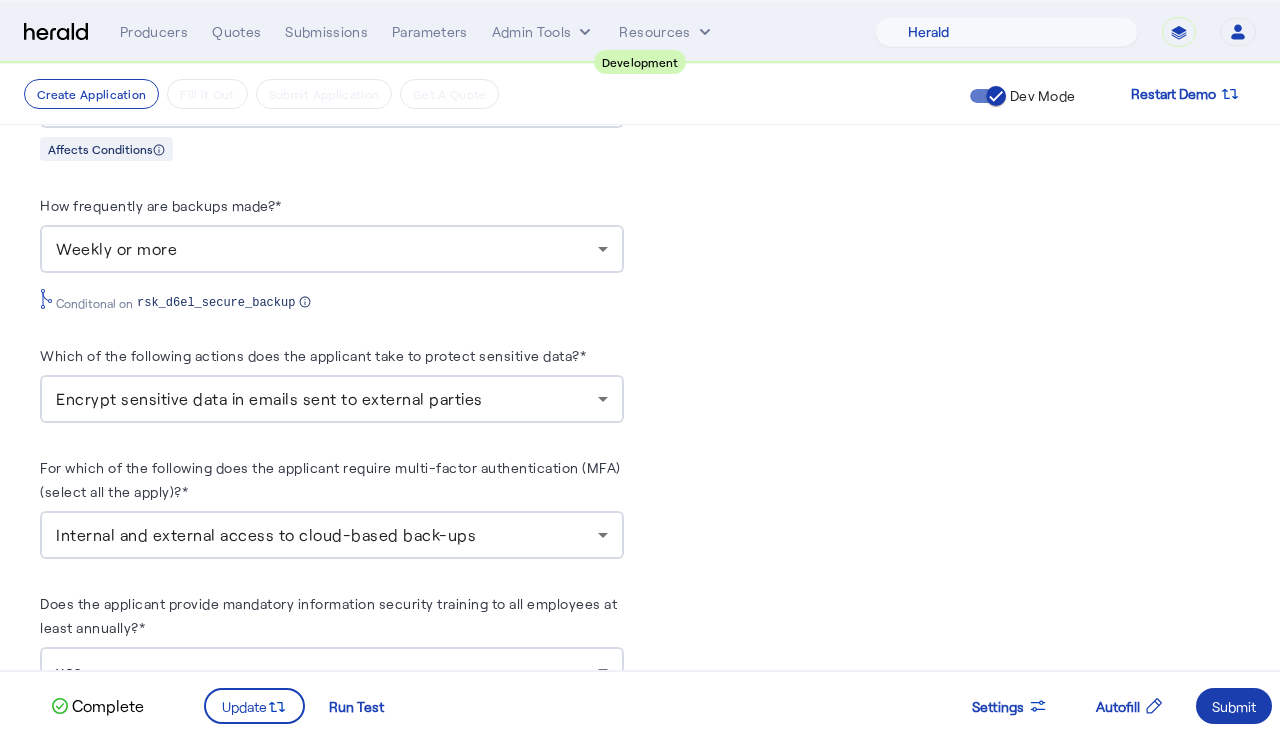 click on "Submit" at bounding box center [1234, 706] 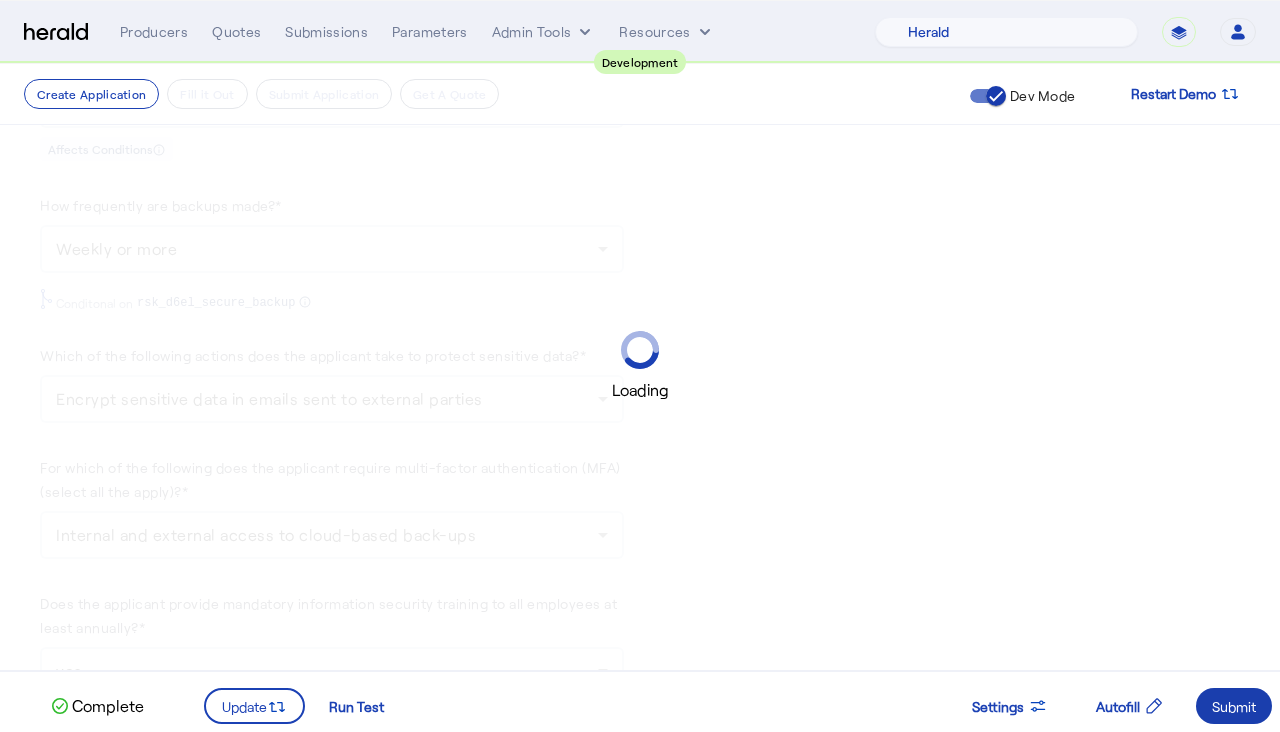 scroll, scrollTop: 0, scrollLeft: 0, axis: both 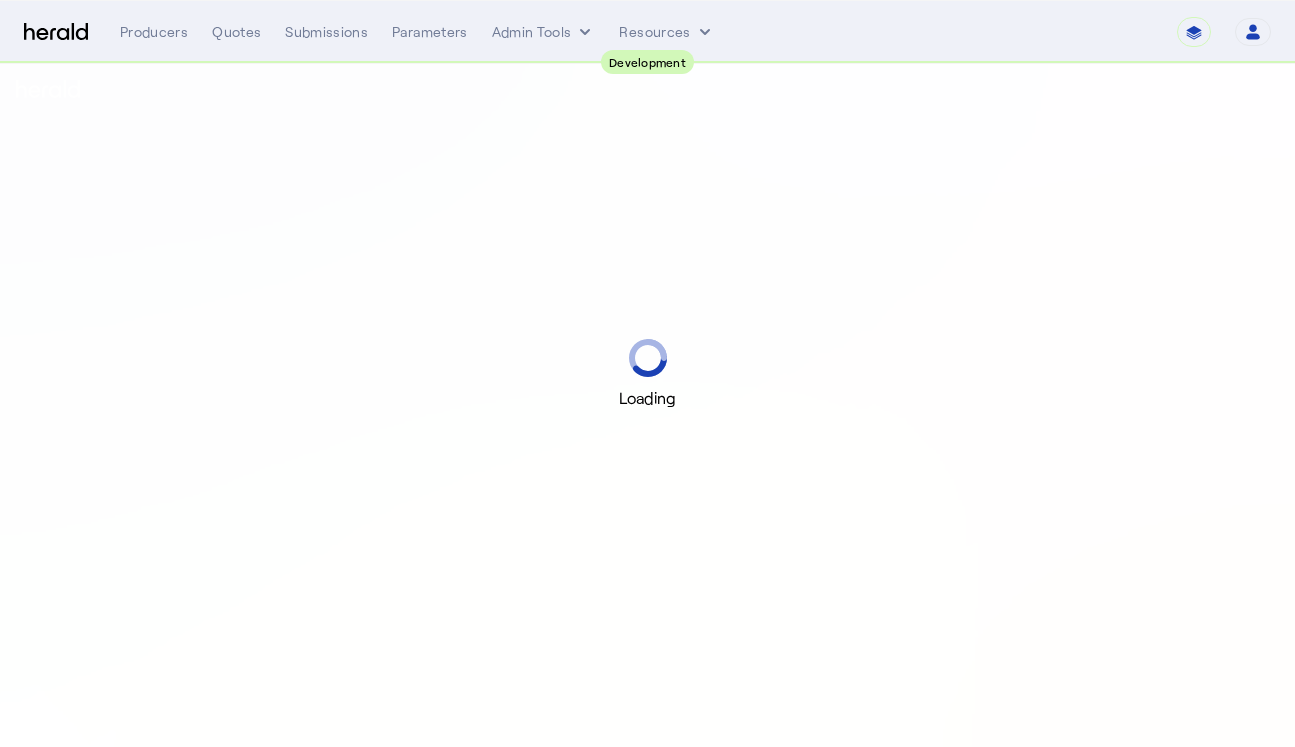 select on "pfm_2v8p_herald_api" 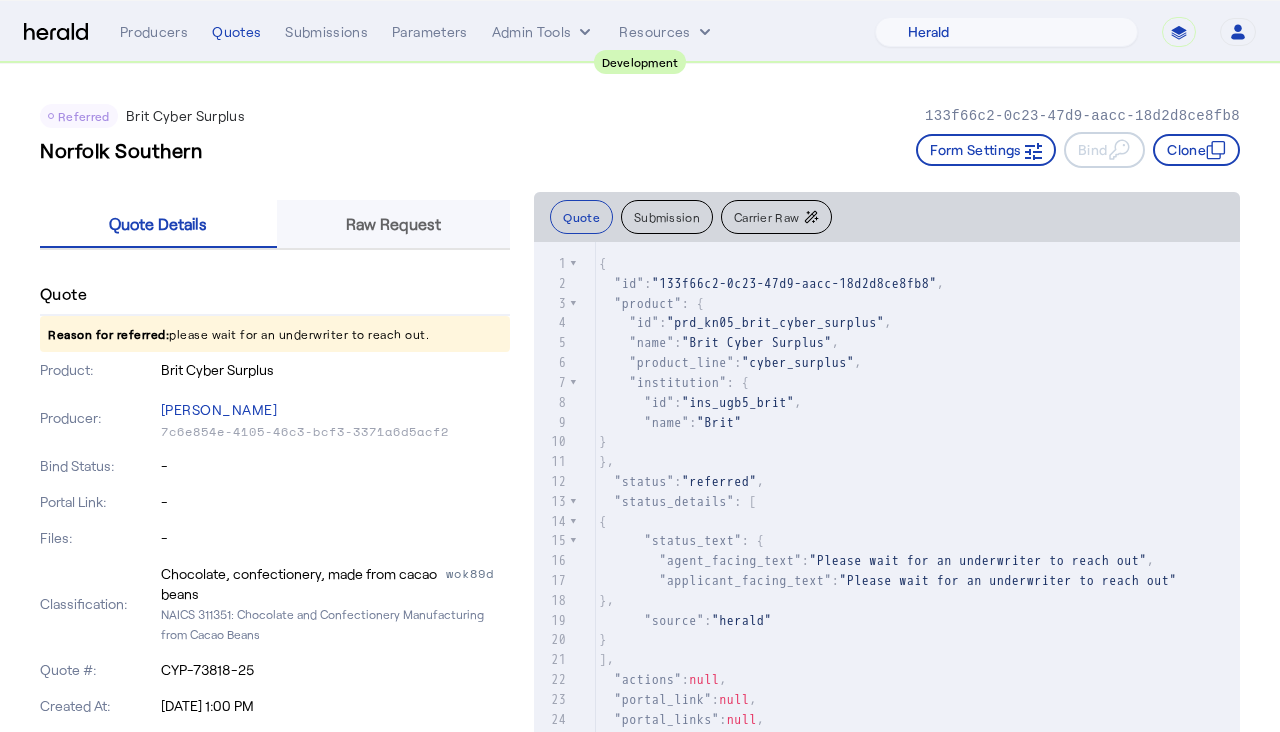 click on "Raw Request" at bounding box center [393, 224] 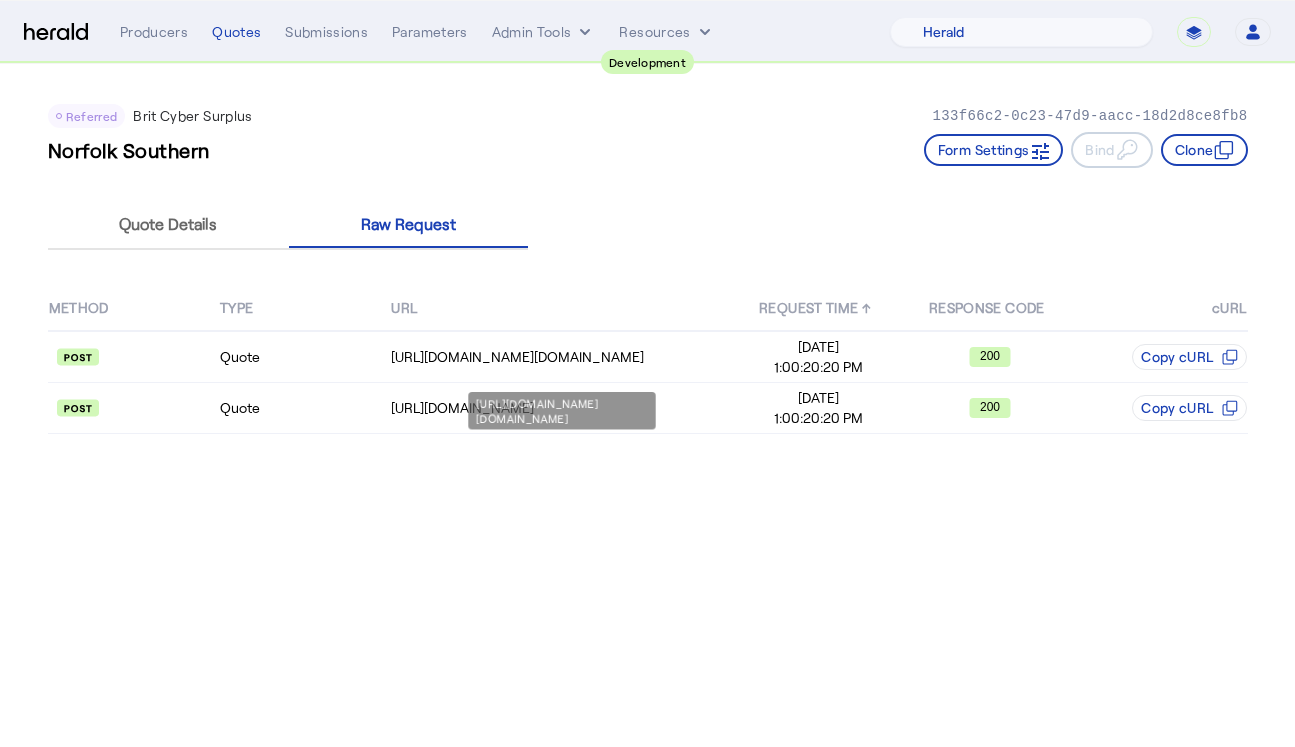 click on "[URL][DOMAIN_NAME][DOMAIN_NAME]" at bounding box center [562, 412] 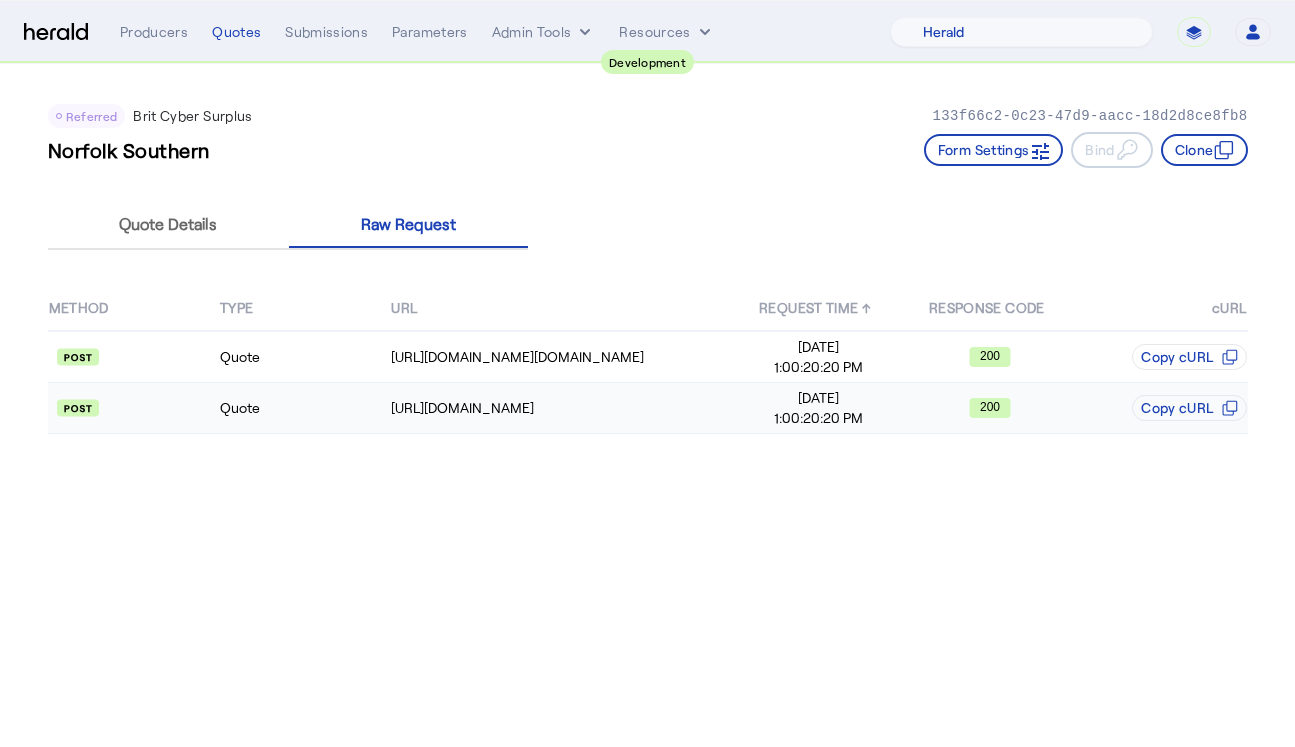 click on "Quote" 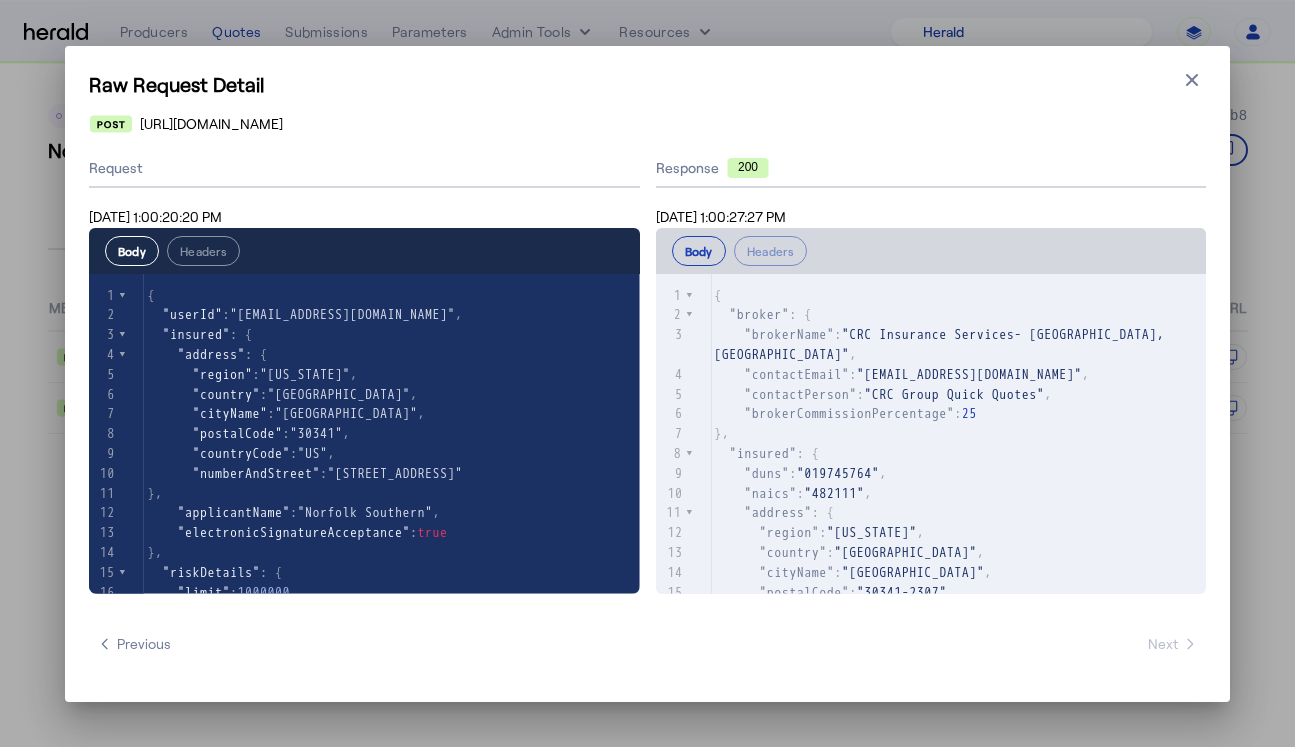 scroll, scrollTop: 736, scrollLeft: 0, axis: vertical 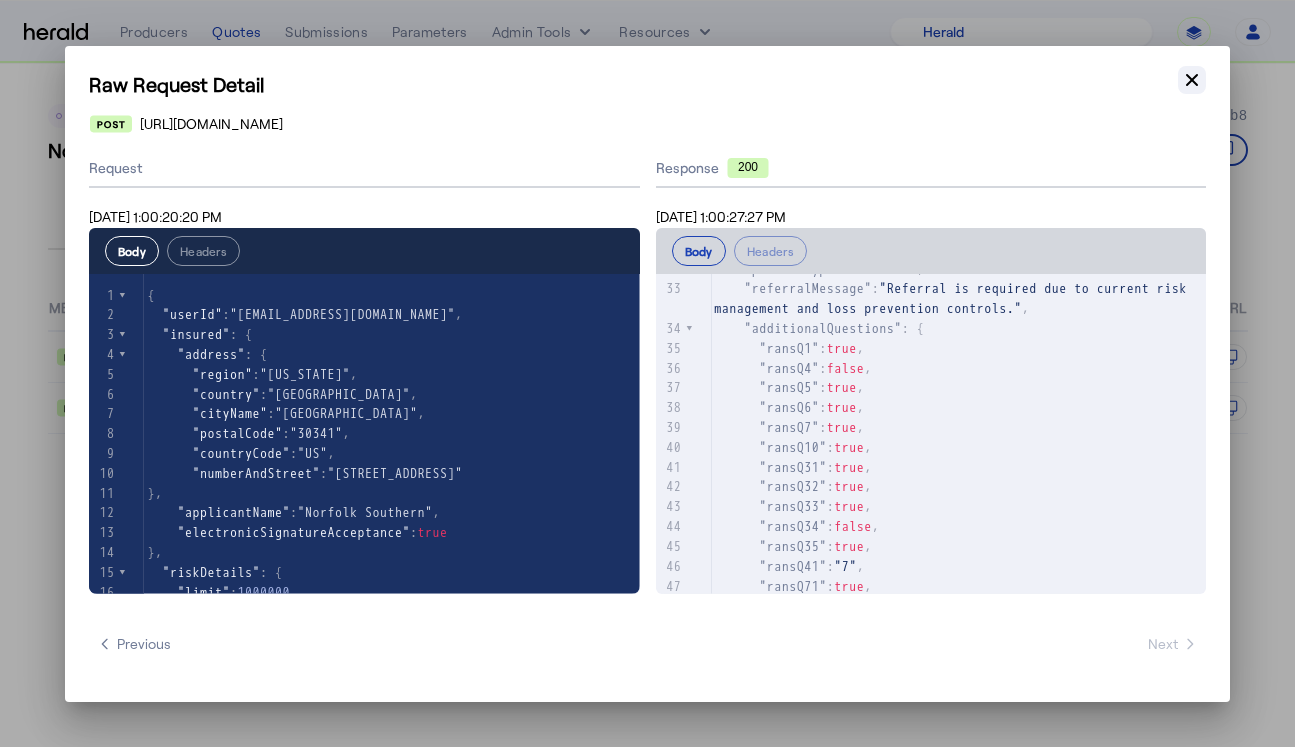 click 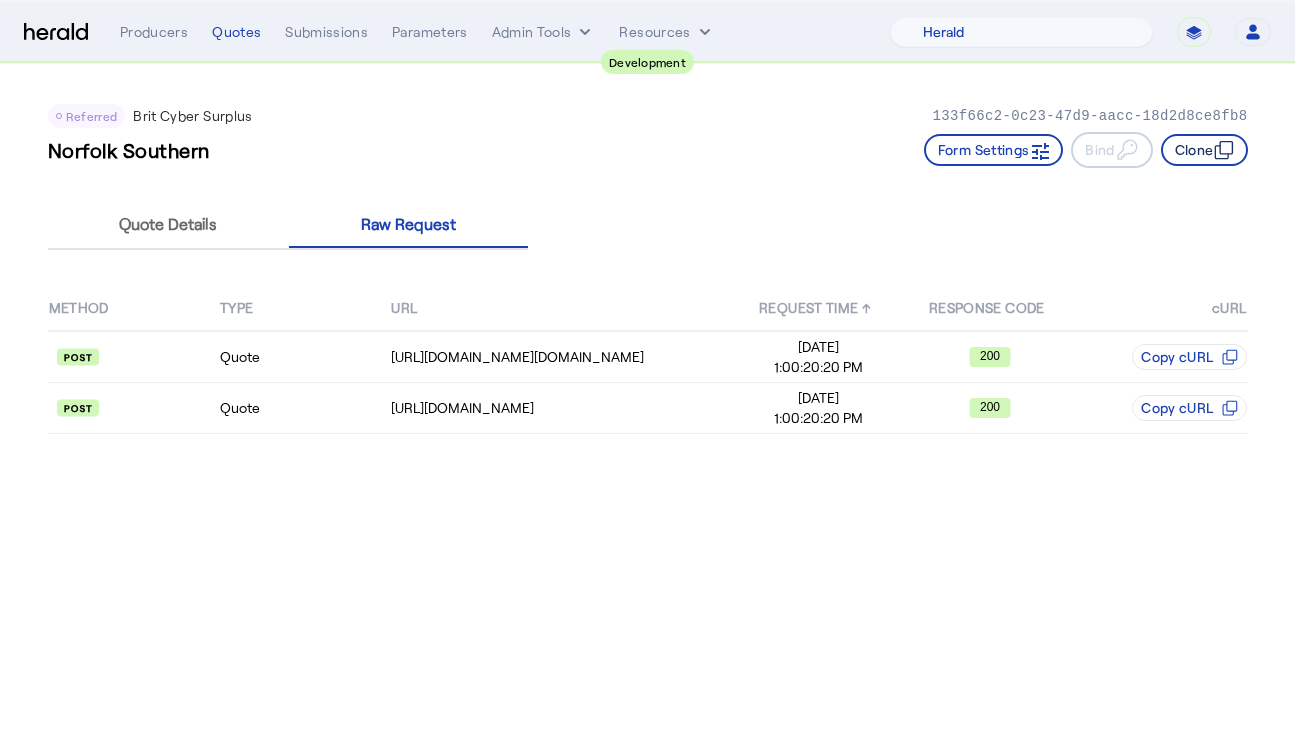 click on "Clone" 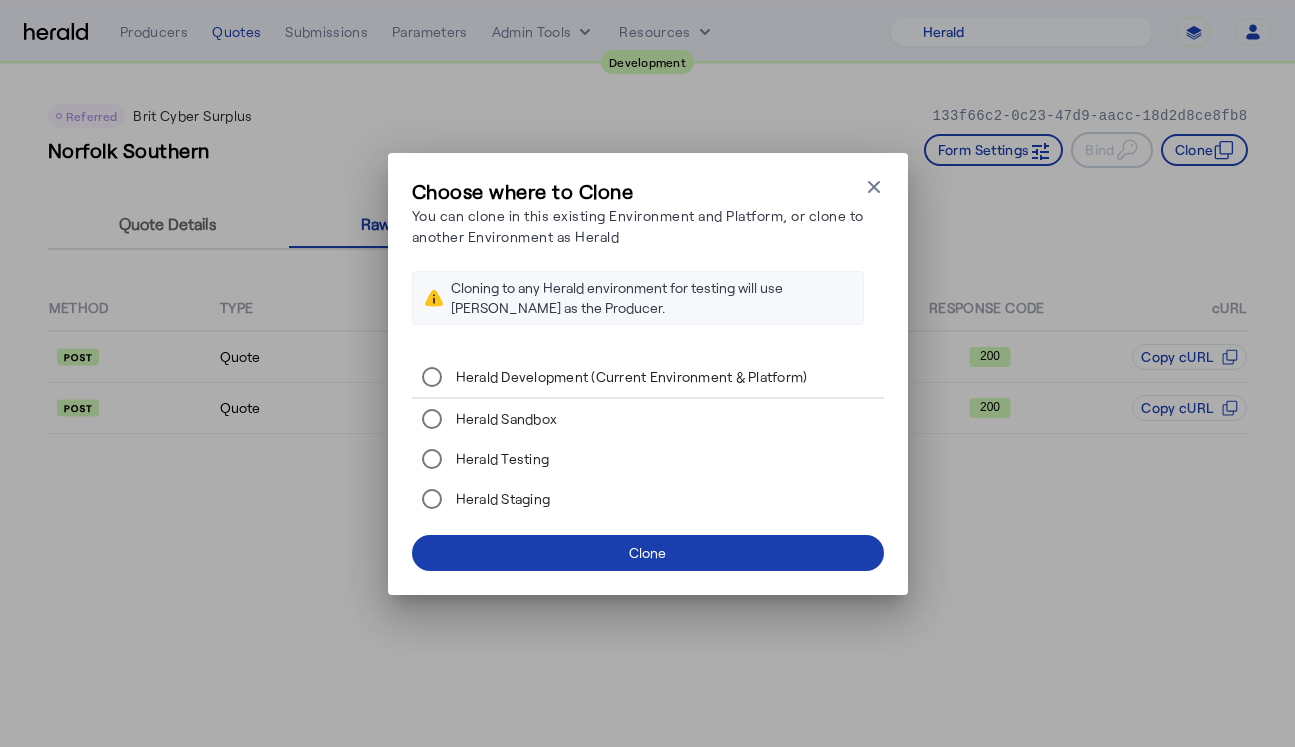 click at bounding box center (648, 553) 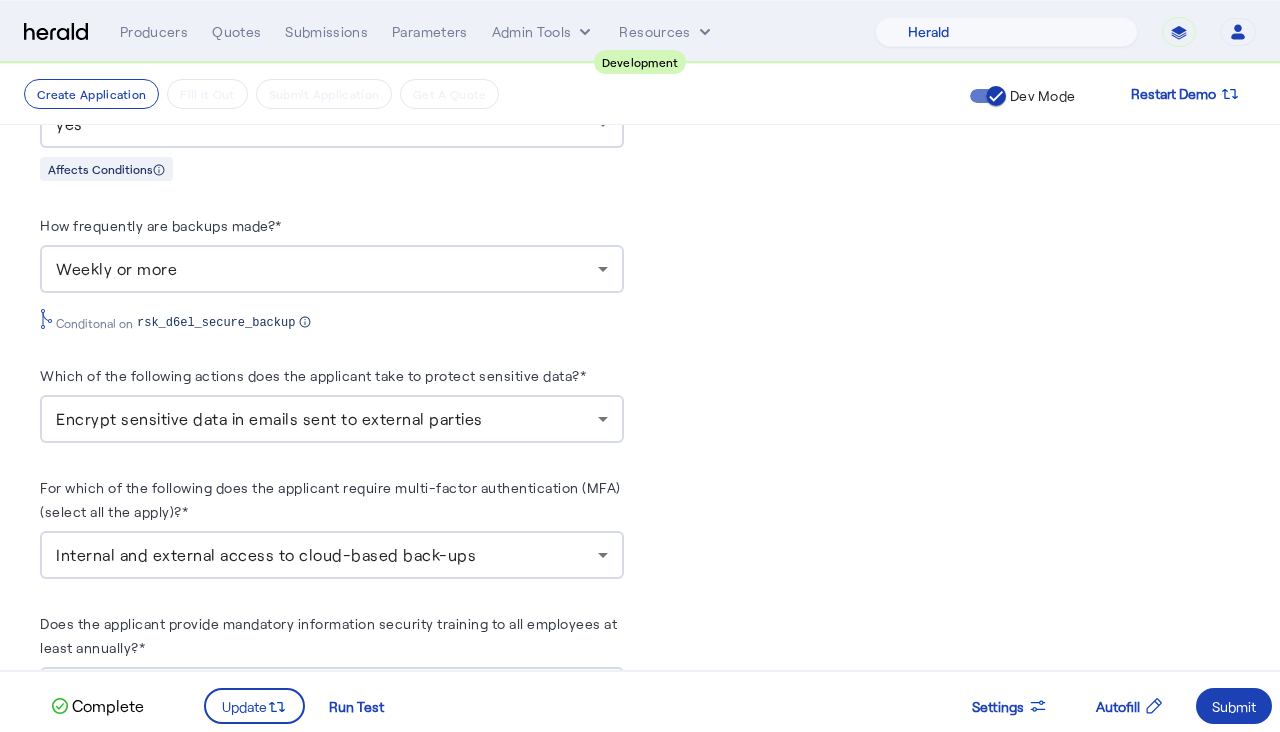 click on "Weekly or more" at bounding box center [327, 269] 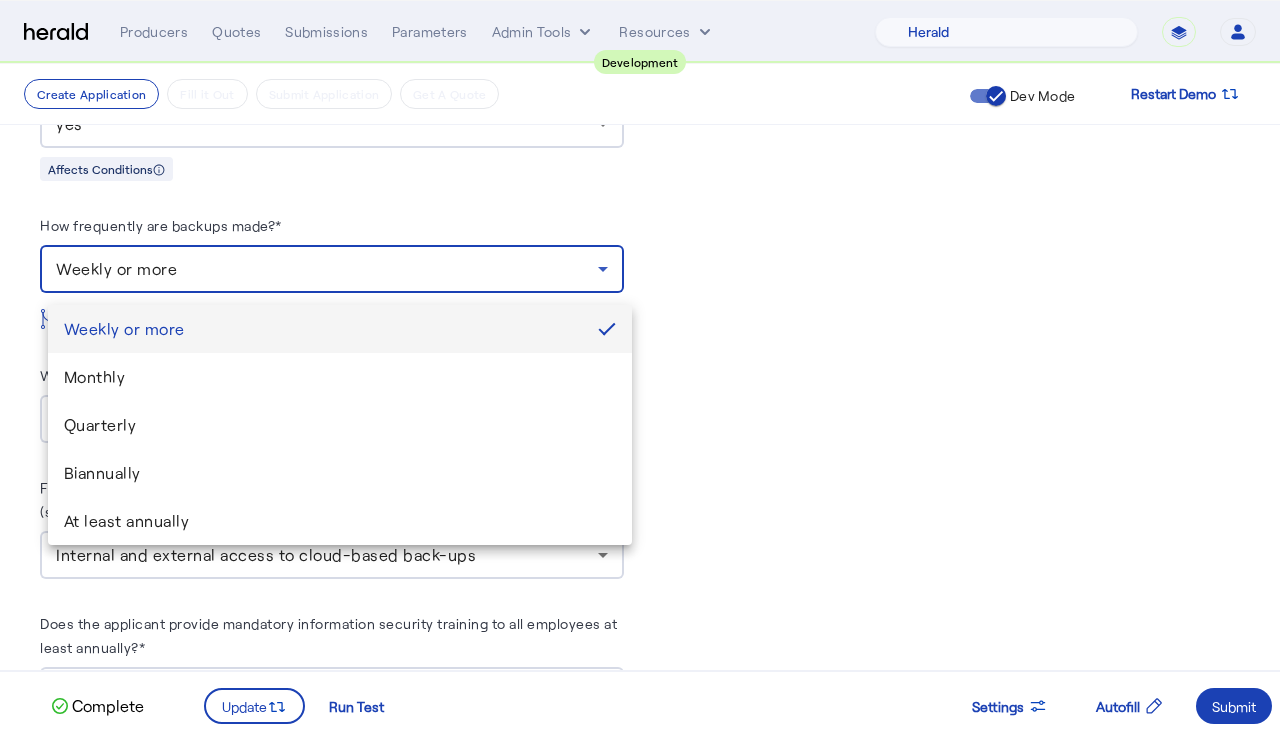 click at bounding box center (640, 366) 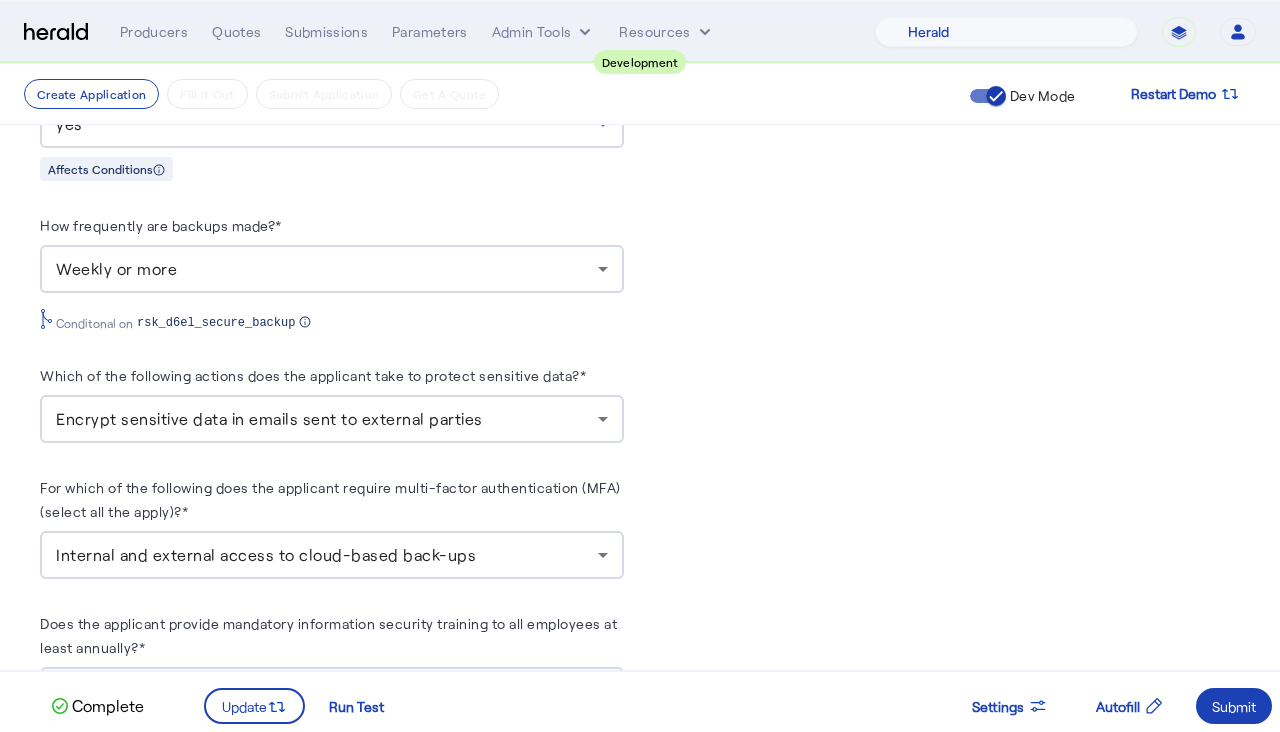 click on "PUT  /applications
xxxxxxxxxx 5 123   1 { 2    "coverage_values" : [ 3     { 4        "coverage_parameter_id" :  "cvg_o3mw_cyb_effective_date" , 5        "value" :  "2025-07-01" 6     } 7   ], 8    "risk_values" : [ 9     { 10        "risk_parameter_id" :  "rsk_m4p9_insured_name" , 11        "value" :  "Norfolk Southern" 12     }, 13     { 14        "risk_parameter_id" :  "rsk_jsy2_primary_address" , 15        "value" : { 16          "city" :  "Atlanta" , 17          "line1" :  "650 West Peachtree Street NW" , 18          "state" :  "GA" , 19          "postal_code" :  "30341" , 20          "country_code" :  "USA" 21       } 22     }, 23     { 24        "risk_parameter_id" :  "rsk_b3jm_2017_naics_index" , 25        "value" :  "wok89d" 26     }, 27     { 28        "risk_parameter_id" :  "rsk_vrb1_total_annual_revenue" ,  Response
xxxxxxxxxx 868   1 { 2    "application" : { 3      "id" :  , 4      "status"" 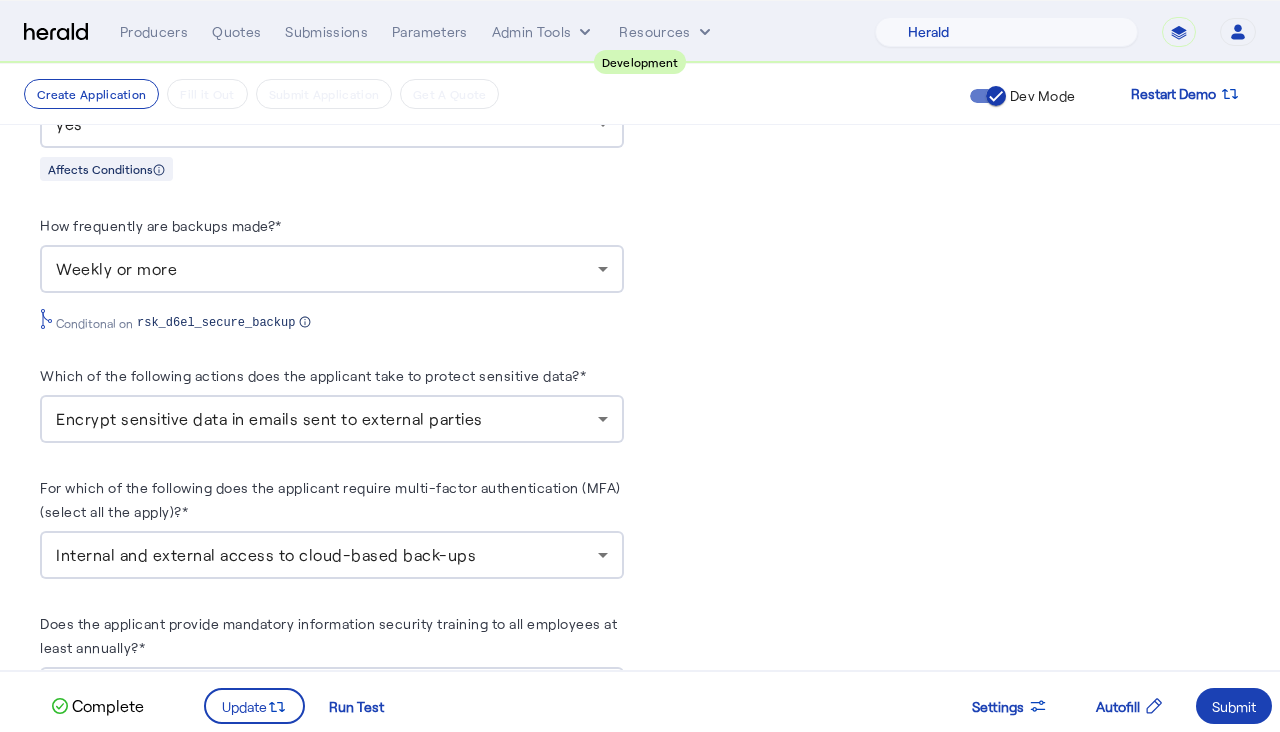 click on "PUT  /applications
xxxxxxxxxx 5 123   1 { 2    "coverage_values" : [ 3     { 4        "coverage_parameter_id" :  "cvg_o3mw_cyb_effective_date" , 5        "value" :  "2025-07-01" 6     } 7   ], 8    "risk_values" : [ 9     { 10        "risk_parameter_id" :  "rsk_m4p9_insured_name" , 11        "value" :  "Norfolk Southern" 12     }, 13     { 14        "risk_parameter_id" :  "rsk_jsy2_primary_address" , 15        "value" : { 16          "city" :  "Atlanta" , 17          "line1" :  "650 West Peachtree Street NW" , 18          "state" :  "GA" , 19          "postal_code" :  "30341" , 20          "country_code" :  "USA" 21       } 22     }, 23     { 24        "risk_parameter_id" :  "rsk_b3jm_2017_naics_index" , 25        "value" :  "wok89d" 26     }, 27     { 28        "risk_parameter_id" :  "rsk_vrb1_total_annual_revenue" ,  Response
xxxxxxxxxx 868   1 { 2    "application" : { 3      "id" :  , 4      "status"" 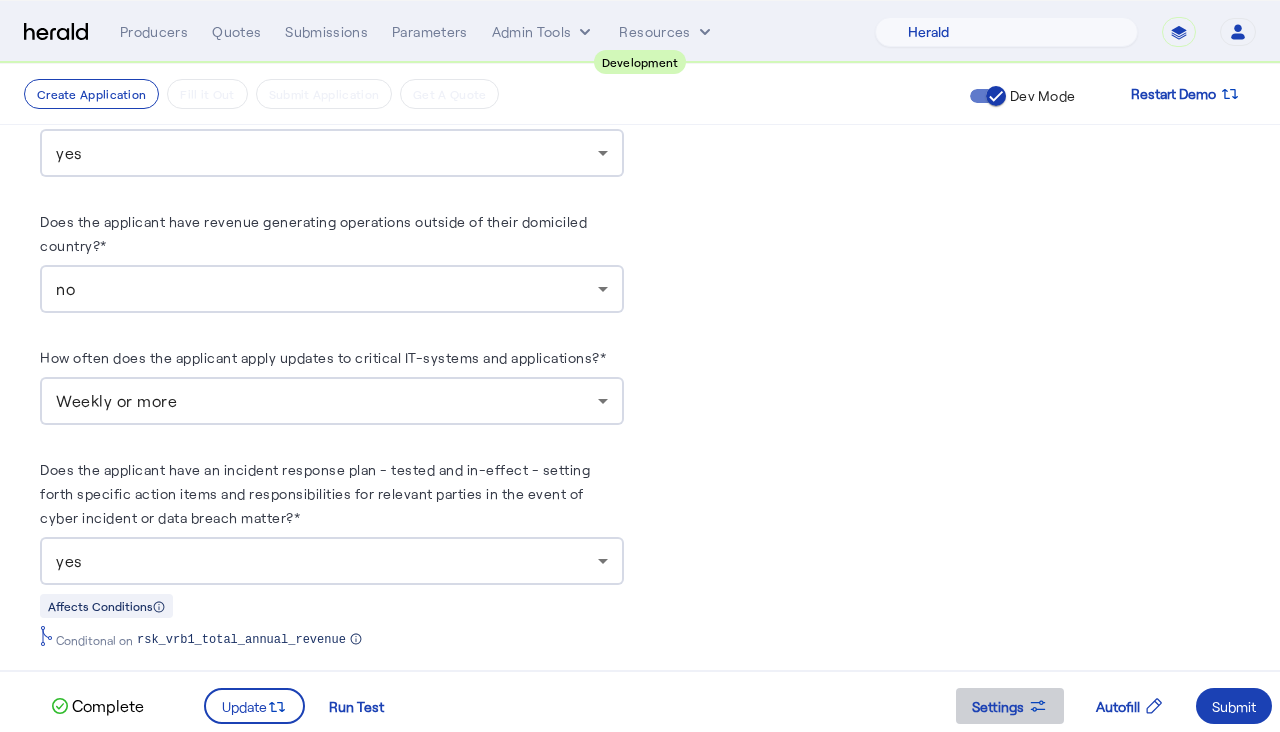 click at bounding box center (1010, 706) 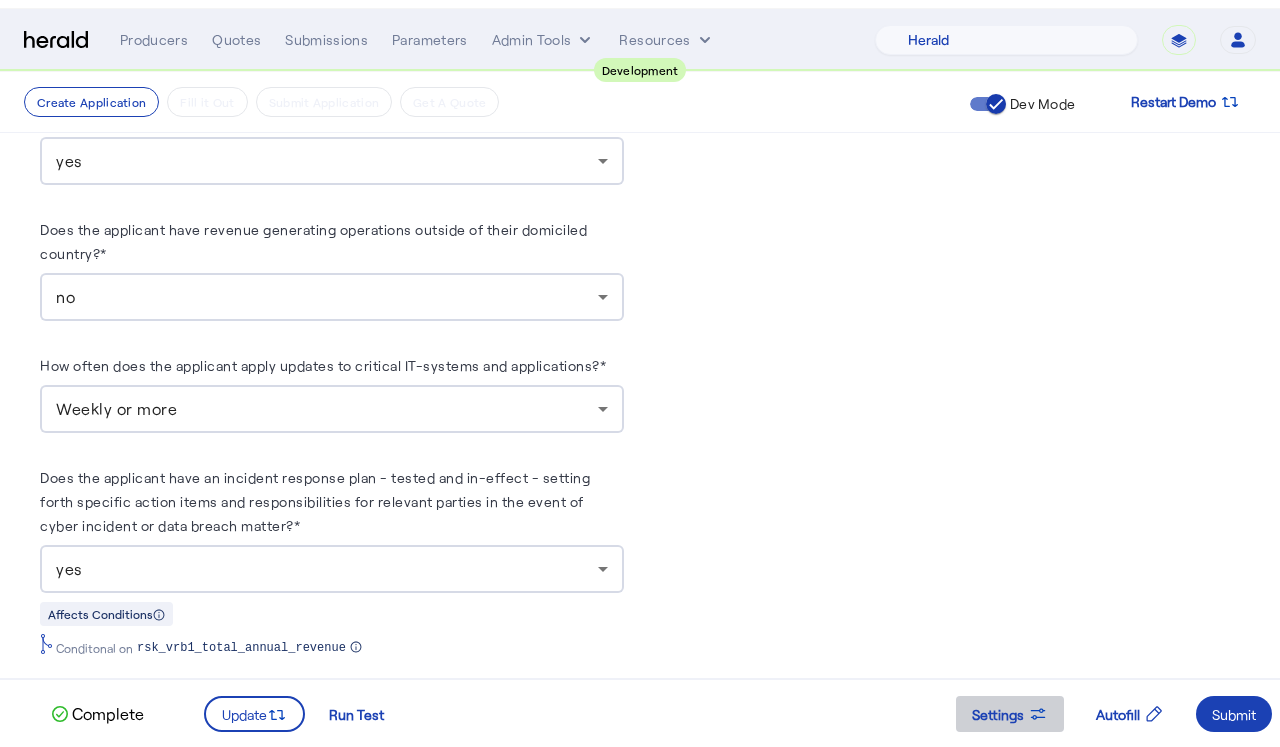 scroll, scrollTop: 0, scrollLeft: 0, axis: both 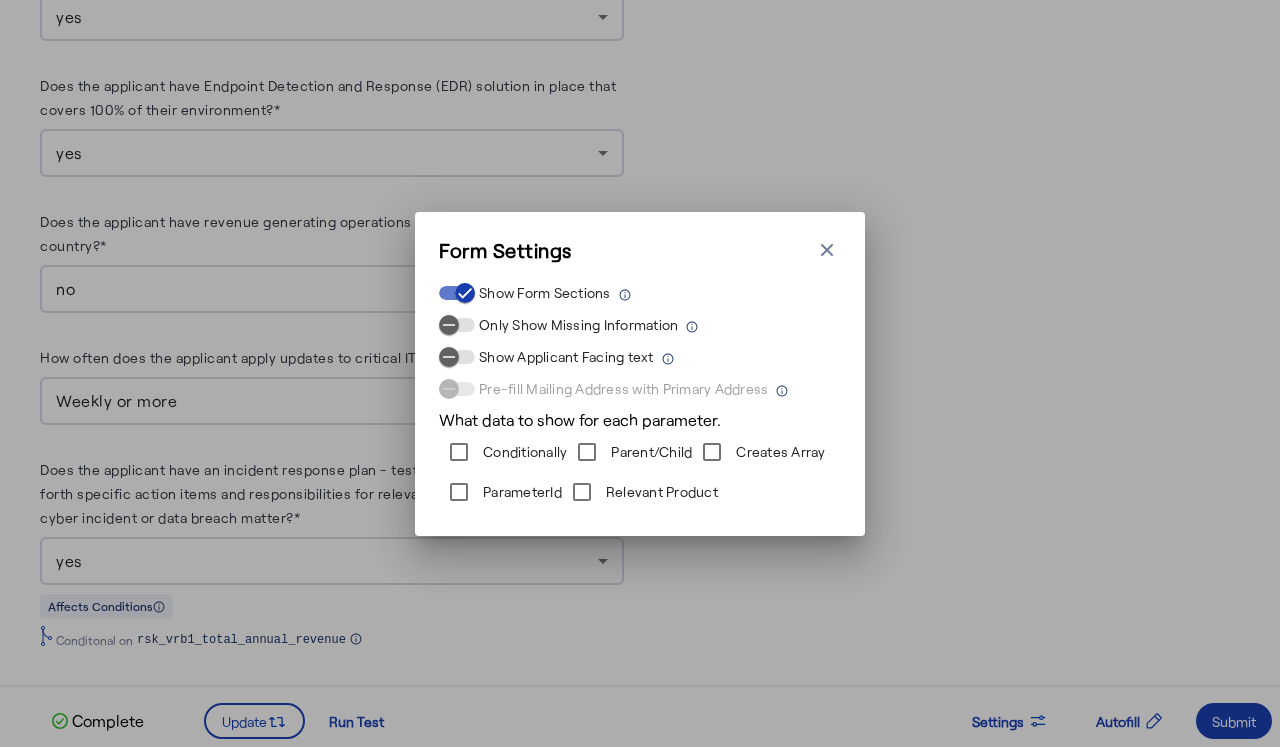 click on "ParameterId" at bounding box center (520, 492) 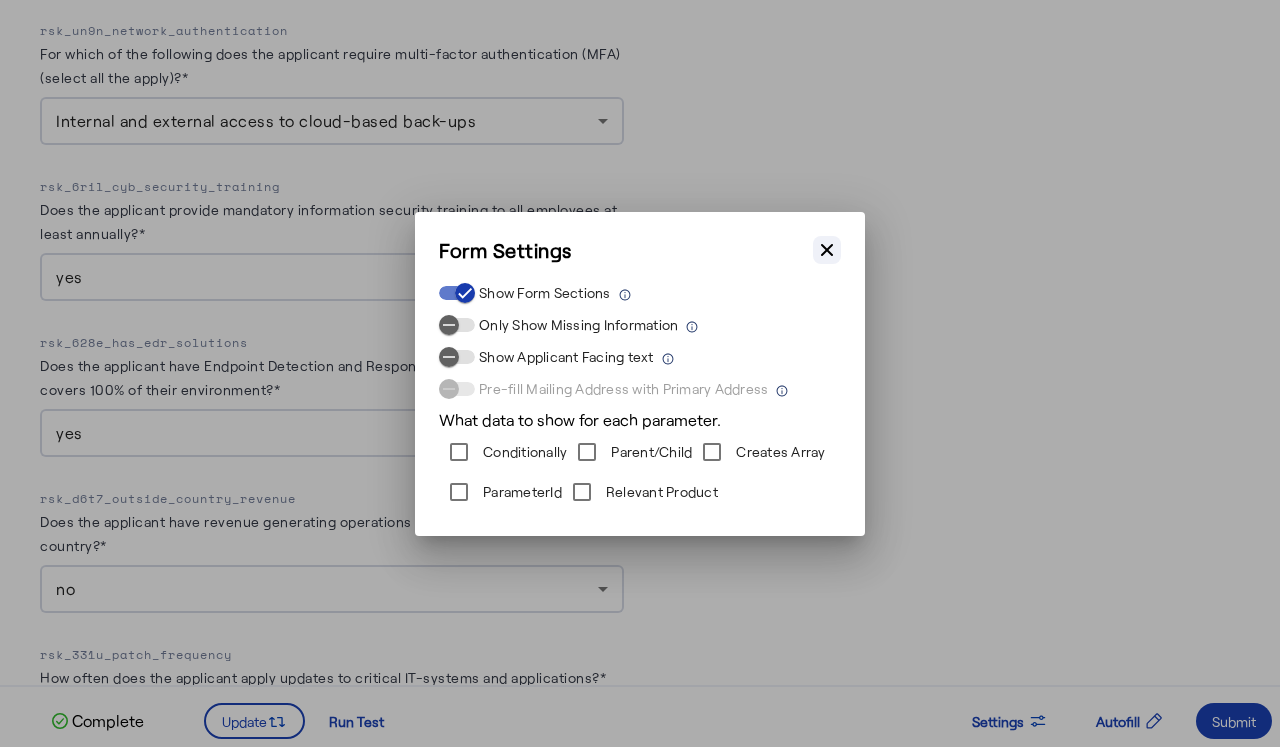 click 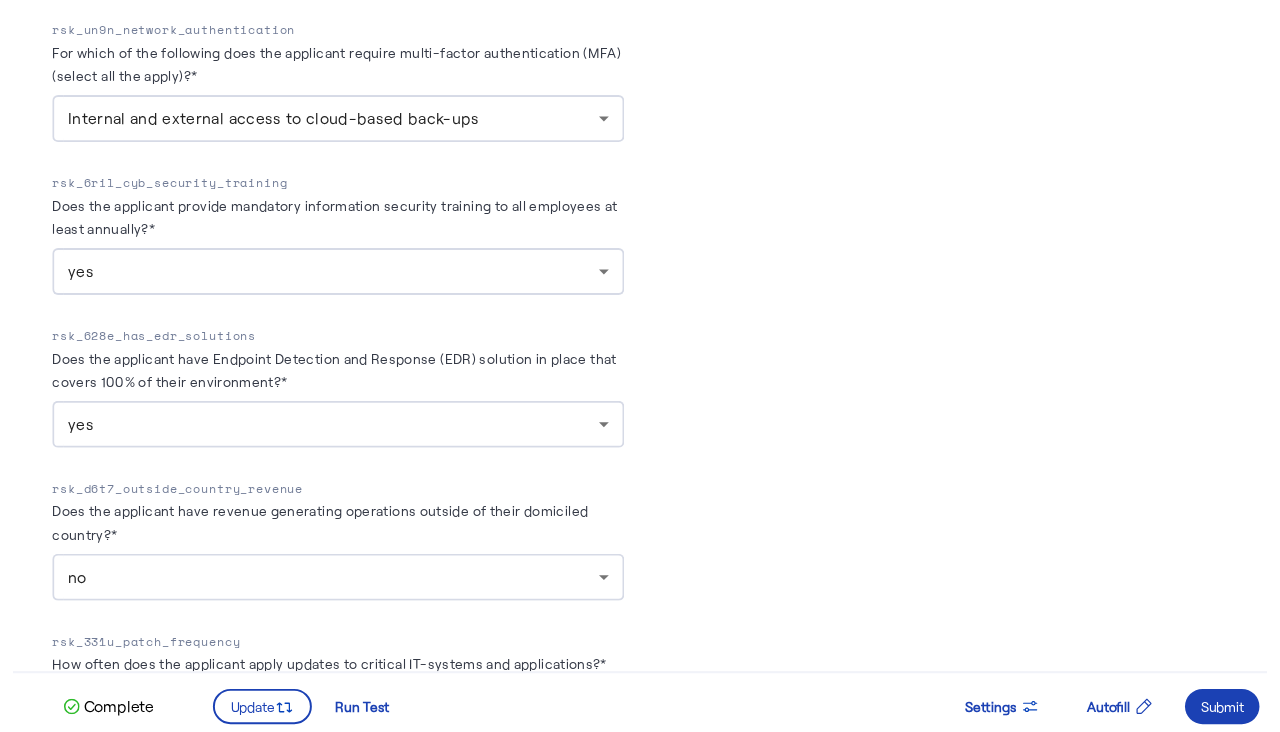 scroll, scrollTop: 2508, scrollLeft: 0, axis: vertical 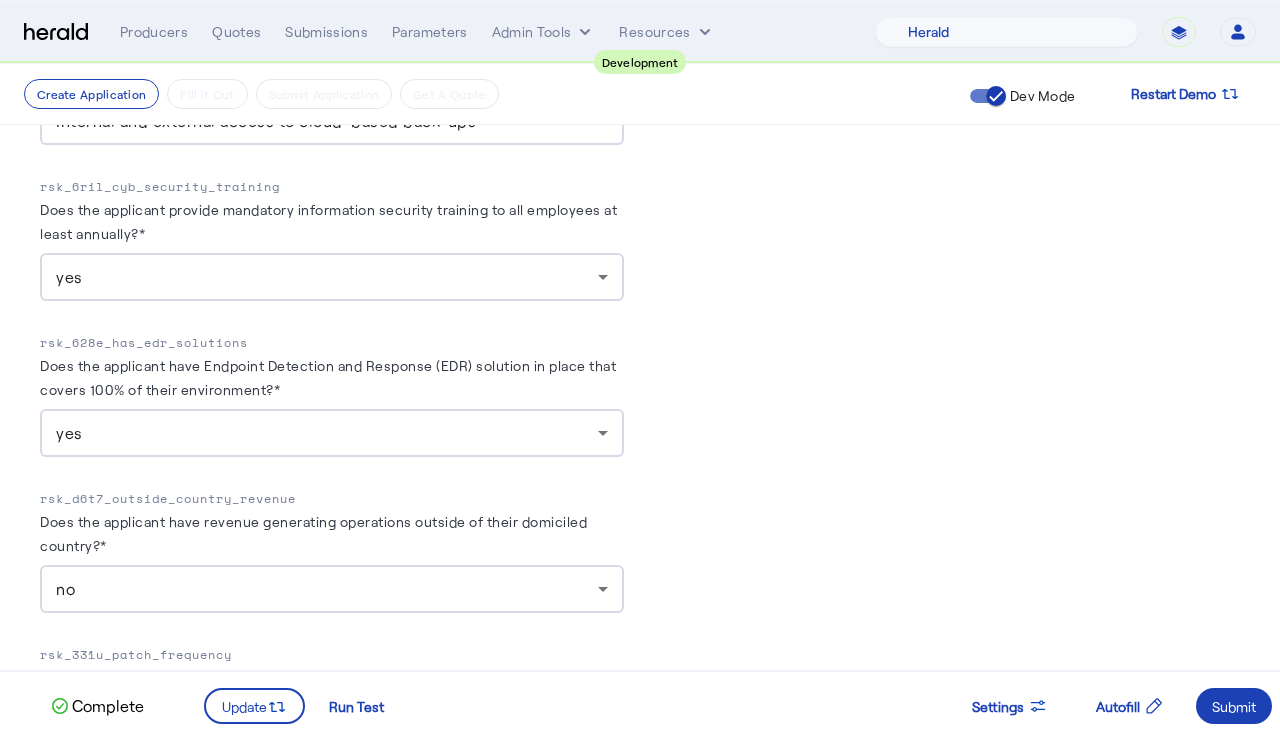 click on "PUT  /applications
xxxxxxxxxx 5 123   1 { 2    "coverage_values" : [ 3     { 4        "coverage_parameter_id" :  "cvg_o3mw_cyb_effective_date" , 5        "value" :  "2025-07-01" 6     } 7   ], 8    "risk_values" : [ 9     { 10        "risk_parameter_id" :  "rsk_m4p9_insured_name" , 11        "value" :  "Norfolk Southern" 12     }, 13     { 14        "risk_parameter_id" :  "rsk_jsy2_primary_address" , 15        "value" : { 16          "city" :  "Atlanta" , 17          "line1" :  "650 West Peachtree Street NW" , 18          "state" :  "GA" , 19          "postal_code" :  "30341" , 20          "country_code" :  "USA" 21       } 22     }, 23     { 24        "risk_parameter_id" :  "rsk_b3jm_2017_naics_index" , 25        "value" :  "wok89d" 26     }, 27     { 28        "risk_parameter_id" :  "rsk_vrb1_total_annual_revenue" ,  Response
xxxxxxxxxx 868   1 { 2    "application" : { 3      "id" :  , 4      "status"" 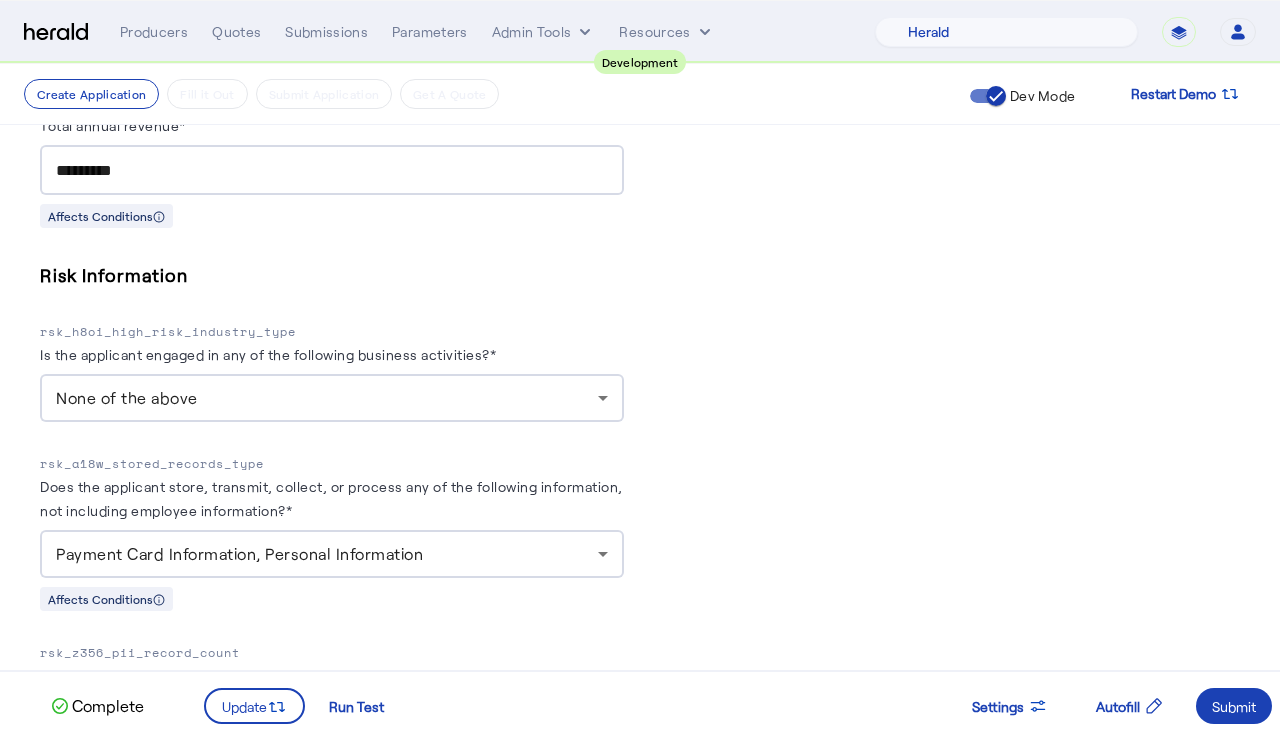 scroll, scrollTop: 415, scrollLeft: 0, axis: vertical 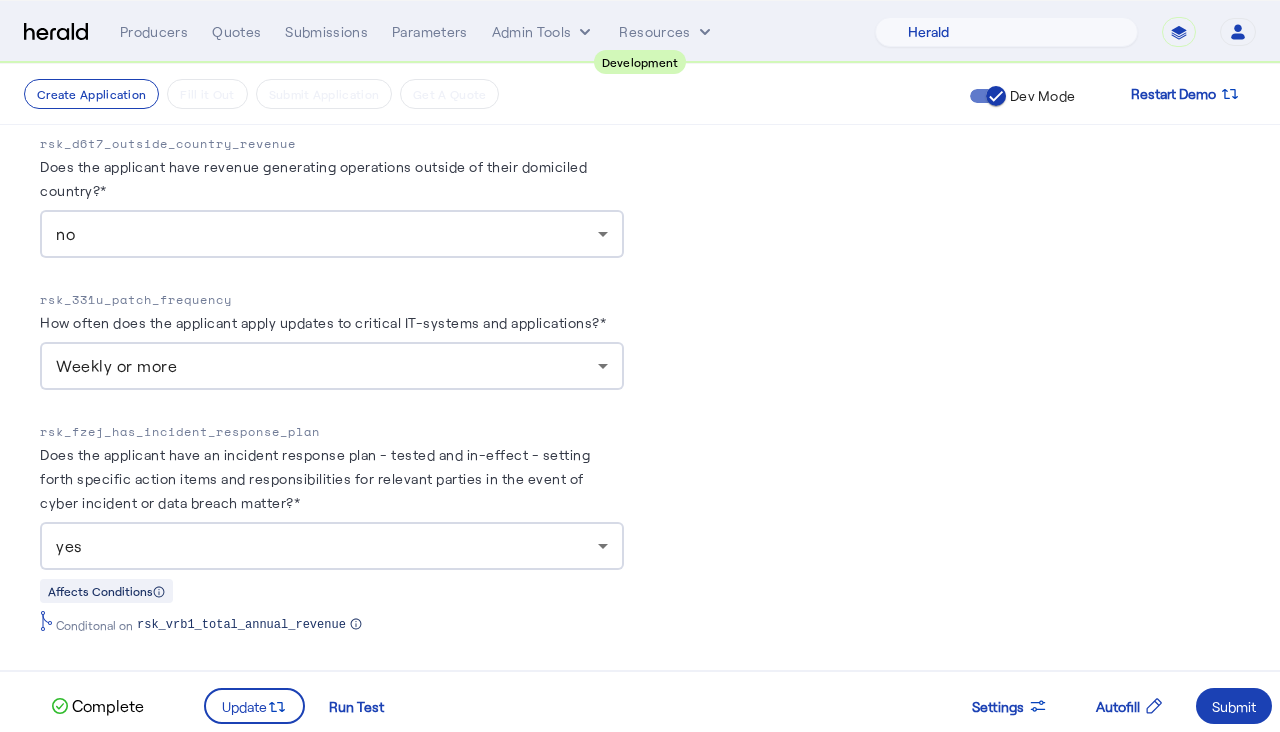 click on "PUT  /applications
xxxxxxxxxx 5 123   1 { 2    "coverage_values" : [ 3     { 4        "coverage_parameter_id" :  "cvg_o3mw_cyb_effective_date" , 5        "value" :  "2025-07-01" 6     } 7   ], 8    "risk_values" : [ 9     { 10        "risk_parameter_id" :  "rsk_m4p9_insured_name" , 11        "value" :  "Norfolk Southern" 12     }, 13     { 14        "risk_parameter_id" :  "rsk_jsy2_primary_address" , 15        "value" : { 16          "city" :  "Atlanta" , 17          "line1" :  "650 West Peachtree Street NW" , 18          "state" :  "GA" , 19          "postal_code" :  "30341" , 20          "country_code" :  "USA" 21       } 22     }, 23     { 24        "risk_parameter_id" :  "rsk_b3jm_2017_naics_index" , 25        "value" :  "wok89d" 26     }, 27     { 28        "risk_parameter_id" :  "rsk_vrb1_total_annual_revenue" ,  Response
xxxxxxxxxx 868   1 { 2    "application" : { 3      "id" :  , 4      "status"" 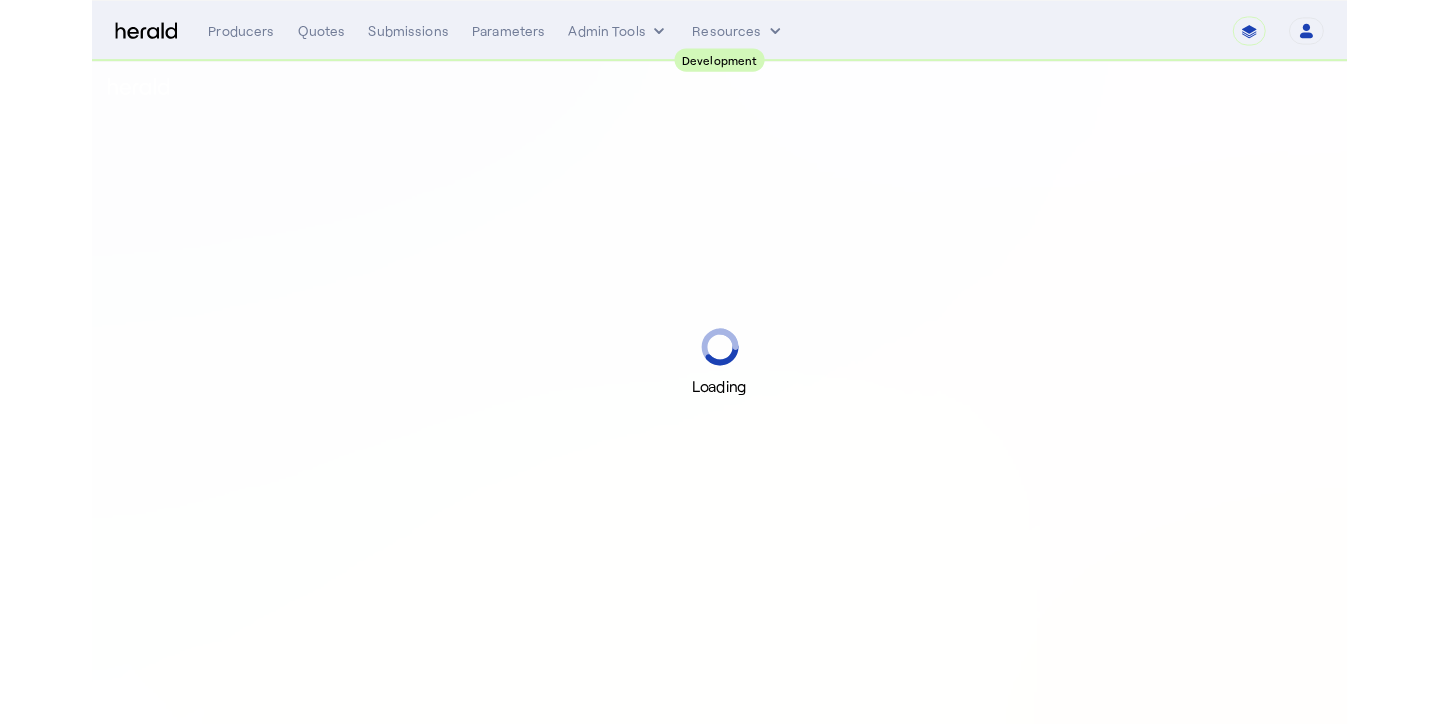 scroll, scrollTop: 0, scrollLeft: 0, axis: both 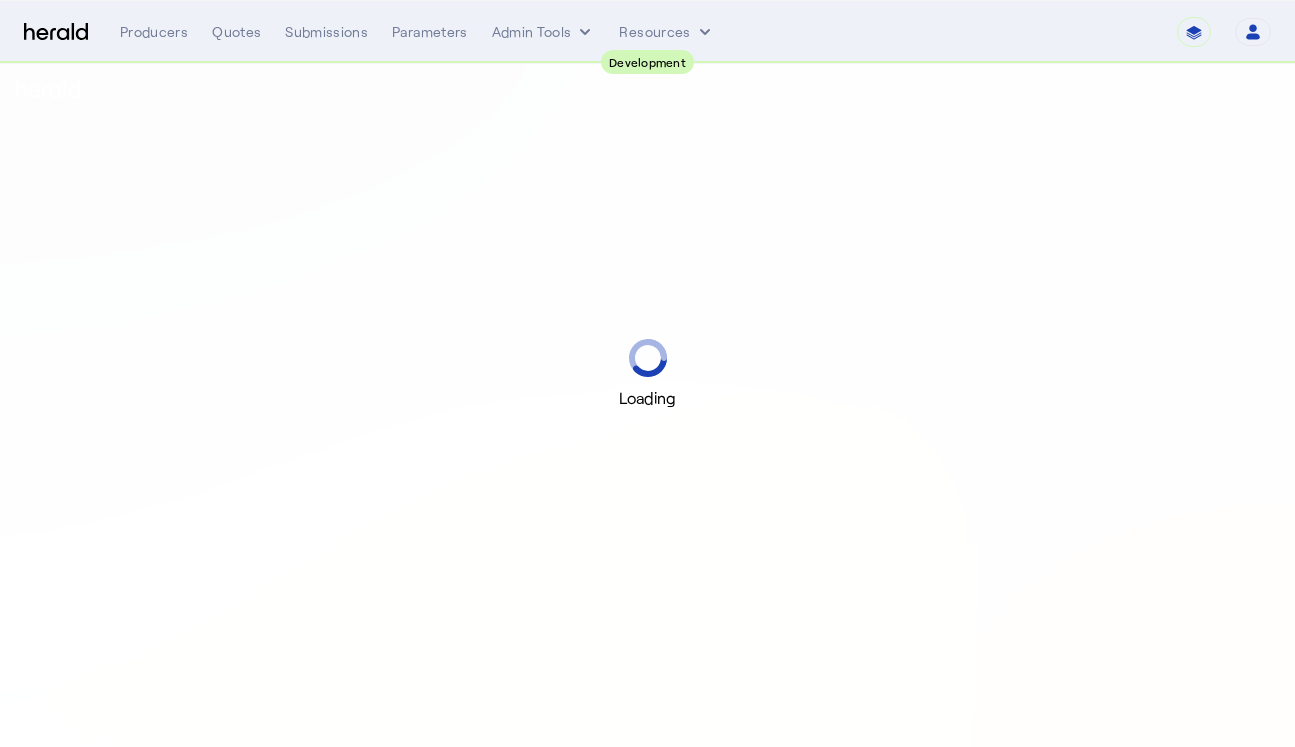 select on "pfm_2v8p_herald_api" 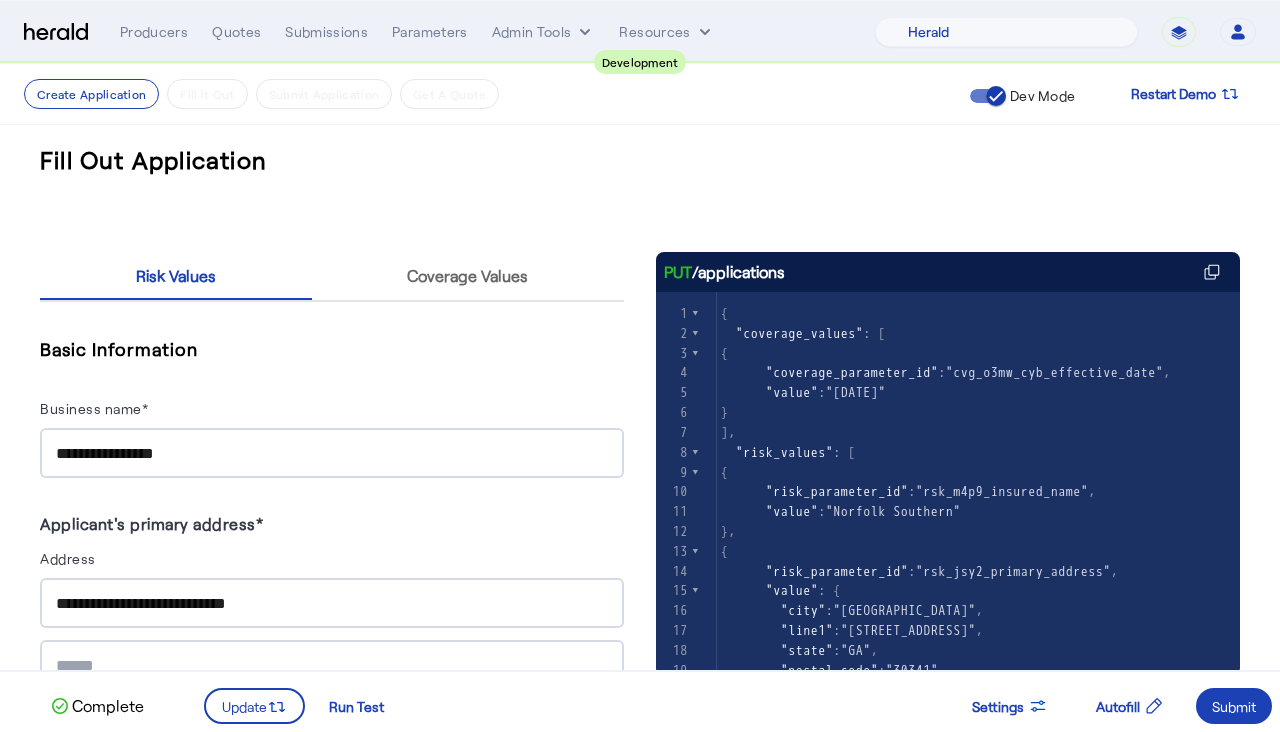 click on "Fill Out Application" 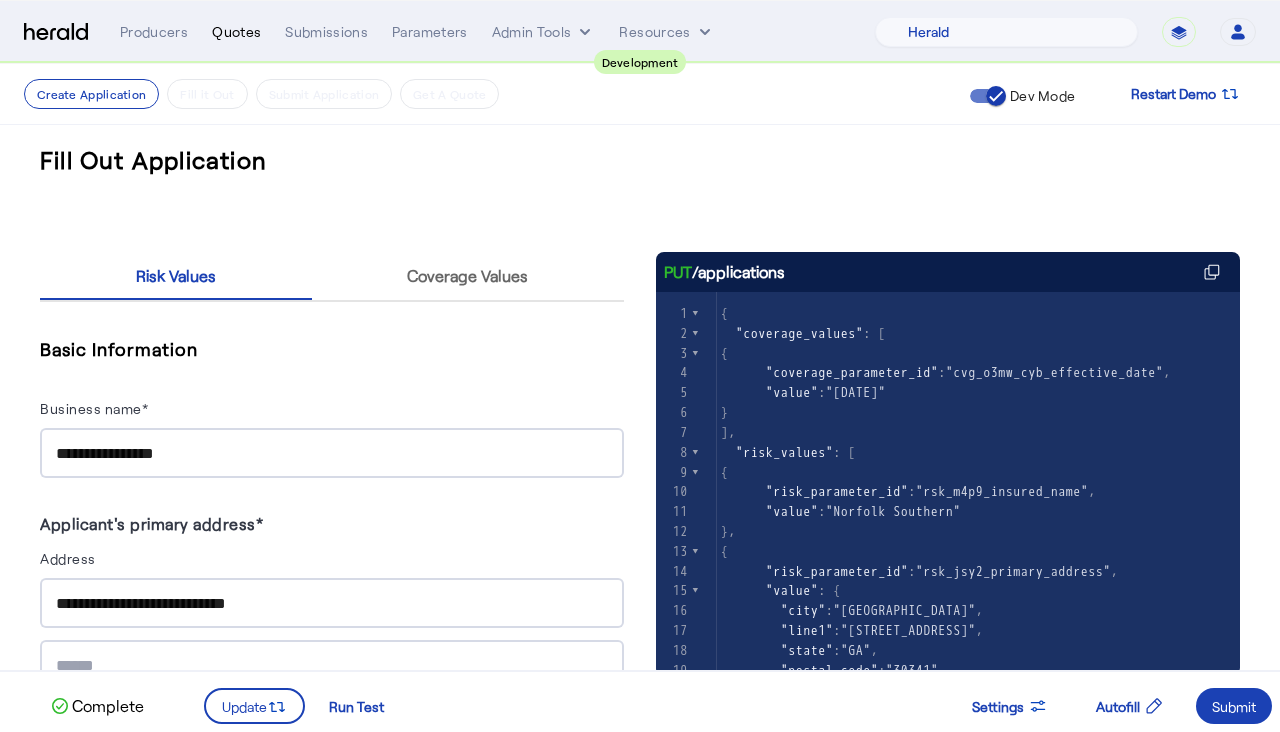 click on "Quotes" at bounding box center (236, 32) 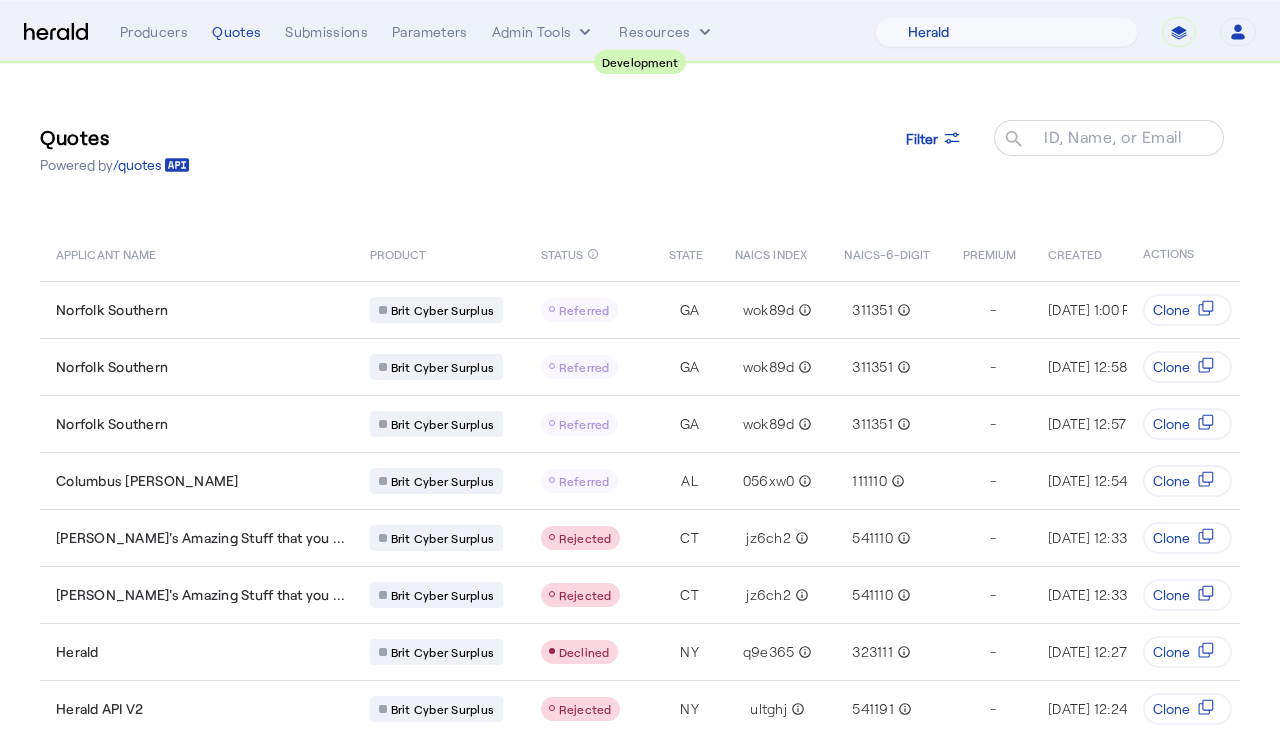 click on "Quotes  Powered by  /quotes
Filter
ID, Name, or Email search" 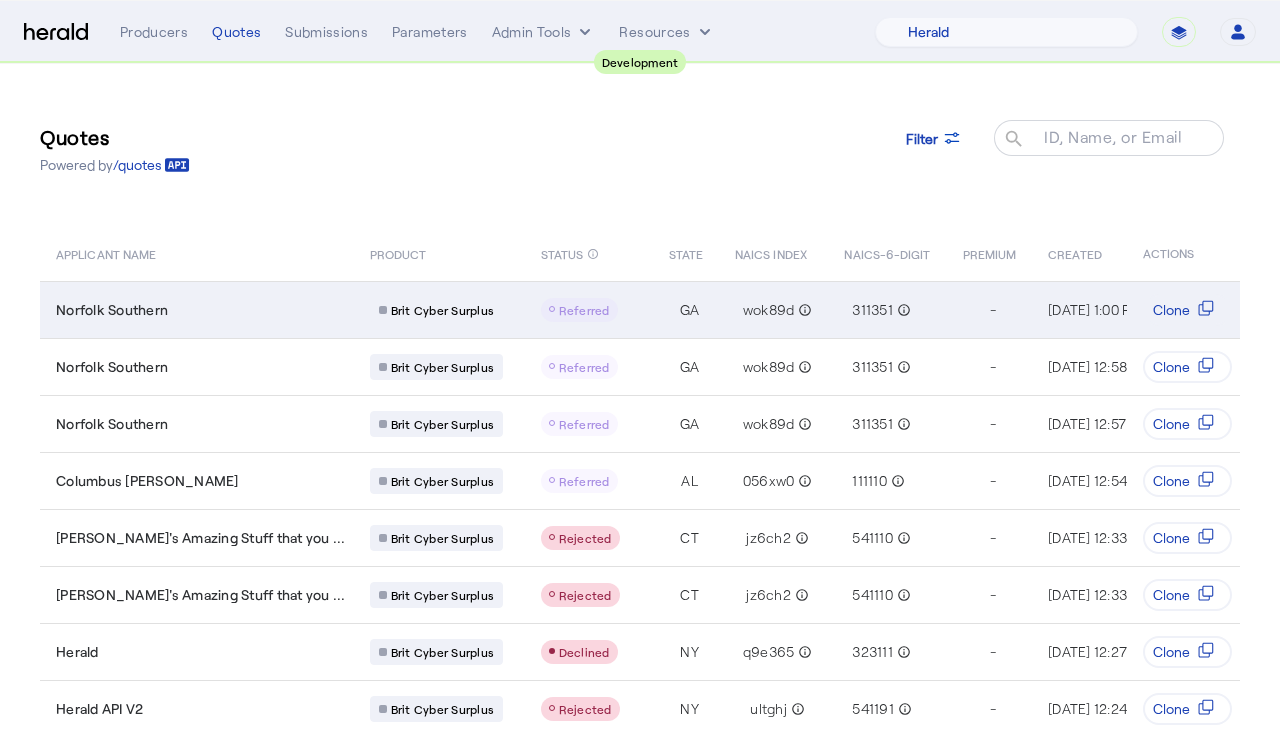 click on "Norfolk Southern" at bounding box center [201, 310] 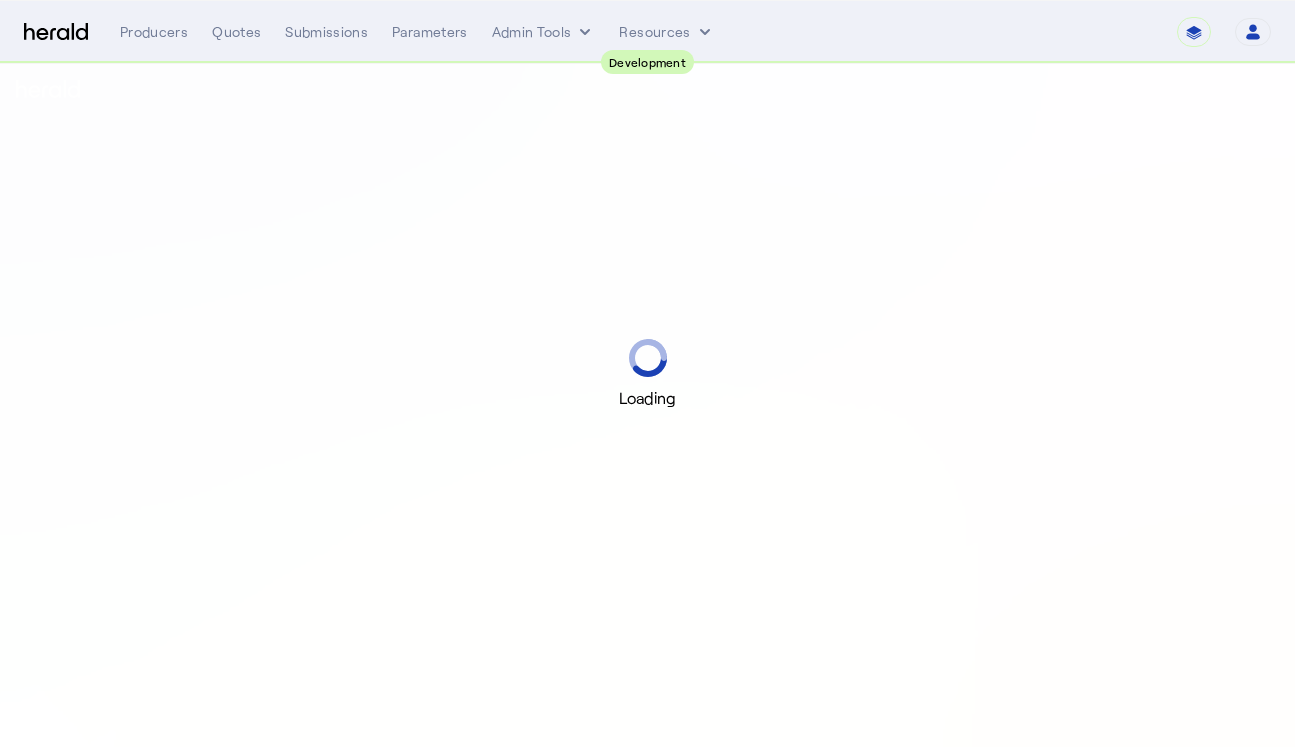scroll, scrollTop: 0, scrollLeft: 0, axis: both 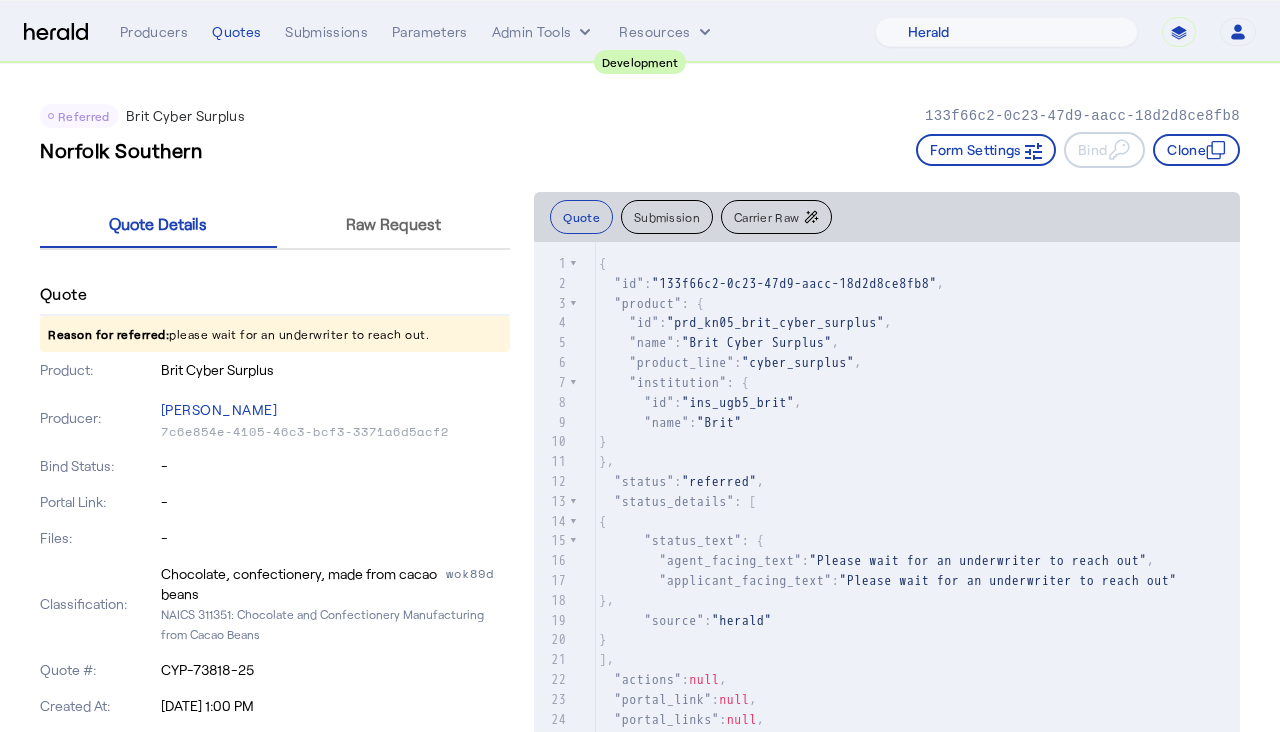 click on "Carrier Raw" 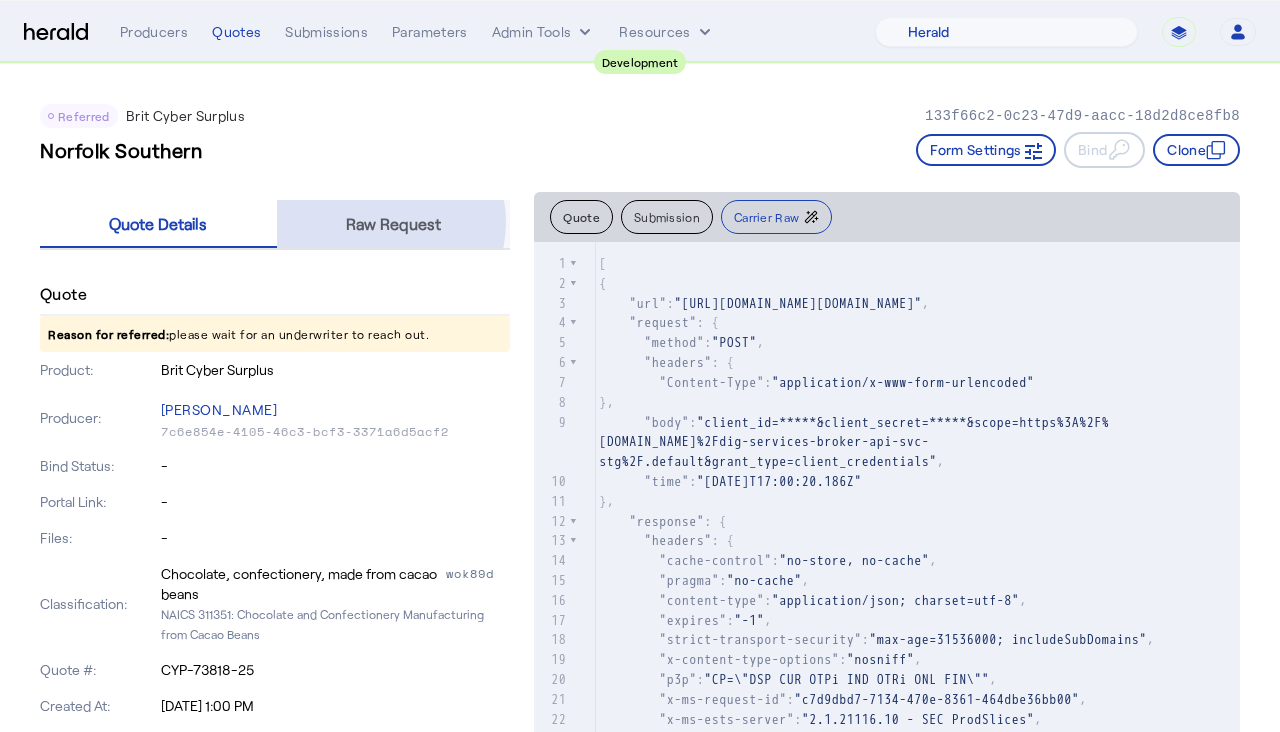click on "Raw Request" at bounding box center (393, 224) 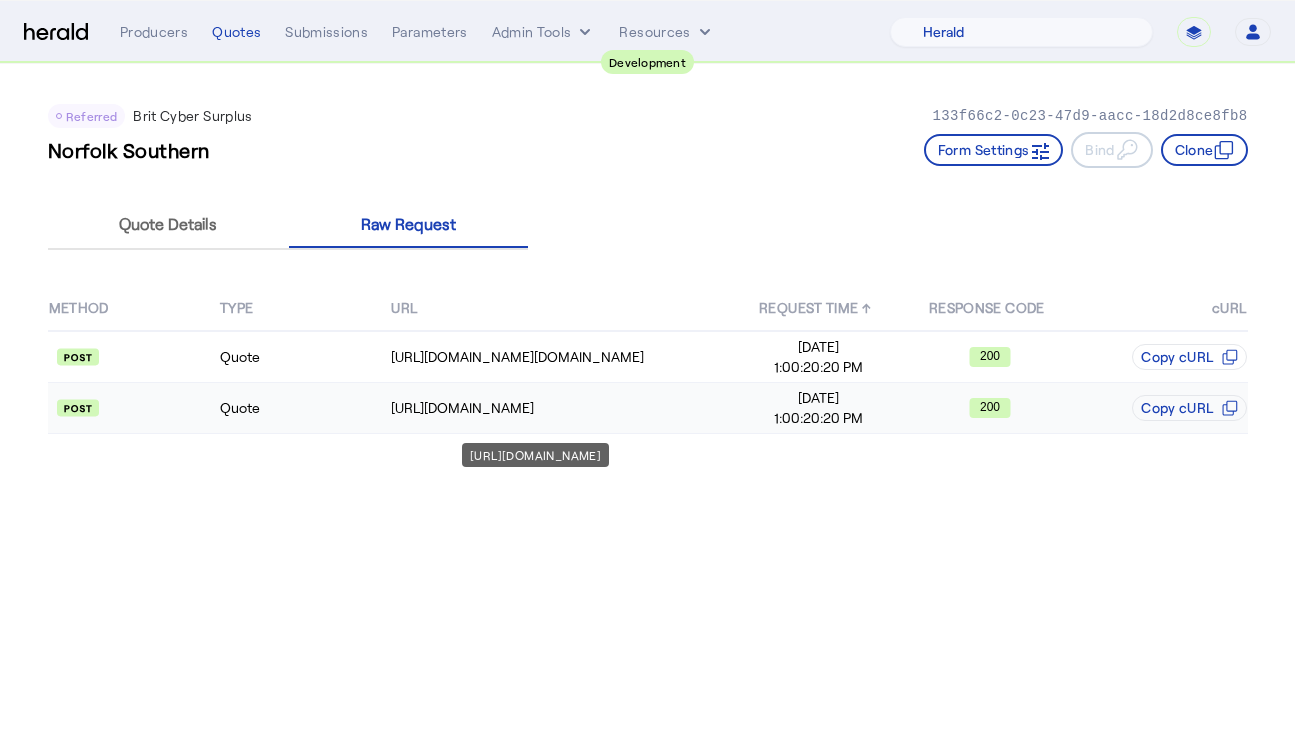 click on "[URL][DOMAIN_NAME]" 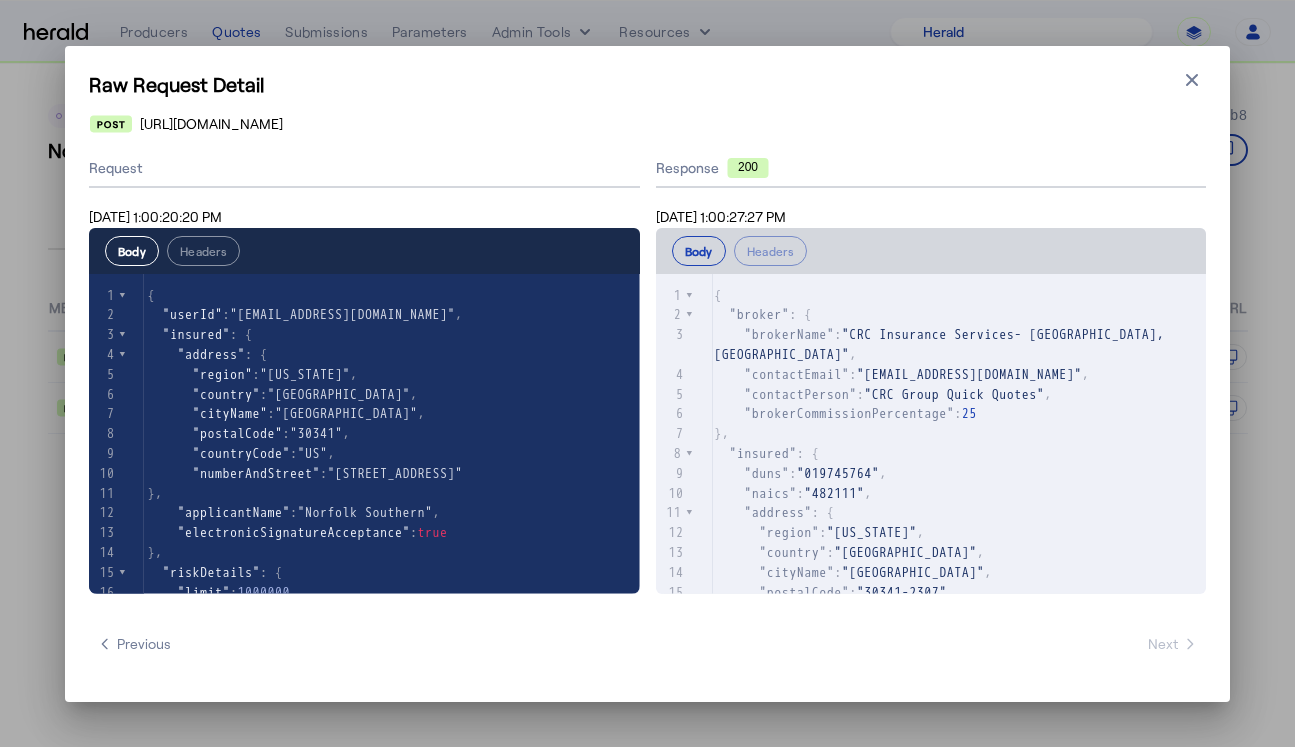 scroll, scrollTop: 6, scrollLeft: 0, axis: vertical 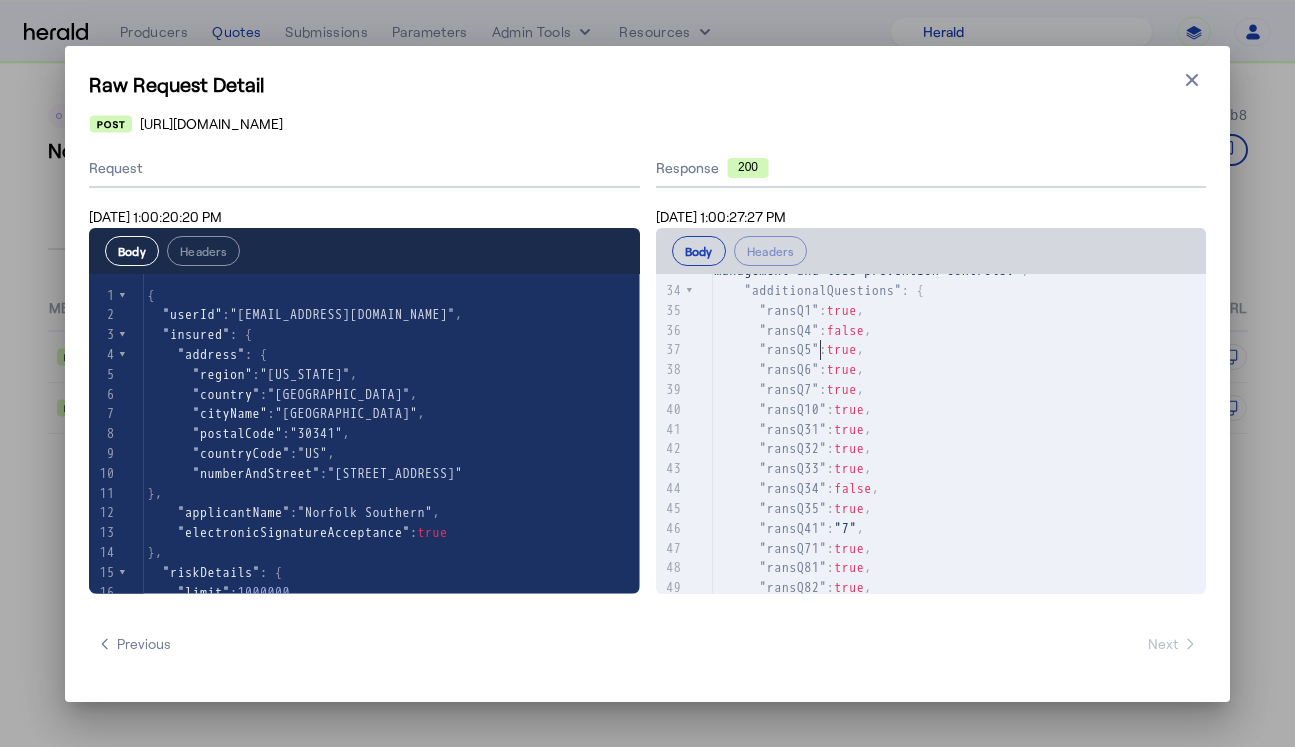 click on ""ransQ4"" at bounding box center [790, 330] 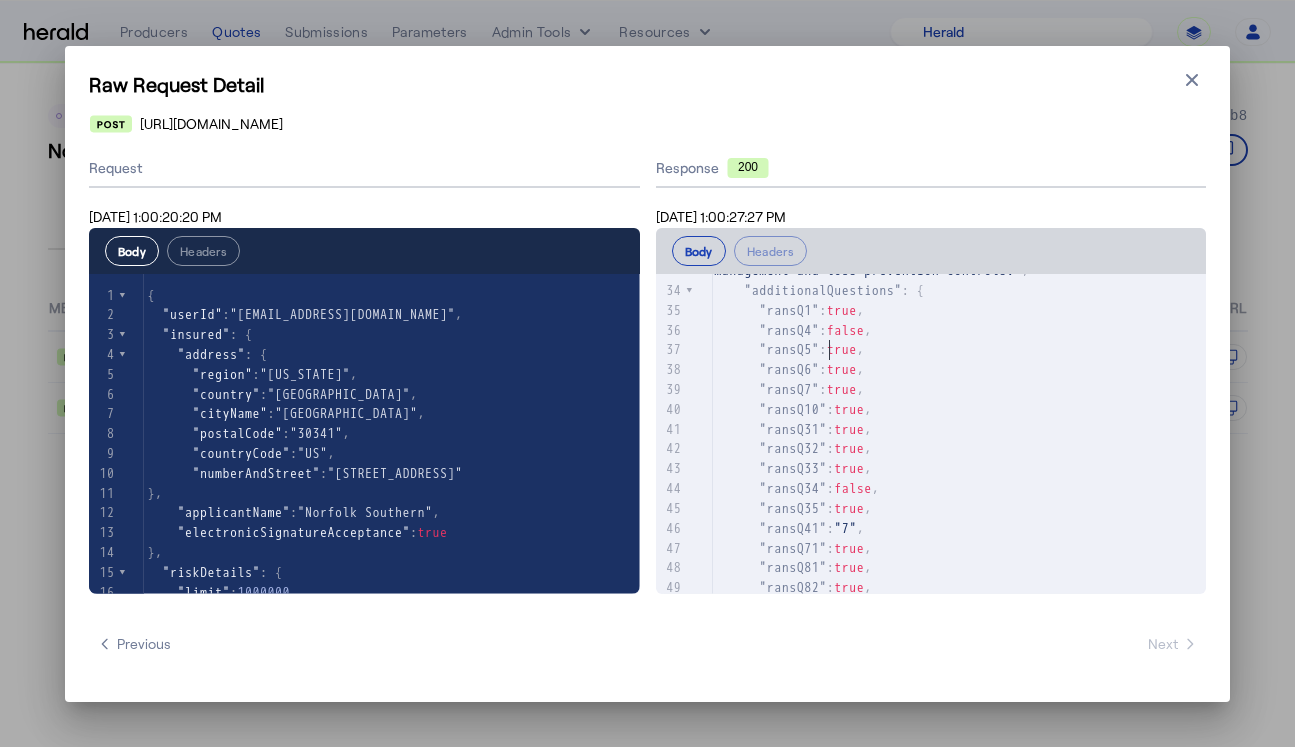 click on ""ransQ4"" at bounding box center [790, 330] 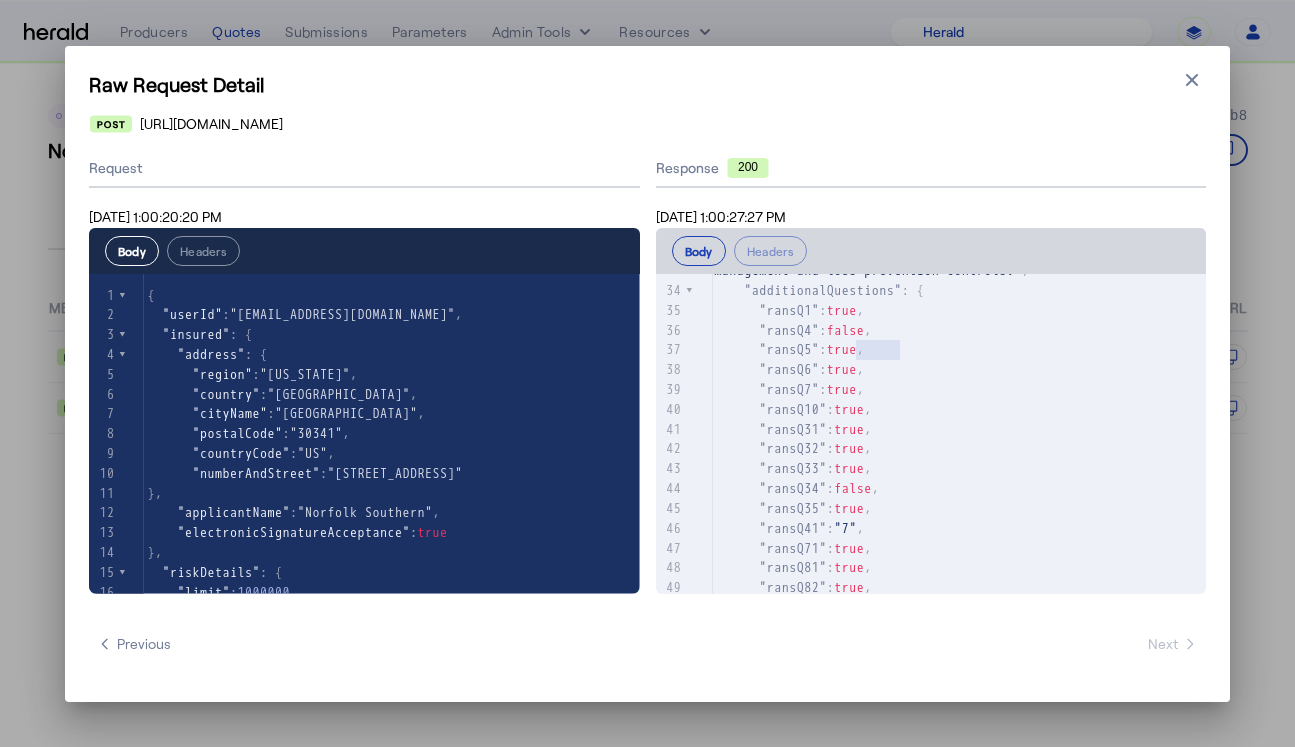 type on "**********" 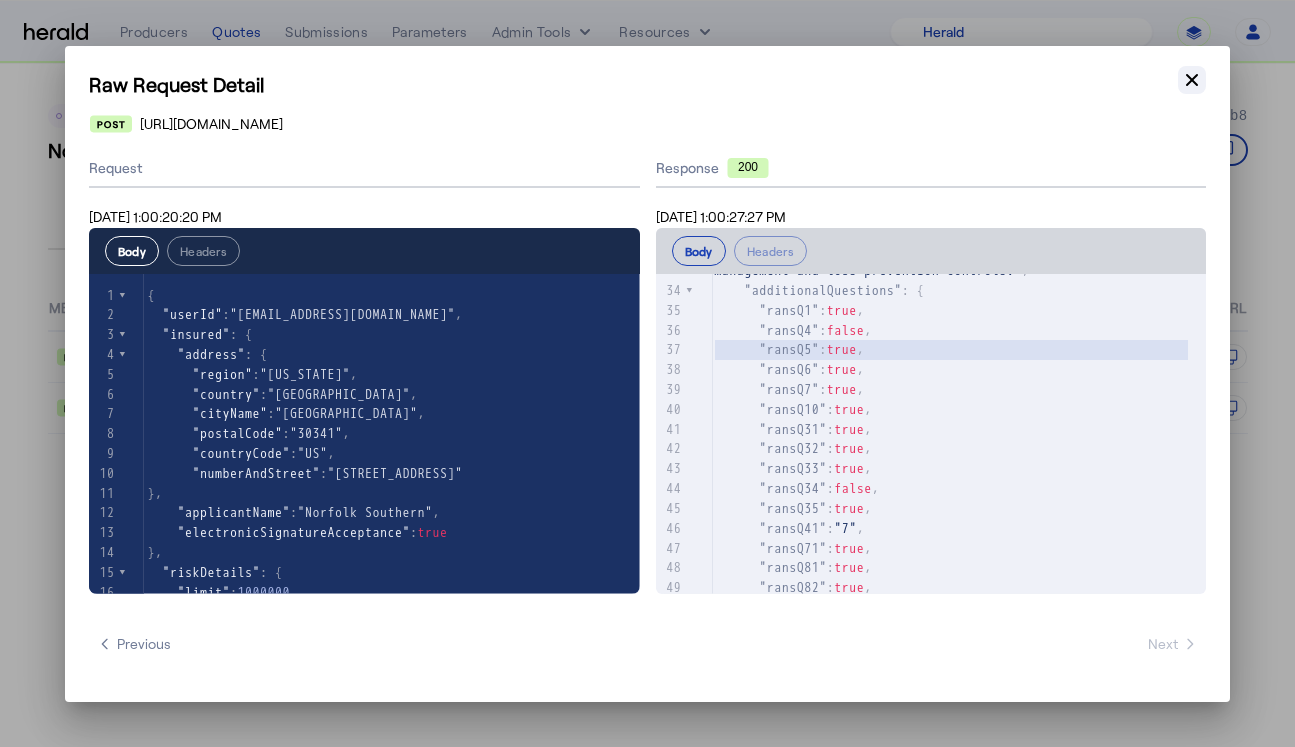 click on "Close modal" at bounding box center [1192, 80] 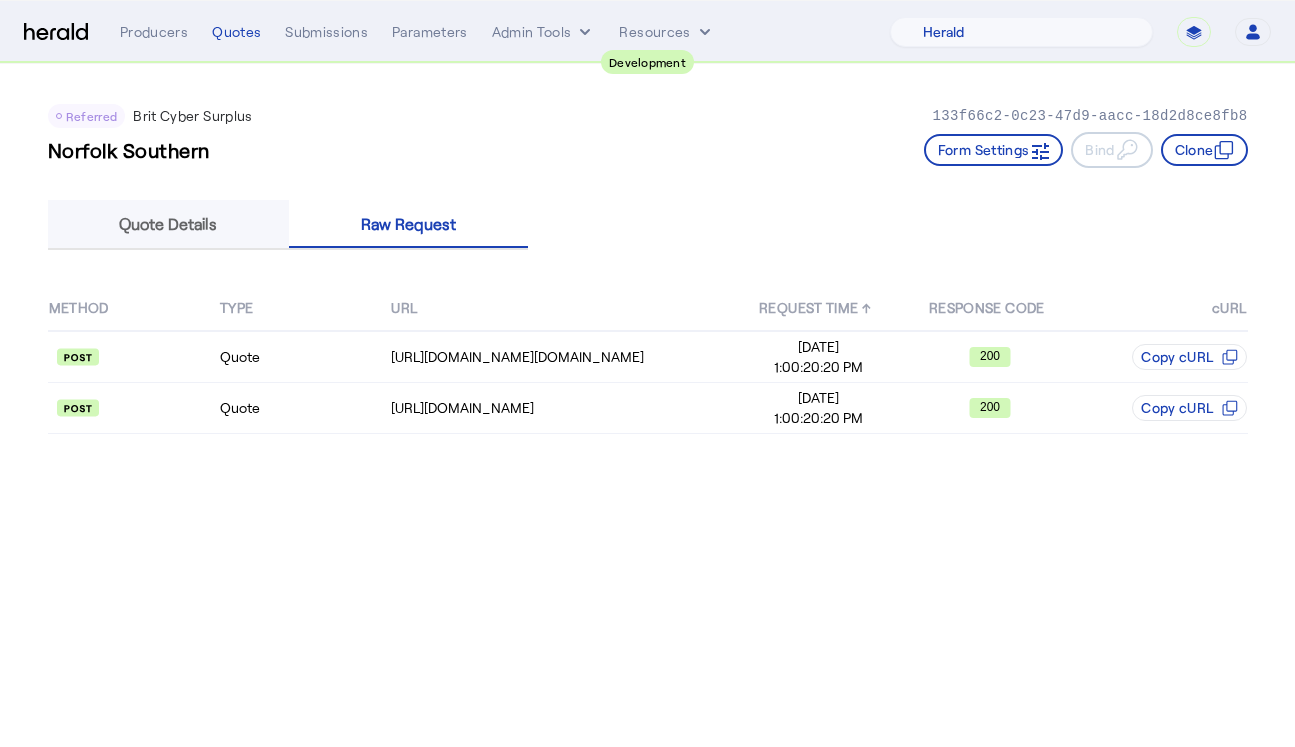 click on "Quote Details" at bounding box center [168, 224] 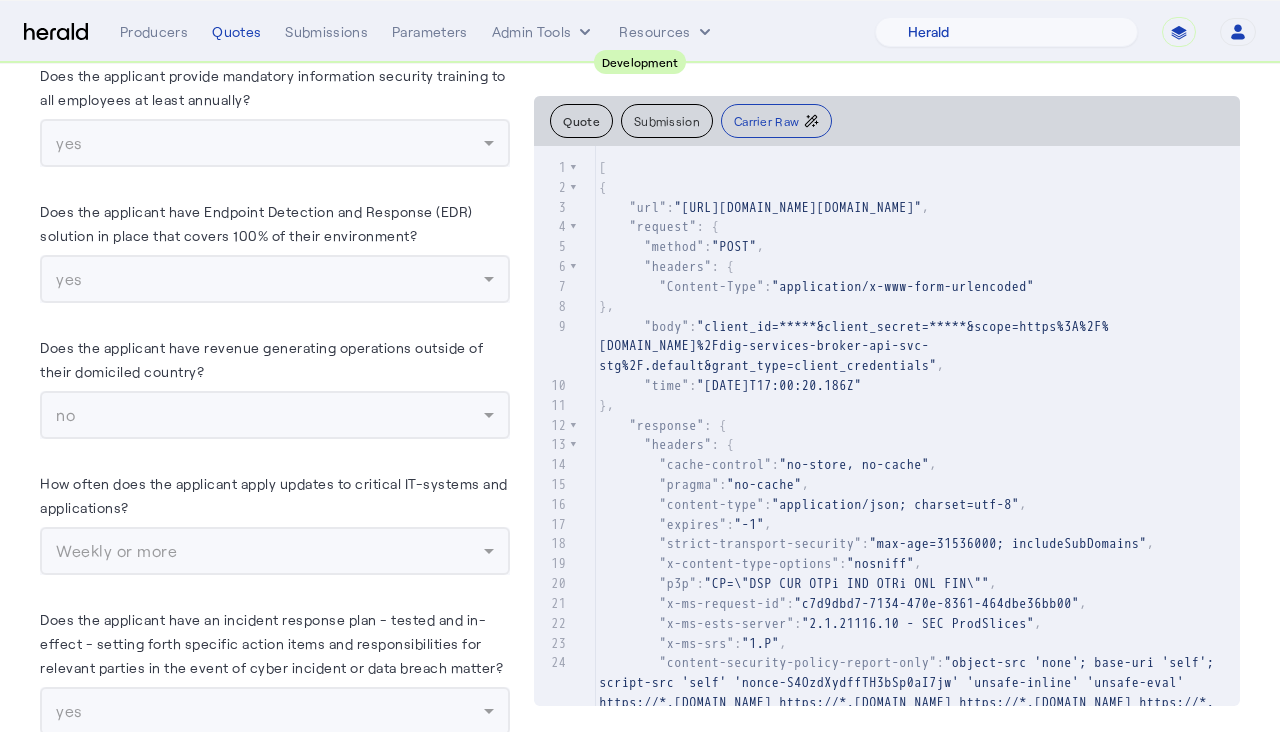 scroll, scrollTop: 3627, scrollLeft: 0, axis: vertical 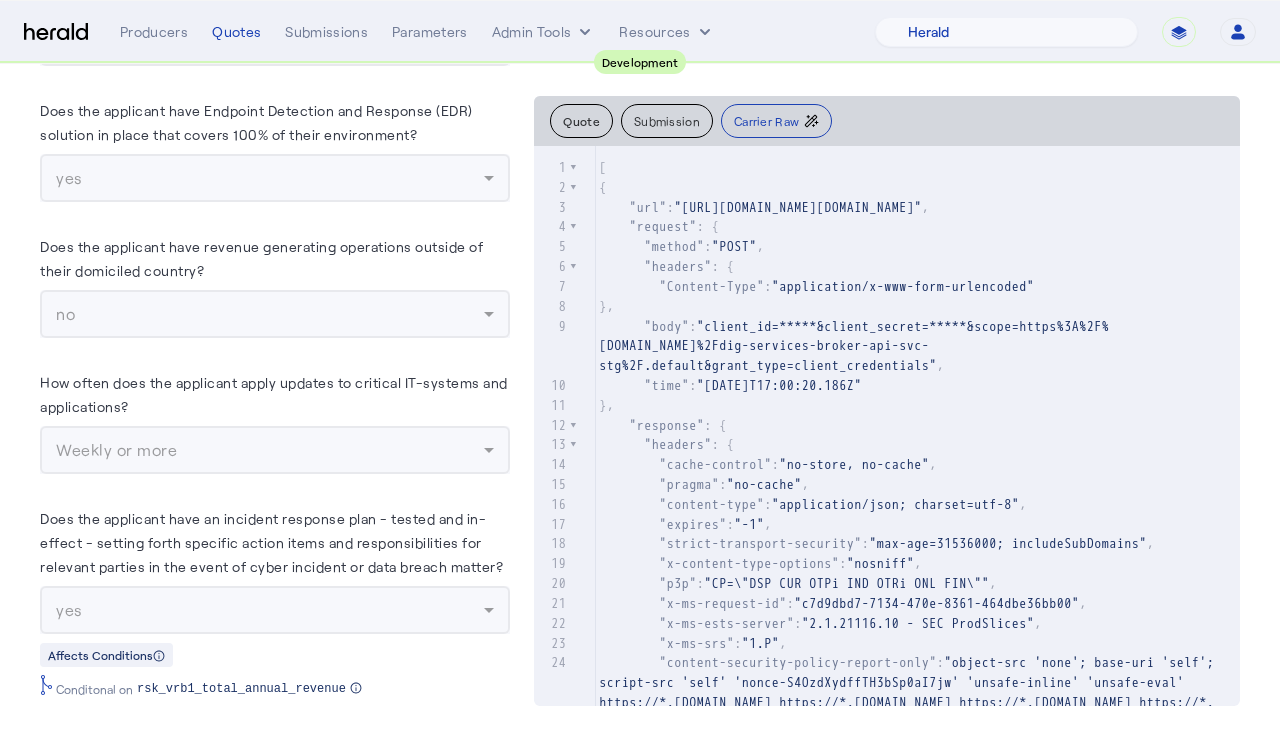 click on "Does the applicant have an incident response plan - tested and in-effect - setting forth specific action items and responsibilities for relevant parties in the event of cyber incident or data breach matter?" at bounding box center (271, 542) 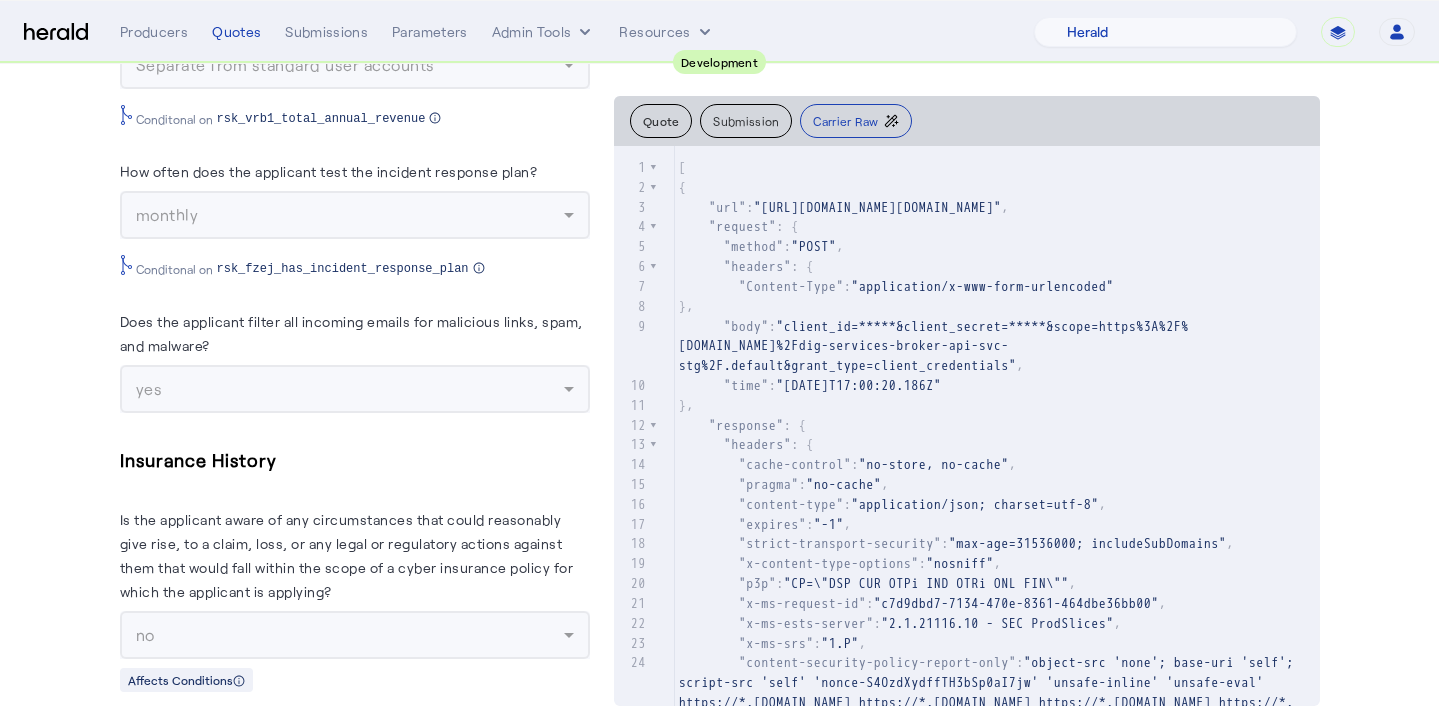 scroll, scrollTop: 4223, scrollLeft: 0, axis: vertical 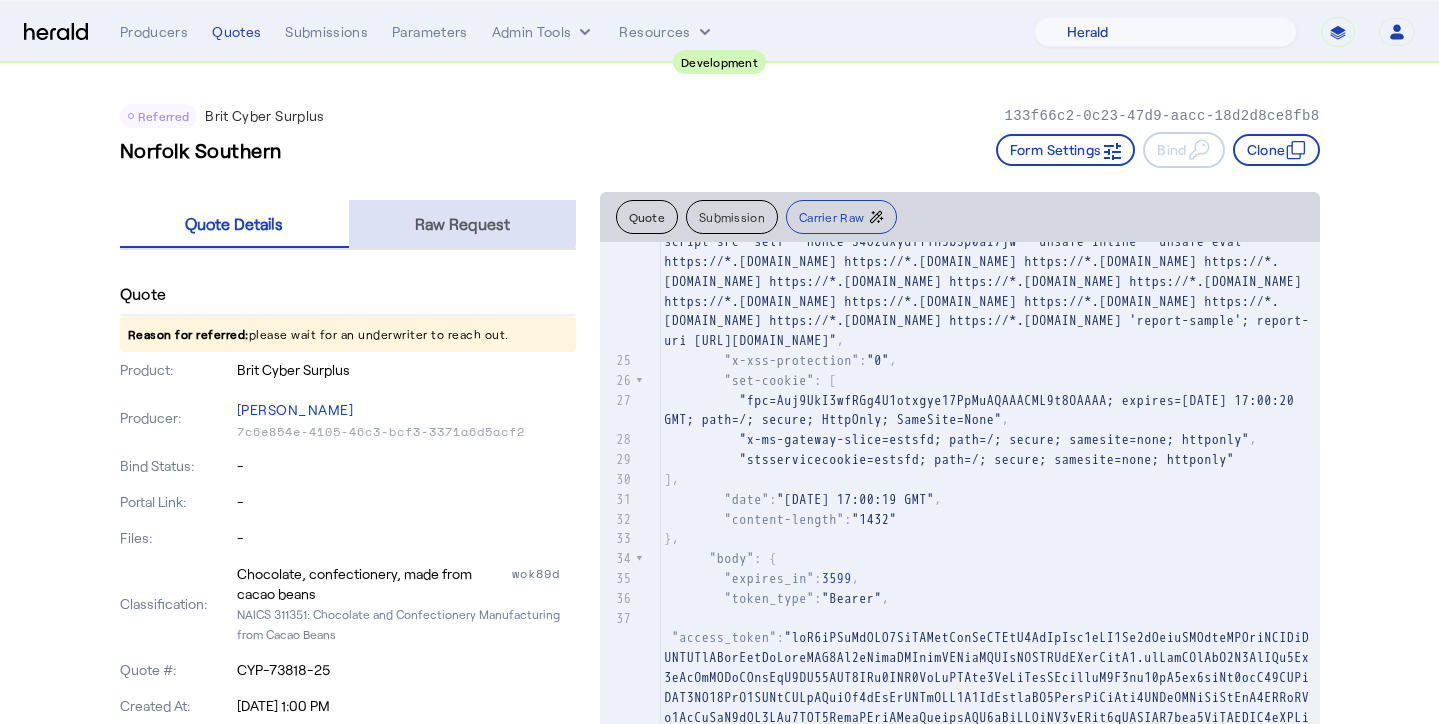 click on "Raw Request" at bounding box center [462, 224] 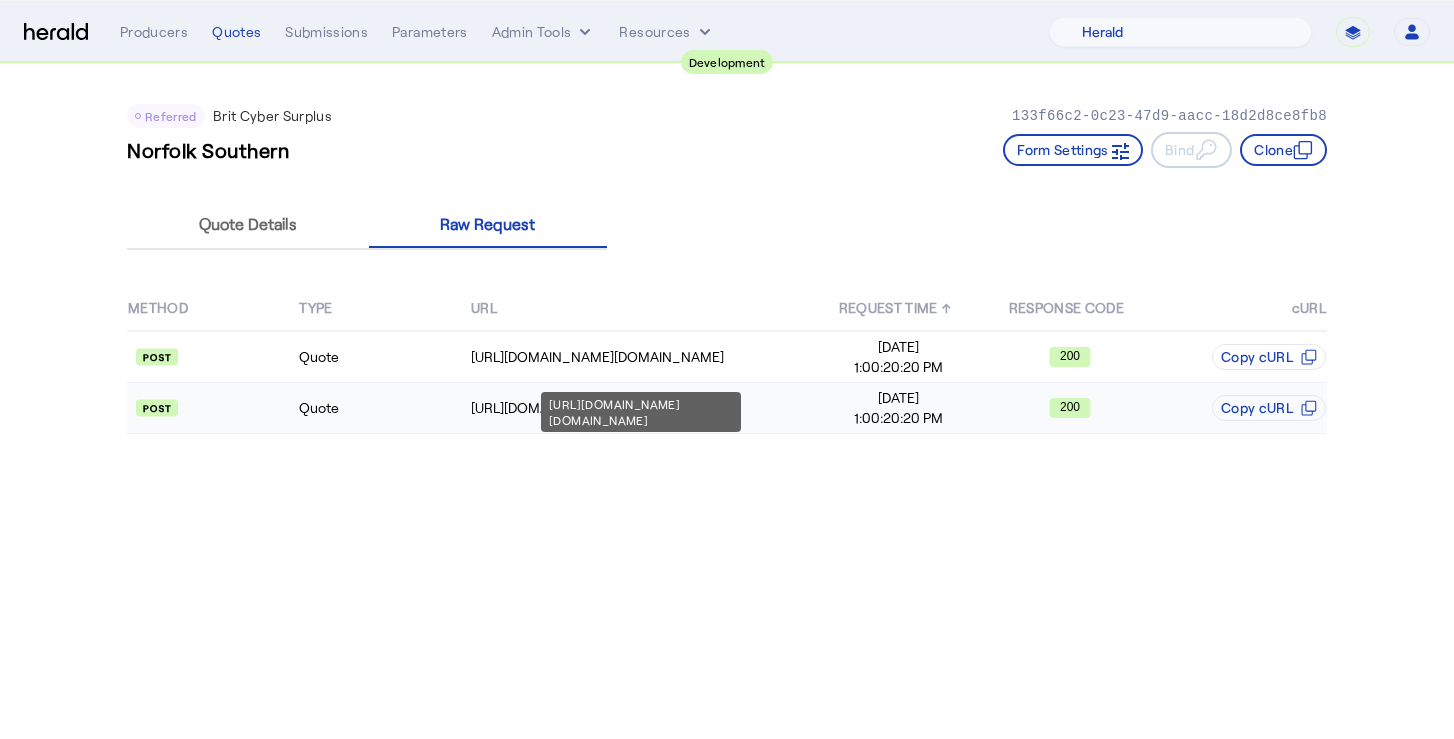 click on "[URL][DOMAIN_NAME]" 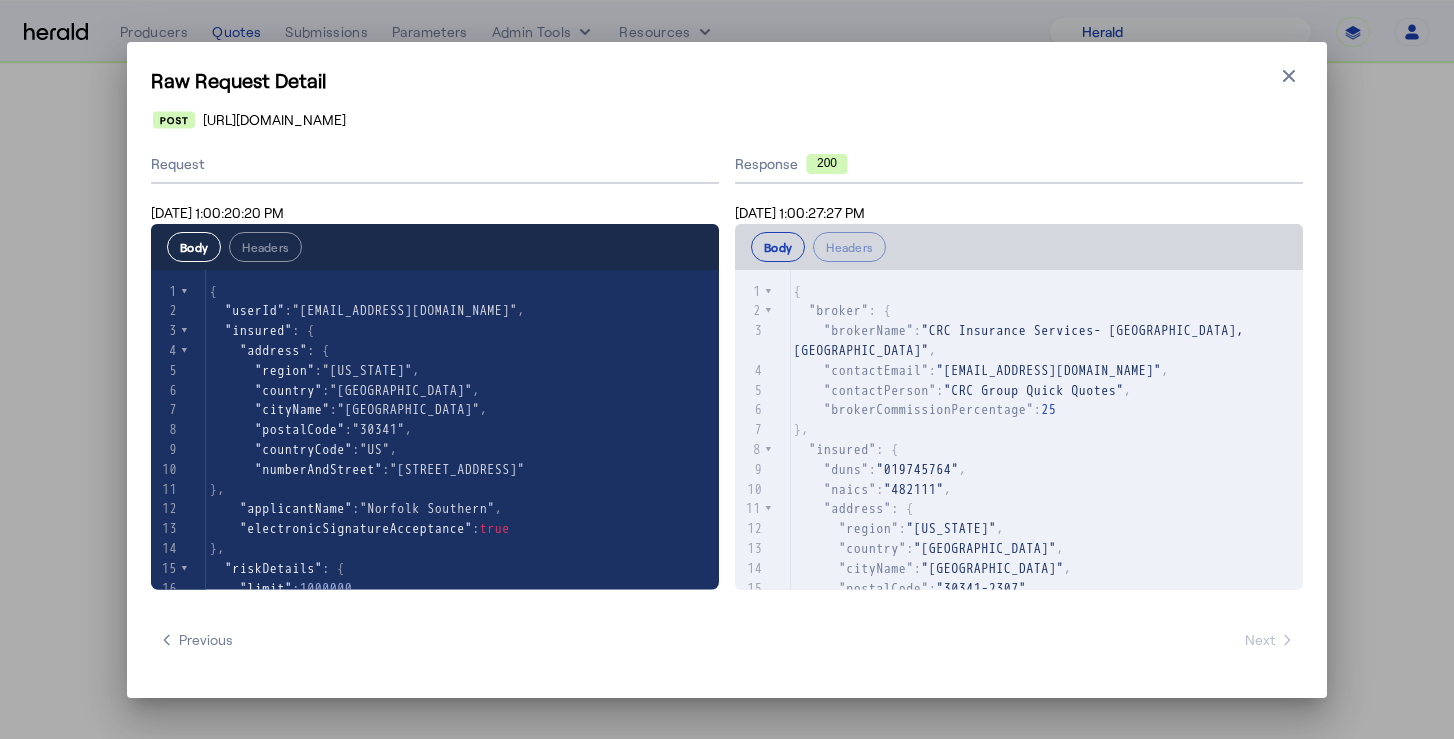 scroll, scrollTop: 267, scrollLeft: 0, axis: vertical 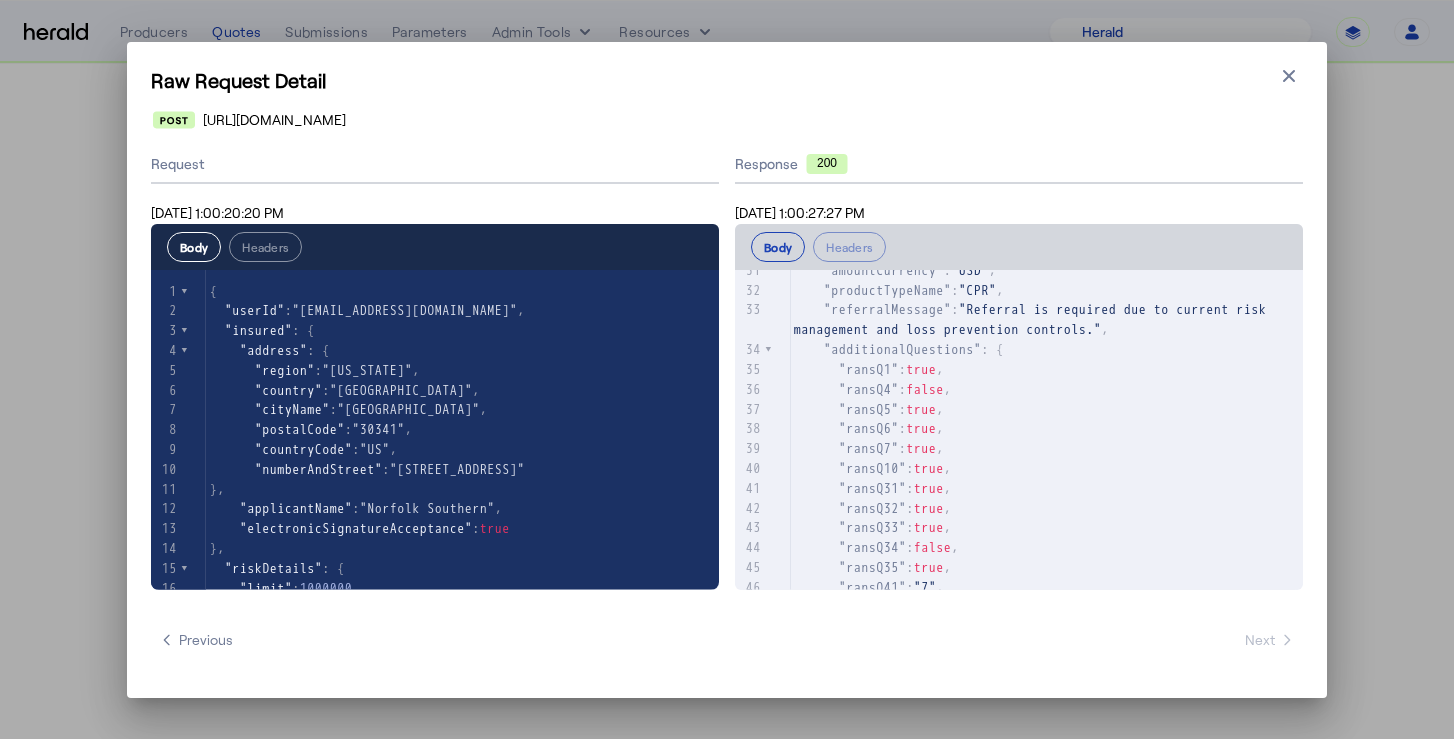 click on ""ransQ4" :  false ," at bounding box center [873, 389] 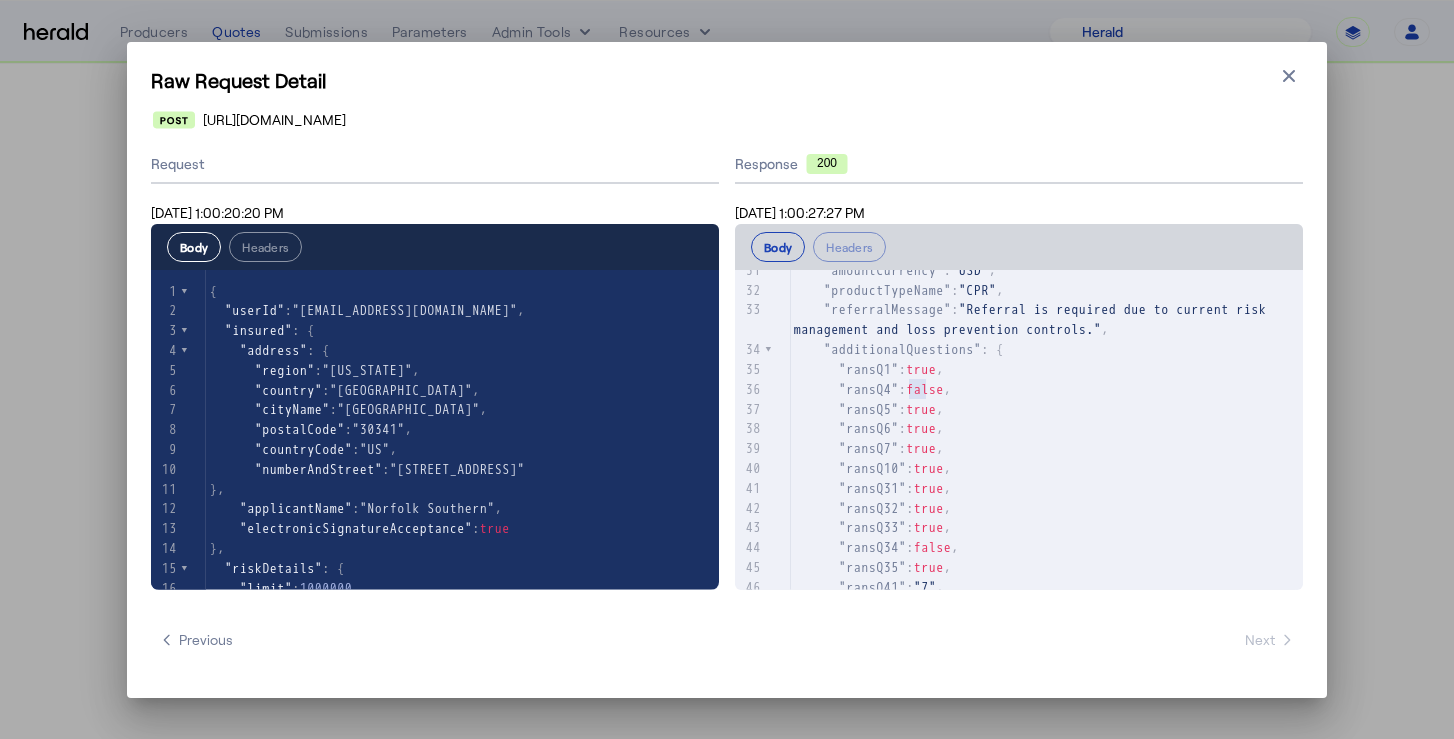 type on "**********" 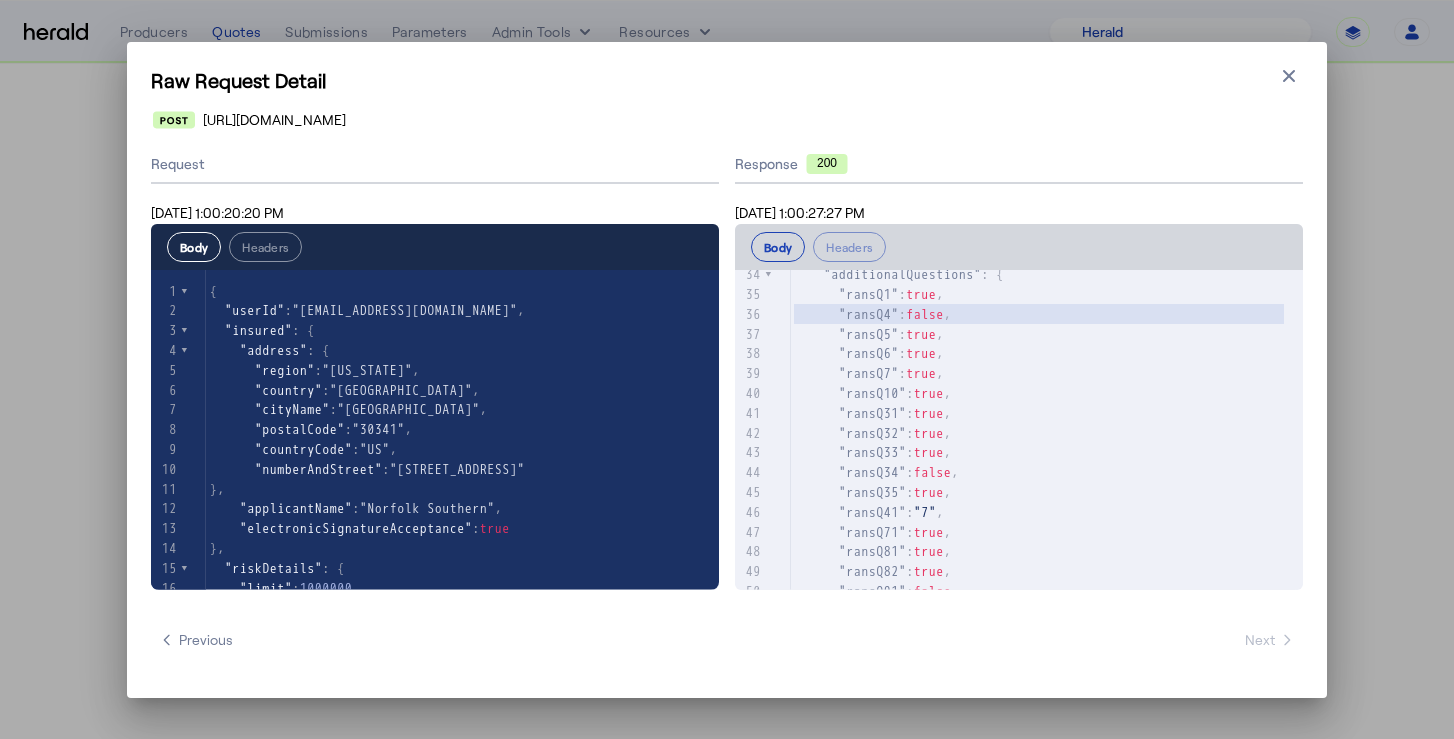 click on "false" at bounding box center [933, 472] 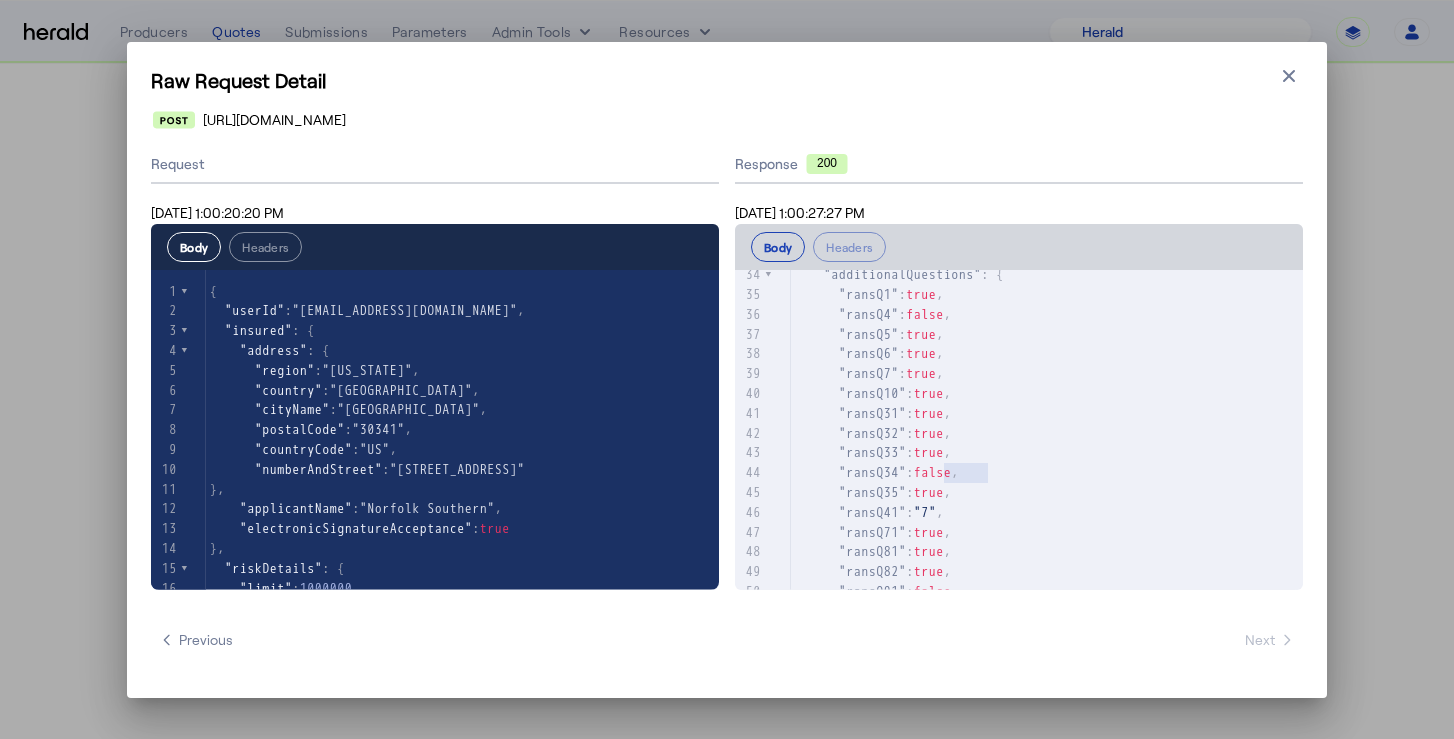 click on "false" at bounding box center (933, 472) 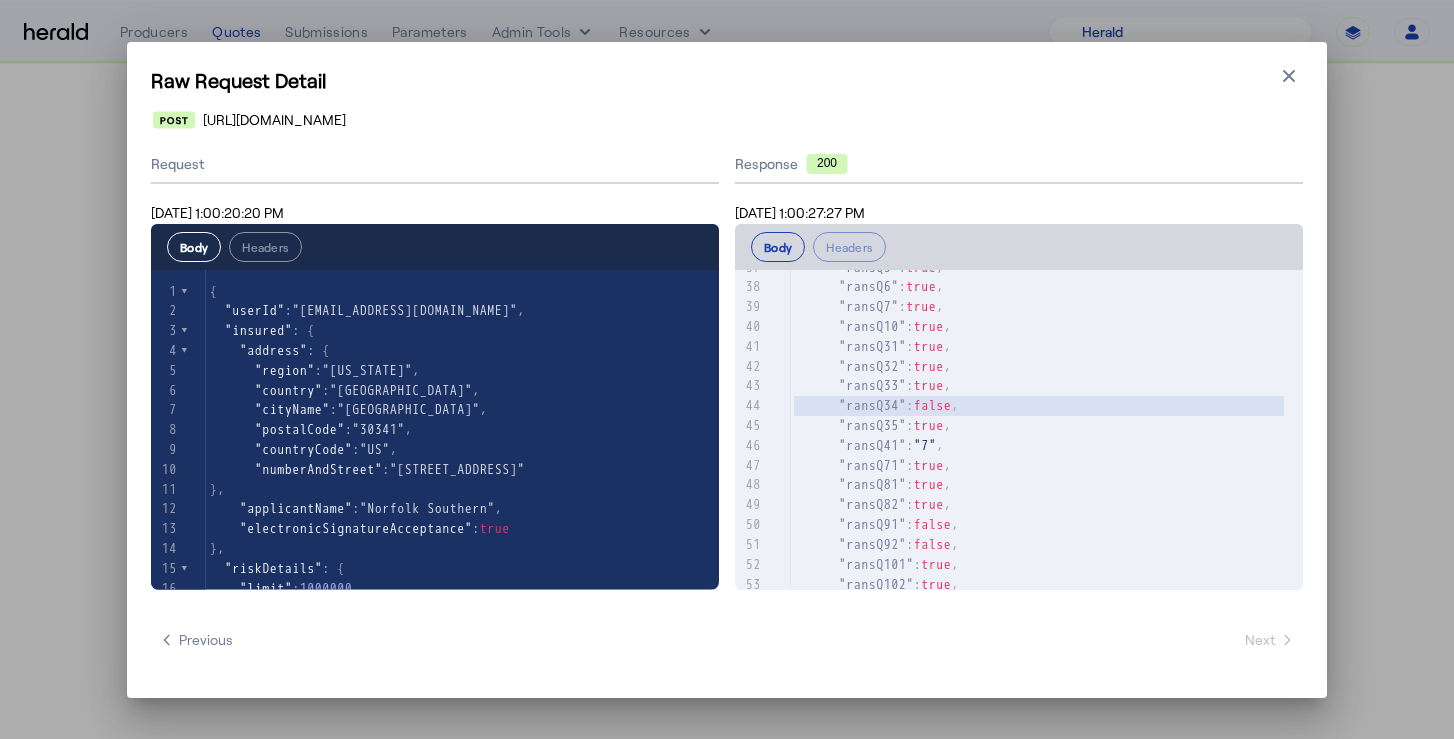 scroll, scrollTop: 773, scrollLeft: 0, axis: vertical 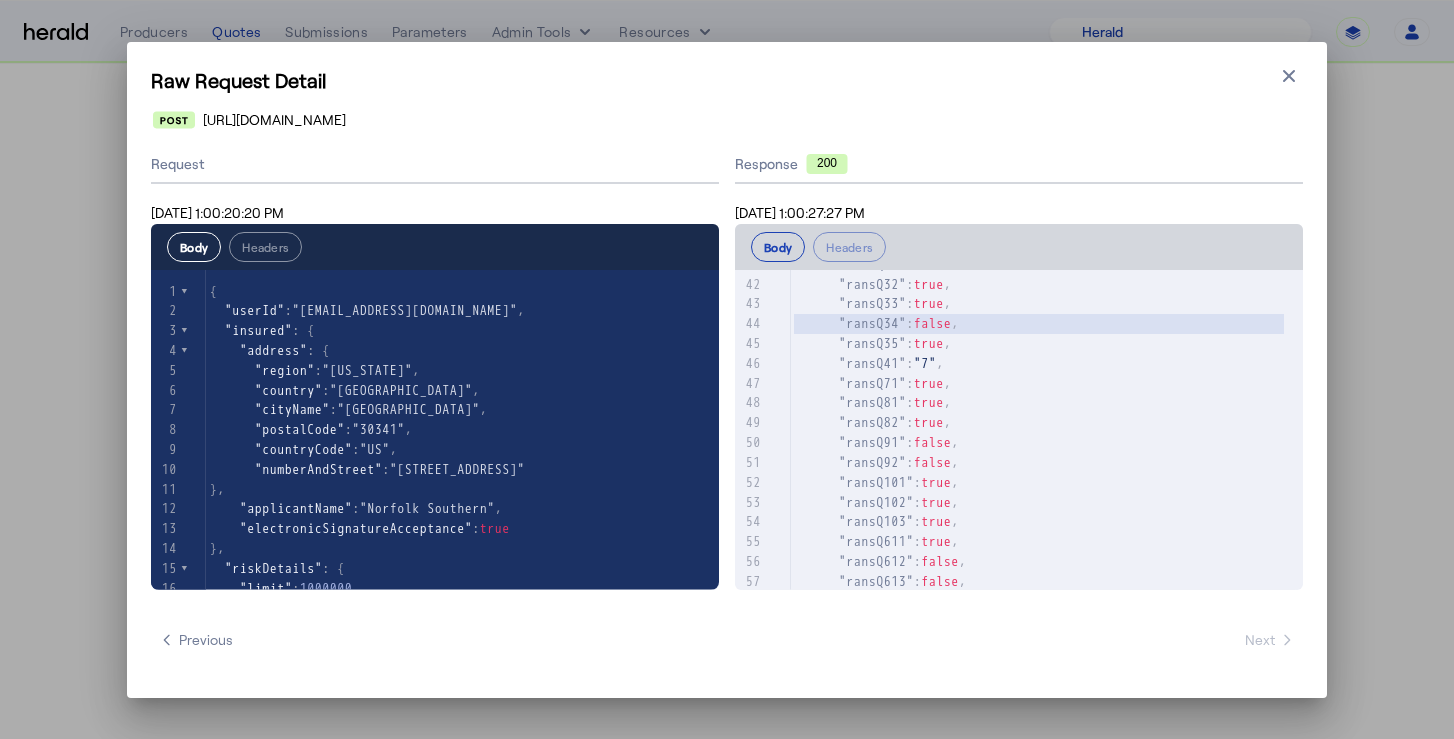 click on ""ransQ91"" at bounding box center [873, 442] 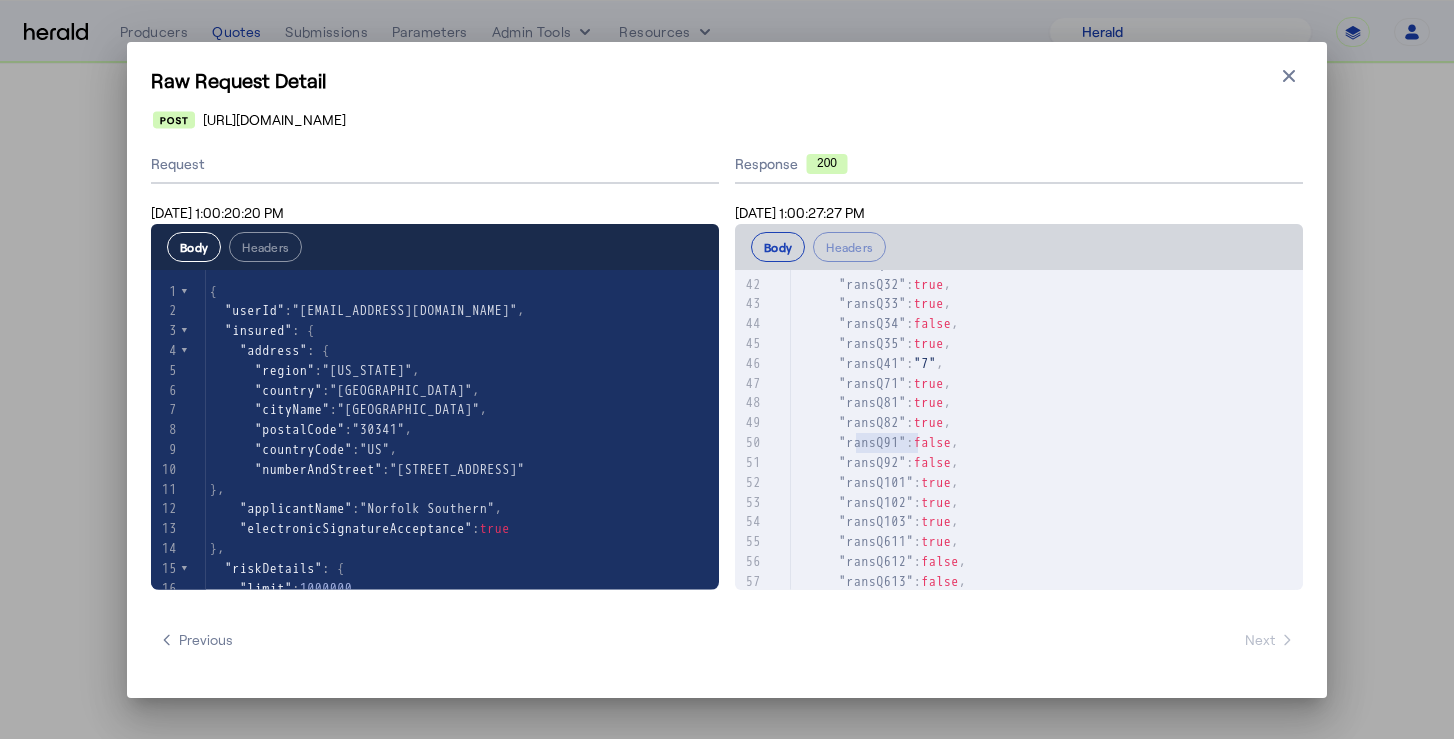 scroll, scrollTop: 871, scrollLeft: 0, axis: vertical 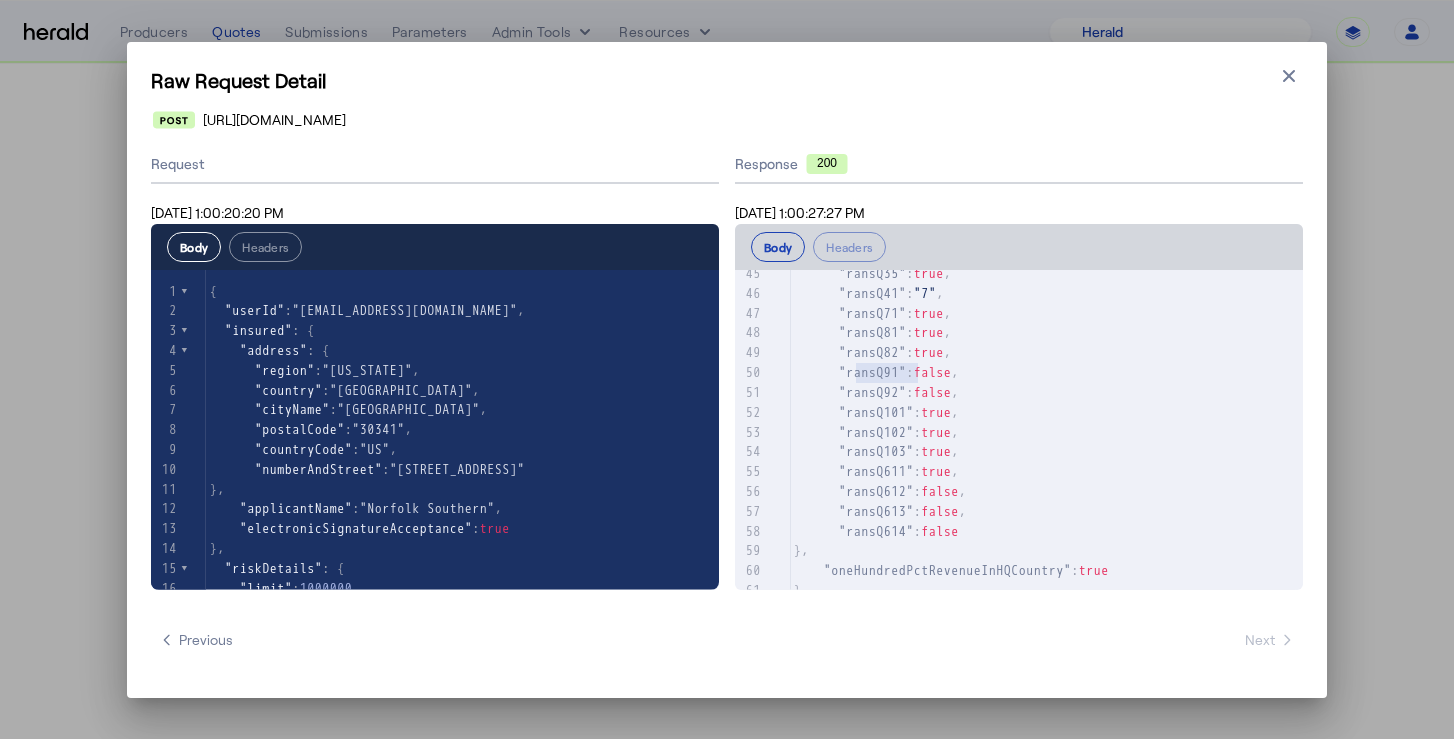 click on ""ransQ611" :  true ," at bounding box center (1046, 472) 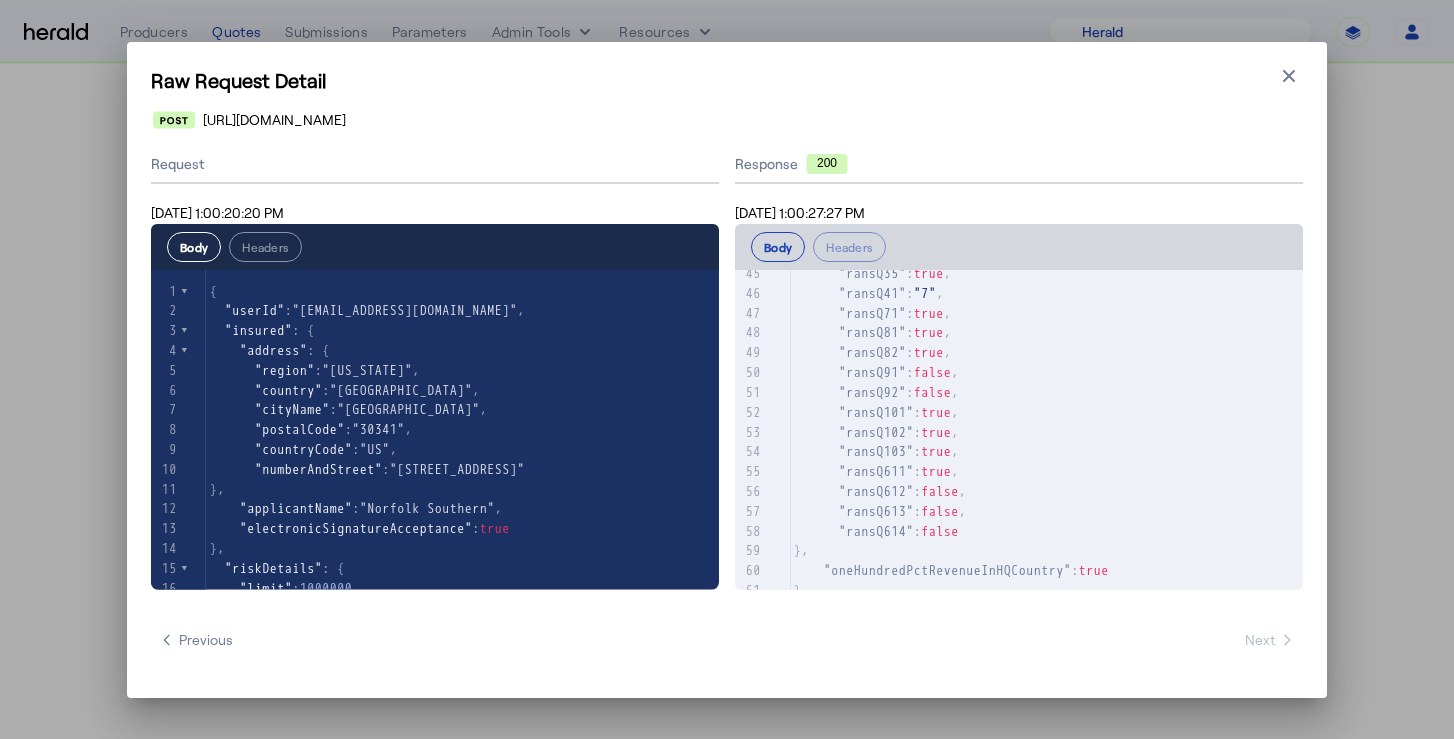 click on ""ransQ92"" at bounding box center (873, 392) 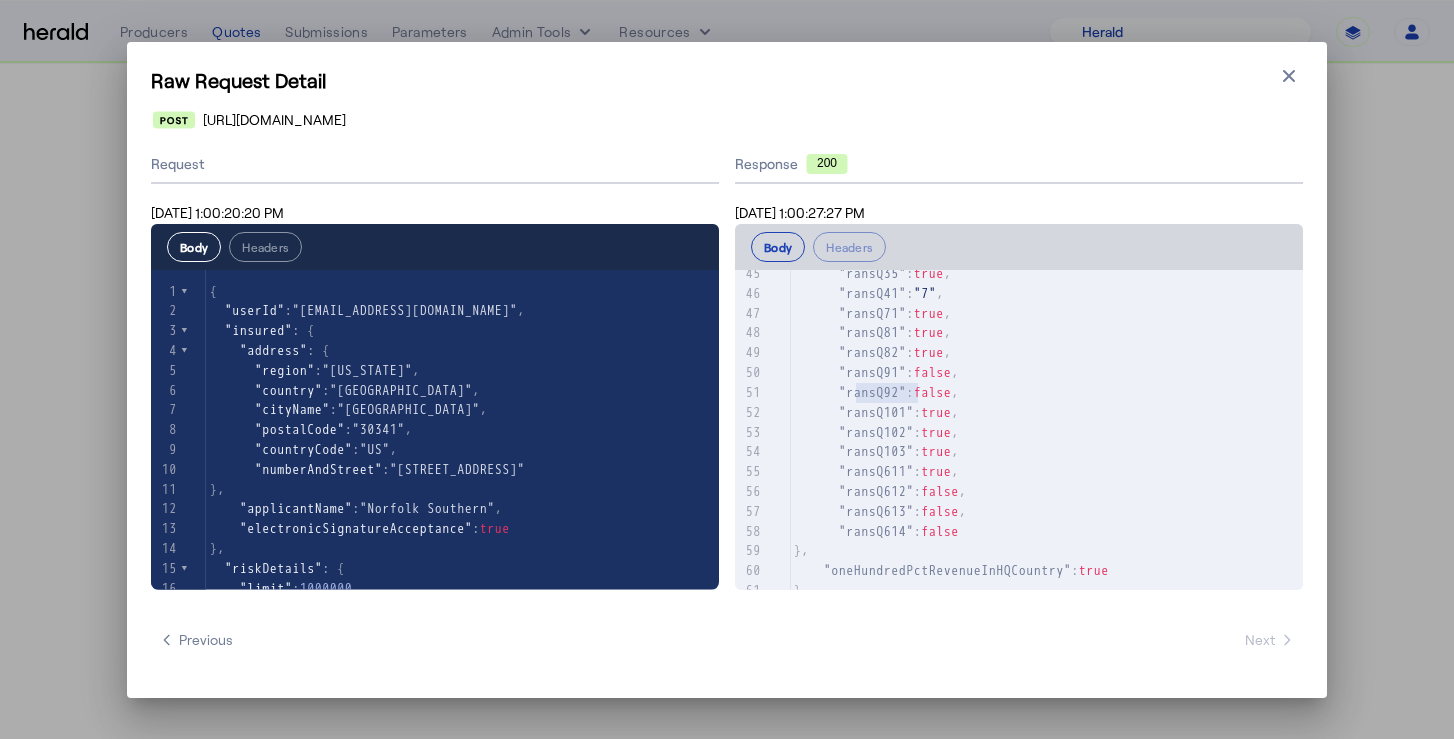 click on ""ransQ92"" at bounding box center (873, 392) 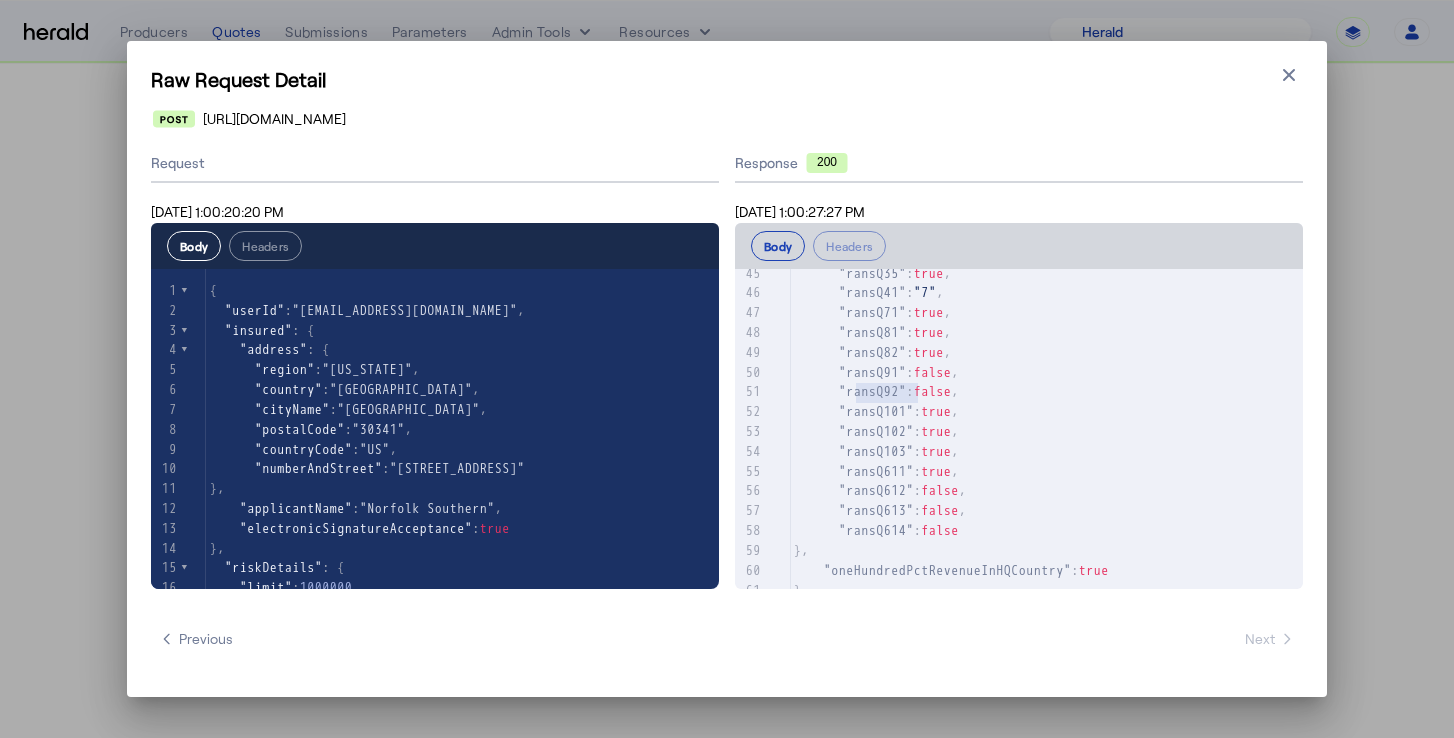 scroll, scrollTop: 7, scrollLeft: 0, axis: vertical 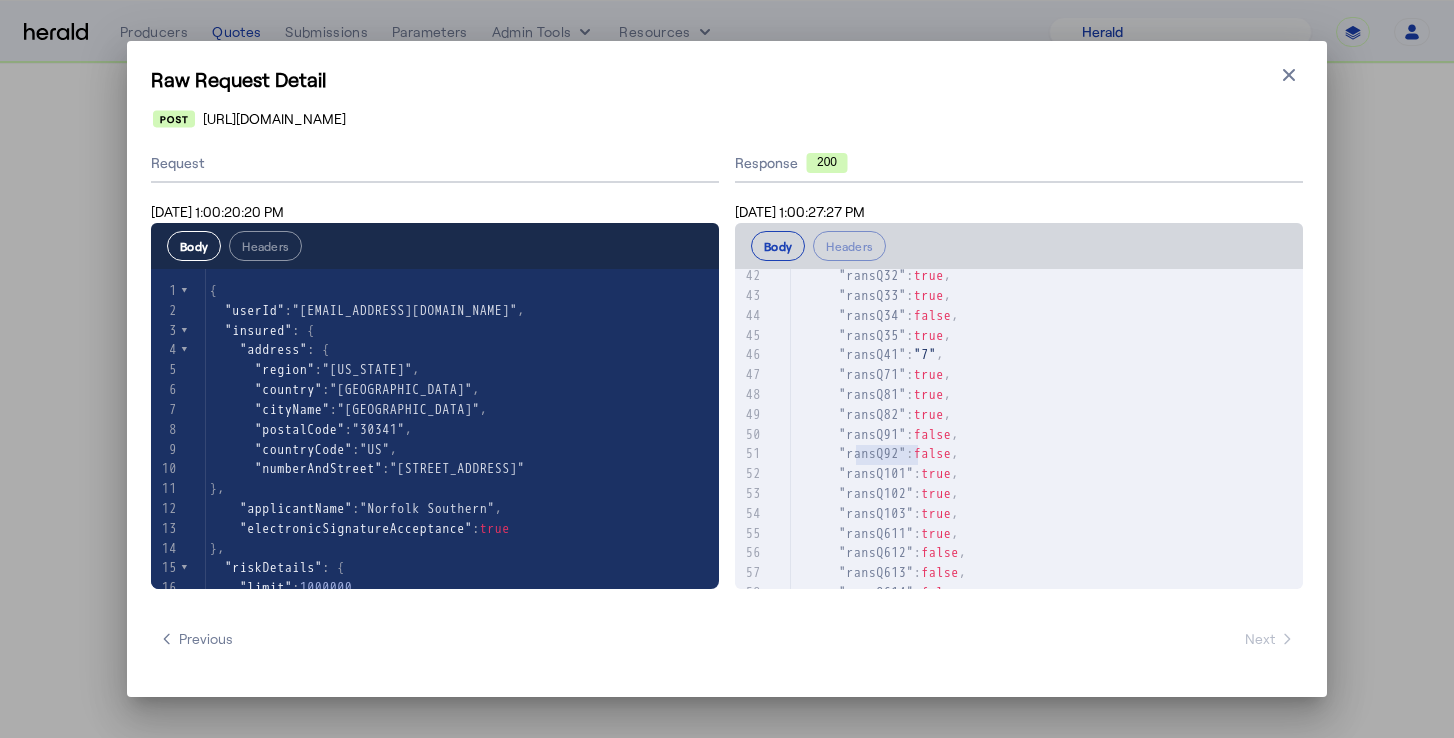 click on "true" at bounding box center [937, 533] 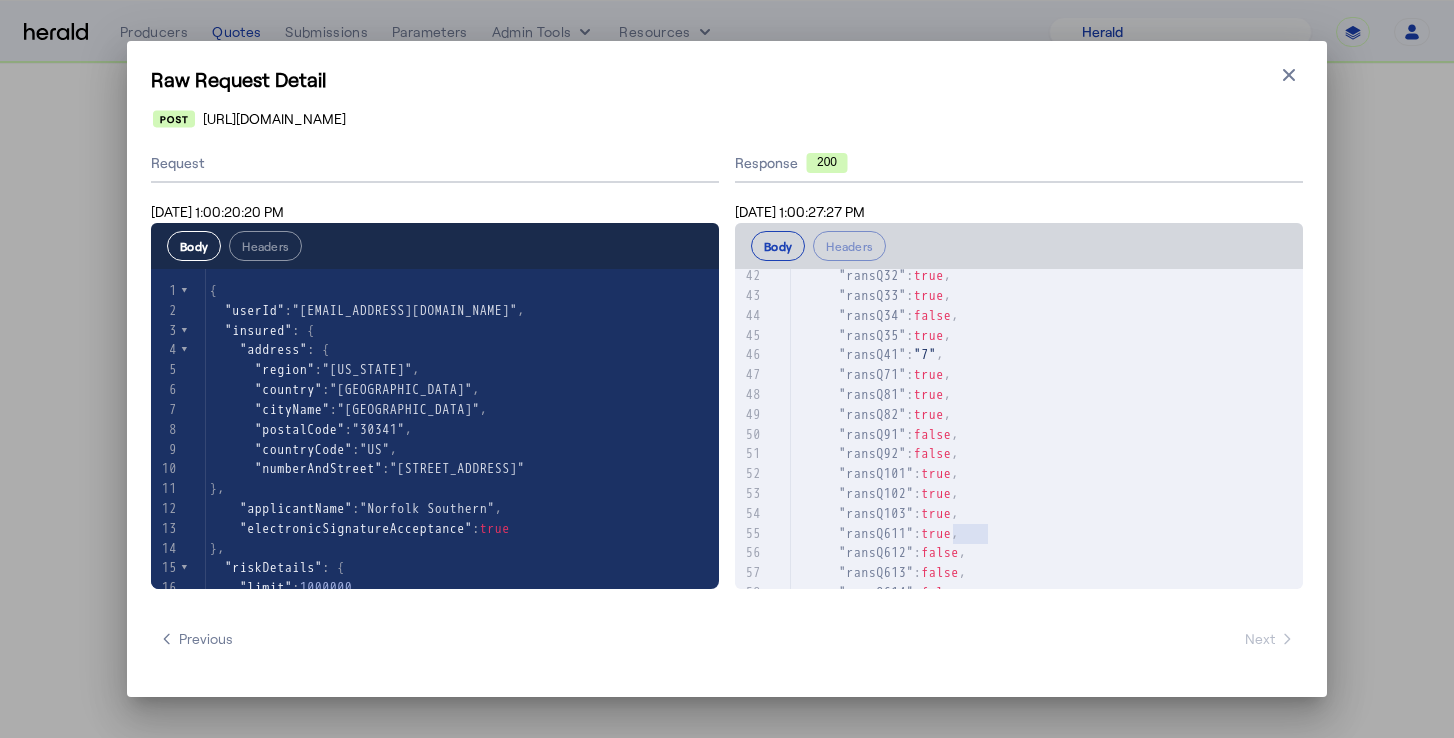 type on "****" 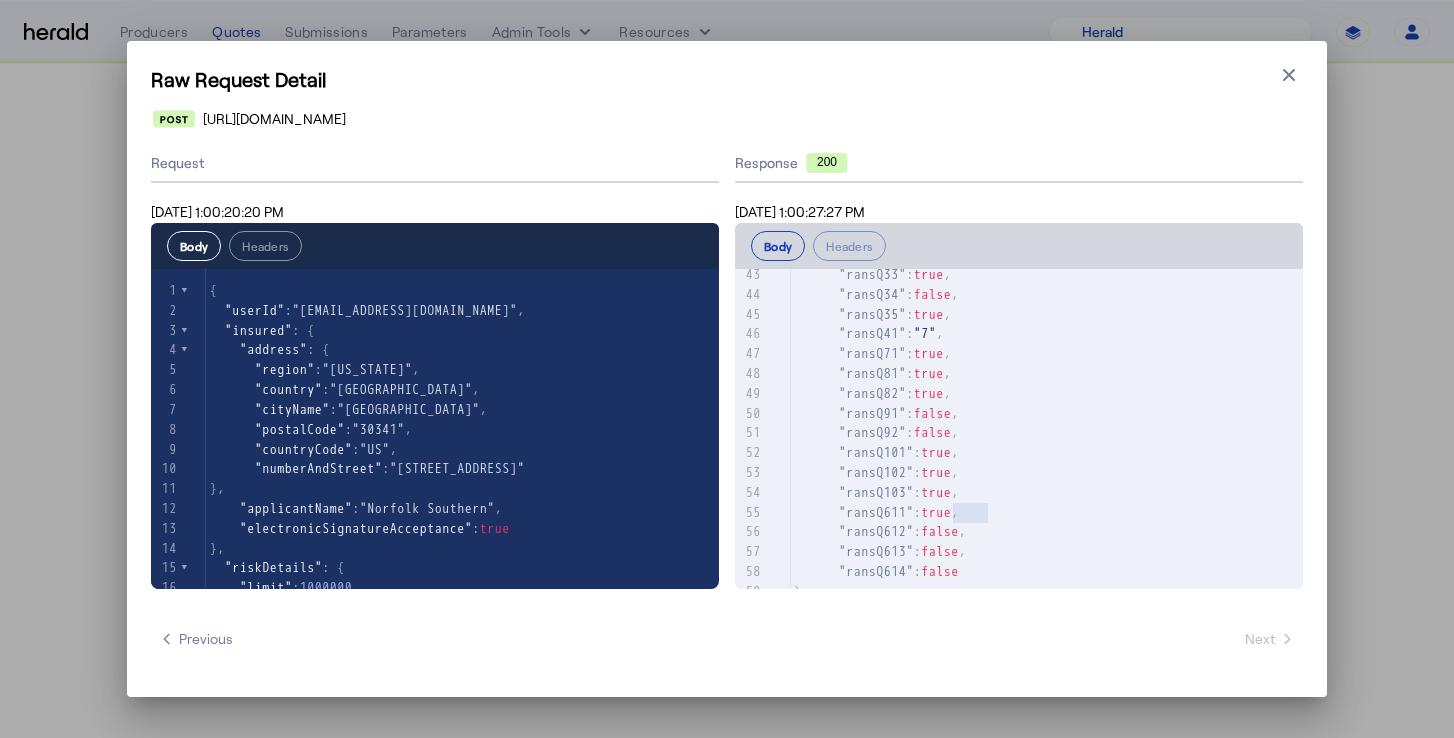 scroll, scrollTop: 888, scrollLeft: 0, axis: vertical 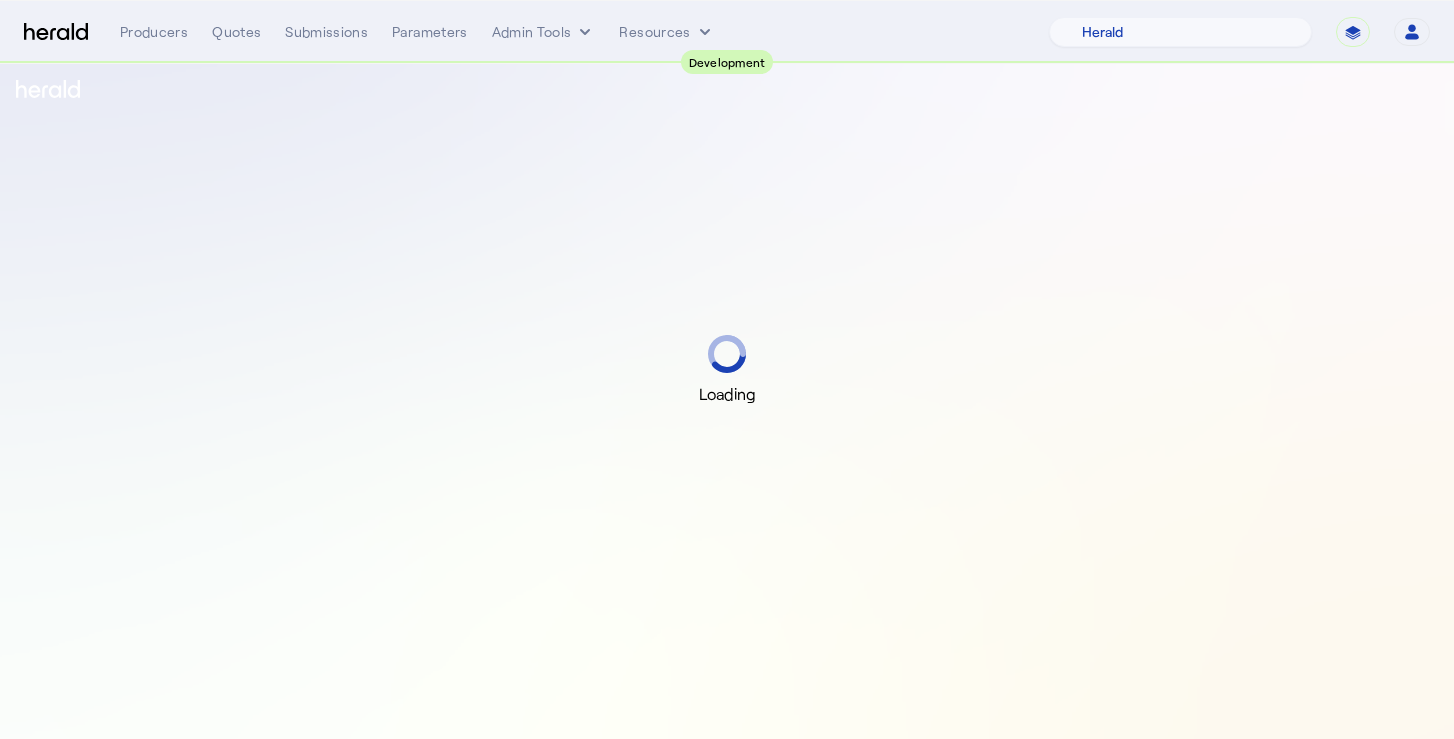 select on "pfm_2v8p_herald_api" 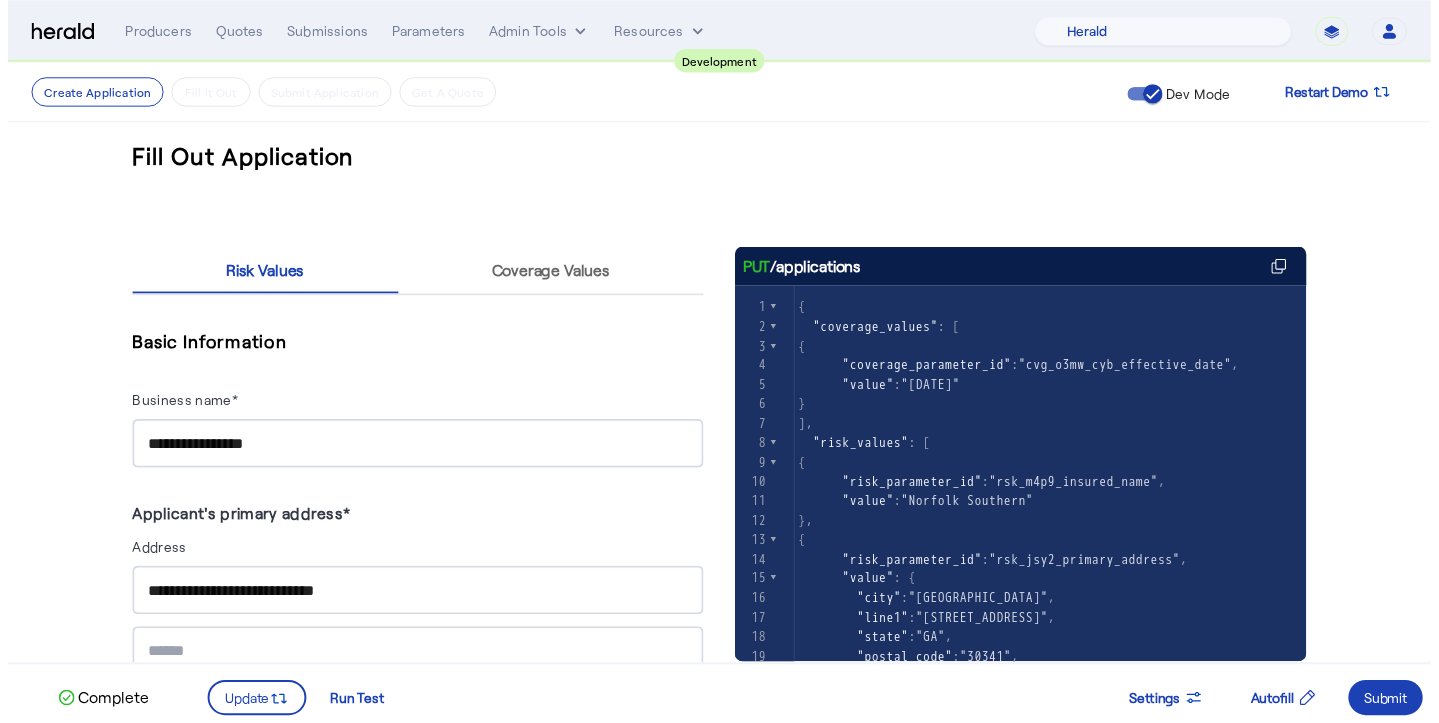 scroll, scrollTop: 0, scrollLeft: 0, axis: both 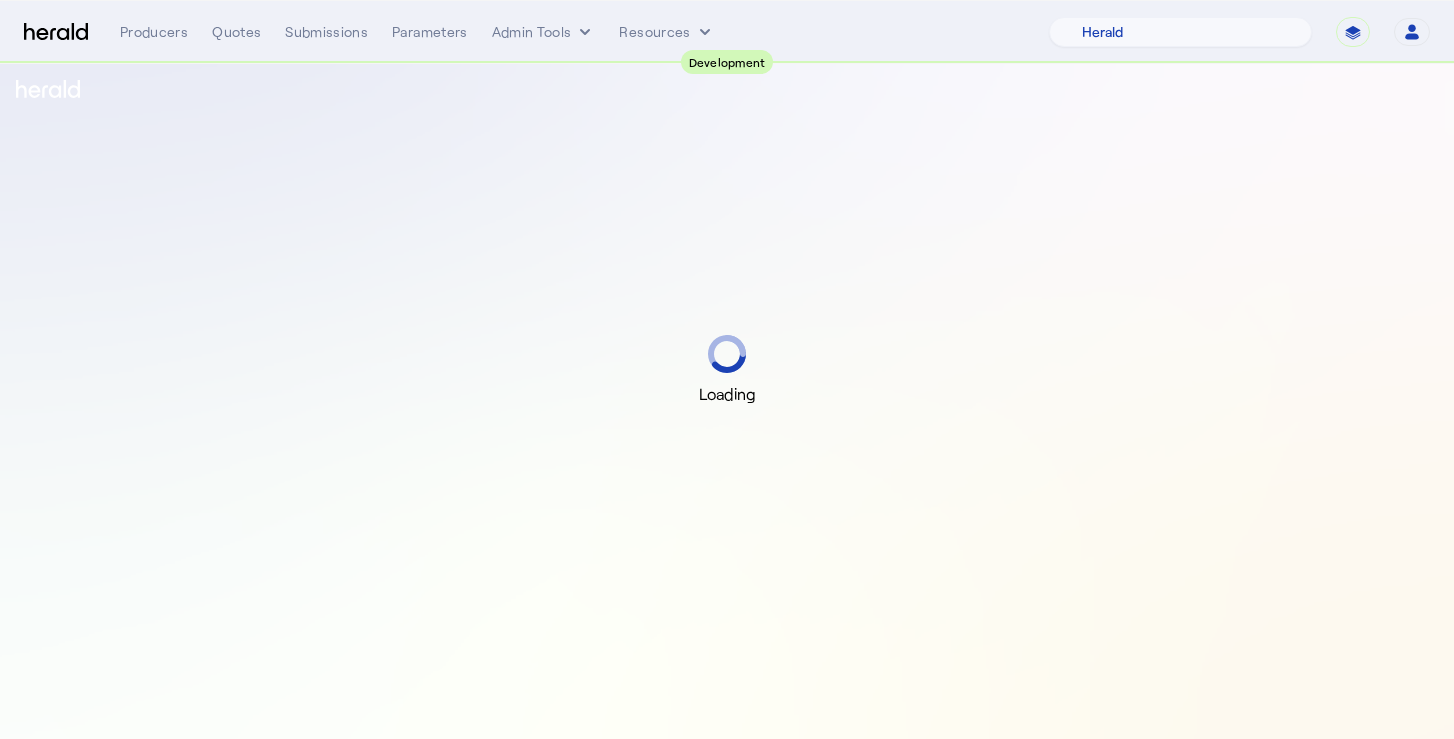select on "pfm_2v8p_herald_api" 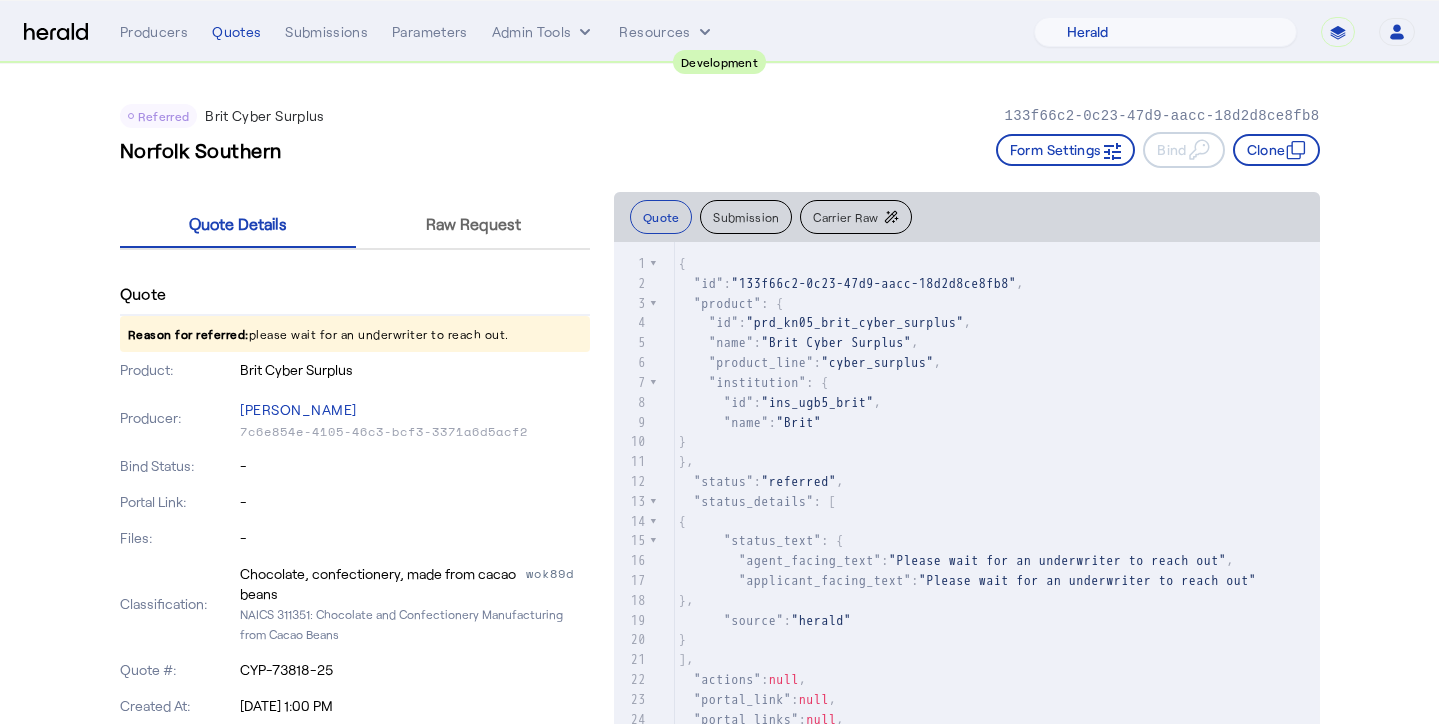 click on "Norfolk Southern   Form Settings     Bind     Clone" 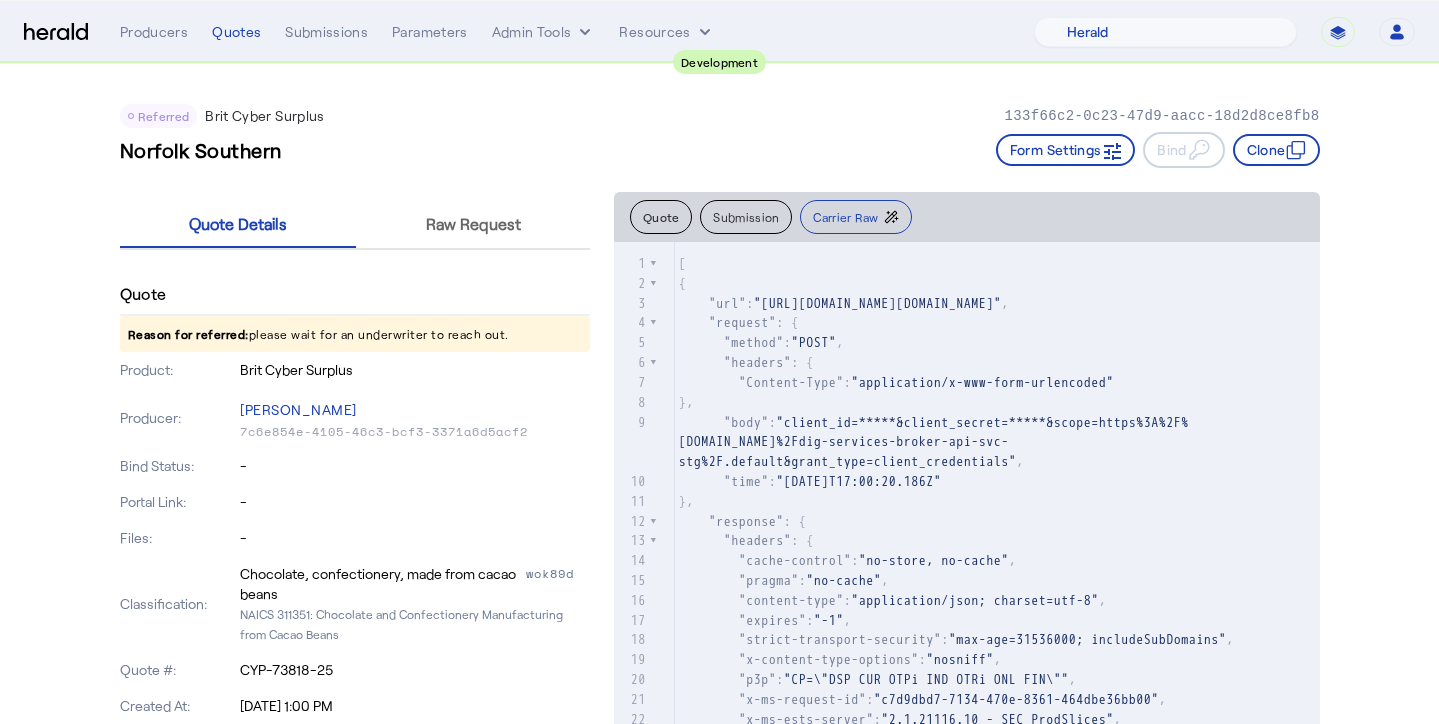 click on "Quote   Submission  Carrier Raw" 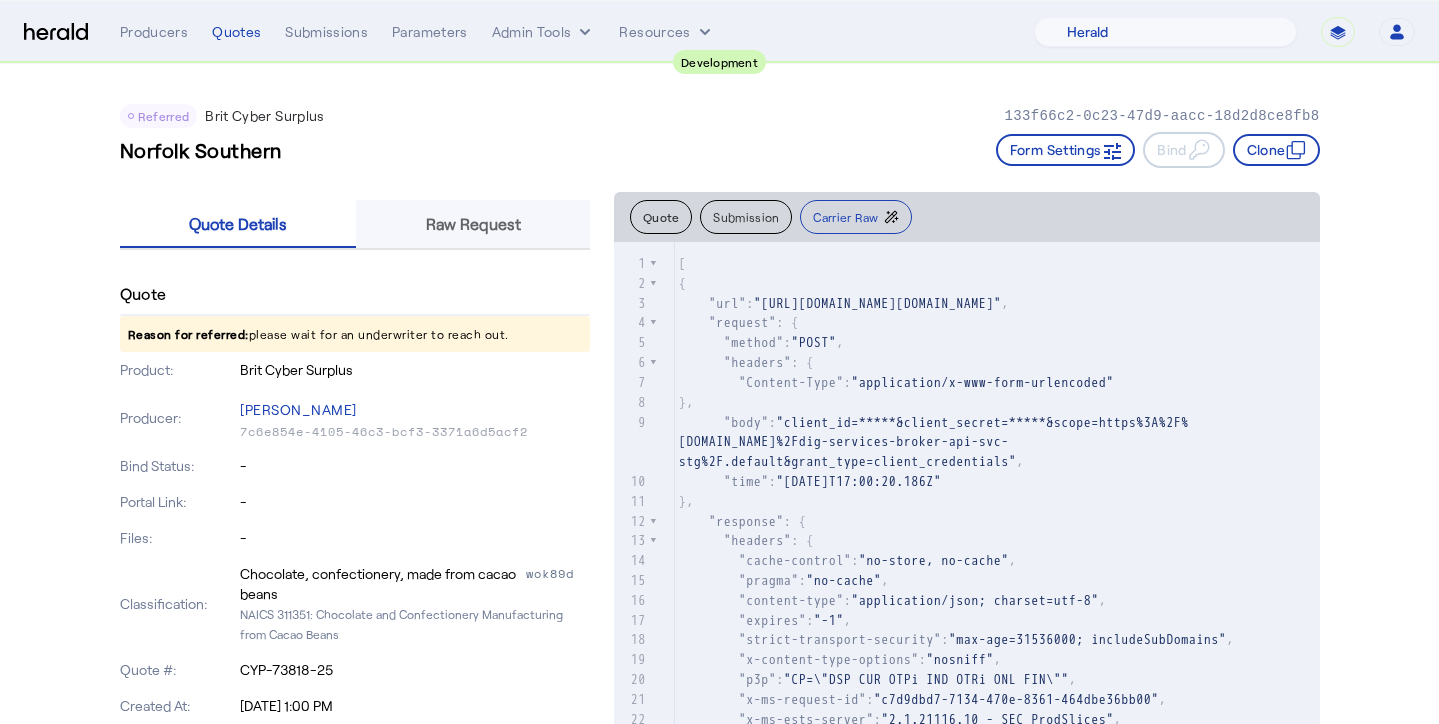 click on "Raw Request" at bounding box center (473, 224) 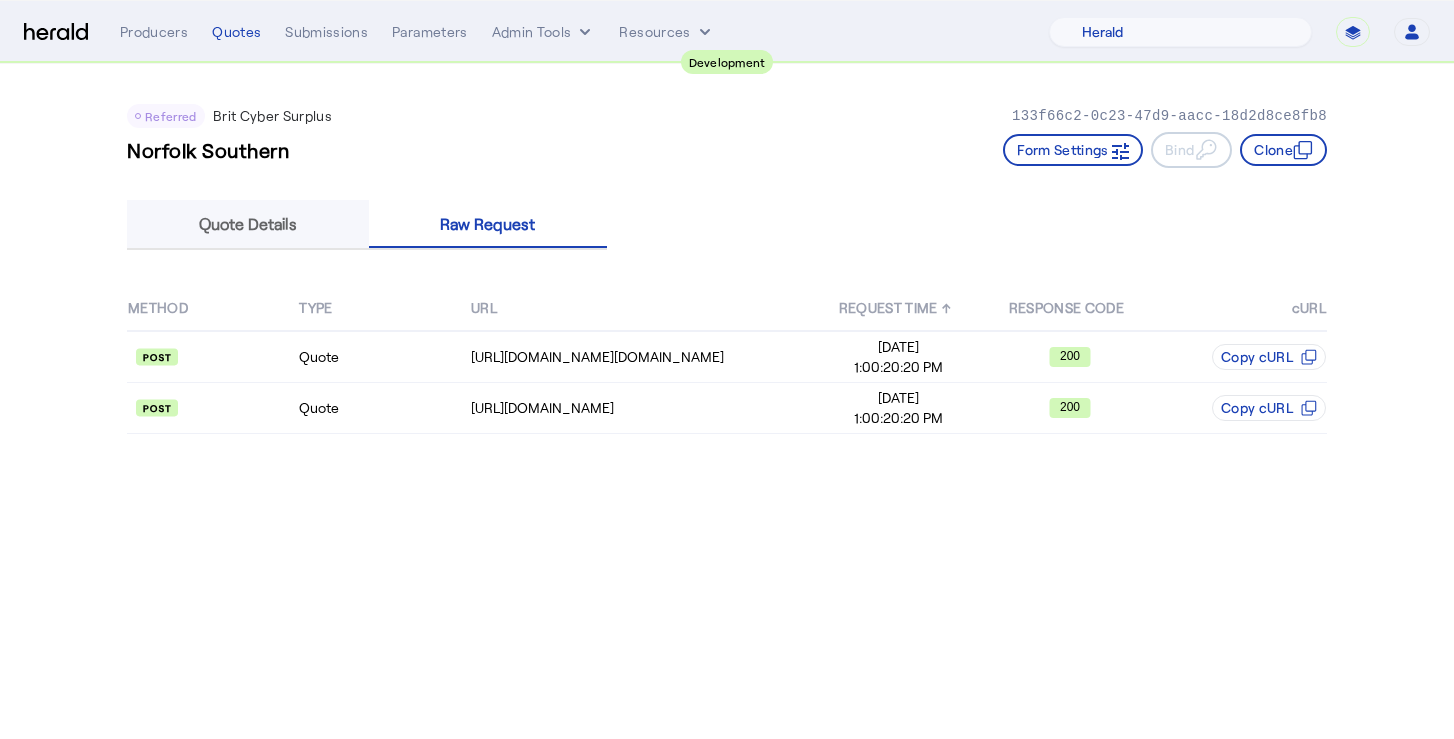 click on "Quote Details" at bounding box center (248, 224) 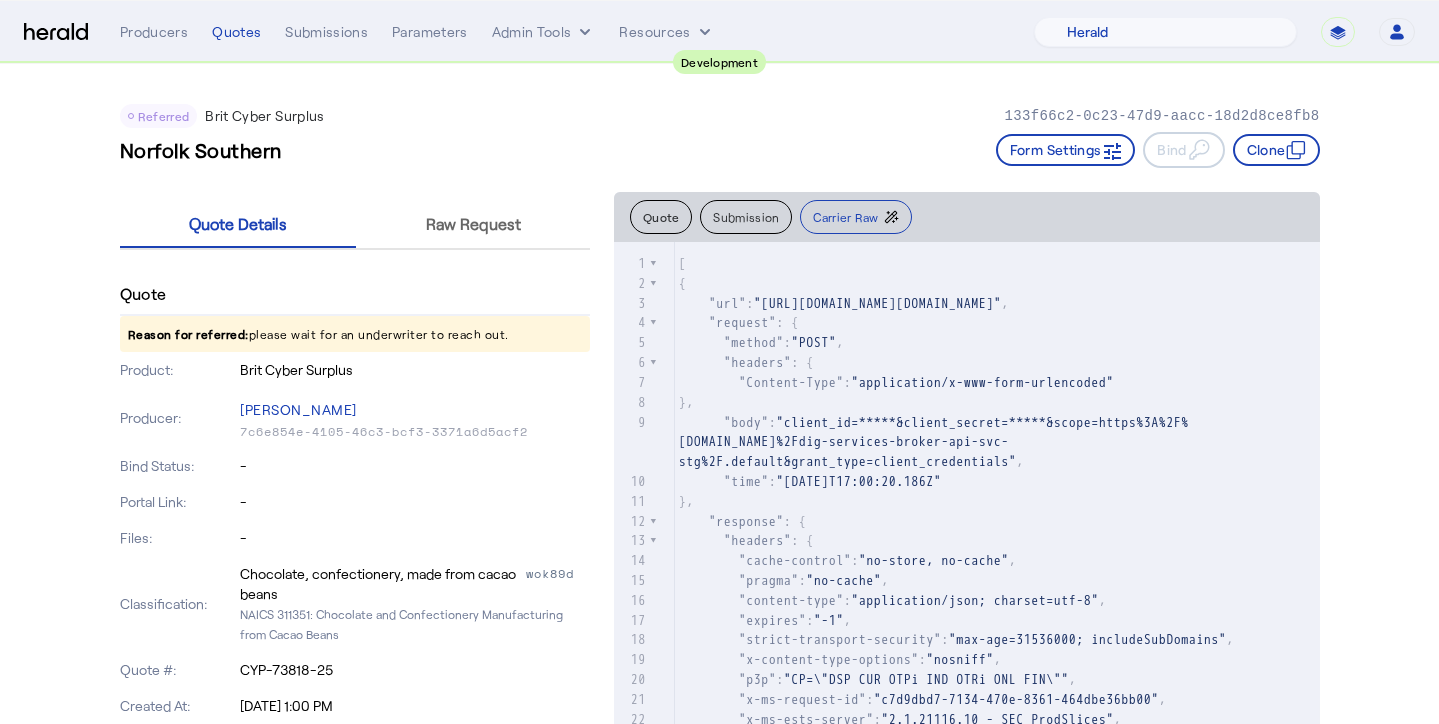 click on "Submission" 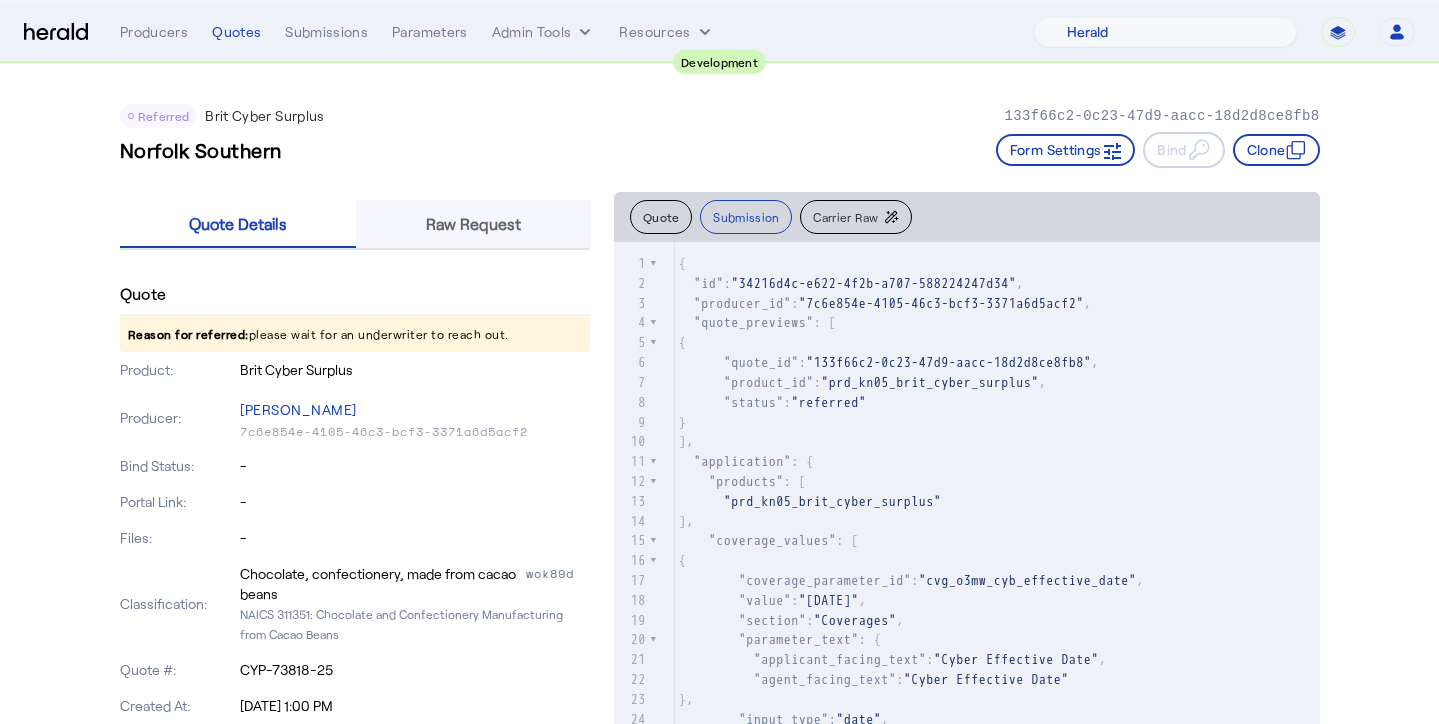 click on "Raw Request" at bounding box center [473, 224] 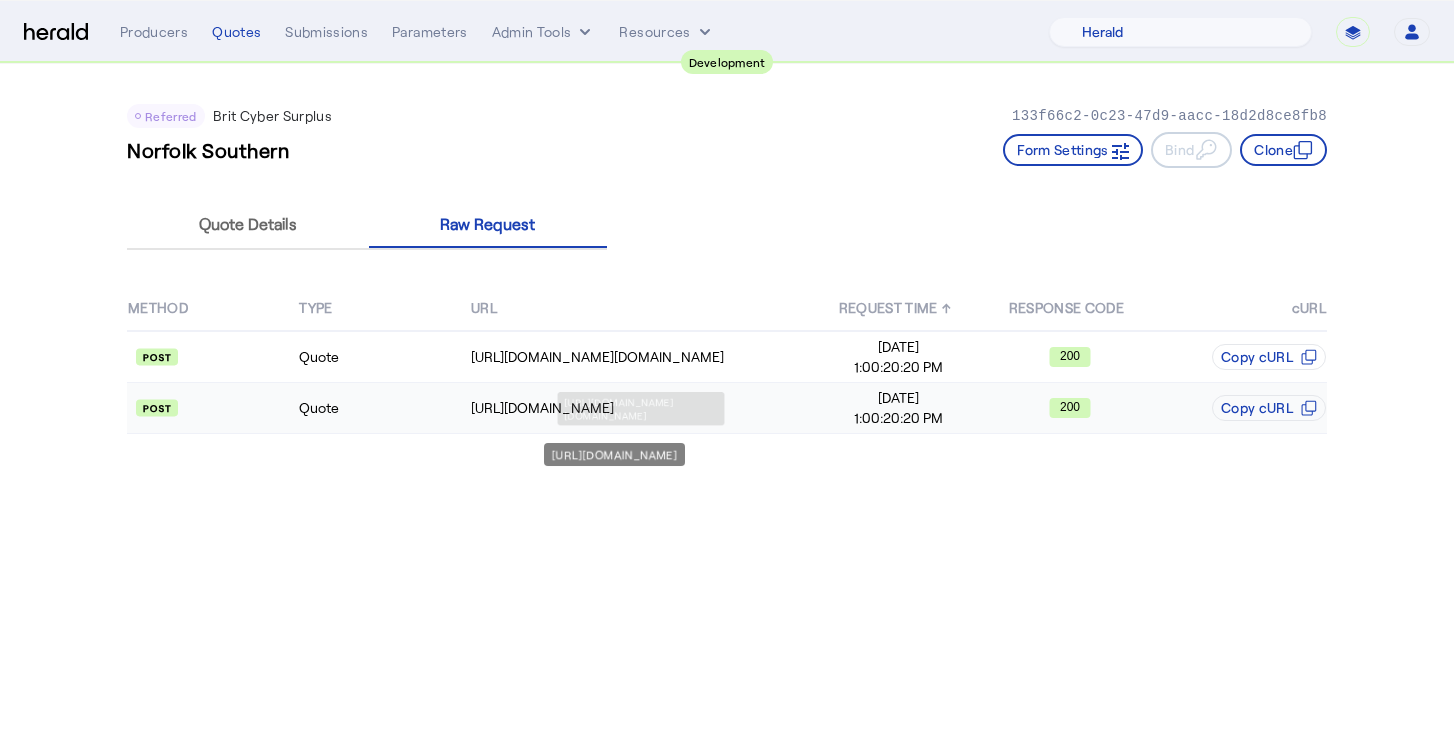 click on "Quote" 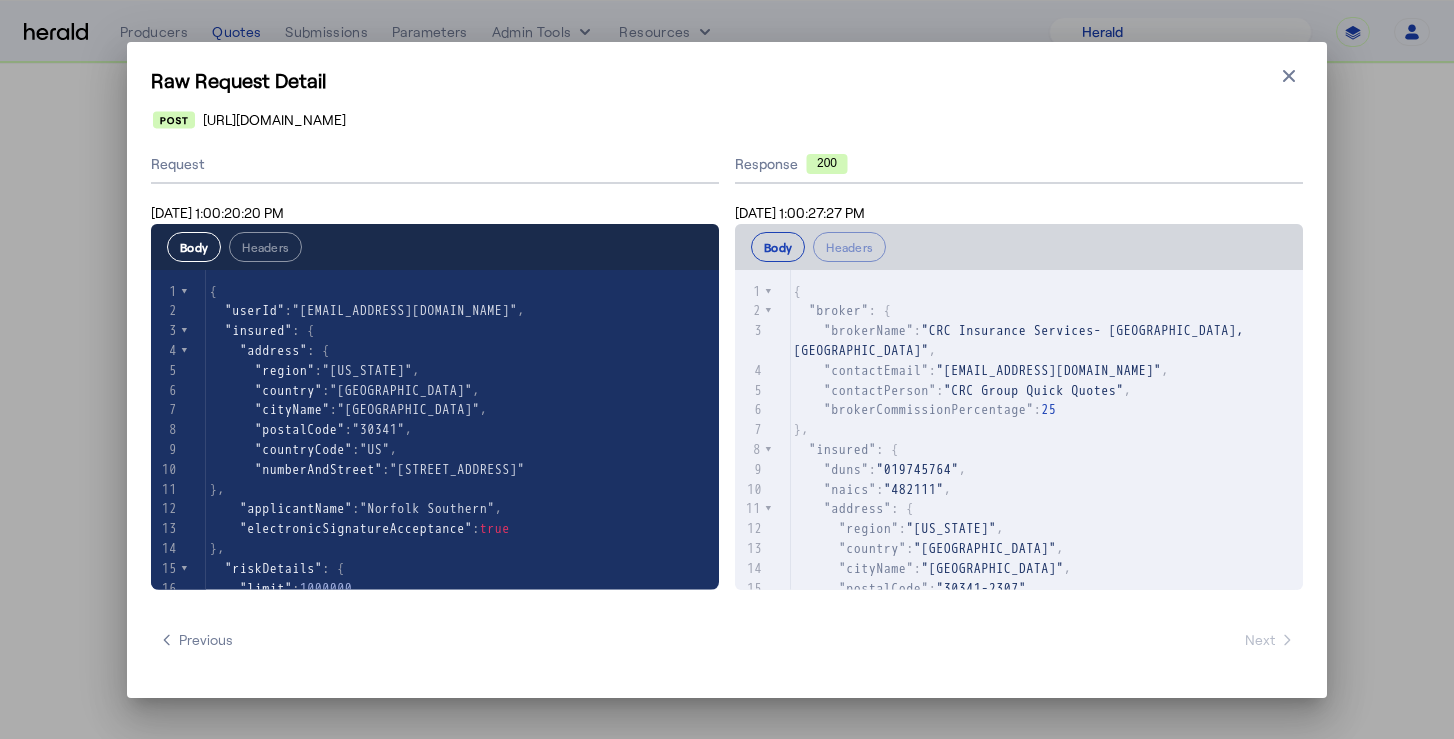 scroll, scrollTop: 305, scrollLeft: 0, axis: vertical 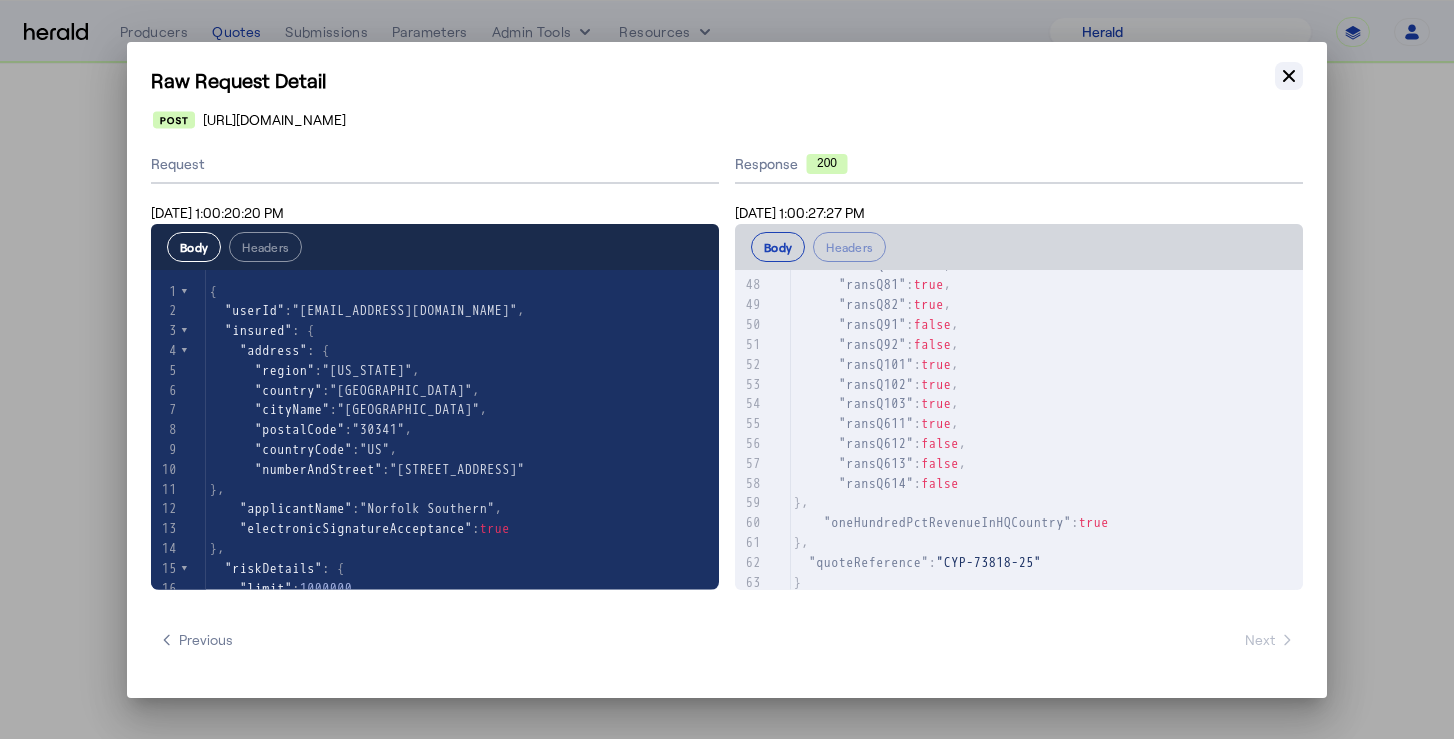 click 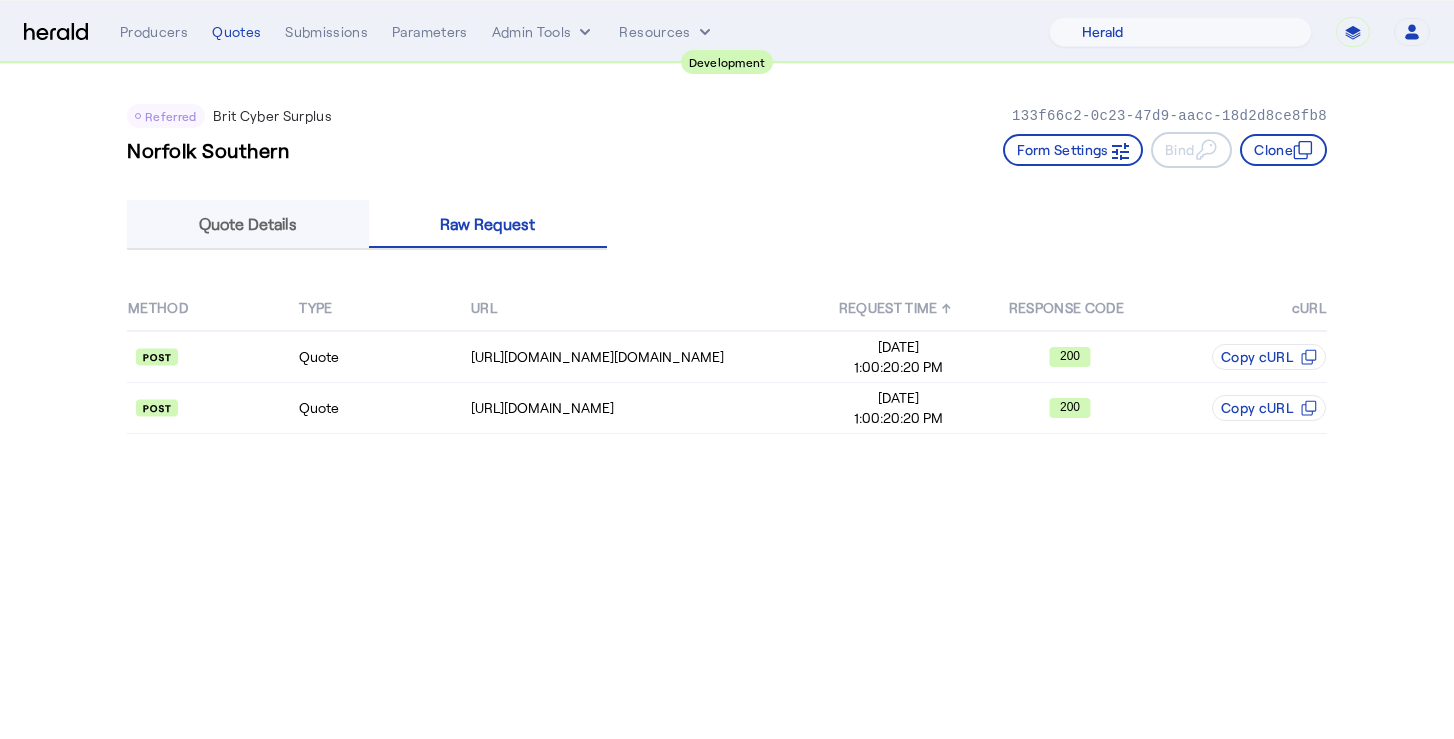 click on "Quote Details" at bounding box center [248, 224] 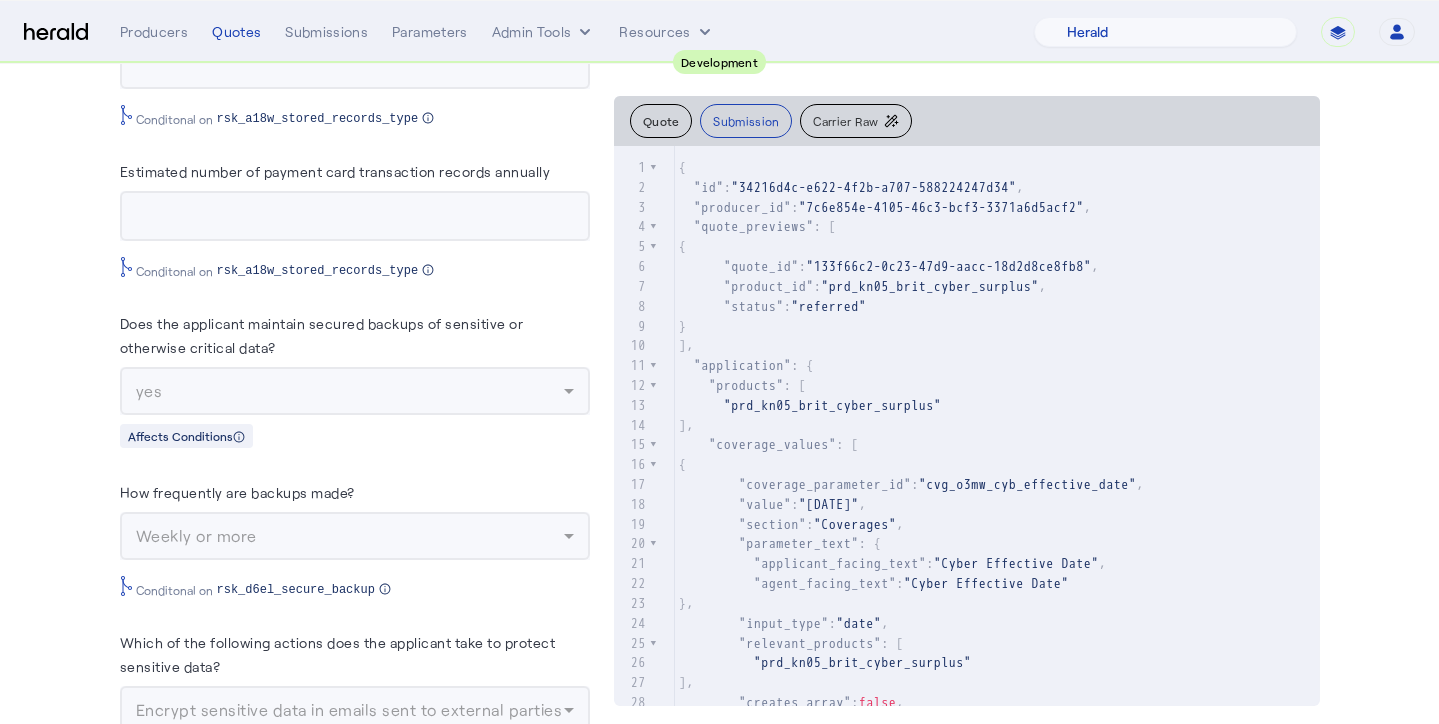 scroll, scrollTop: 2791, scrollLeft: 0, axis: vertical 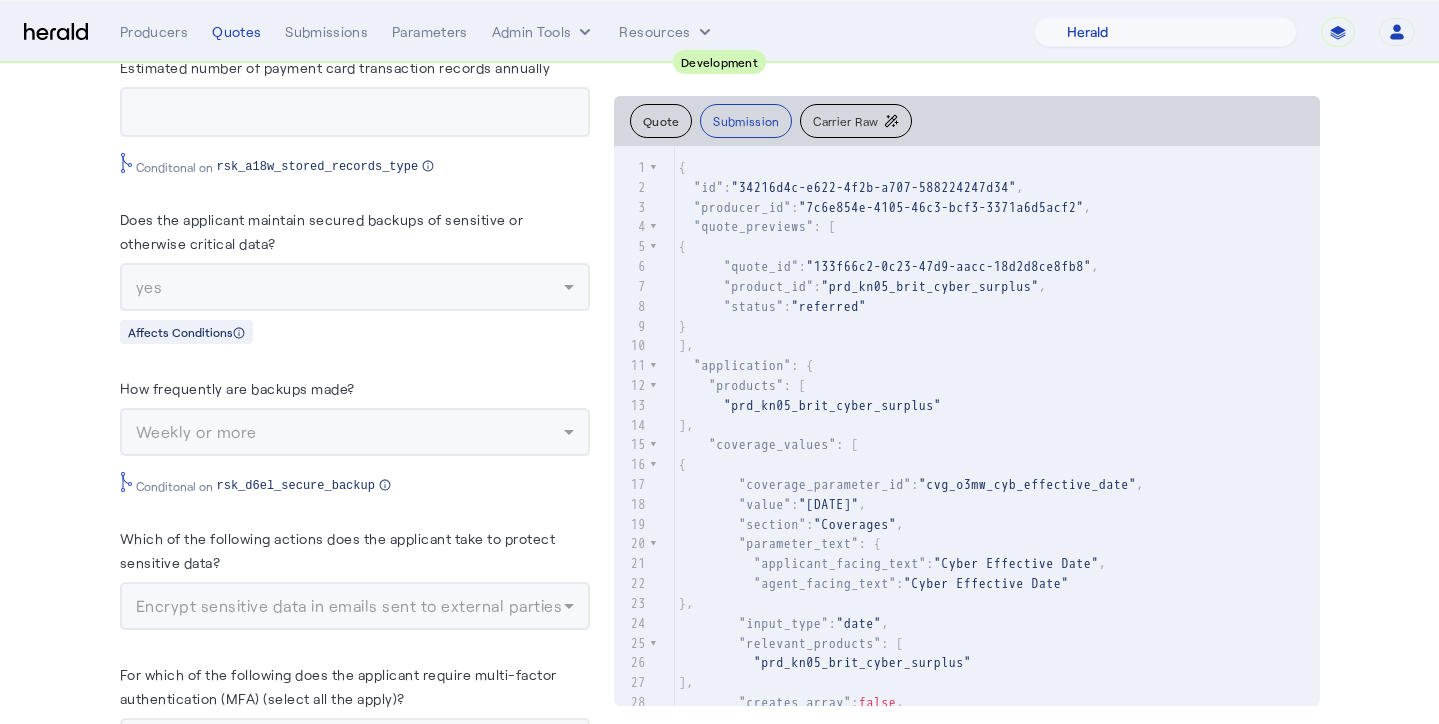 click on "**********" at bounding box center (355, 530) 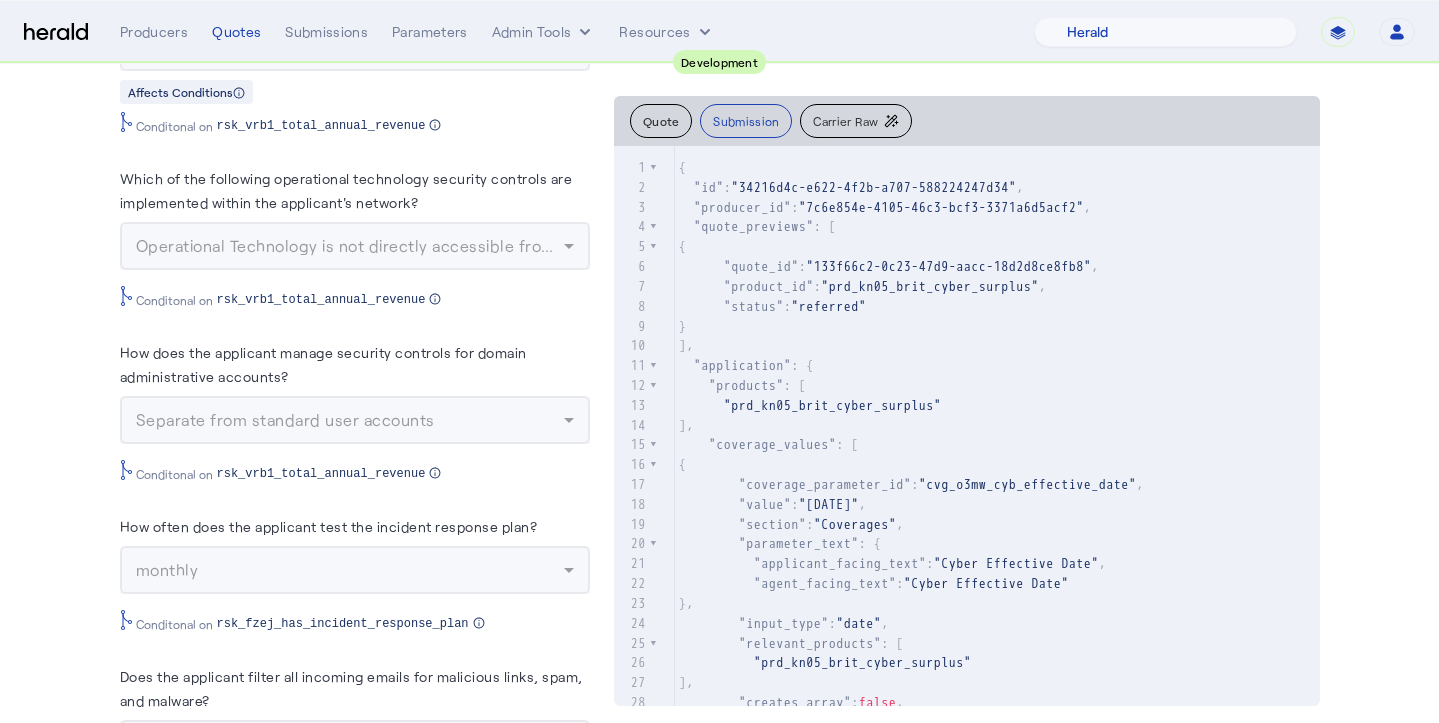 scroll, scrollTop: 3020, scrollLeft: 0, axis: vertical 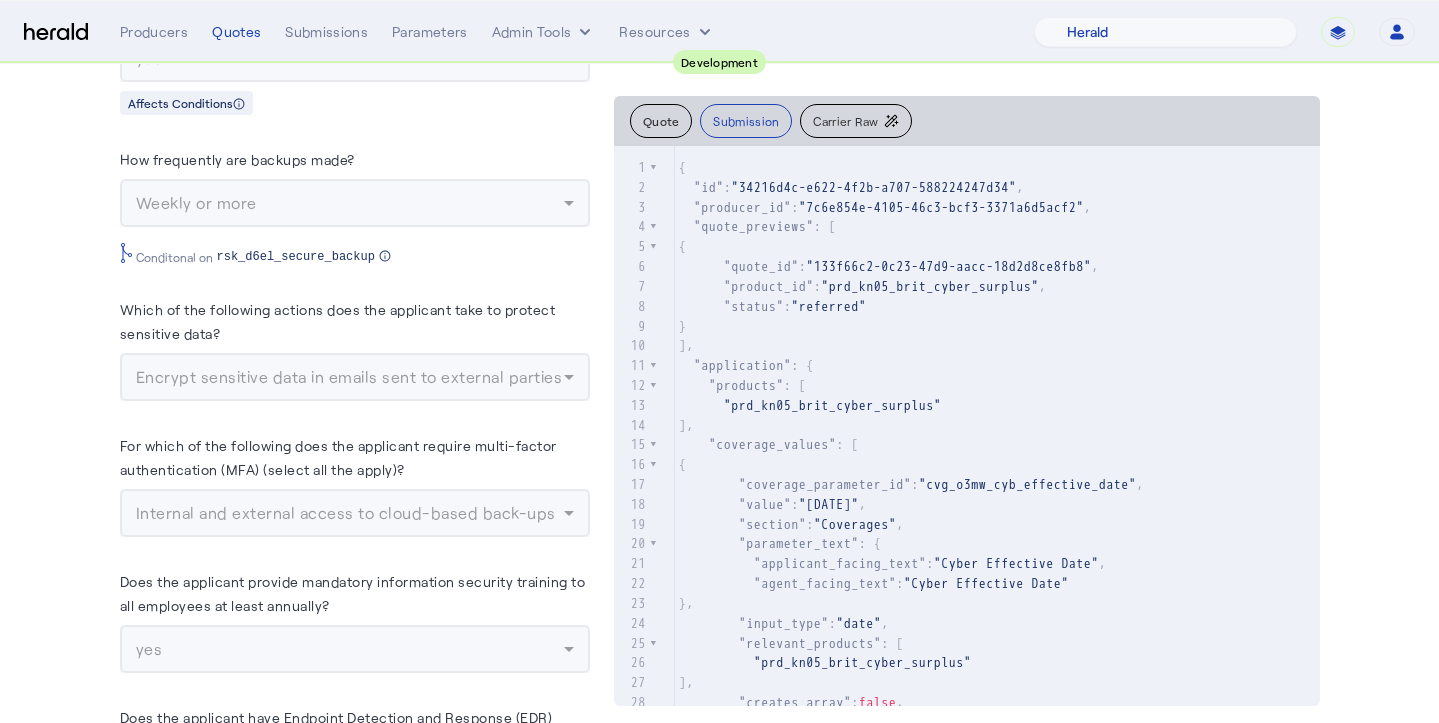 click on "Encrypt sensitive data in emails sent to external parties" at bounding box center [355, 377] 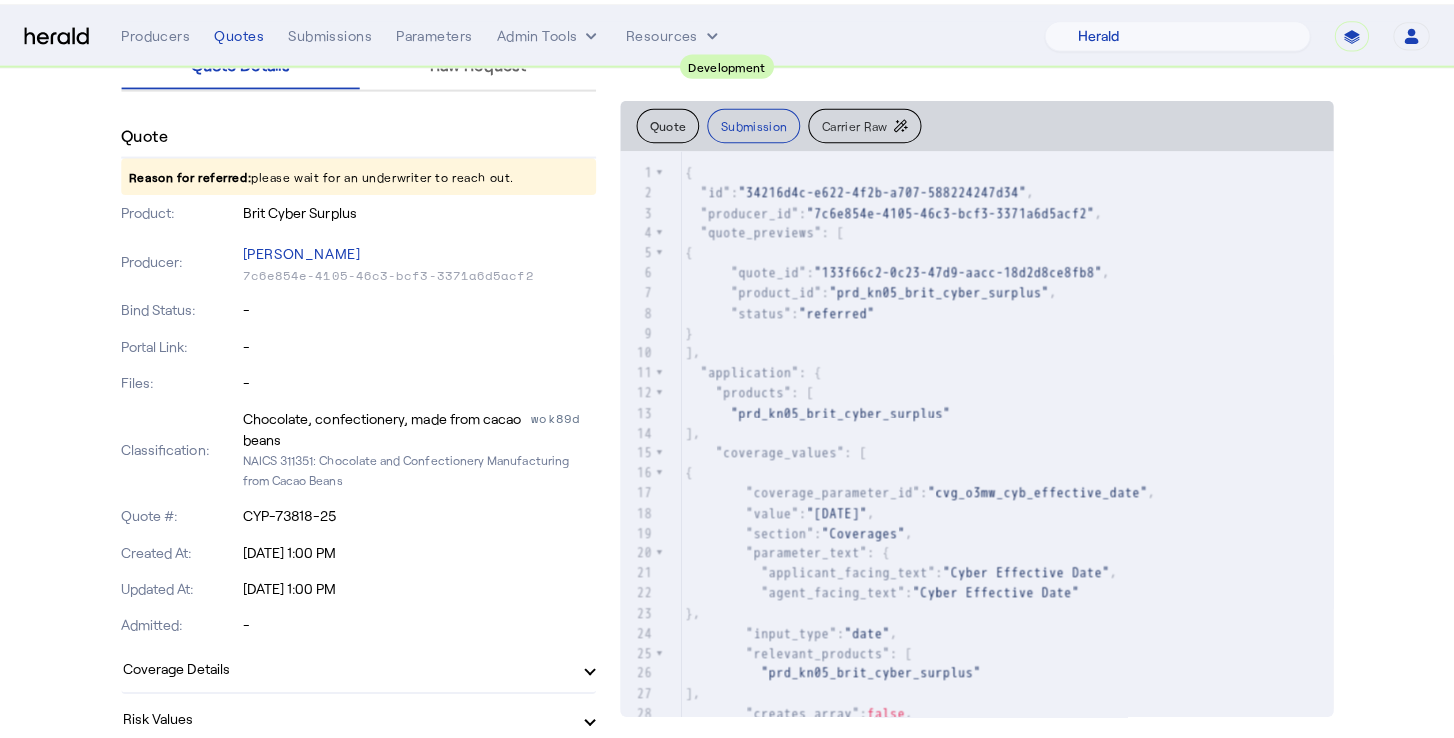 scroll, scrollTop: 0, scrollLeft: 0, axis: both 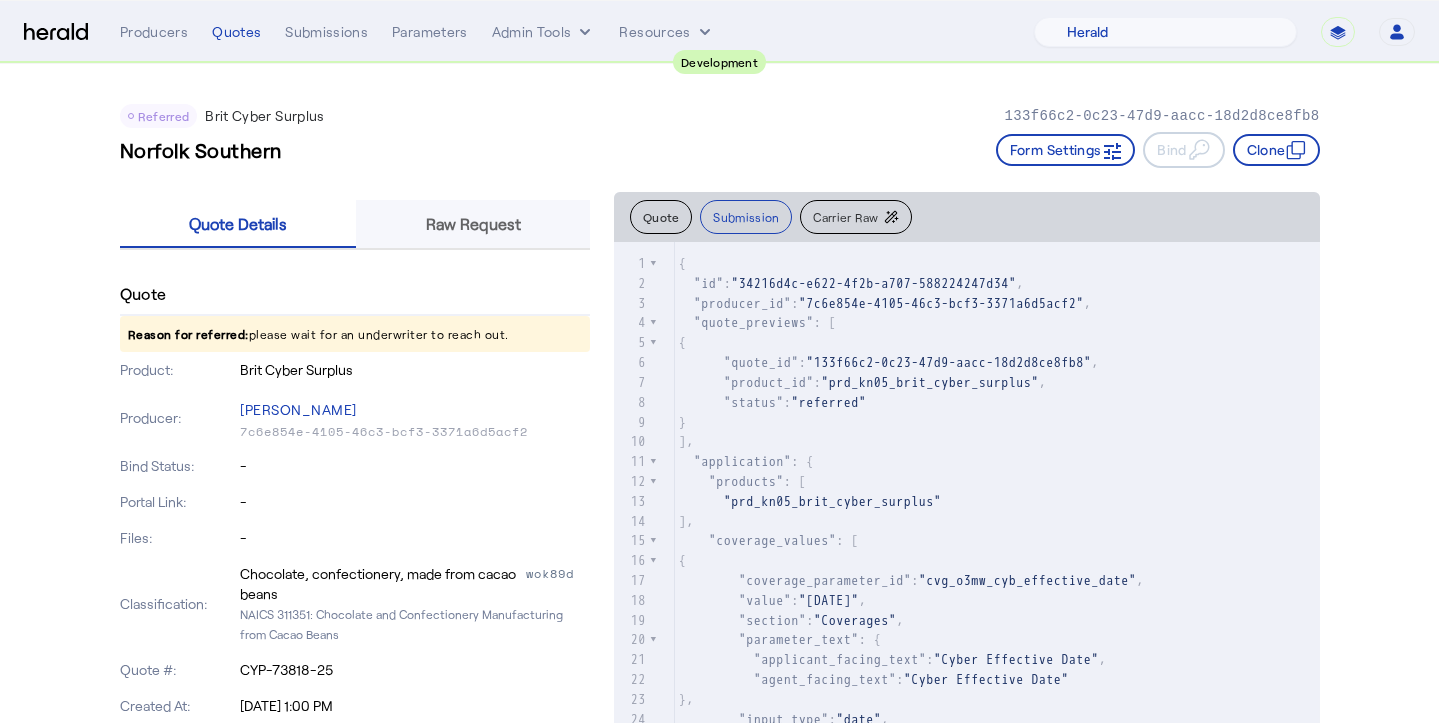 click on "Raw Request" at bounding box center [473, 224] 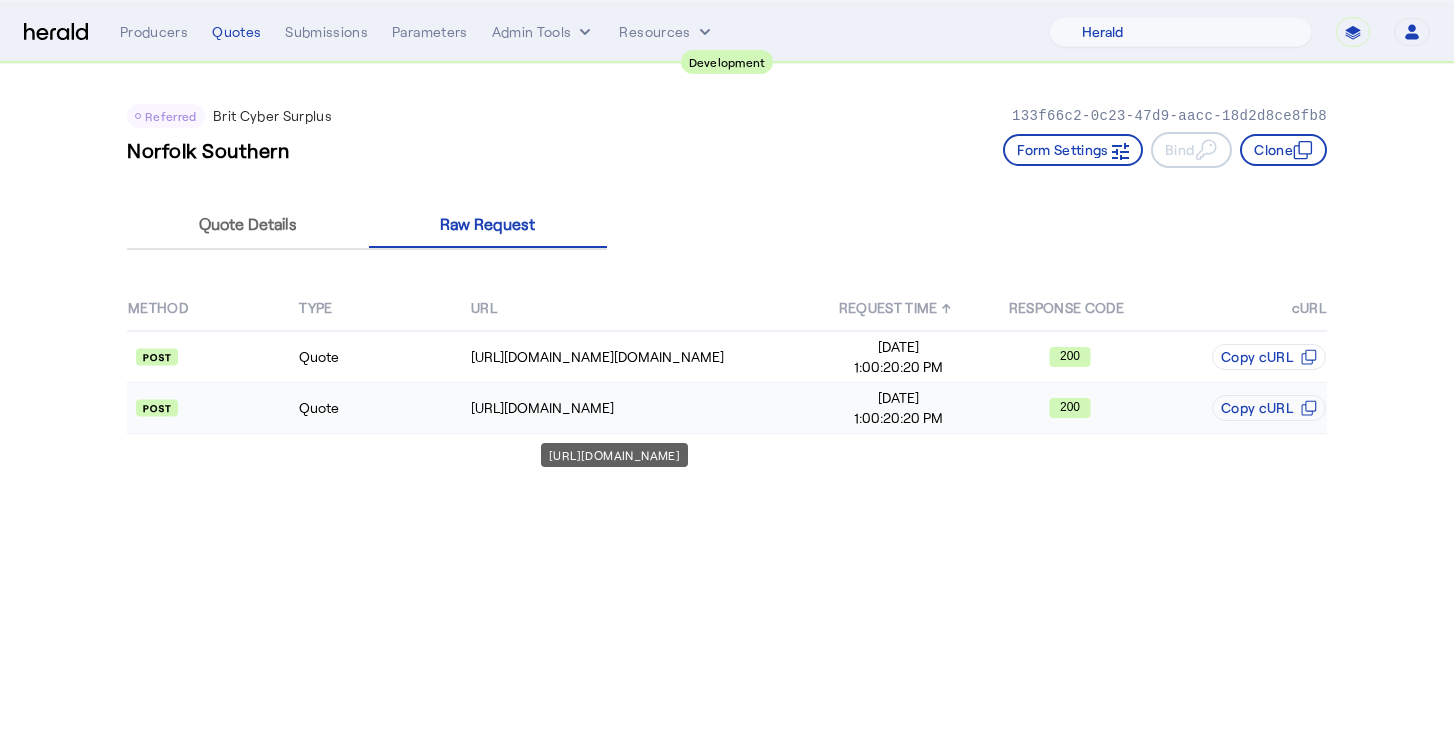 click on "https://etradingapi-staging.britonline.com/v2/quote/create" 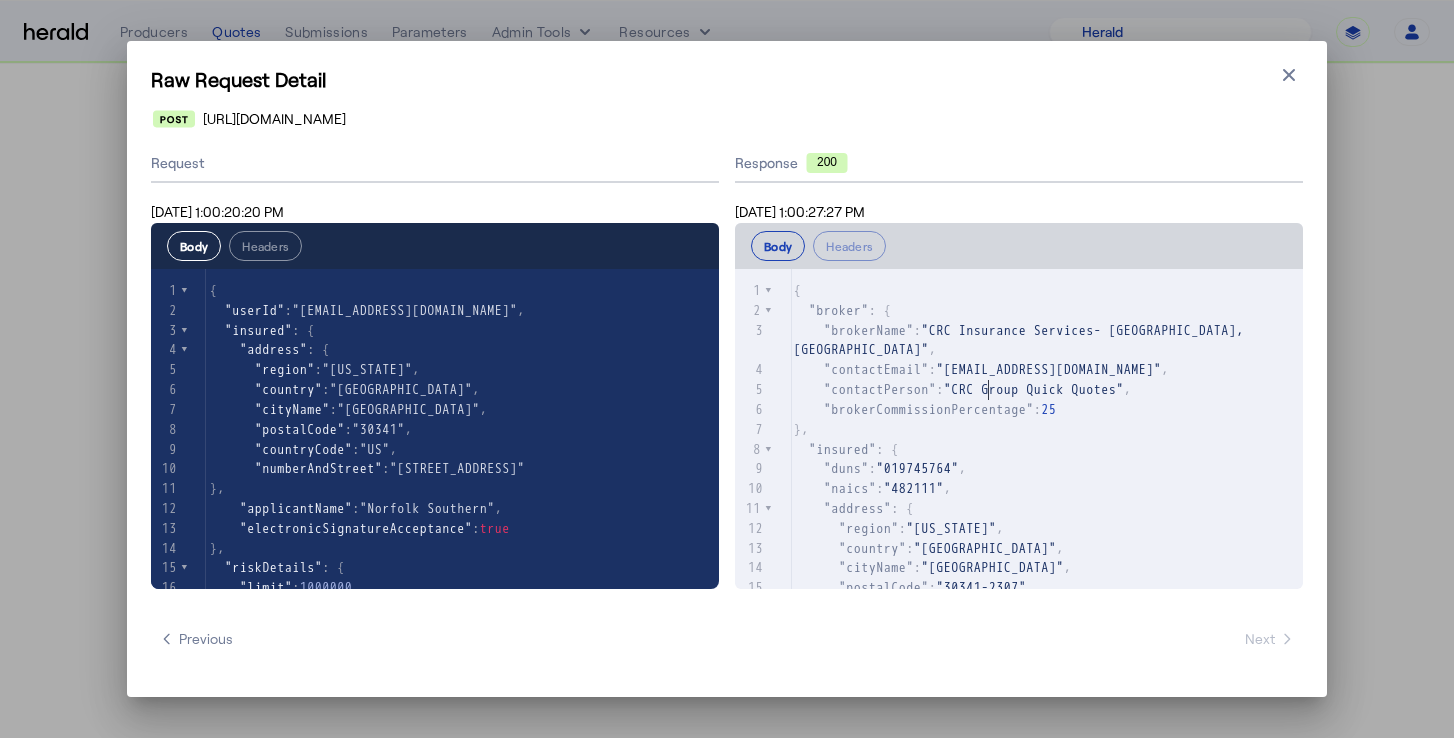 click on ""CRC Group Quick Quotes"" at bounding box center (1034, 389) 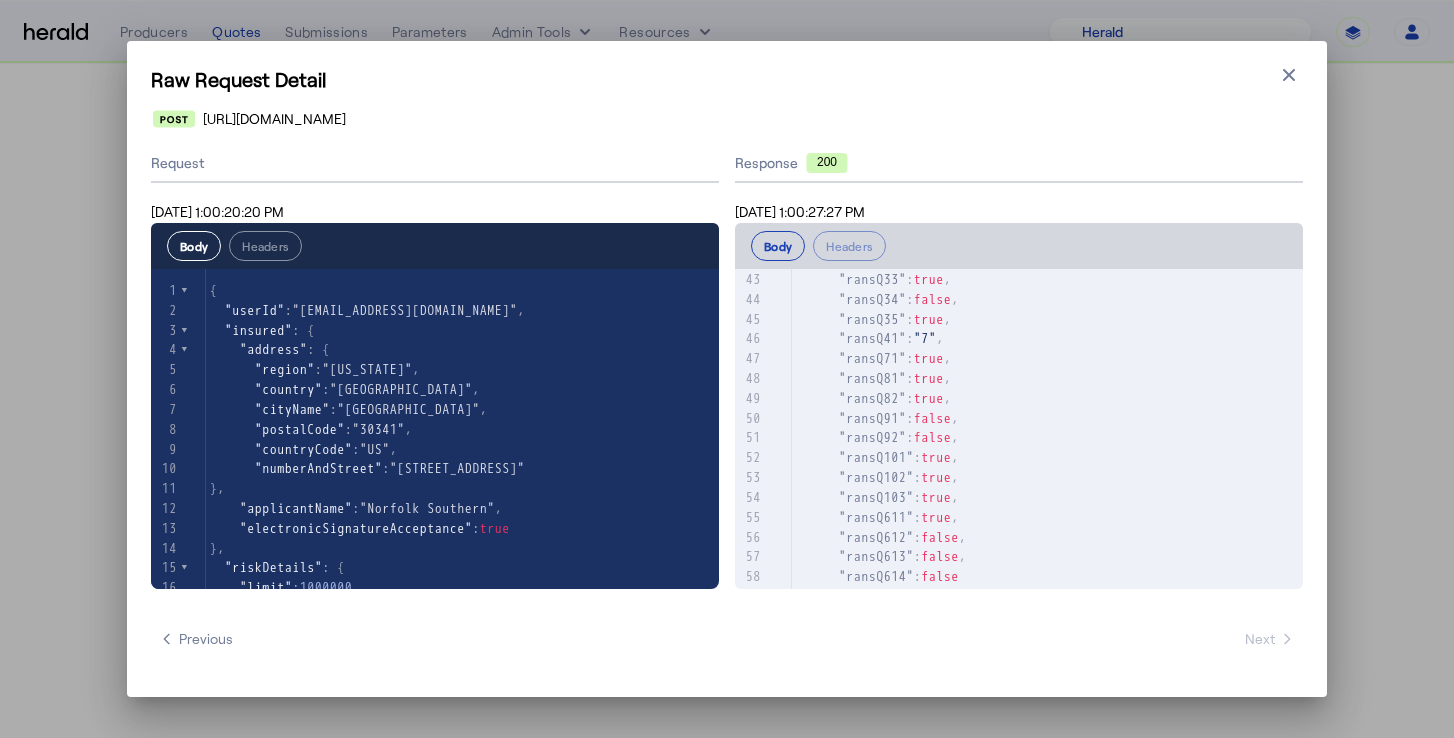 scroll, scrollTop: 992, scrollLeft: 0, axis: vertical 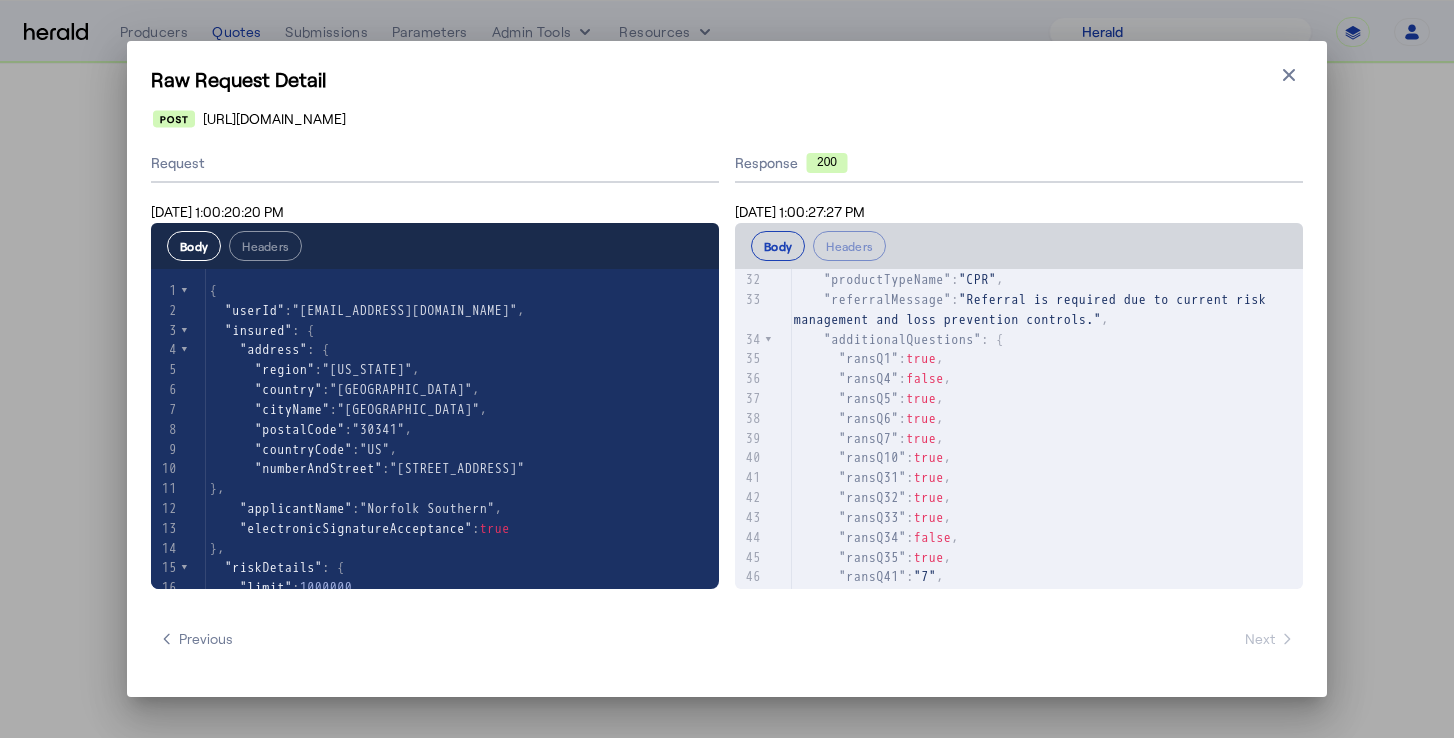 click on "false" at bounding box center (933, 537) 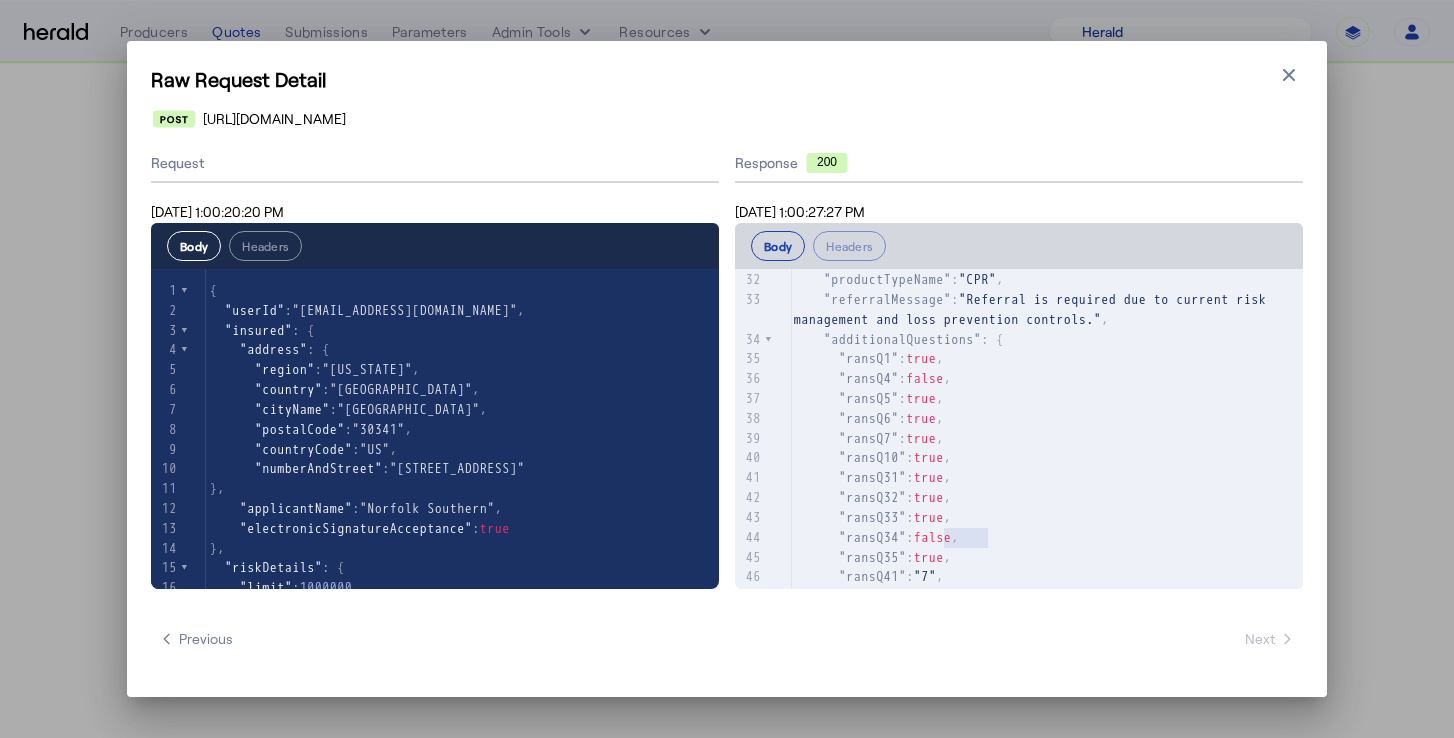 click on "false" at bounding box center [933, 537] 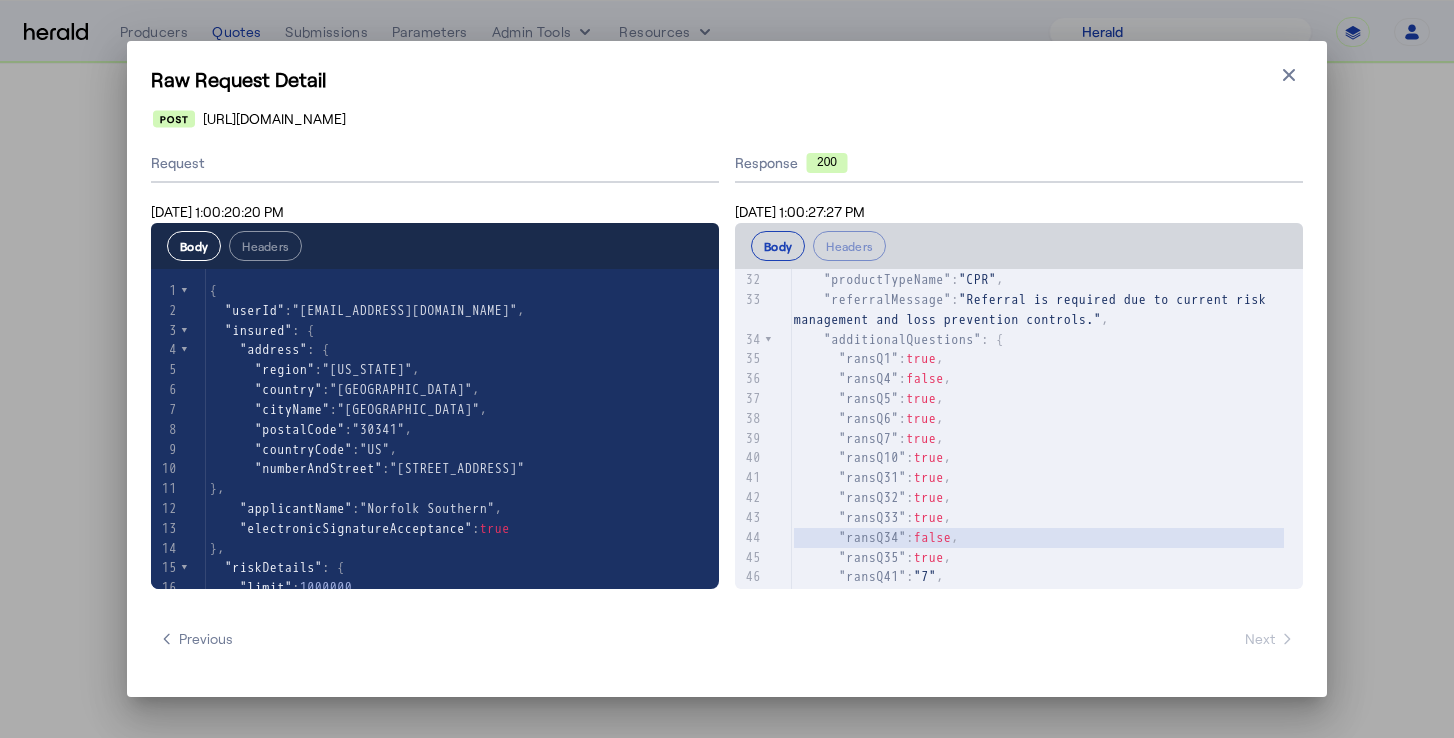 scroll, scrollTop: 655, scrollLeft: 0, axis: vertical 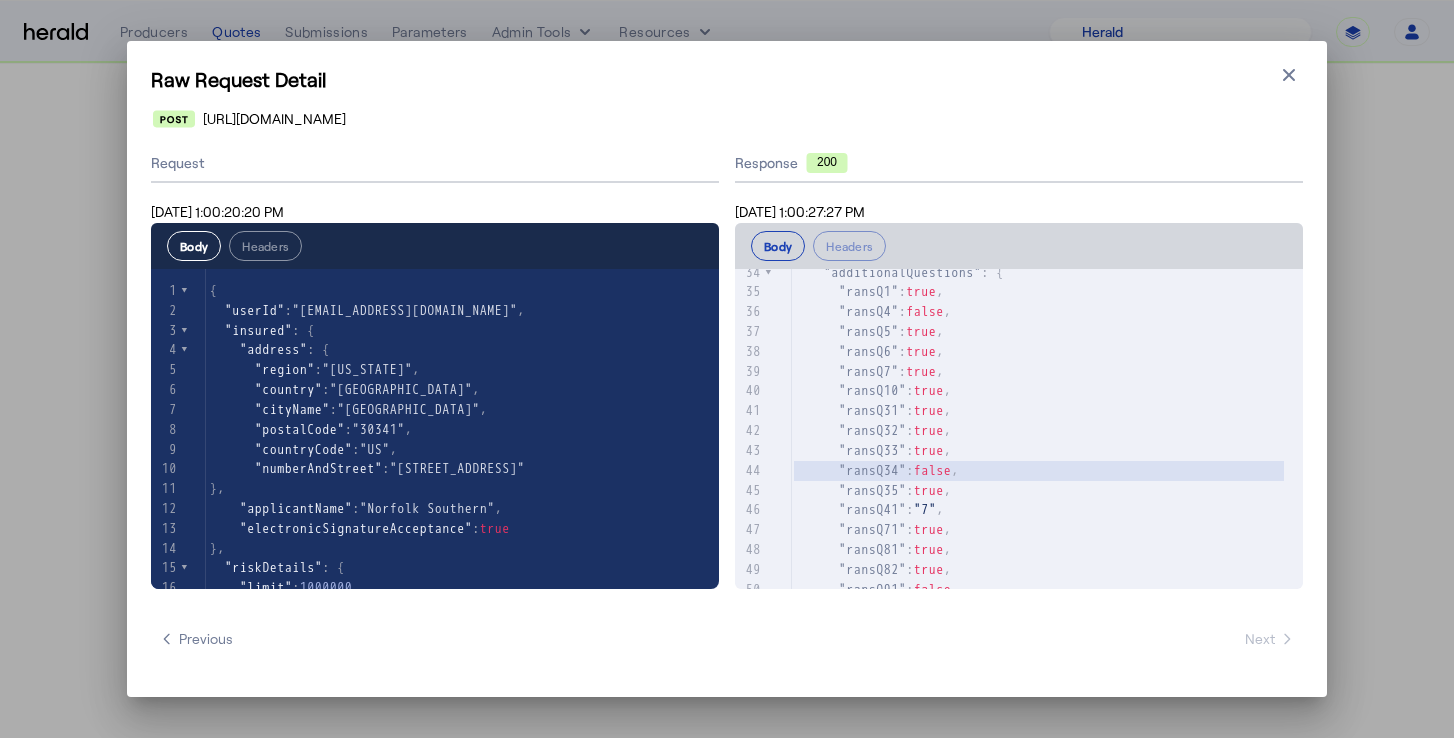 click on "Raw Request Detail Close modal https://etradingapi-staging.britonline.com/v2/quote/create  Request  Jul 1, 2025 1:00:20:20 PM  Body   Headers       xxxxxxxxxx 55   1 { 2    "userId" :  "quickquotes@crcgroup.com" , 3    "insured" : { 4      "address" : { 5        "region" :  "Georgia" , 6        "country" :  "United States of America" , 7        "cityName" :  "Atlanta" , 8        "postalCode" :  "30341" , 9        "countryCode" :  "US" , 10        "numberAndStreet" :  "650 West Peachtree Street NW" 11     }, 12      "applicantName" :  "Norfolk Southern" , 13      "electronicSignatureAcceptance" :  true 14   }, 15    "riskDetails" : { 16      "limit" :  1000000 , 17      "expiryDate" :  "2026-07-01" , 18      "annualRevenue" :  100000000 , 19      "inceptionDate" :  "2025-07-01" , 20      "recordsNumber" :  "100,000 - 250,000" , 21      "productTypeName" :  "CPR" , 22      "additionalQuestions" : { 23        "ransQ1" :  true , 24        "ransQ4" :  false , 25 :" at bounding box center [727, 369] 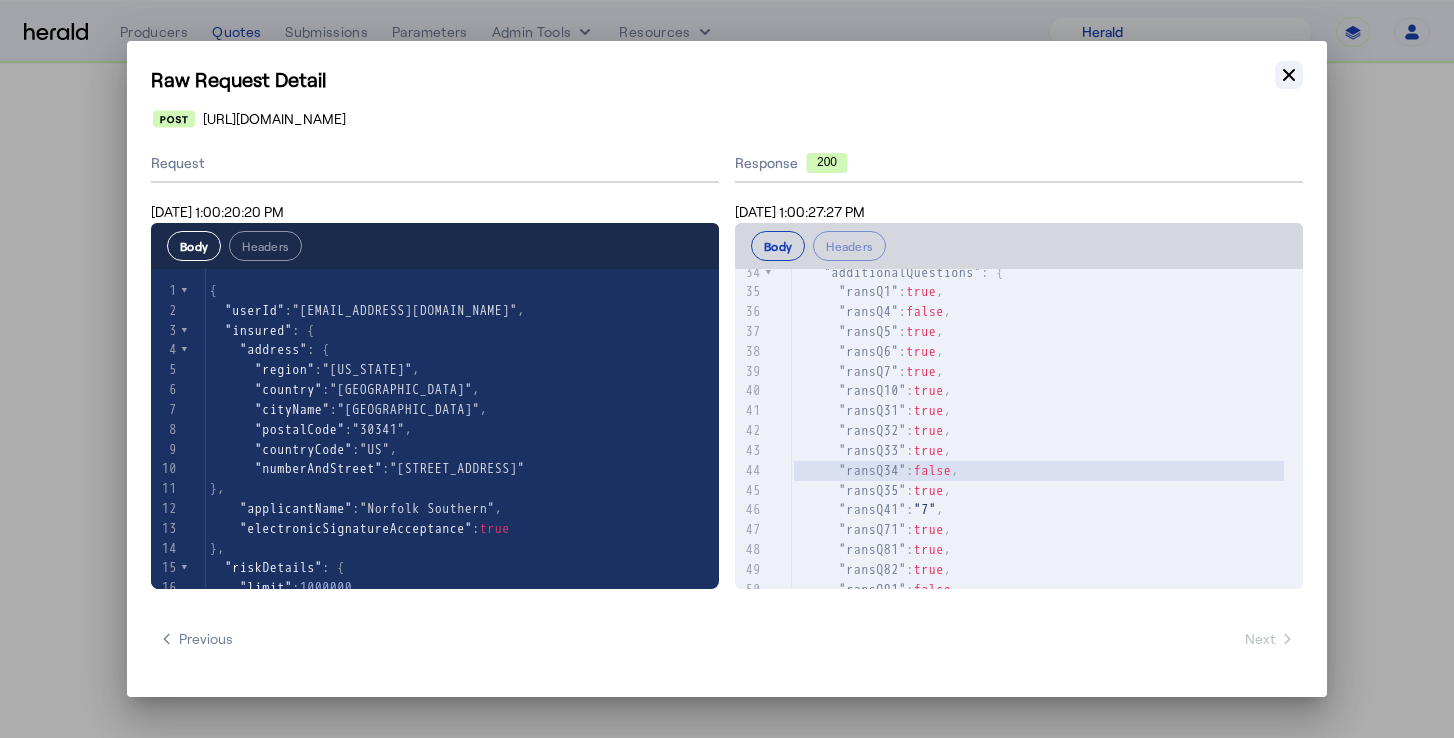 click 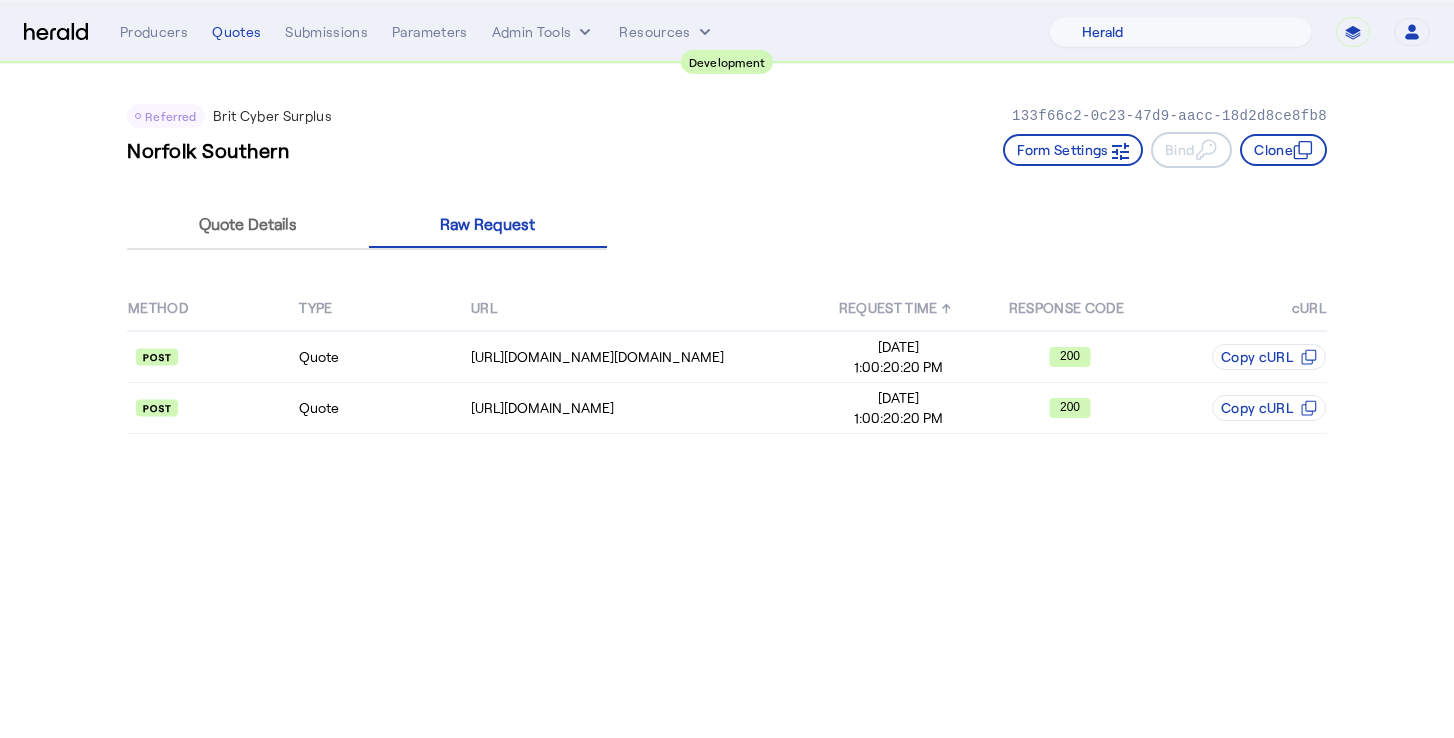 click on "Referred  Brit Cyber Surplus   133f66c2-0c23-47d9-aacc-18d2d8ce8fb8   Norfolk Southern   Form Settings     Bind     Clone" 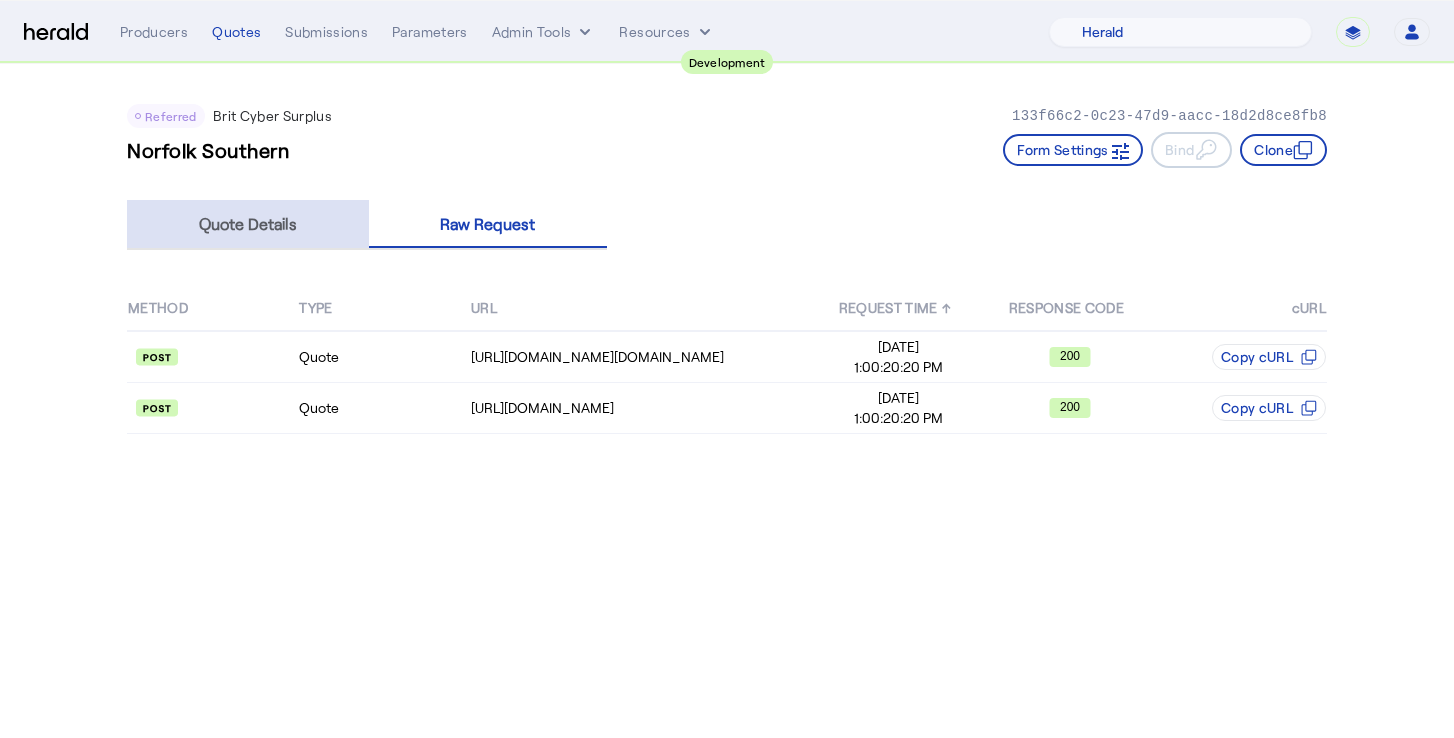 click on "Quote Details" at bounding box center [248, 224] 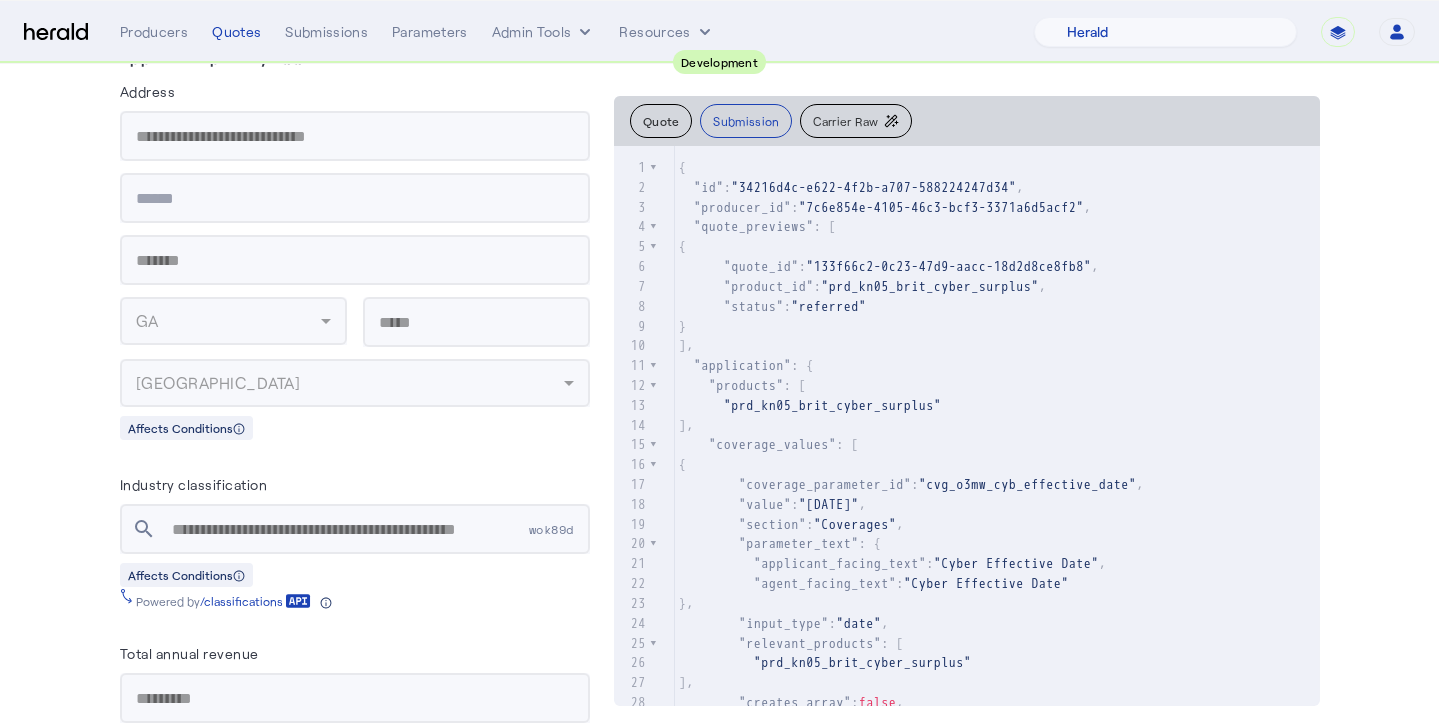 scroll, scrollTop: 882, scrollLeft: 0, axis: vertical 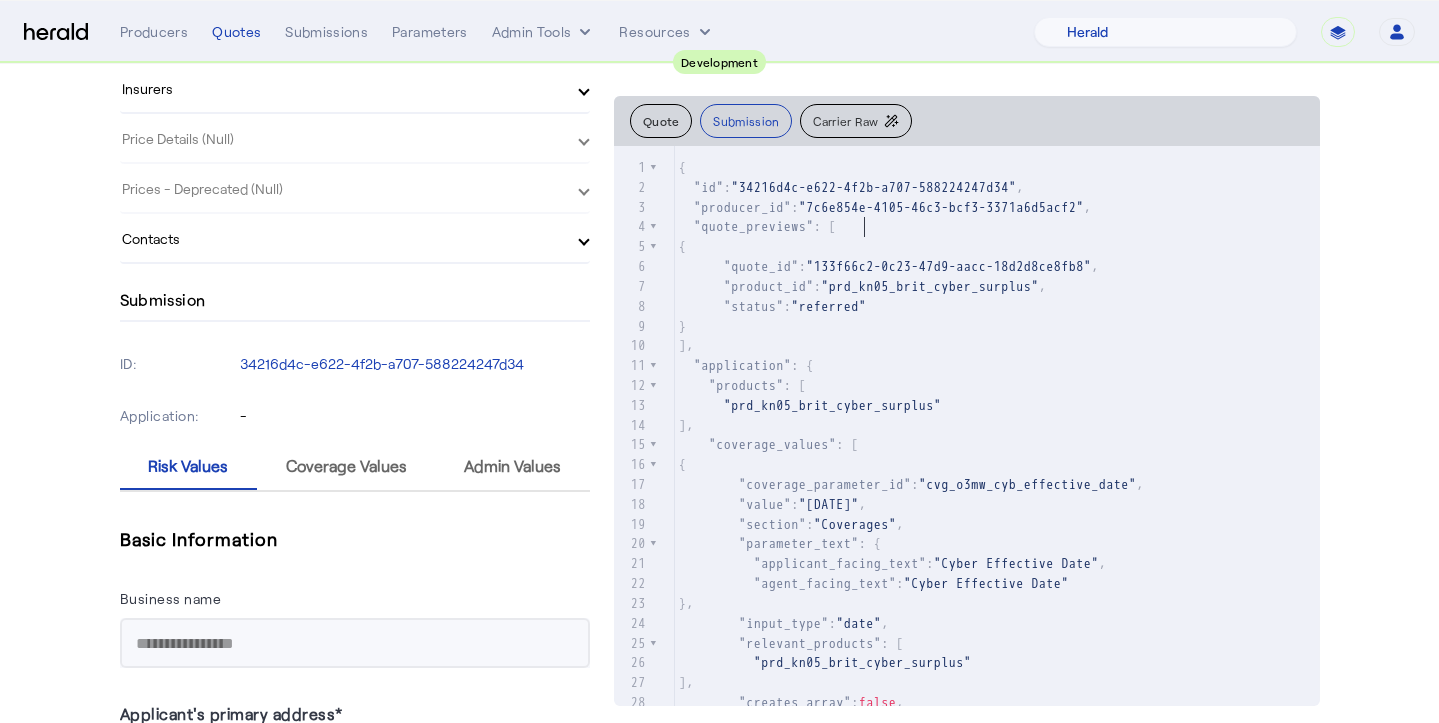 click on ""quote_previews" : [" 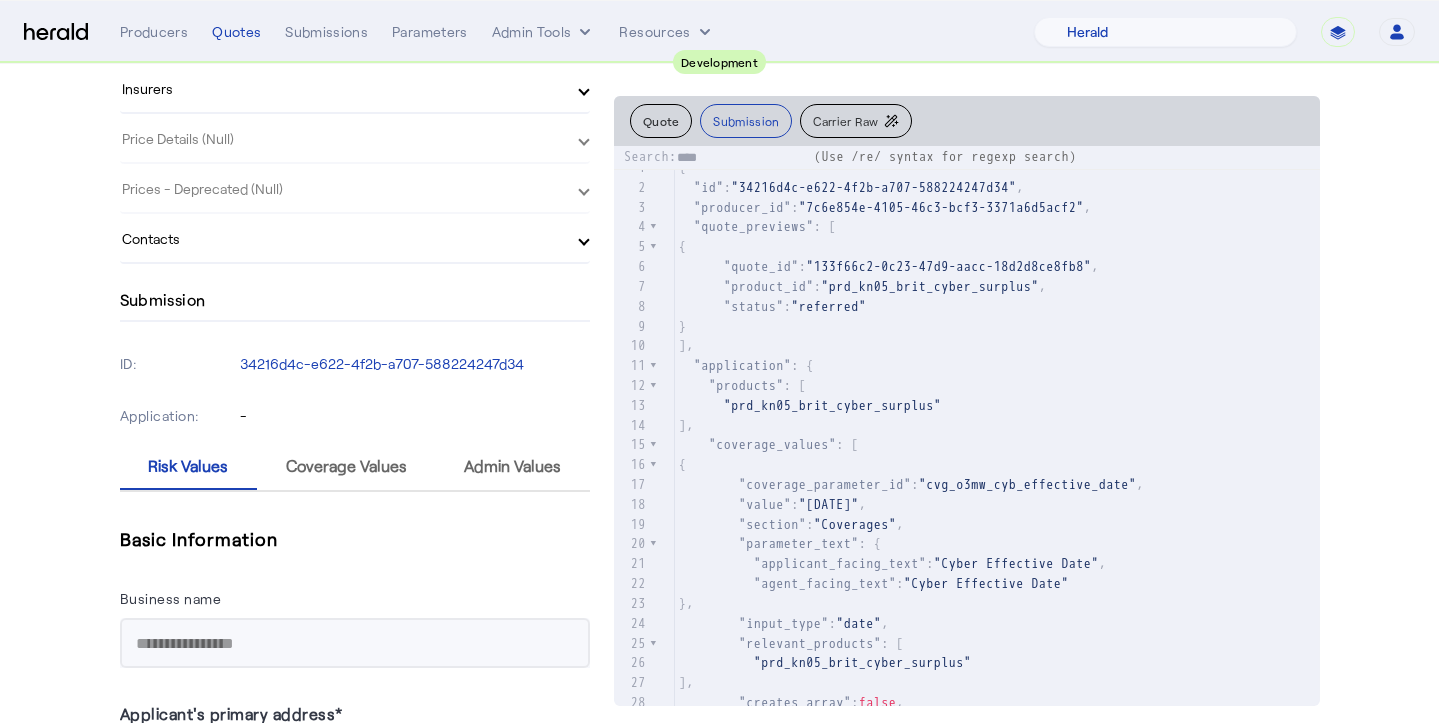 scroll, scrollTop: 5913, scrollLeft: 0, axis: vertical 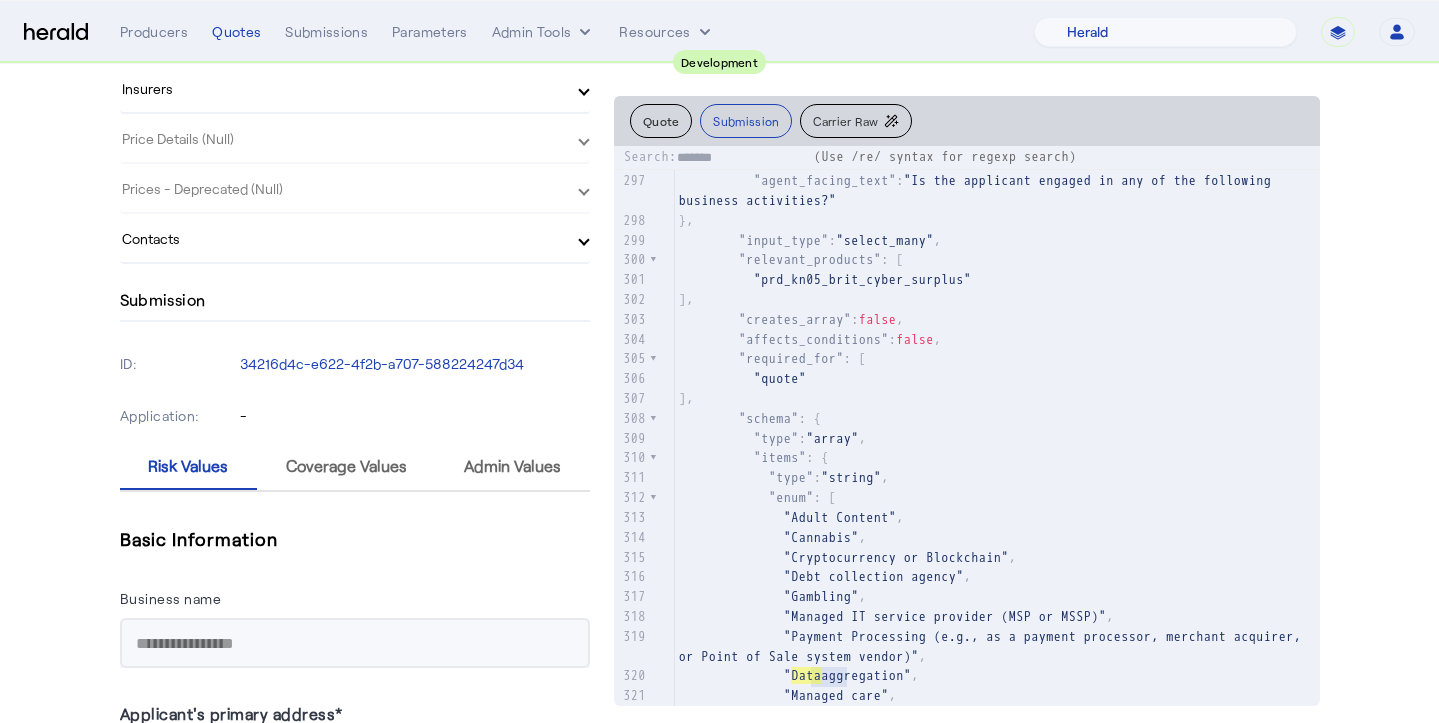 type on "********" 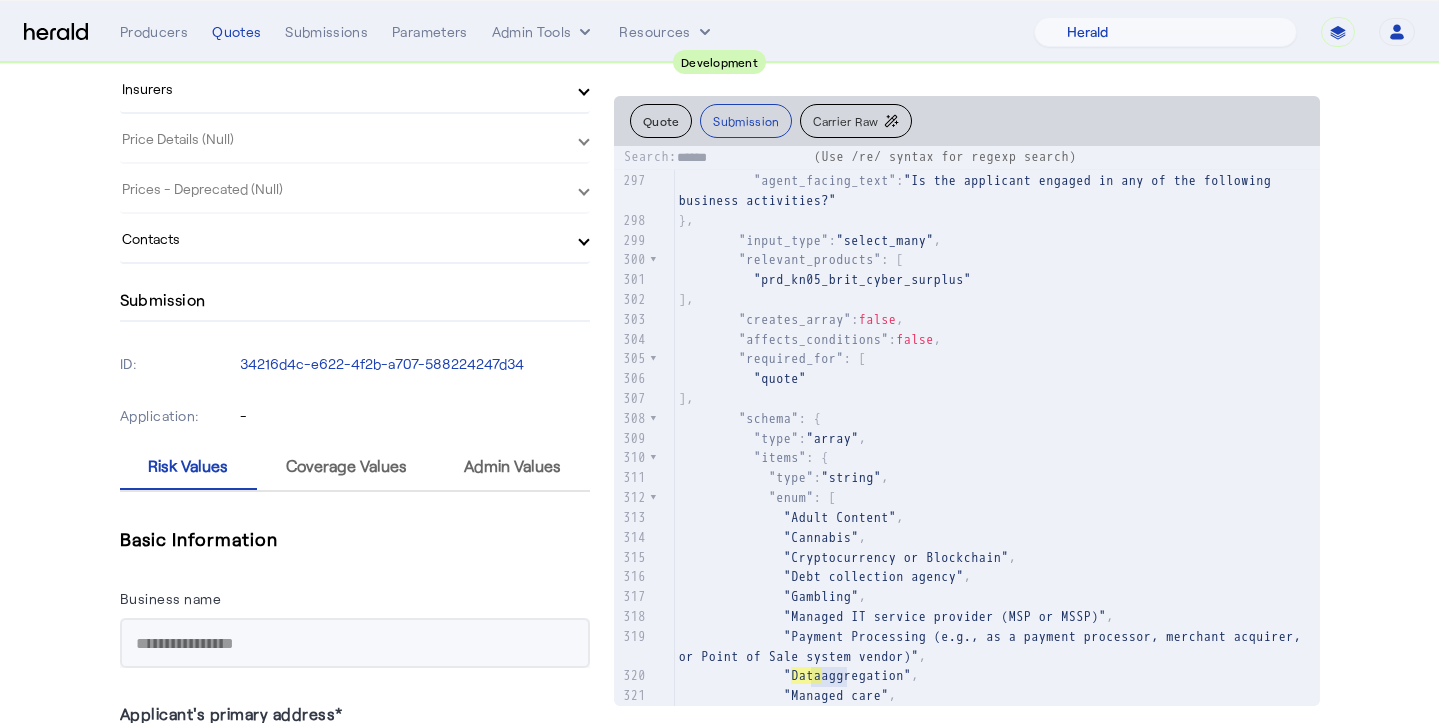type on "*****" 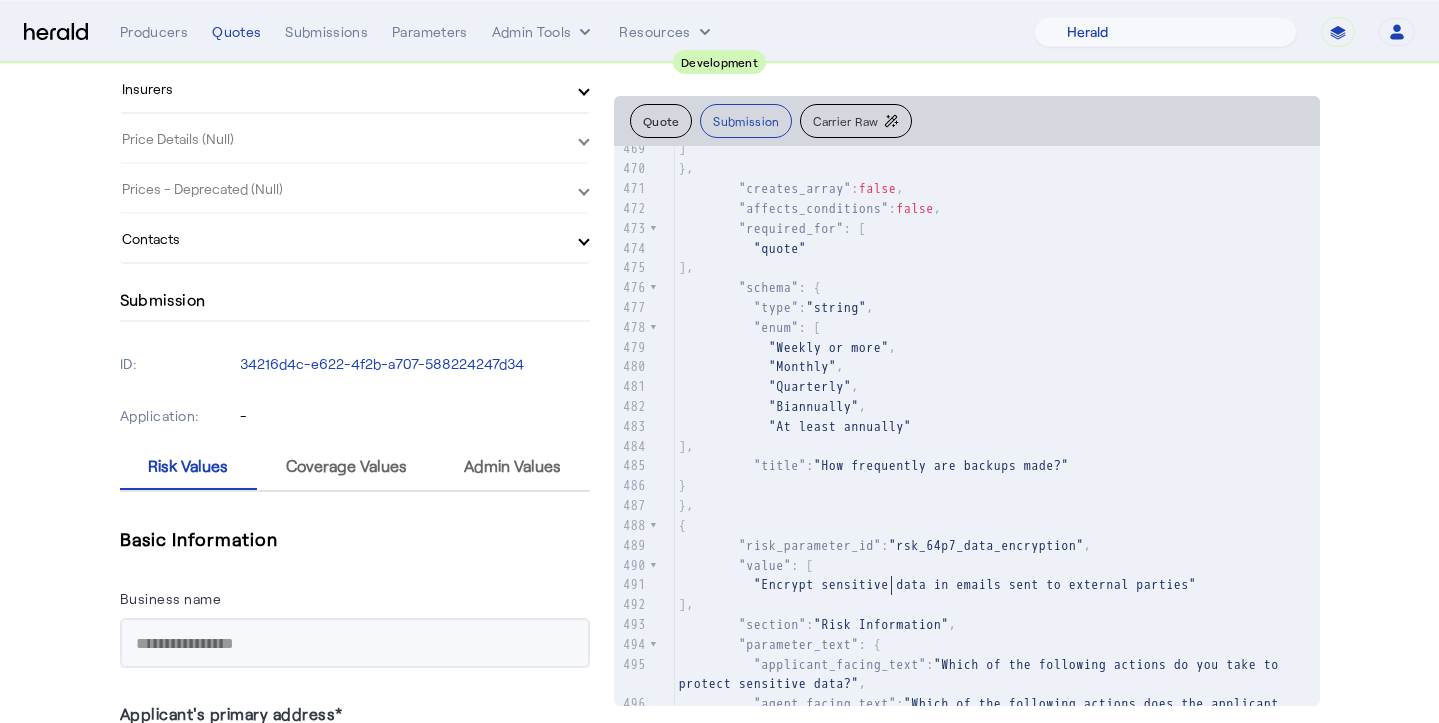 click on ""Encrypt sensitive data in emails sent to external parties"" 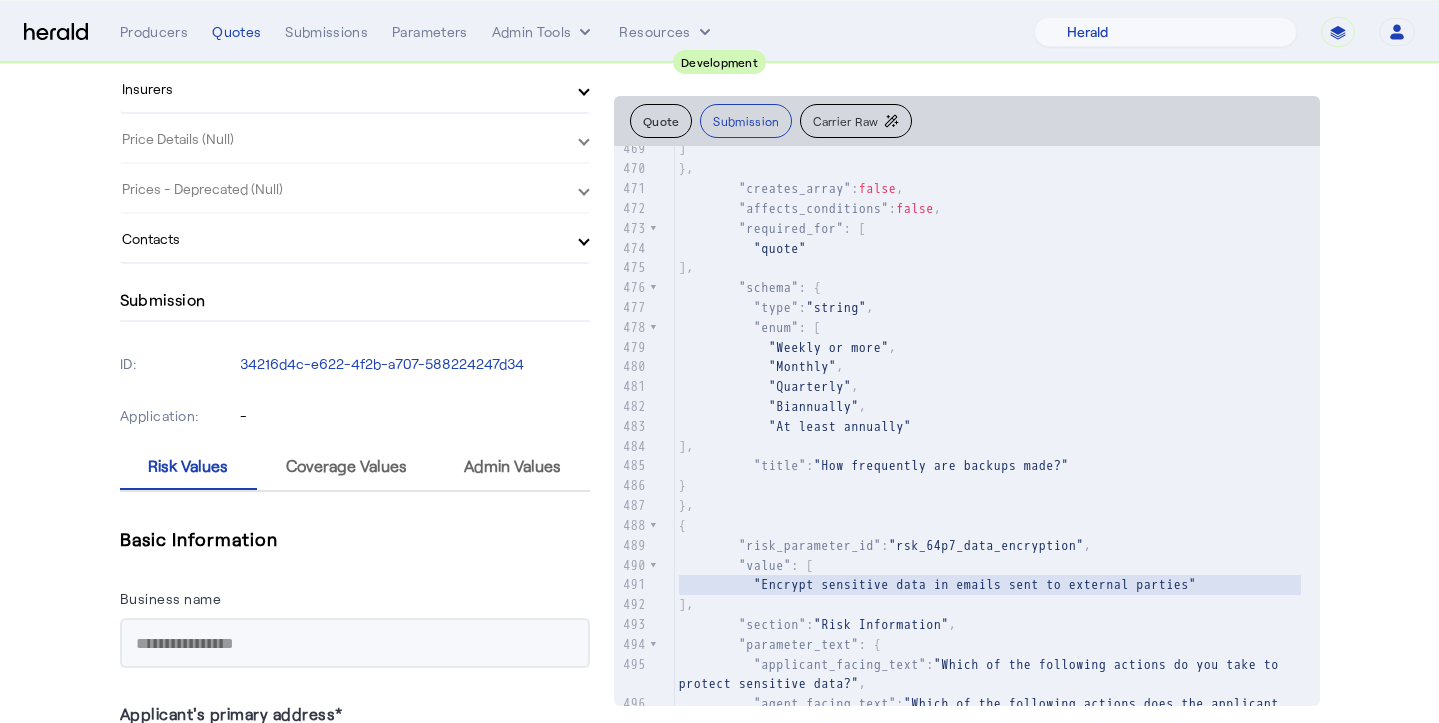 click on ""Encrypt sensitive data in emails sent to external parties"" 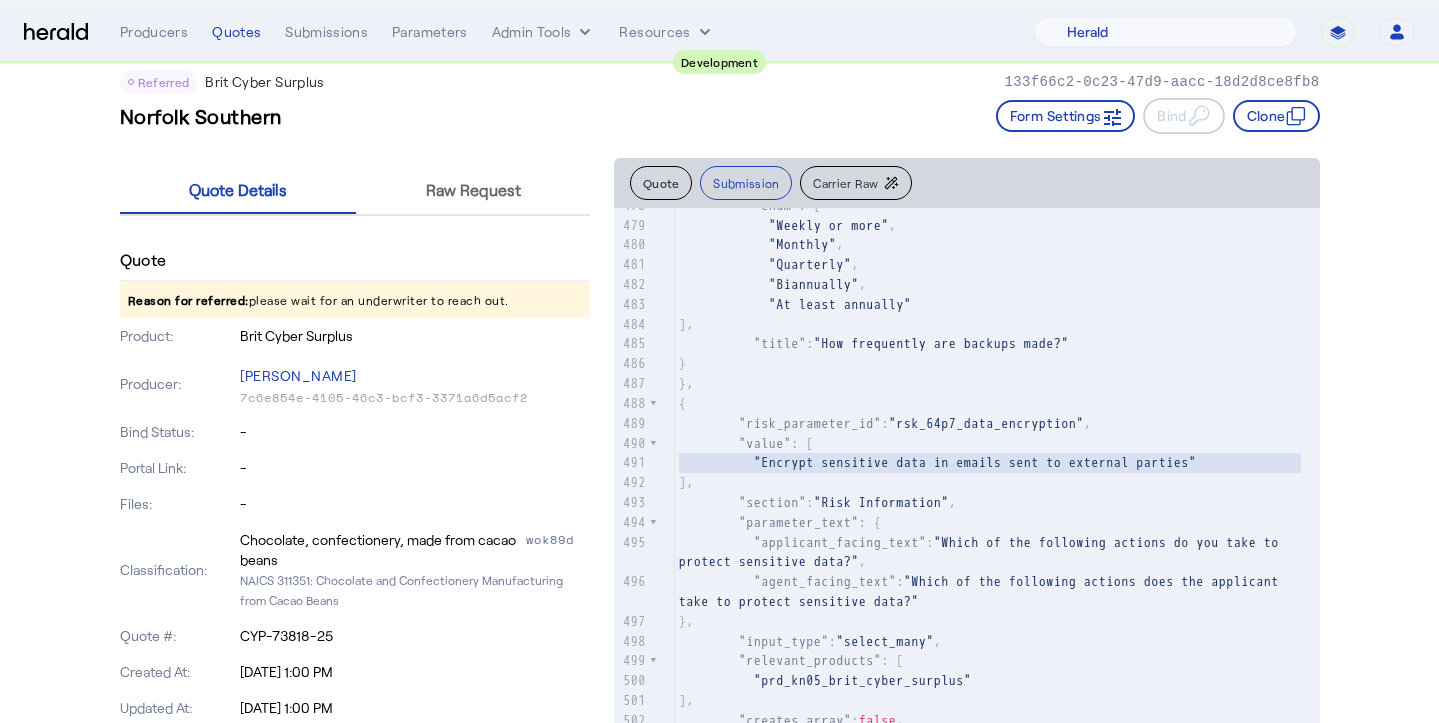 scroll, scrollTop: 0, scrollLeft: 0, axis: both 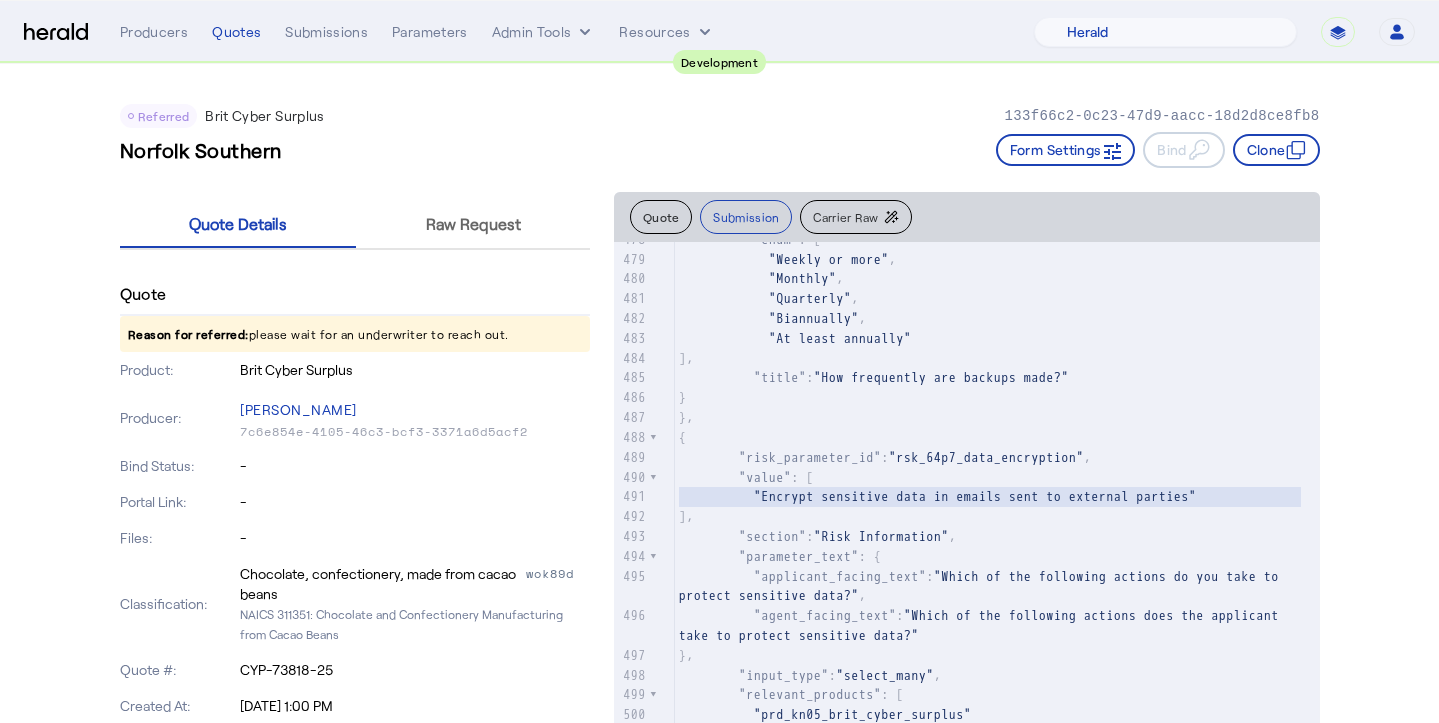 click on "Norfolk Southern   Form Settings     Bind     Clone" 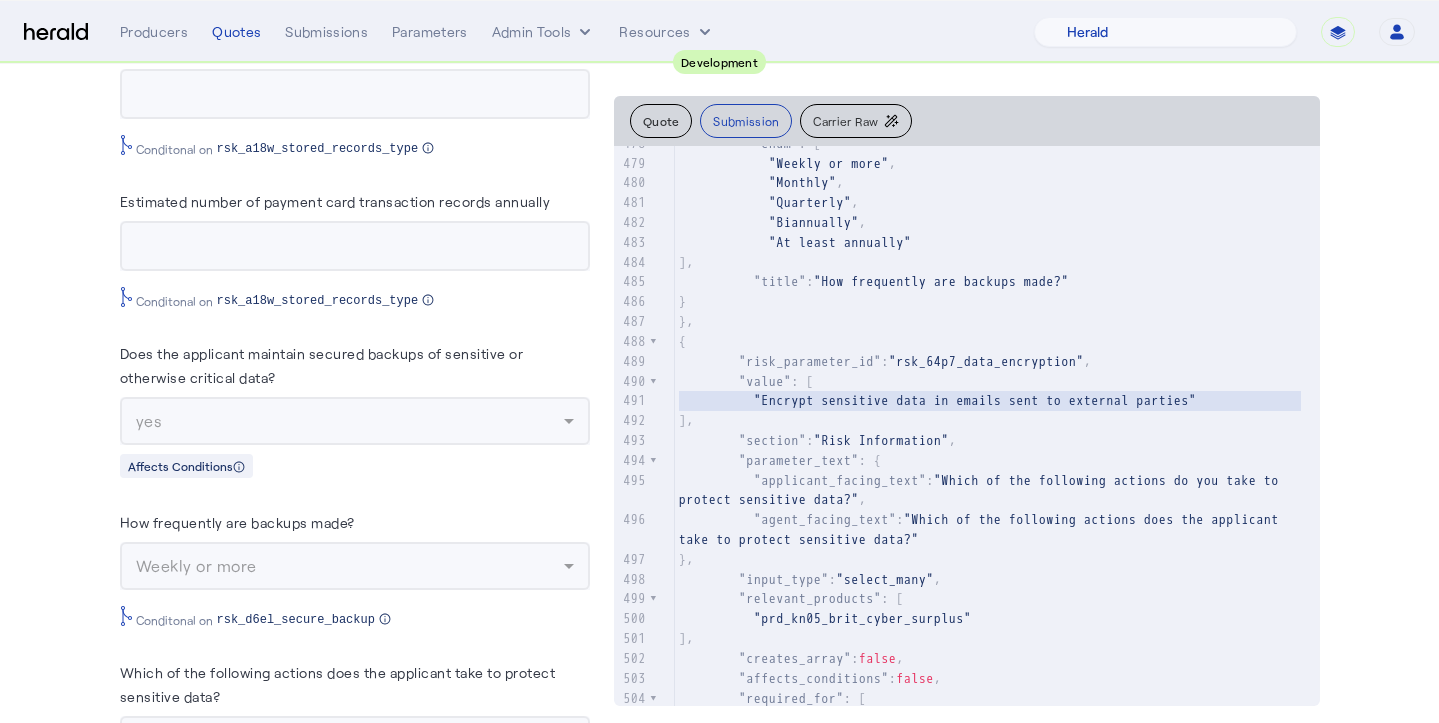 scroll, scrollTop: 4178, scrollLeft: 0, axis: vertical 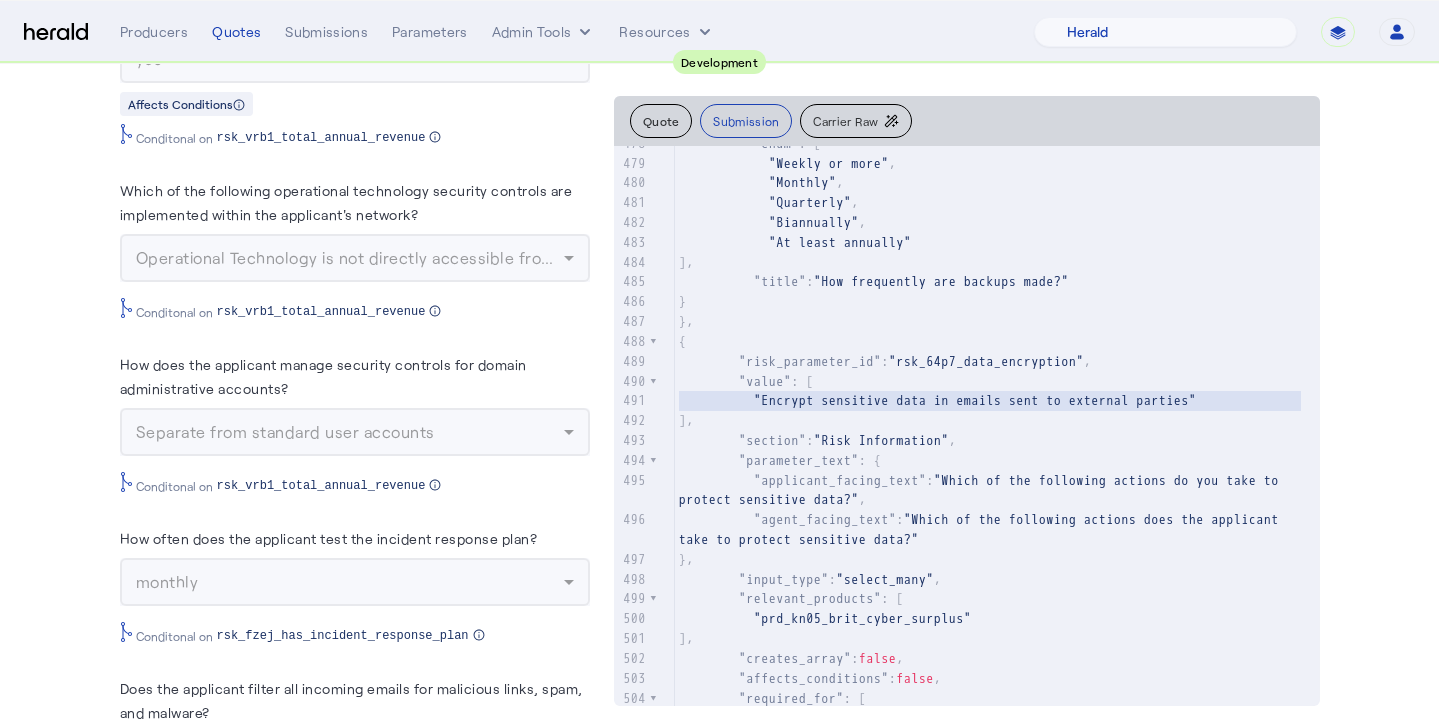 click on "Separate from standard user accounts" at bounding box center (355, 432) 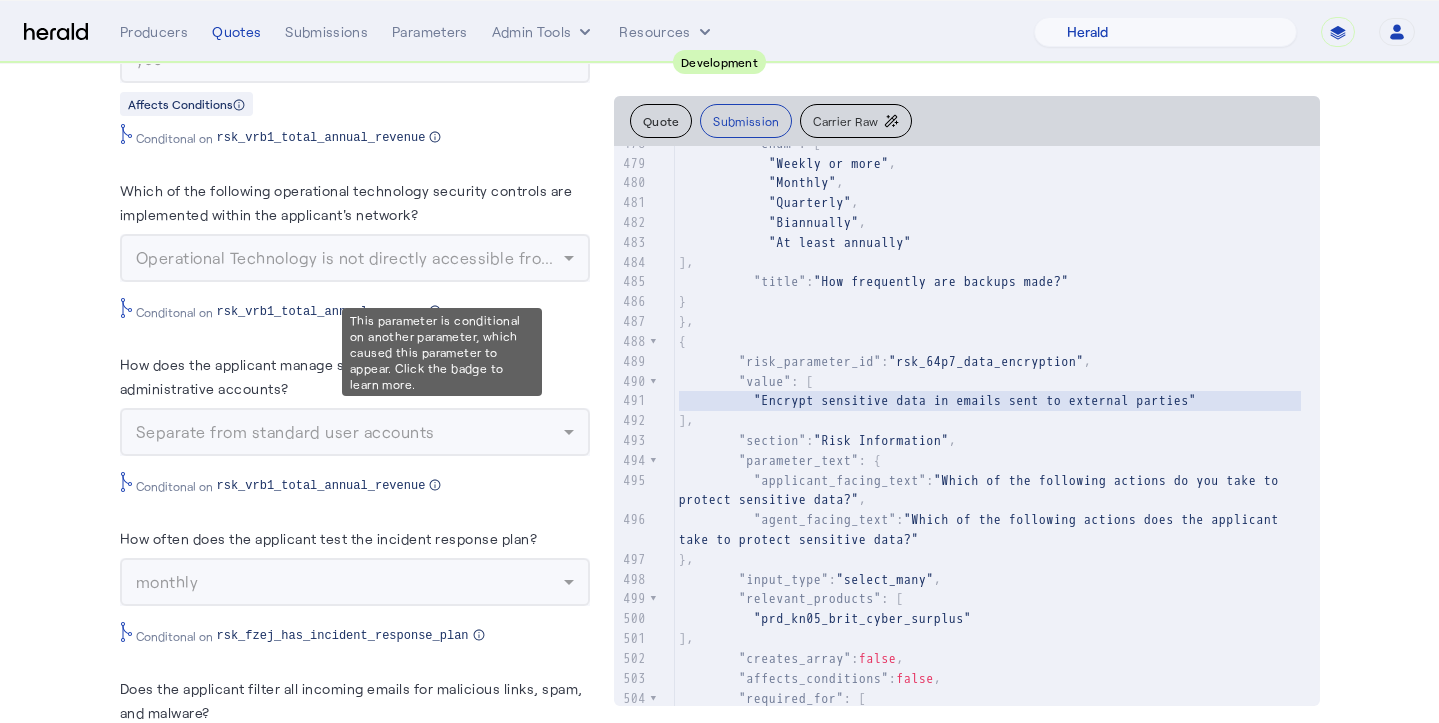click 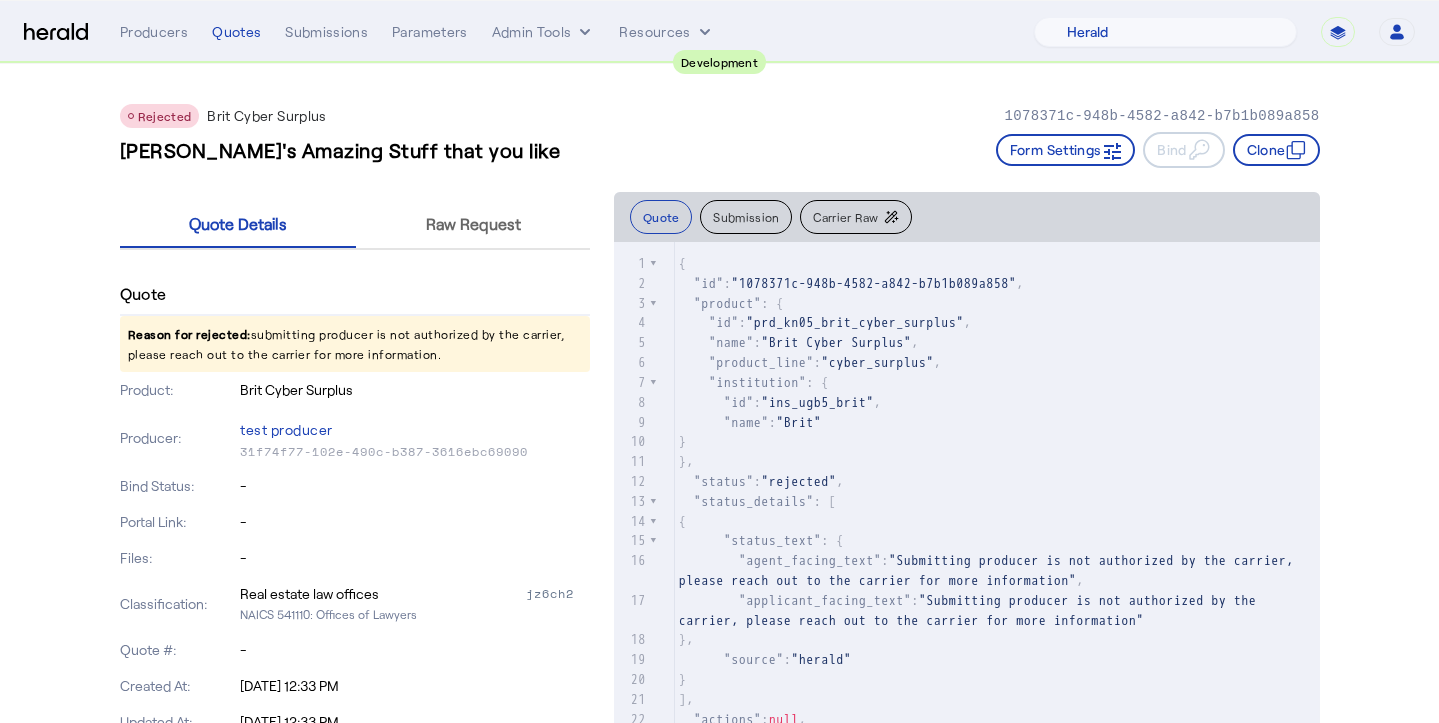 select on "pfm_2v8p_herald_api" 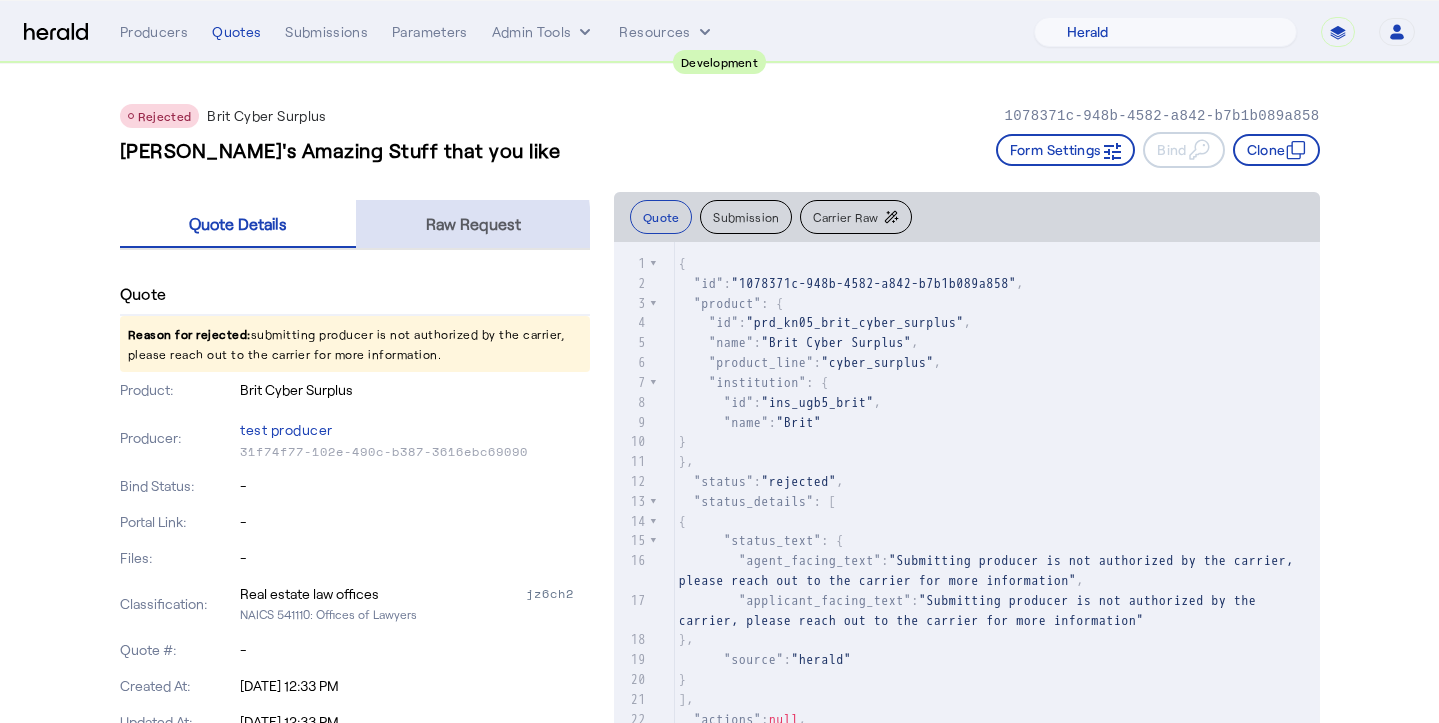 click on "Raw Request" at bounding box center [473, 224] 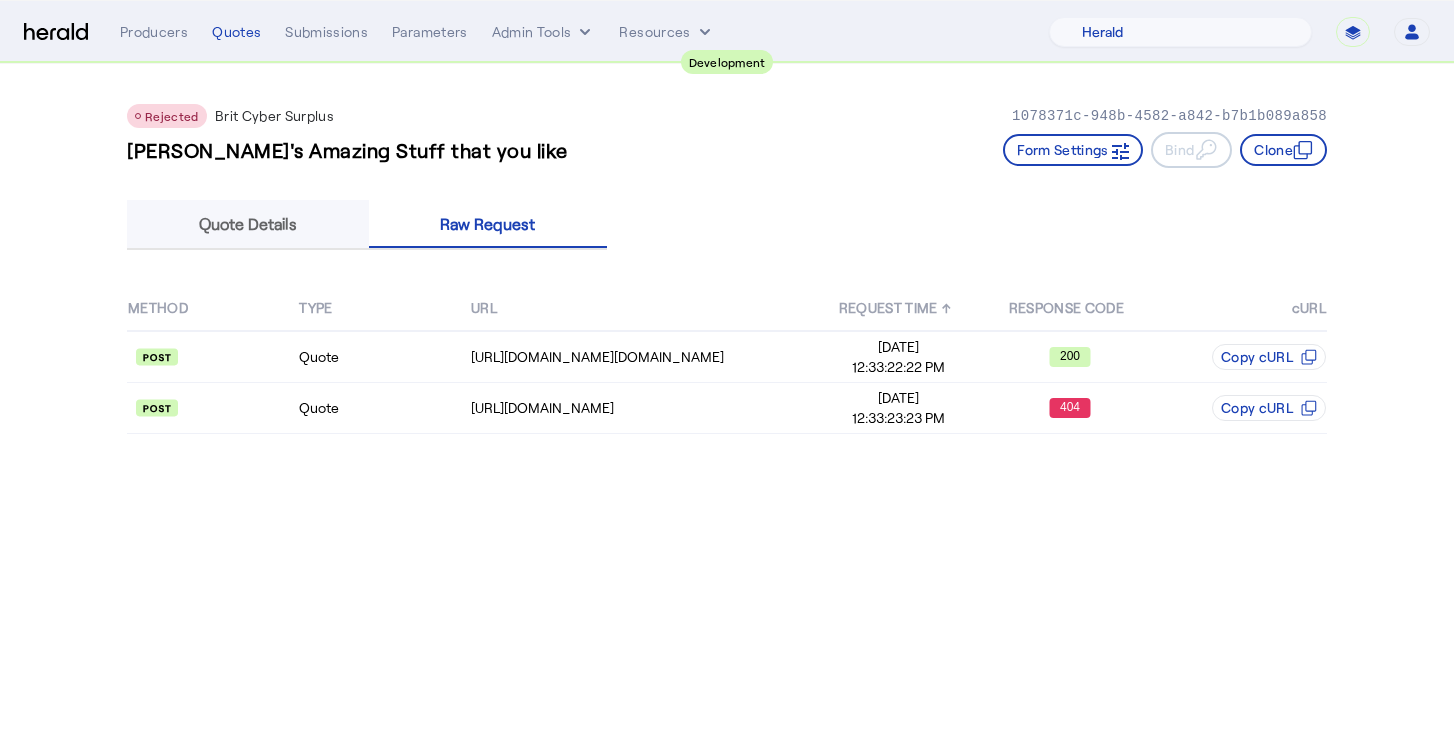 click on "Quote Details" at bounding box center [248, 224] 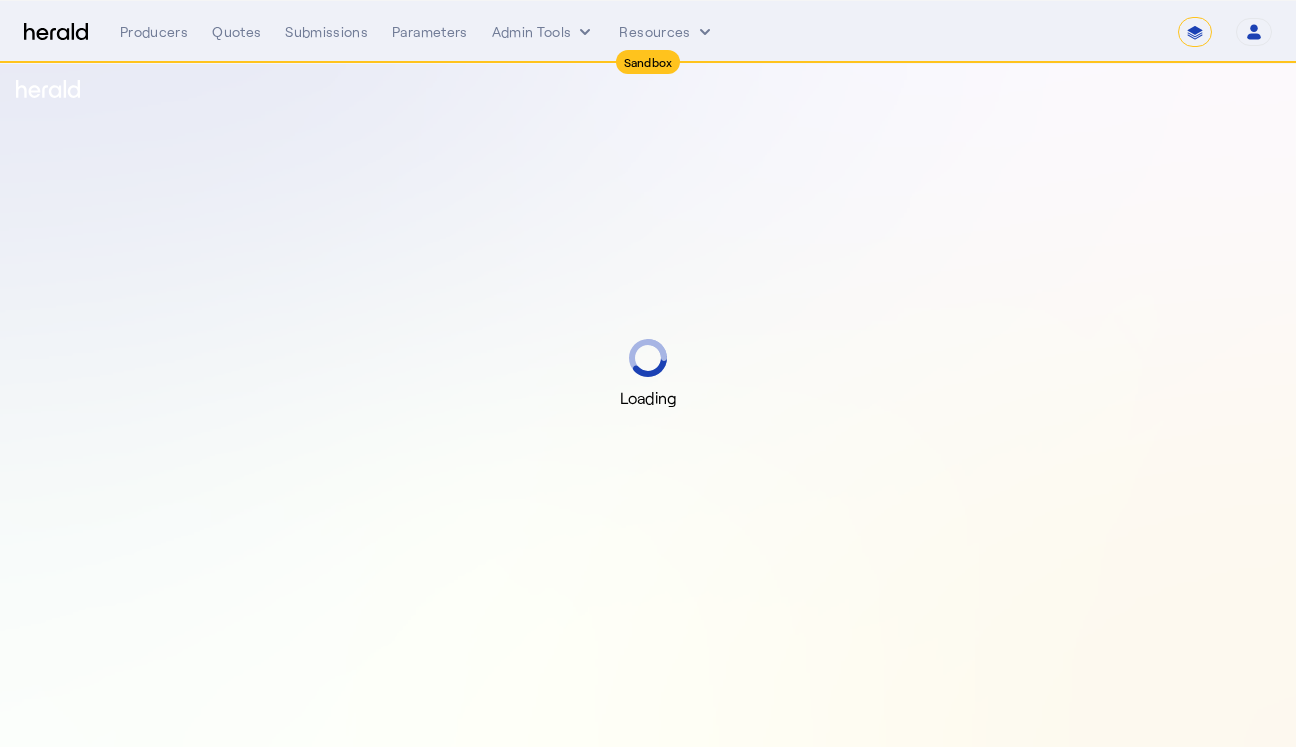 select on "*******" 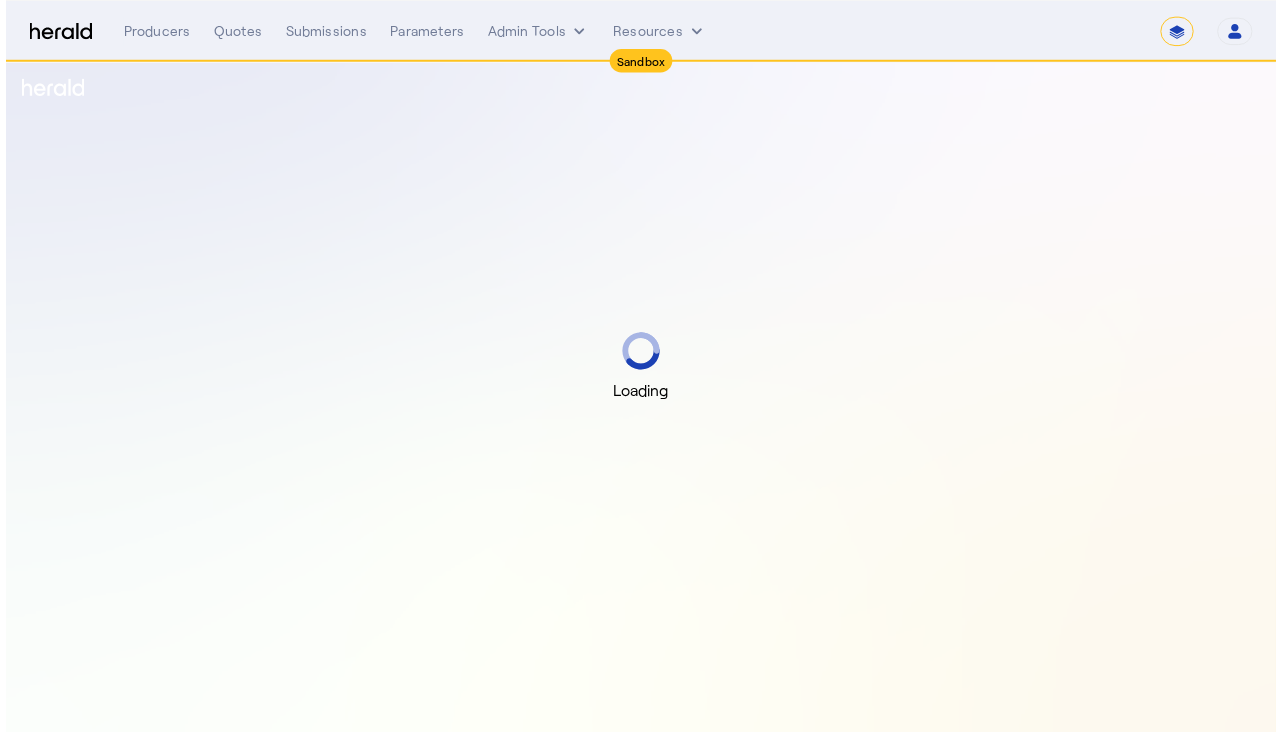 scroll, scrollTop: 0, scrollLeft: 0, axis: both 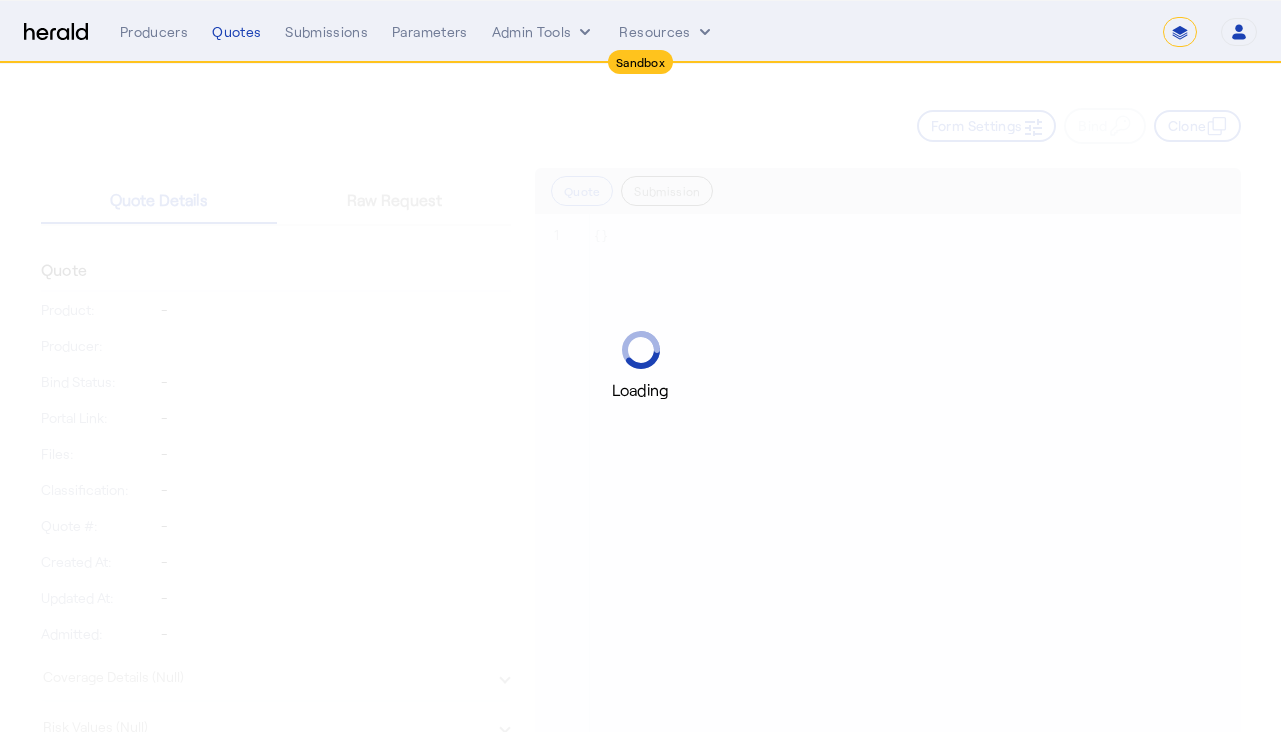 click on "Loading" at bounding box center [640, 366] 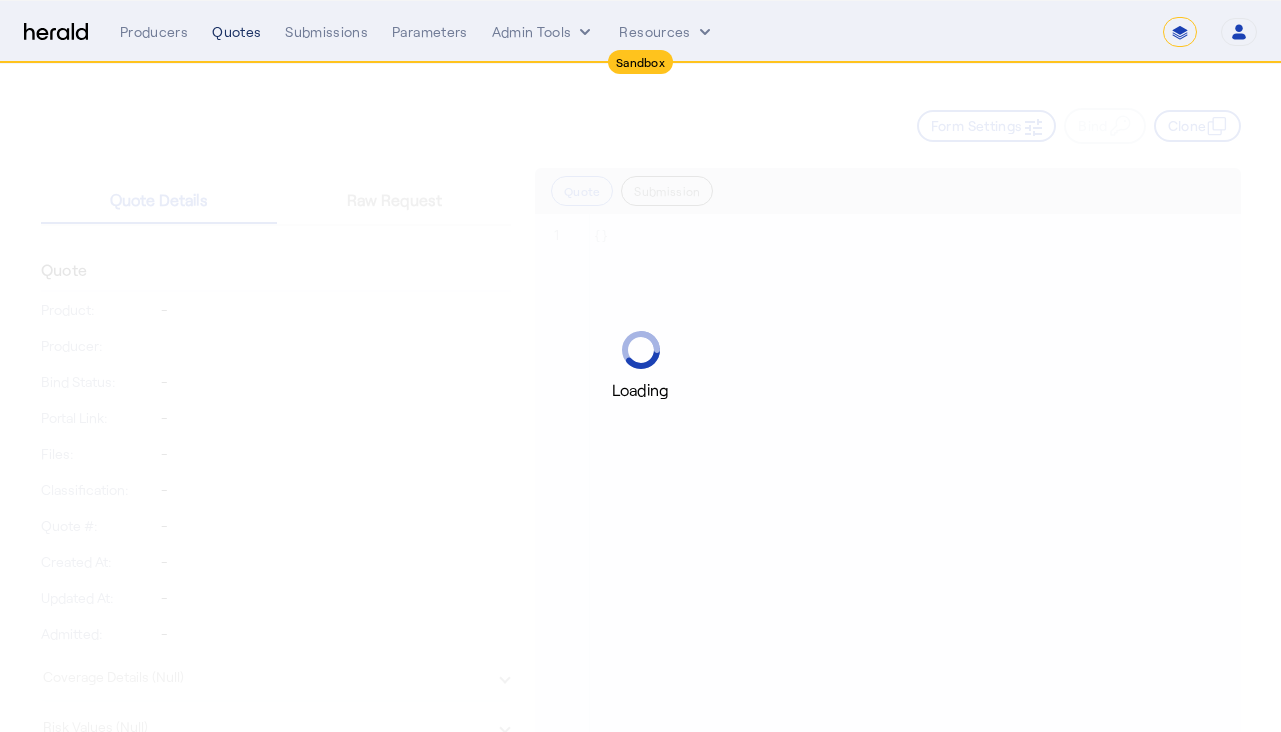 click on "Quotes" at bounding box center (236, 32) 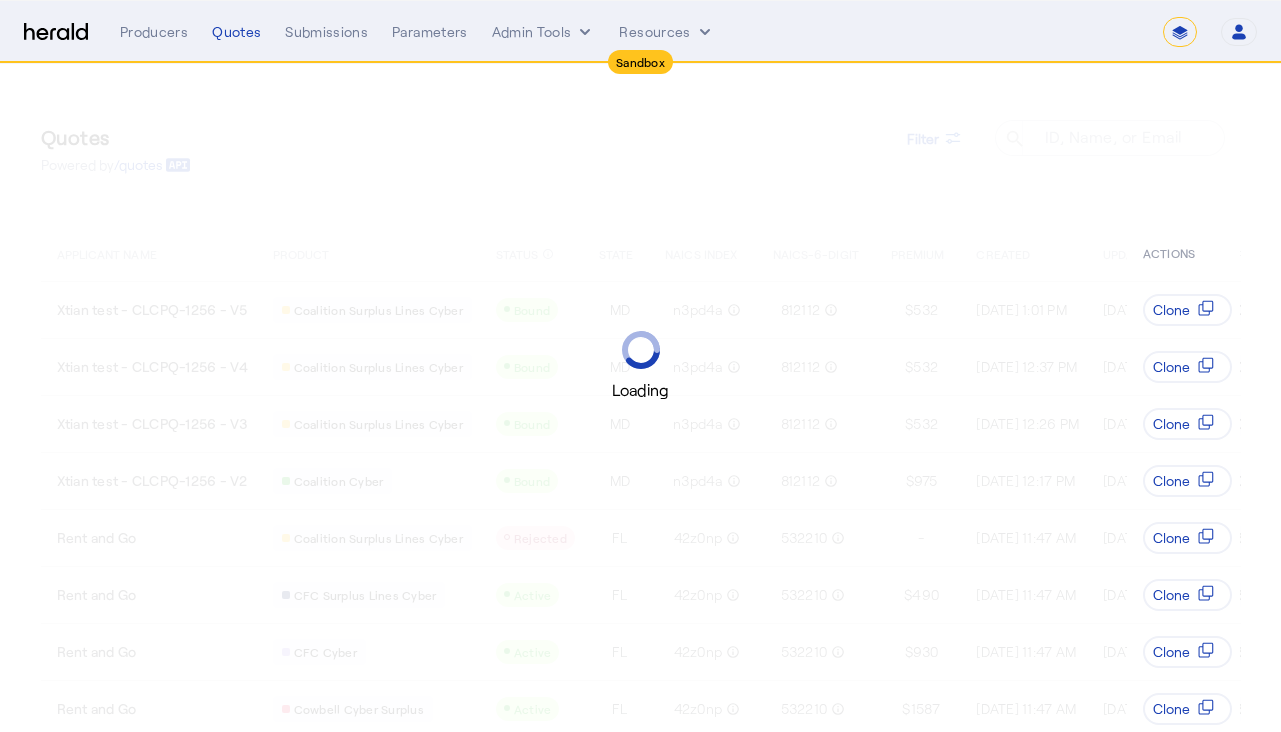 click on "Loading" at bounding box center (640, 366) 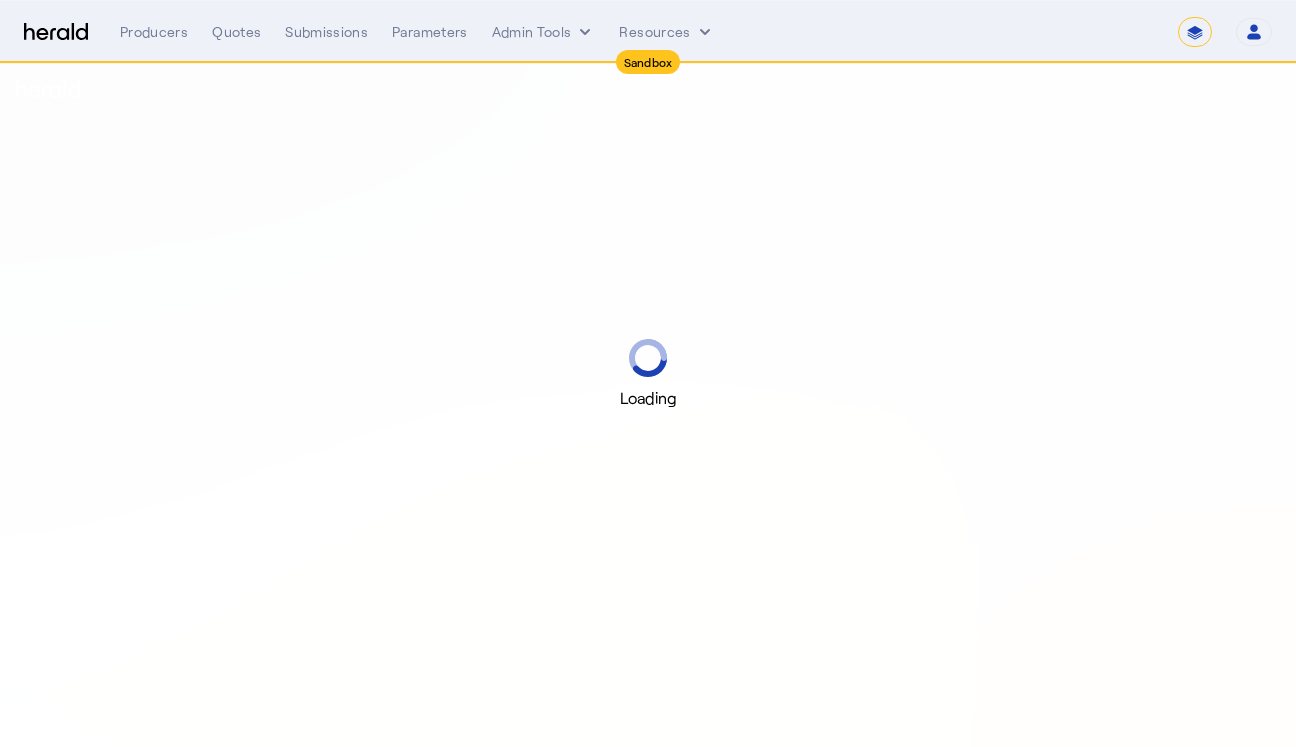 select on "*******" 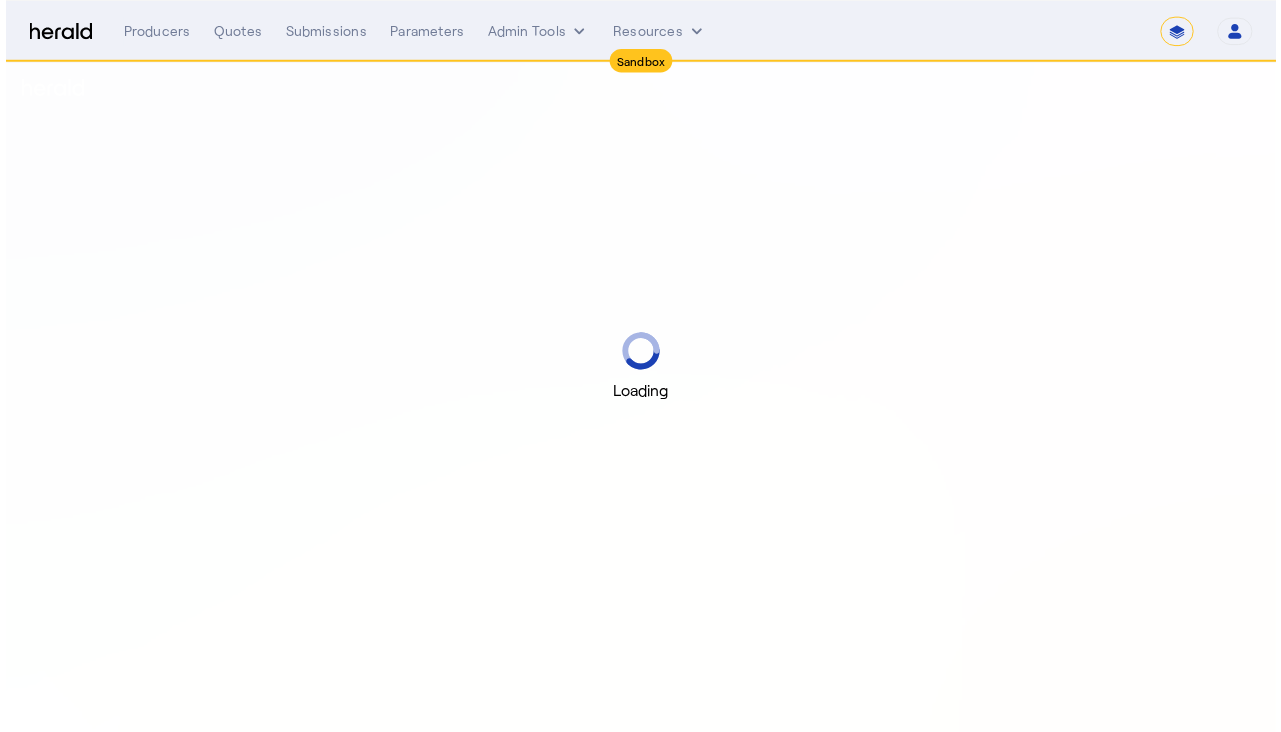 scroll, scrollTop: 0, scrollLeft: 0, axis: both 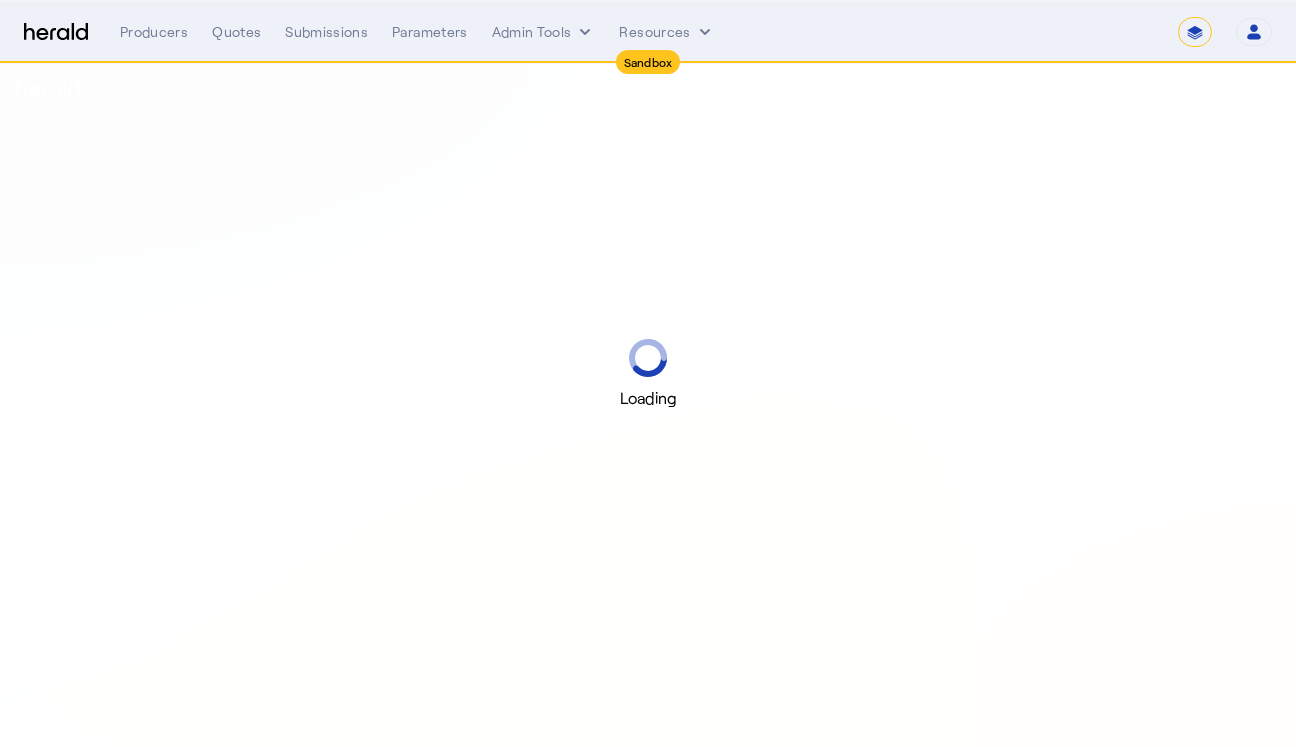 select on "pfm_r9a7_zywave" 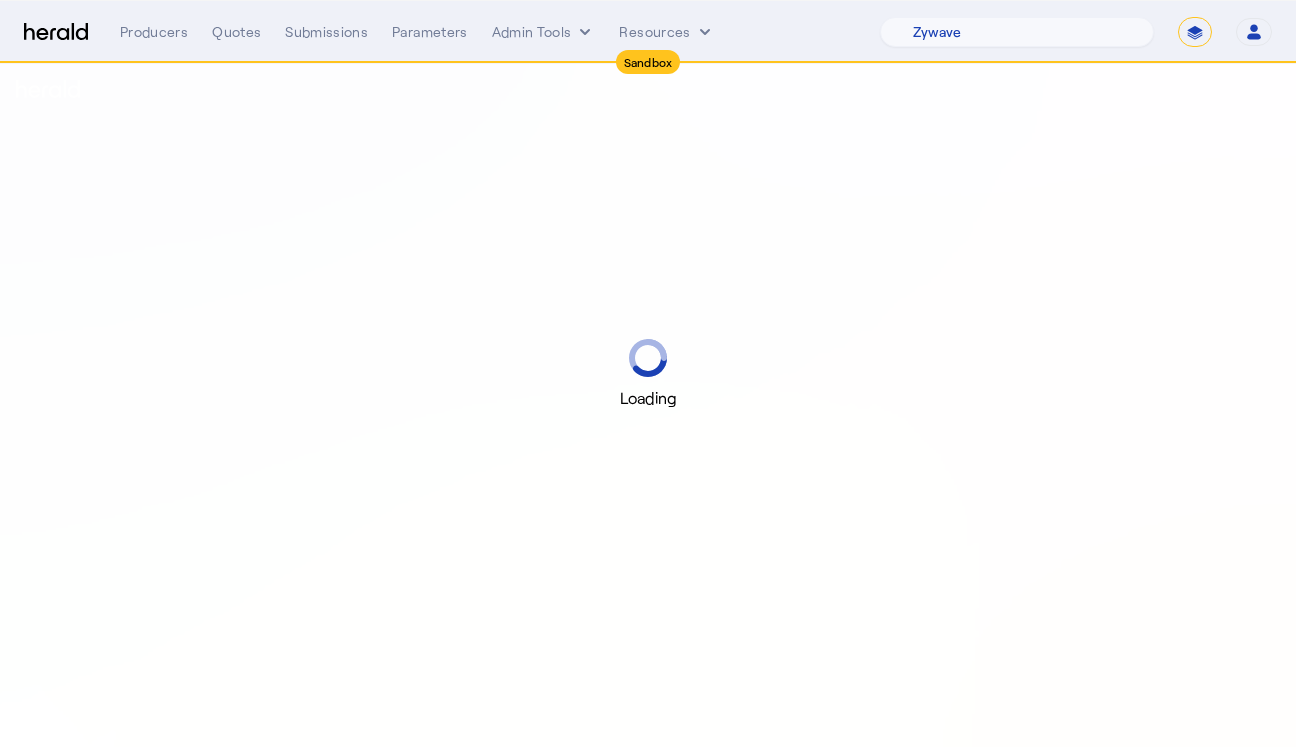 click on "Loading" at bounding box center (648, 373) 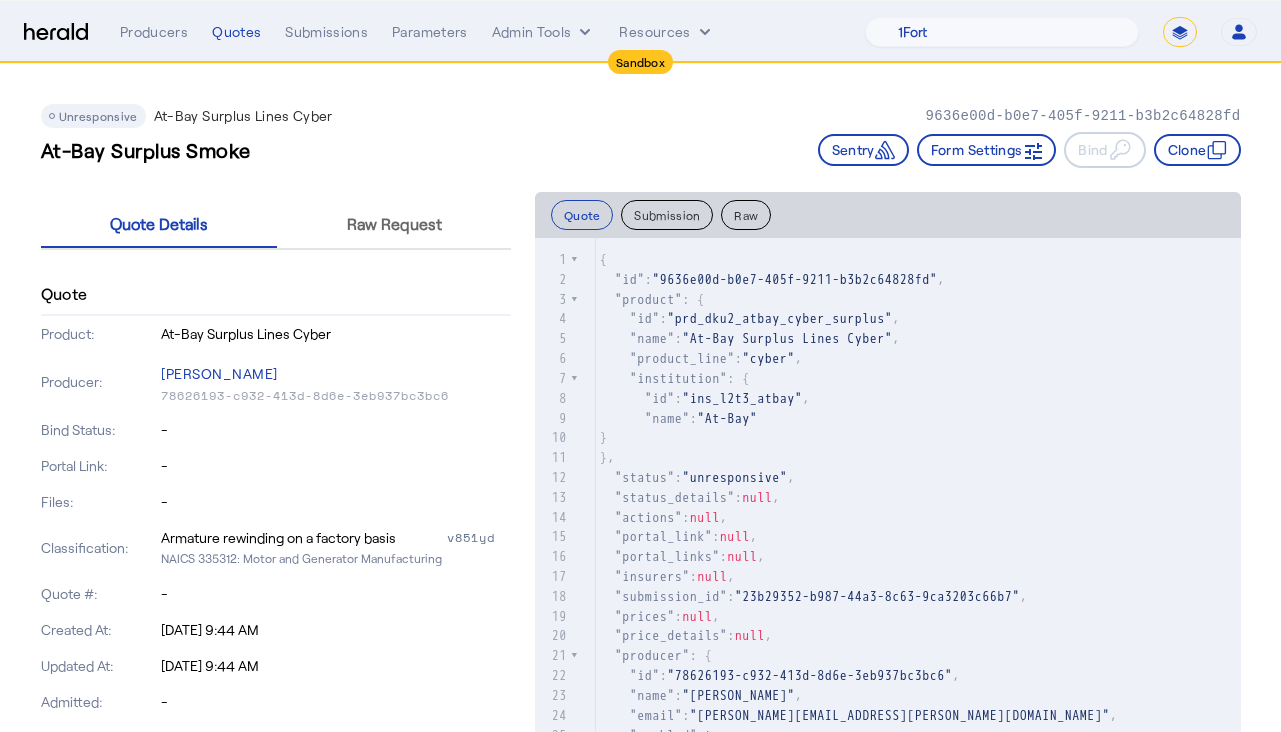 click on "Unresponsive  At-Bay Surplus Lines Cyber   9636e00d-b0e7-405f-9211-b3b2c64828fd   At-Bay Surplus Smoke   Sentry     Form Settings     Bind     Clone" 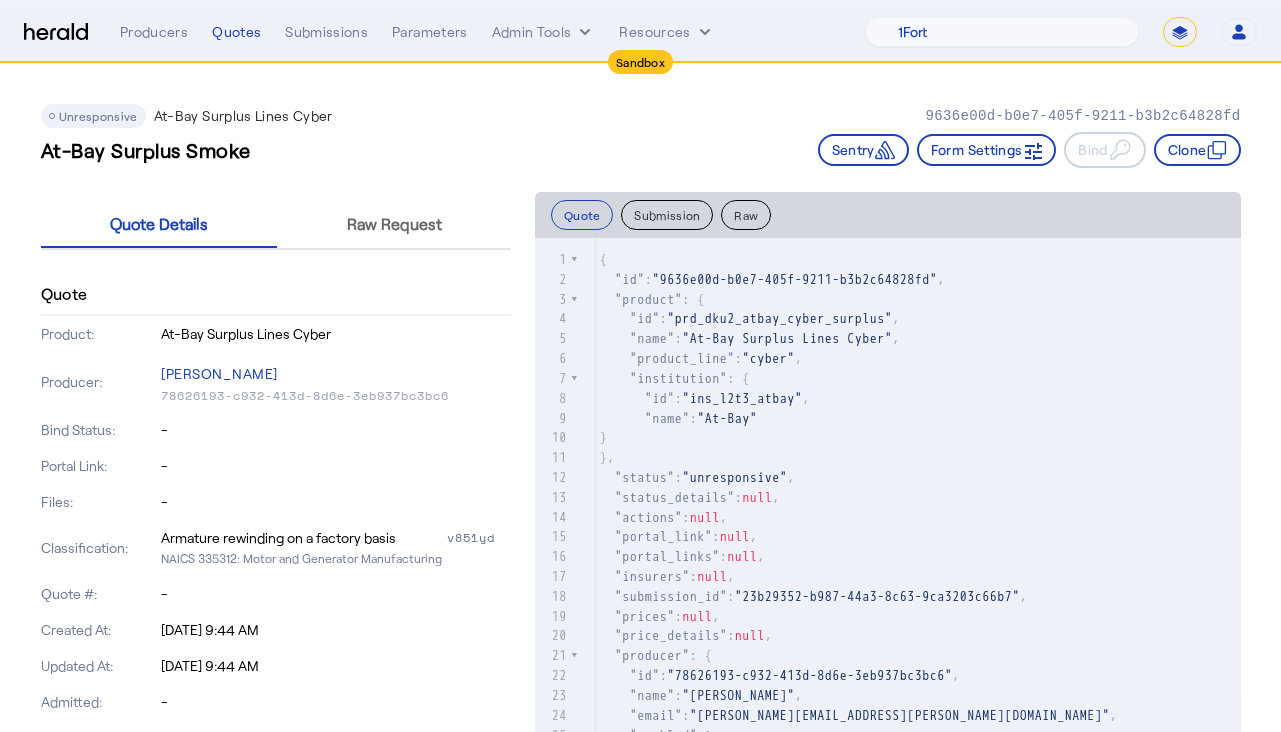 click on "**********" at bounding box center [1180, 32] 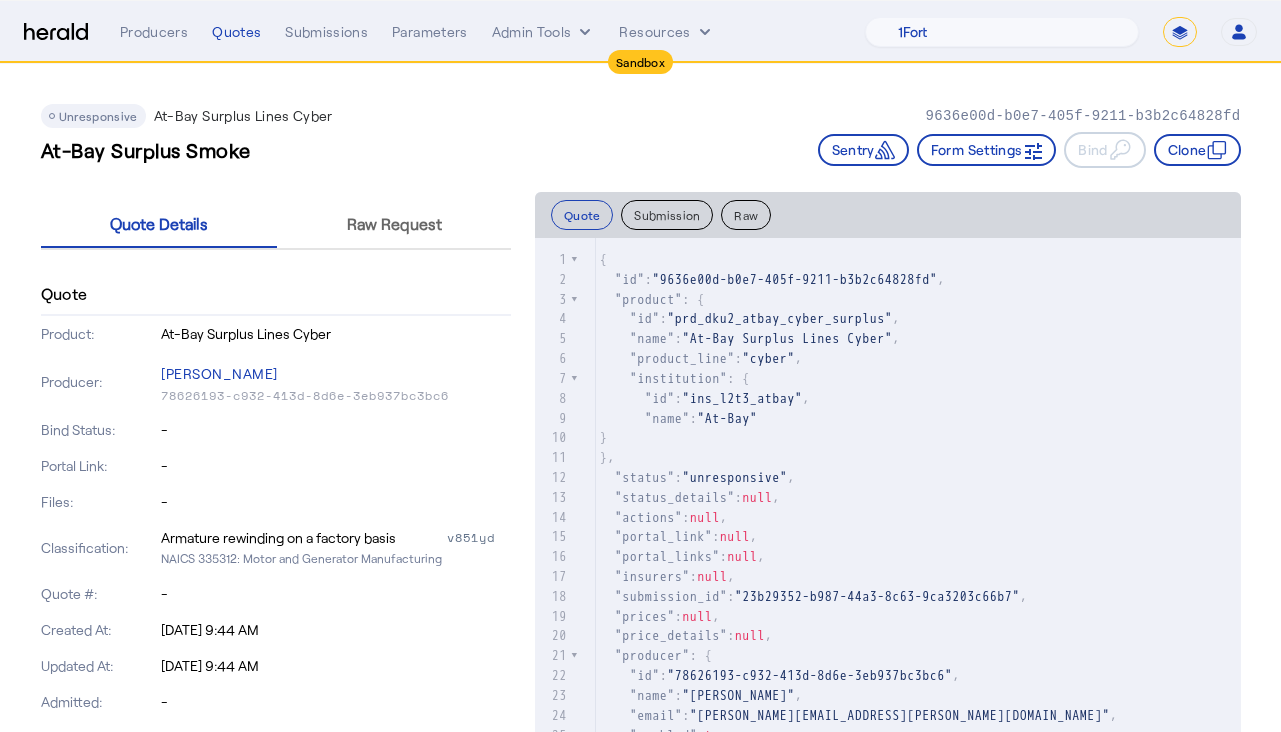 select on "**********" 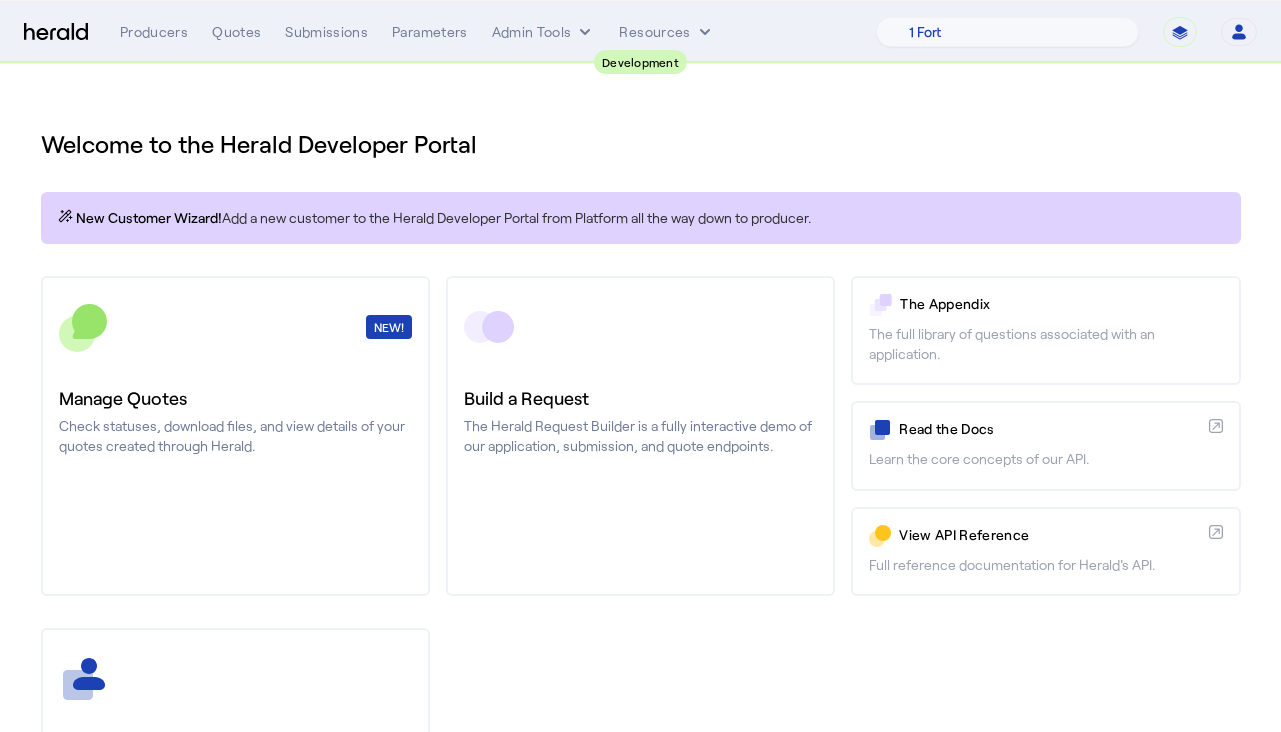click on "Welcome to the Herald Developer Portal
New Customer Wizard!   Add a new customer to the Herald Developer Portal from Platform all the way down to producer.
NEW!  Manage Quotes  Check statuses, download files, and view details of your quotes created through Herald.
Build a Request  The Herald Request Builder is a fully interactive demo of our application, submission, and quote endpoints.
The Appendix   The full library of questions associated with an application.
Read the Docs
Learn the core concepts of our API.
View API Reference
Full reference documentation for Herald's API." 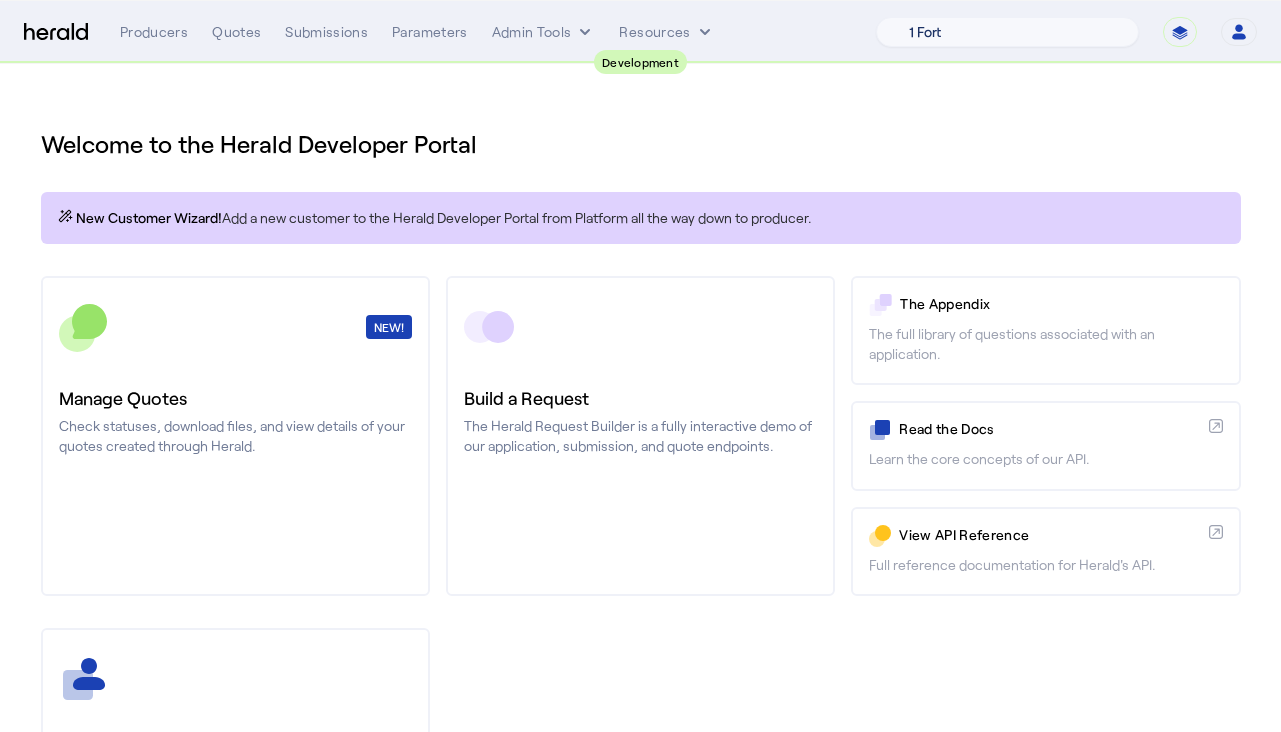 click on "1 Fort   A Demo Platform   A New Platform Test   Bam   Batch Test Platform   Beep Beep Boop   BindHQ   Bogus   Boom 2   Boxx   CRC   Cleo Sol   Davey Testerson   Disable Platform   Dr Davis Insurance Group   Dummy Platform   Final Platform   Gabe Test   Growthmill   Herald   Herald Demo   ID Service Test   Jeans Inc   Layr   Marsh Test   My New Platform   New Test again   Parker Test Platform   Pioneer Patron   Platform 1   Platform test   RT Specialty   Ravi test 1234   TEST PLATFORM   THIS IS A TEST PLATFORM   Teeter Totter   Test Again   Test Platform   Test emm   Testing ML   The News   USI   aaaaahhh real monsters   dafsadfasdf   dfasfd   fhgjtg   generate bug   olivia test   ravi test   ravi test    sdfgsdfg   tedfasfsdf   test   test again   testy Testerson   wfsdfsd" at bounding box center [1007, 32] 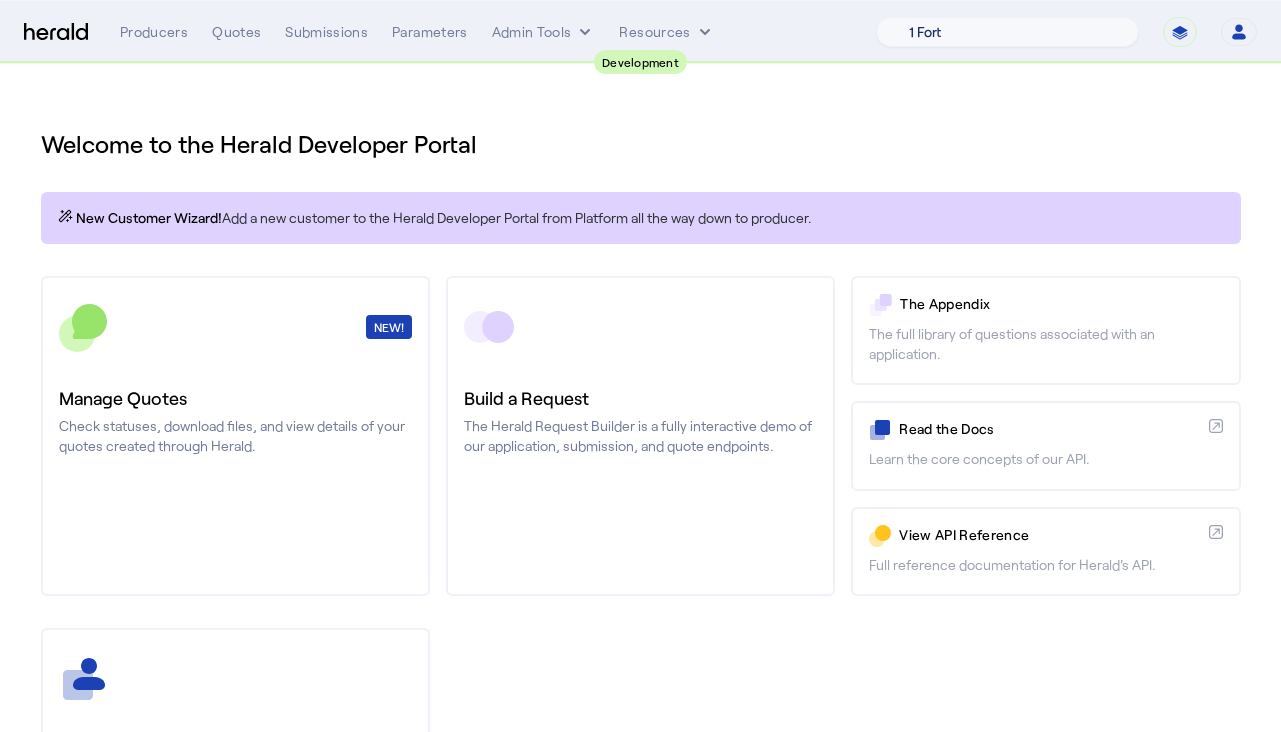 click on "1 Fort   A Demo Platform   A New Platform Test   Bam   Batch Test Platform   Beep Beep Boop   BindHQ   Bogus   Boom 2   Boxx   CRC   Cleo Sol   Davey Testerson   Disable Platform   Dr Davis Insurance Group   Dummy Platform   Final Platform   Gabe Test   Growthmill   Herald   Herald Demo   ID Service Test   Jeans Inc   Layr   Marsh Test   My New Platform   New Test again   Parker Test Platform   Pioneer Patron   Platform 1   Platform test   RT Specialty   Ravi test 1234   TEST PLATFORM   THIS IS A TEST PLATFORM   Teeter Totter   Test Again   Test Platform   Test emm   Testing ML   The News   USI   aaaaahhh real monsters   dafsadfasdf   dfasfd   fhgjtg   generate bug   olivia test   ravi test   ravi test    sdfgsdfg   tedfasfsdf   test   test again   testy Testerson   wfsdfsd" at bounding box center [1007, 32] 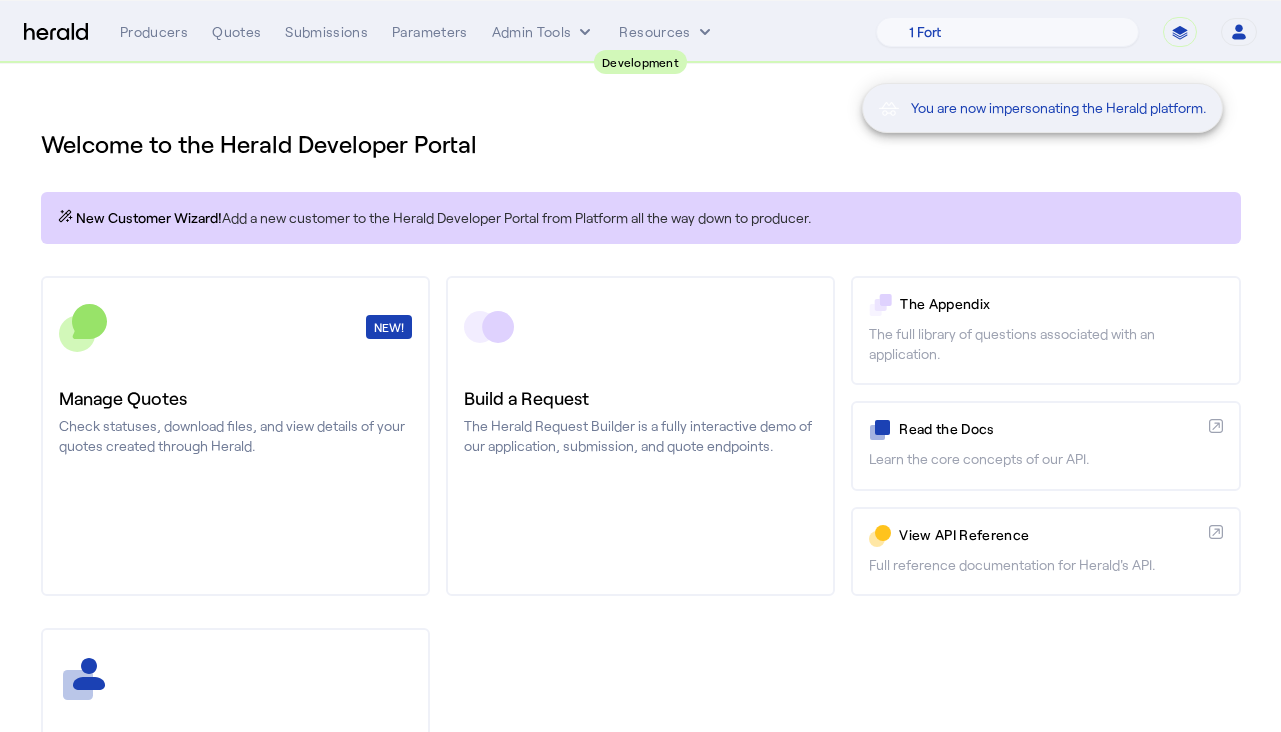 click on "You are now impersonating the Herald platform." at bounding box center [640, 366] 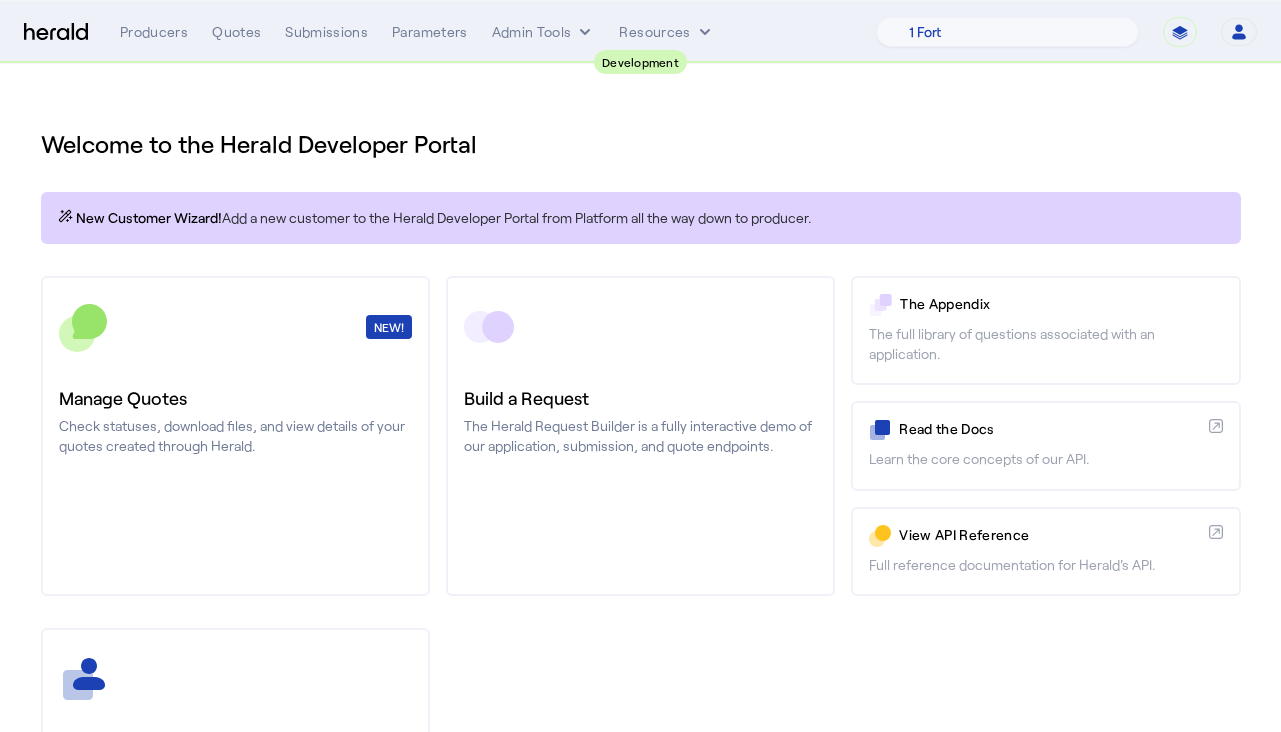 click on "Welcome to the Herald Developer Portal
New Customer Wizard!   Add a new customer to the Herald Developer Portal from Platform all the way down to producer.
NEW!  Manage Quotes  Check statuses, download files, and view details of your quotes created through Herald.
Build a Request  The Herald Request Builder is a fully interactive demo of our application, submission, and quote endpoints.
The Appendix   The full library of questions associated with an application.
Read the Docs
Learn the core concepts of our API.
View API Reference
Full reference documentation for Herald's API." 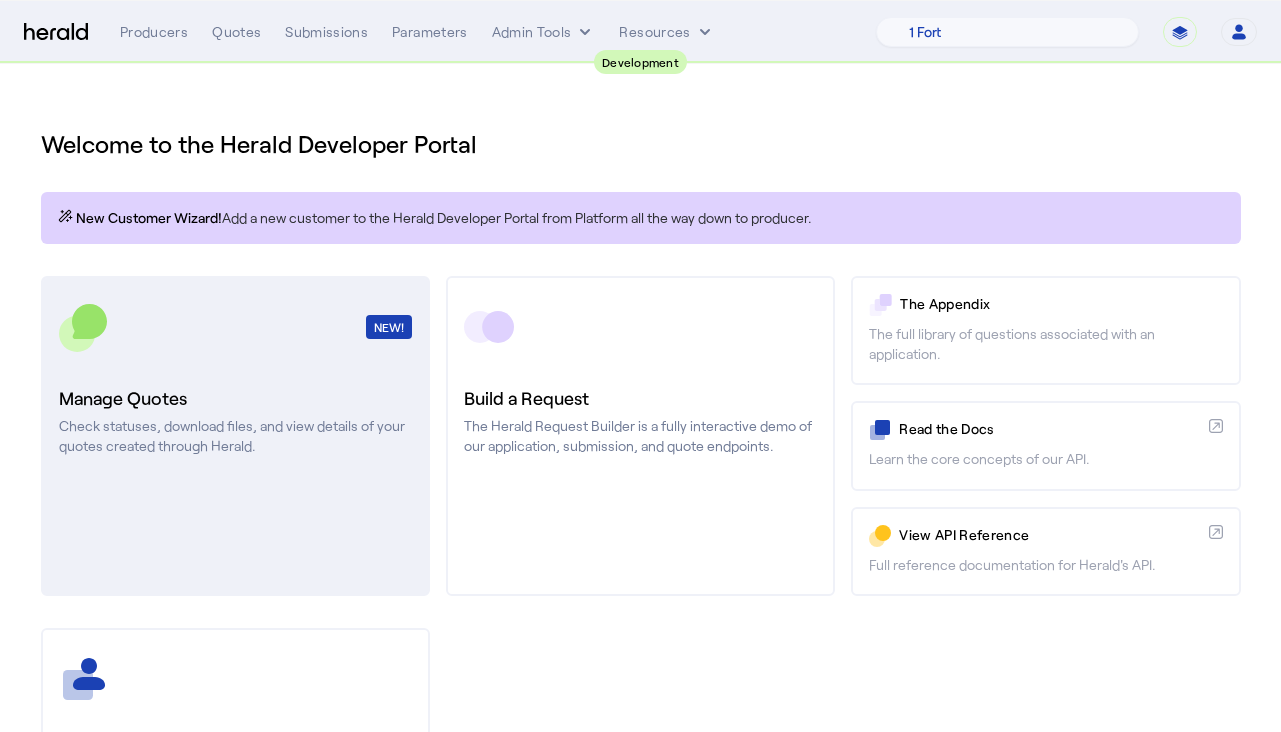 click on "Check statuses, download files, and view details of your quotes created through Herald." 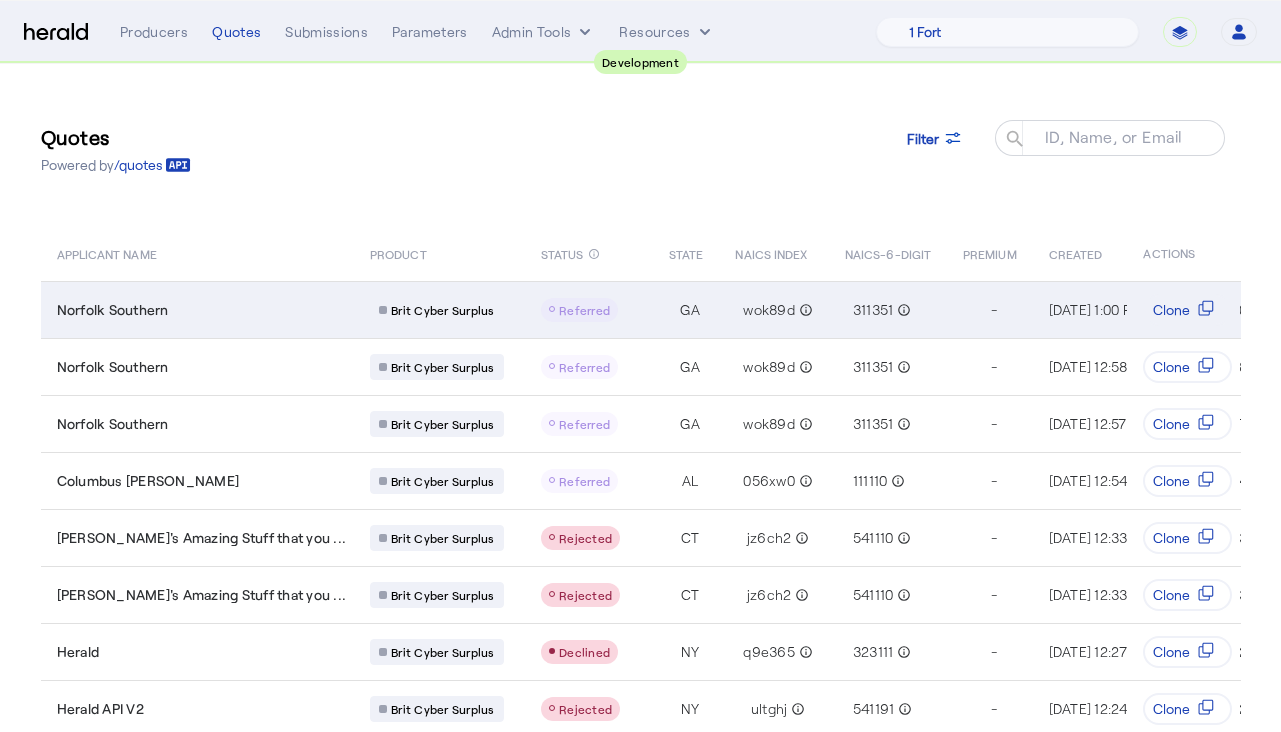 click on "Norfolk Southern" at bounding box center (198, 309) 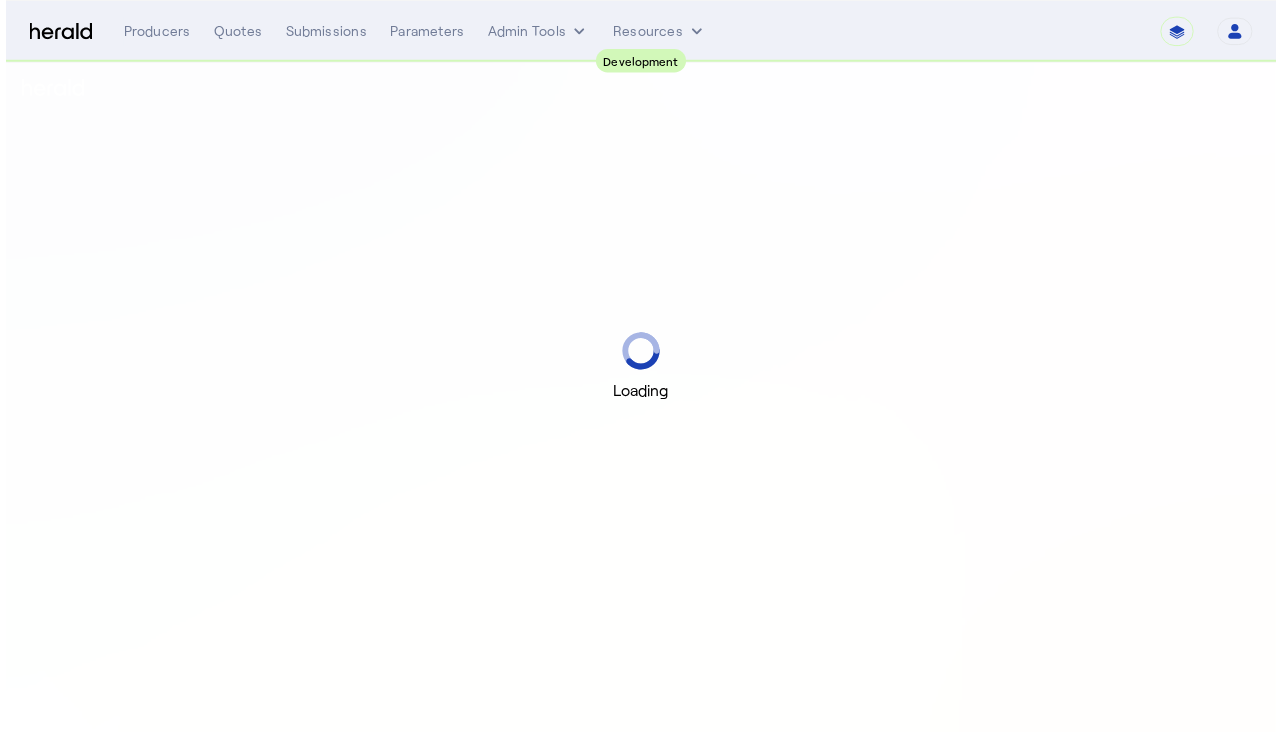 scroll, scrollTop: 0, scrollLeft: 0, axis: both 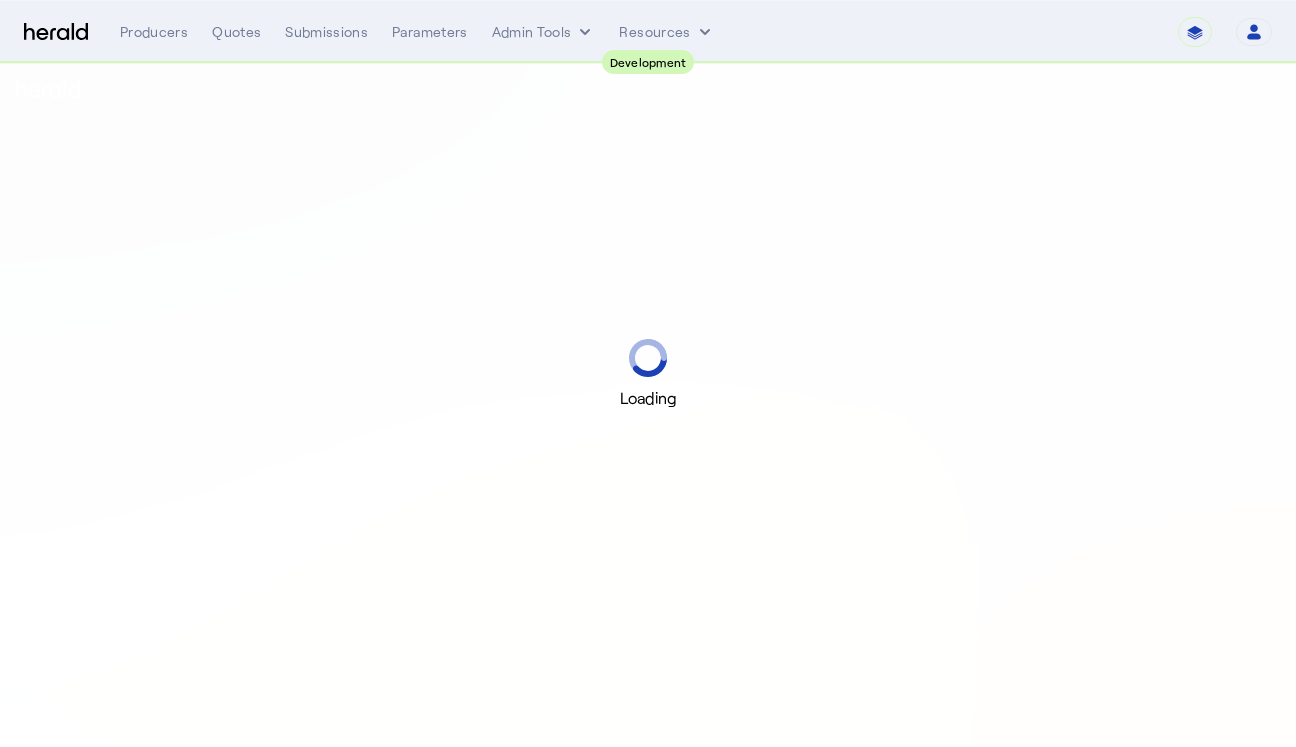 select on "pfm_2v8p_herald_api" 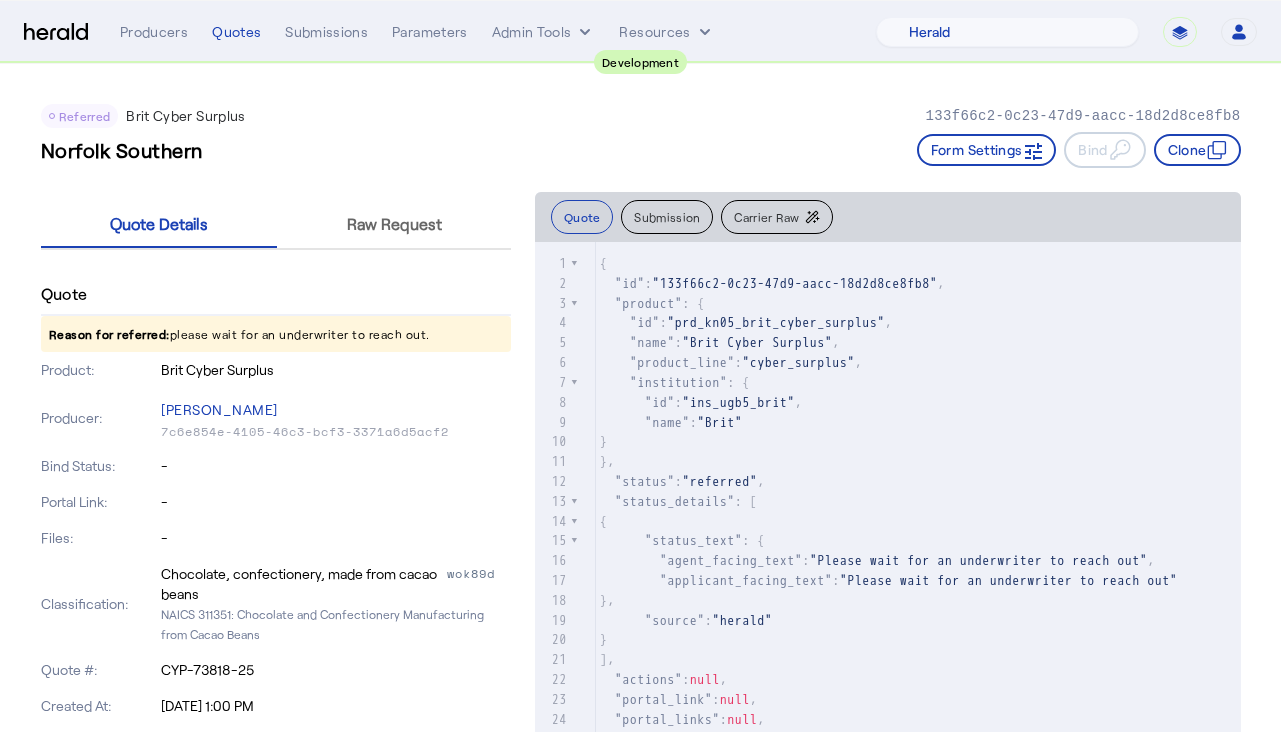 click on "Referred  Brit Cyber Surplus   133f66c2-0c23-47d9-aacc-18d2d8ce8fb8   [GEOGRAPHIC_DATA] Southern   Form Settings     Bind     Clone" 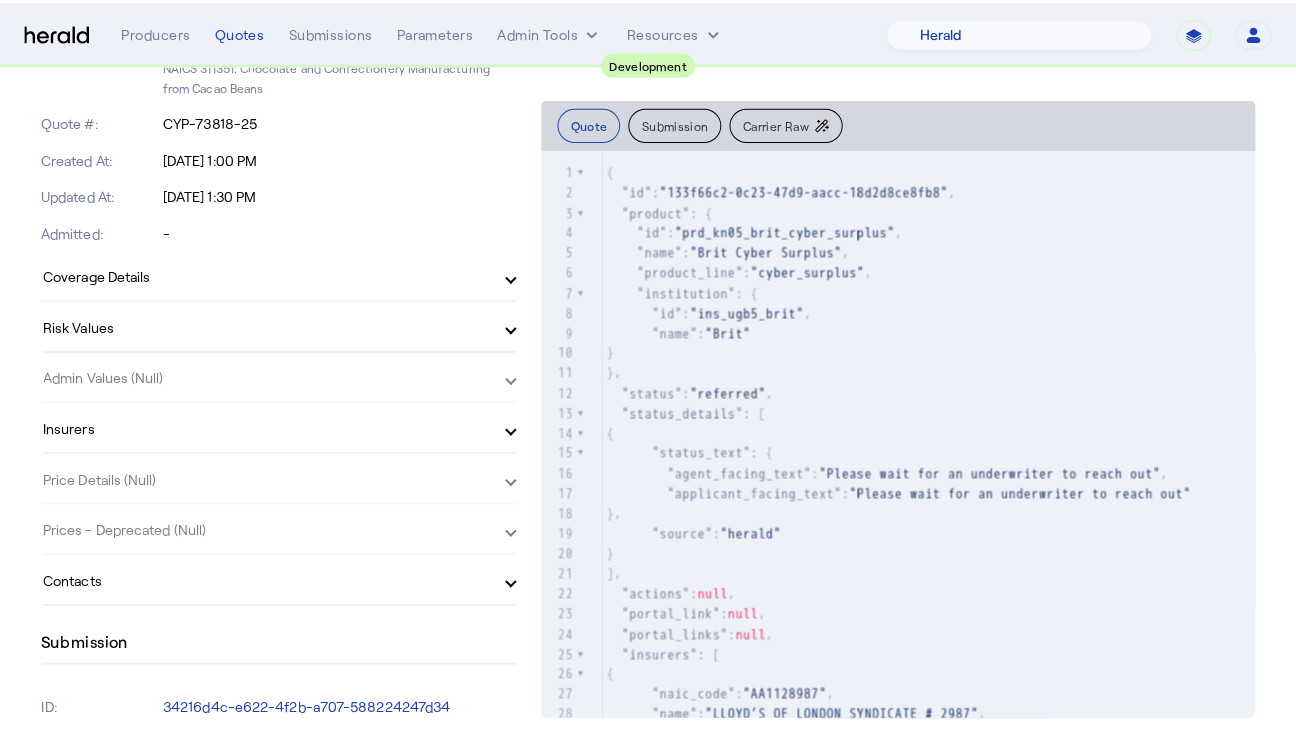 scroll, scrollTop: 0, scrollLeft: 0, axis: both 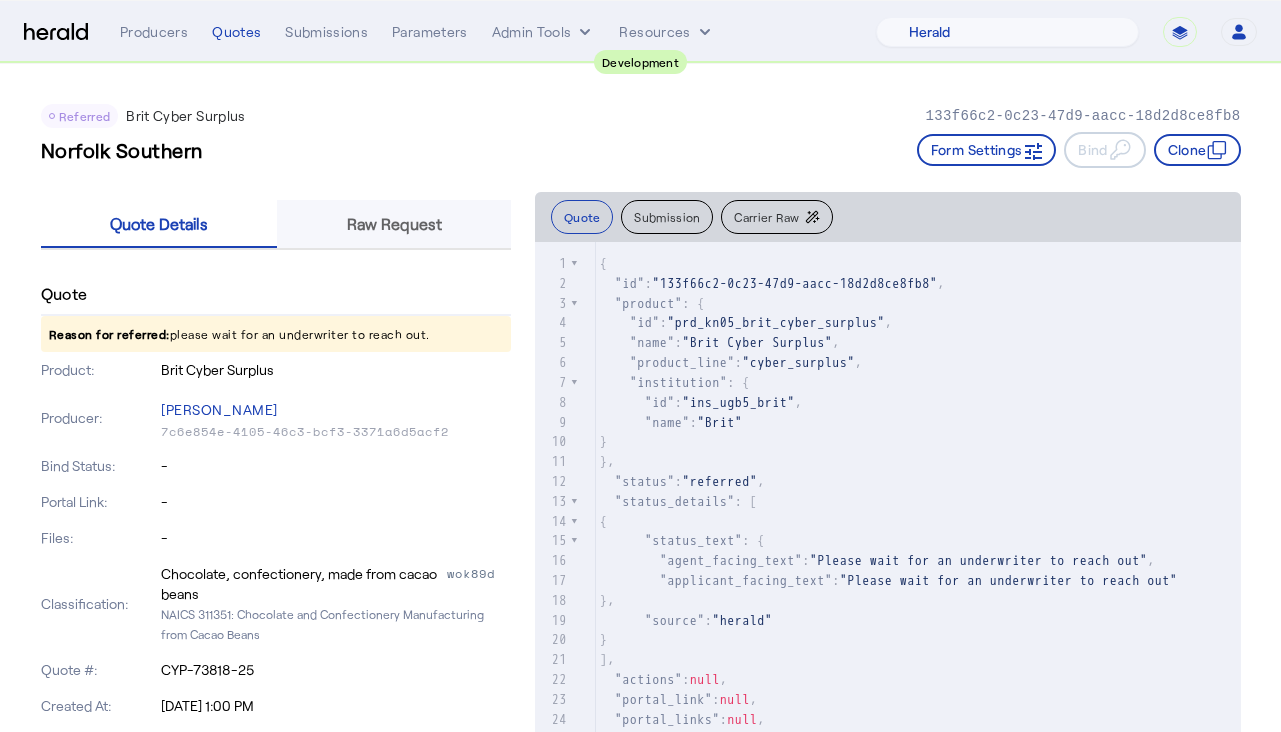 click on "Raw Request" at bounding box center [394, 224] 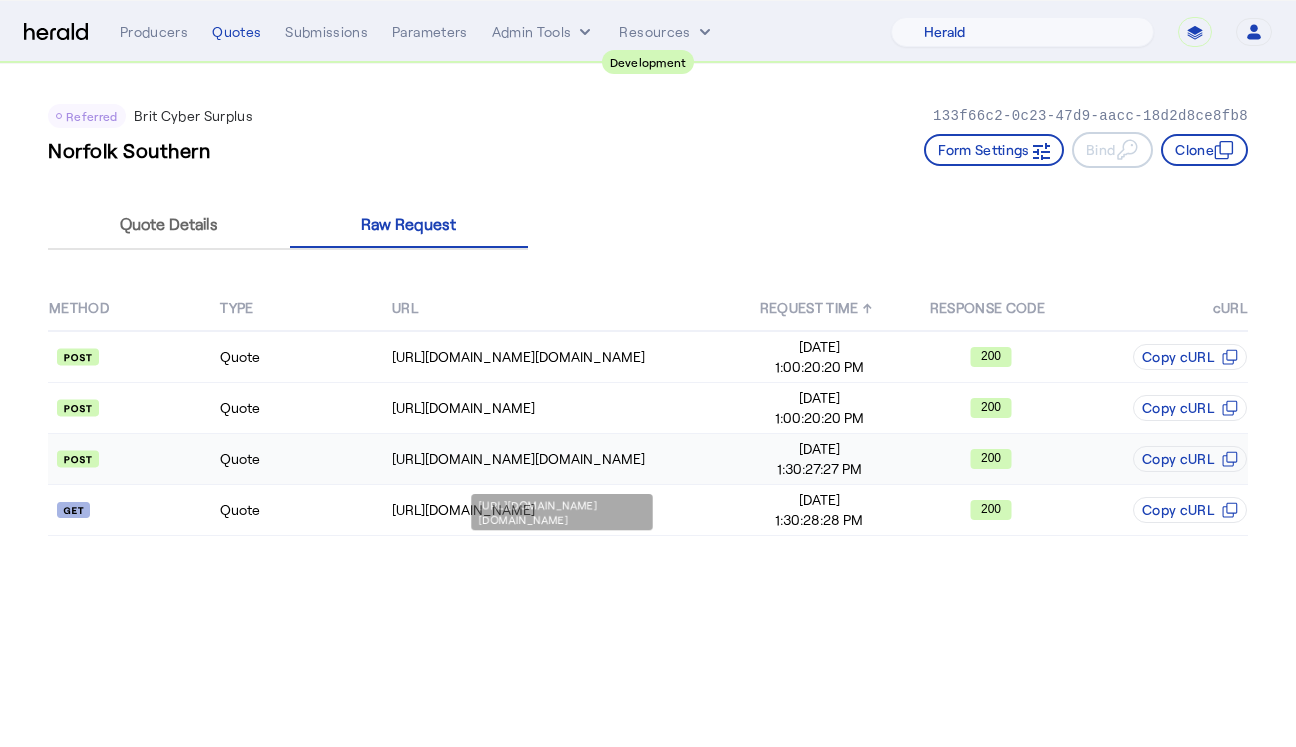 click on "[URL][DOMAIN_NAME][DOMAIN_NAME]" 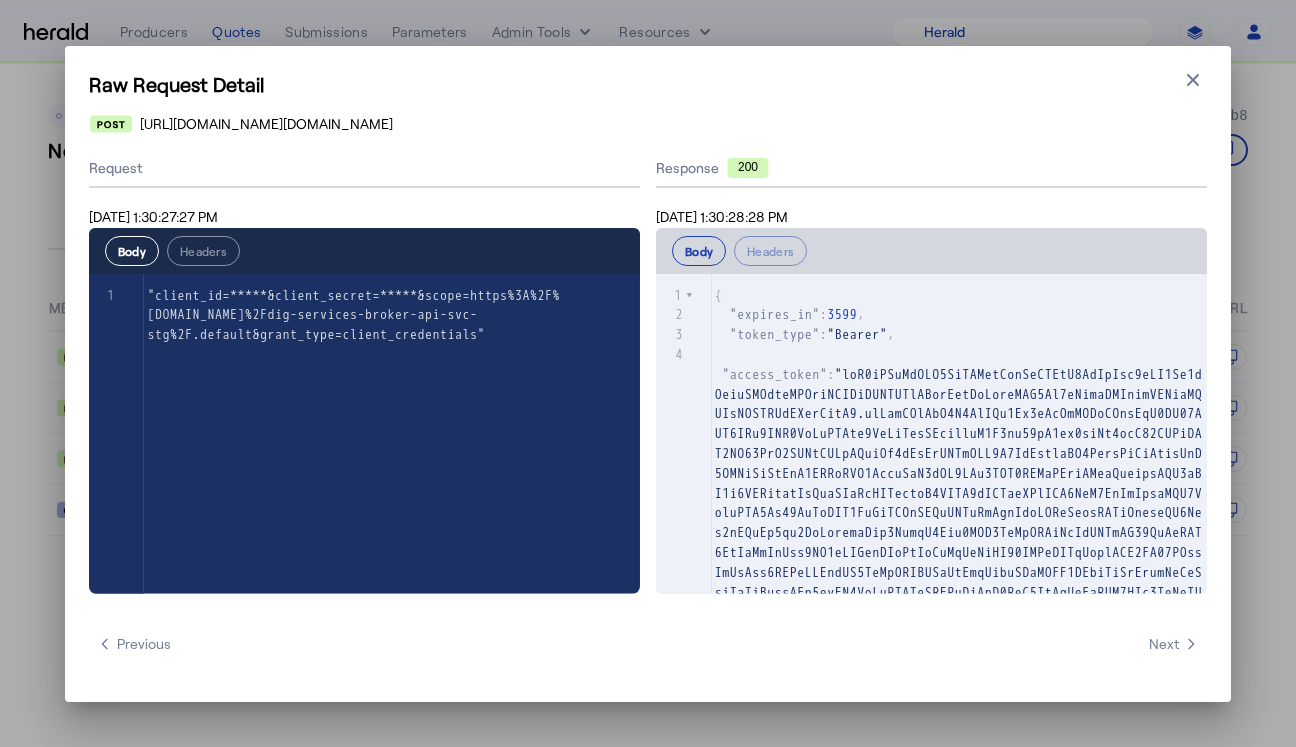 scroll, scrollTop: 294, scrollLeft: 0, axis: vertical 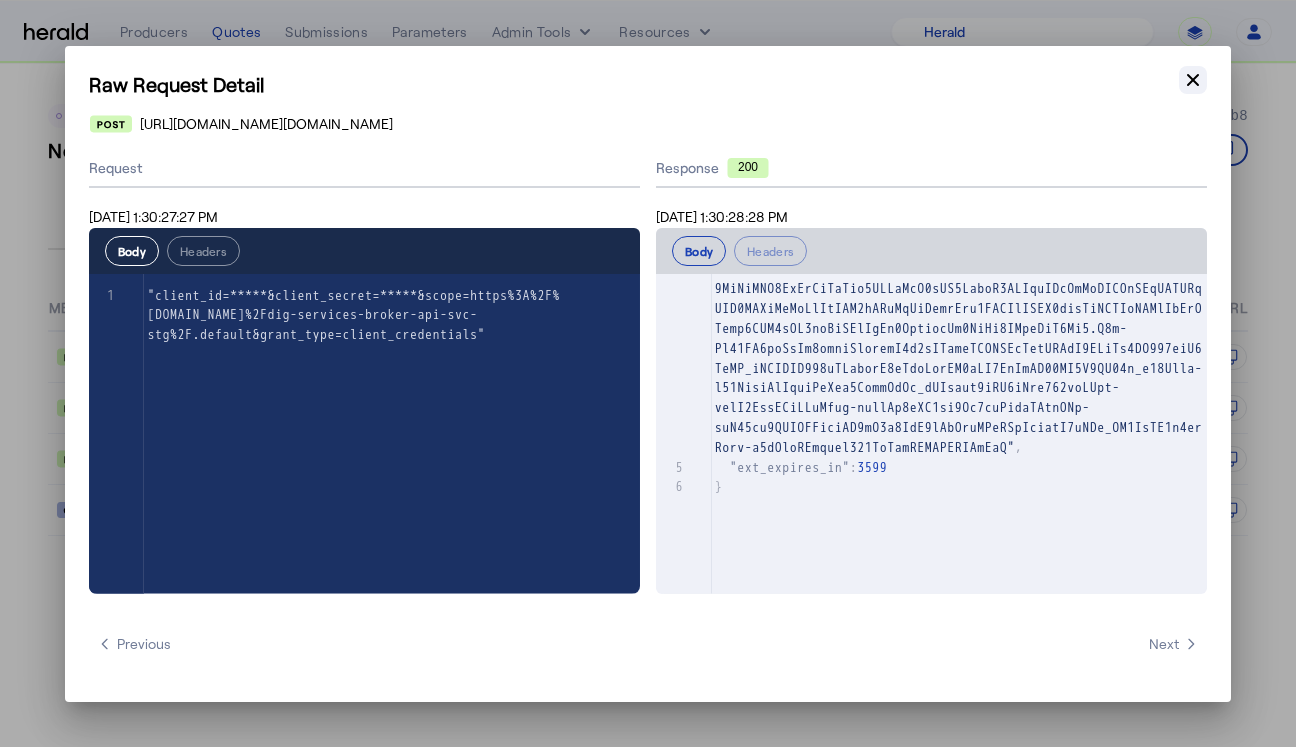 click 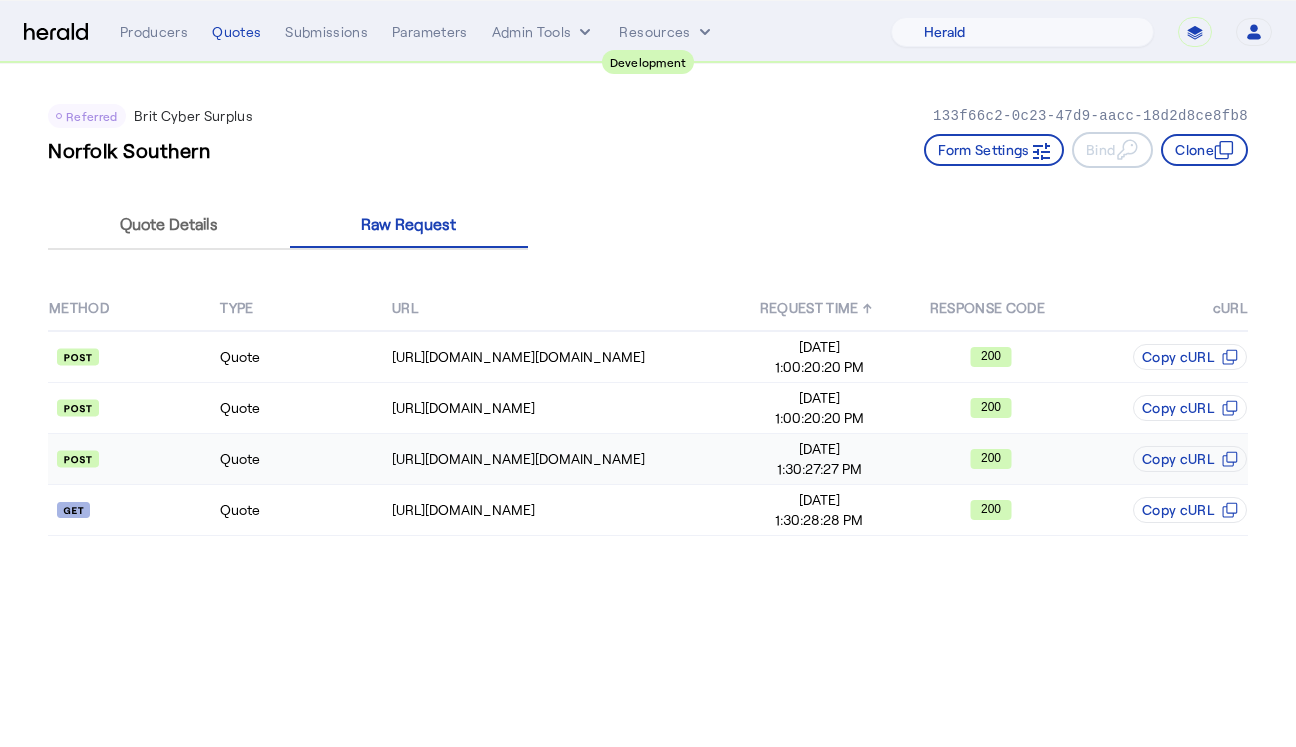 click 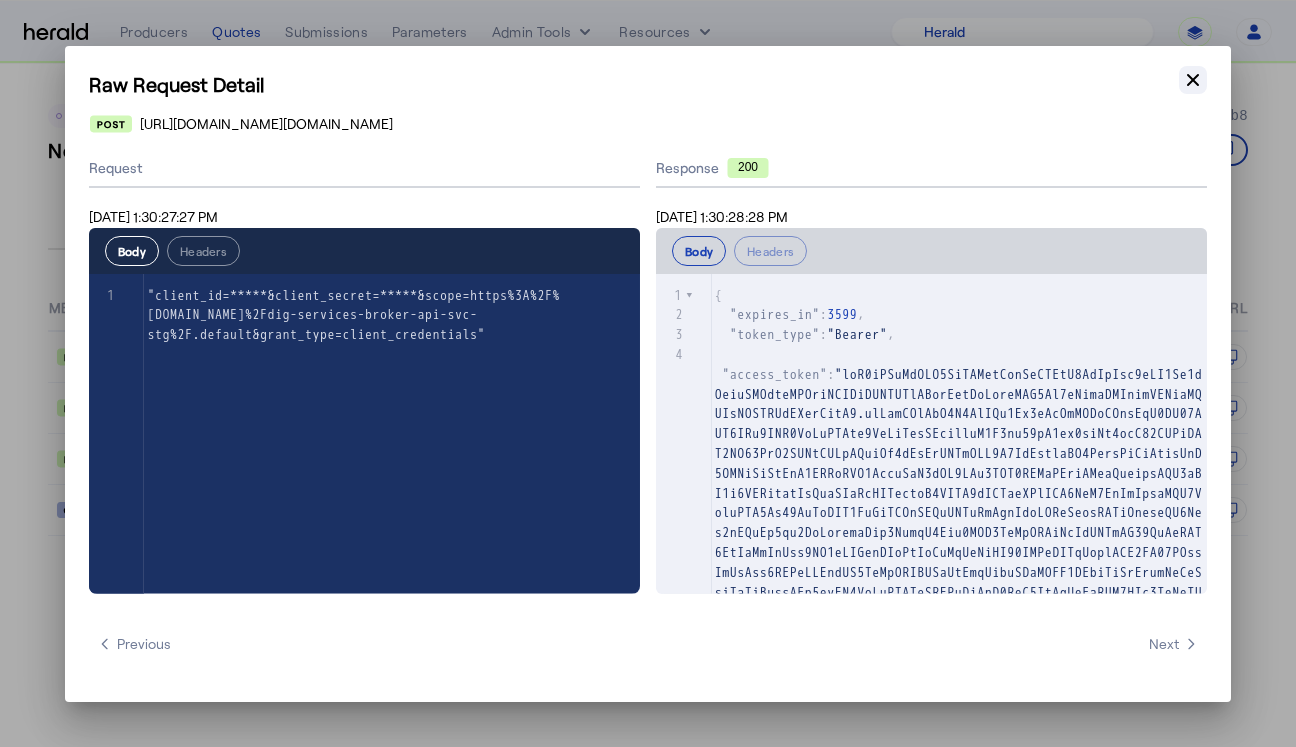 click 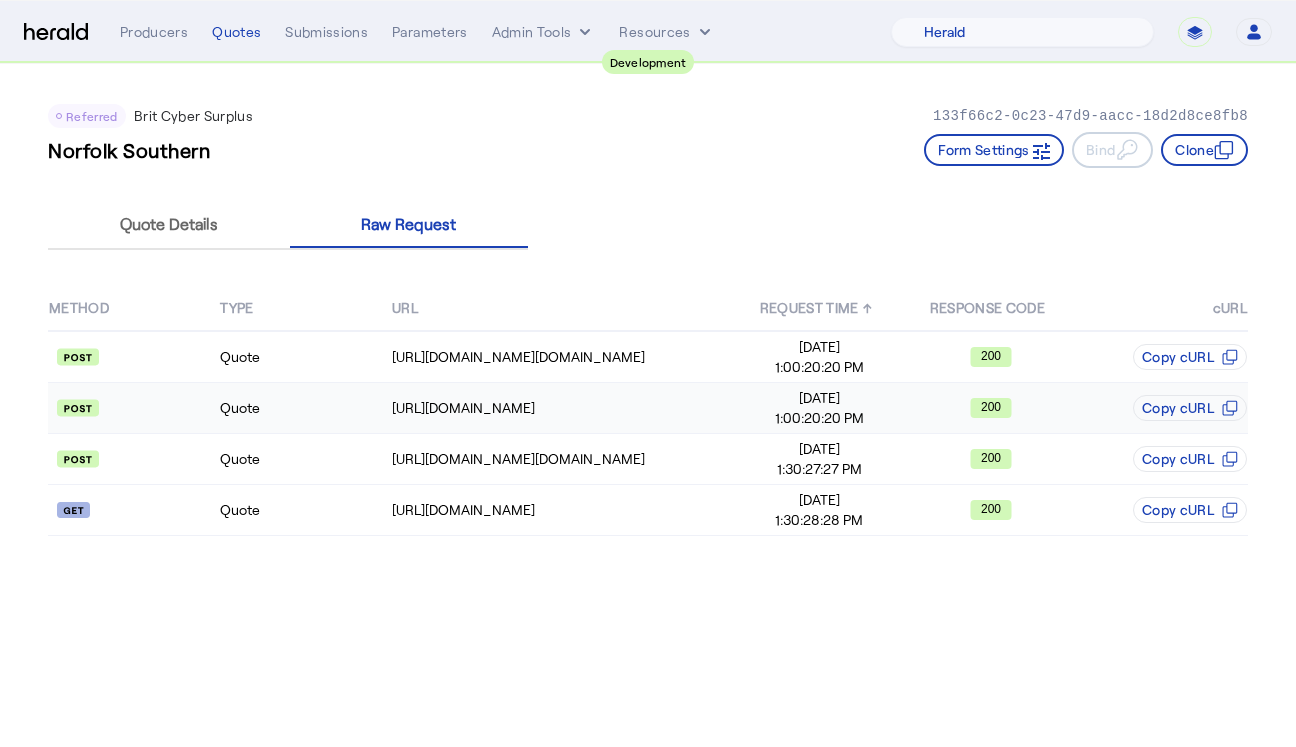 click 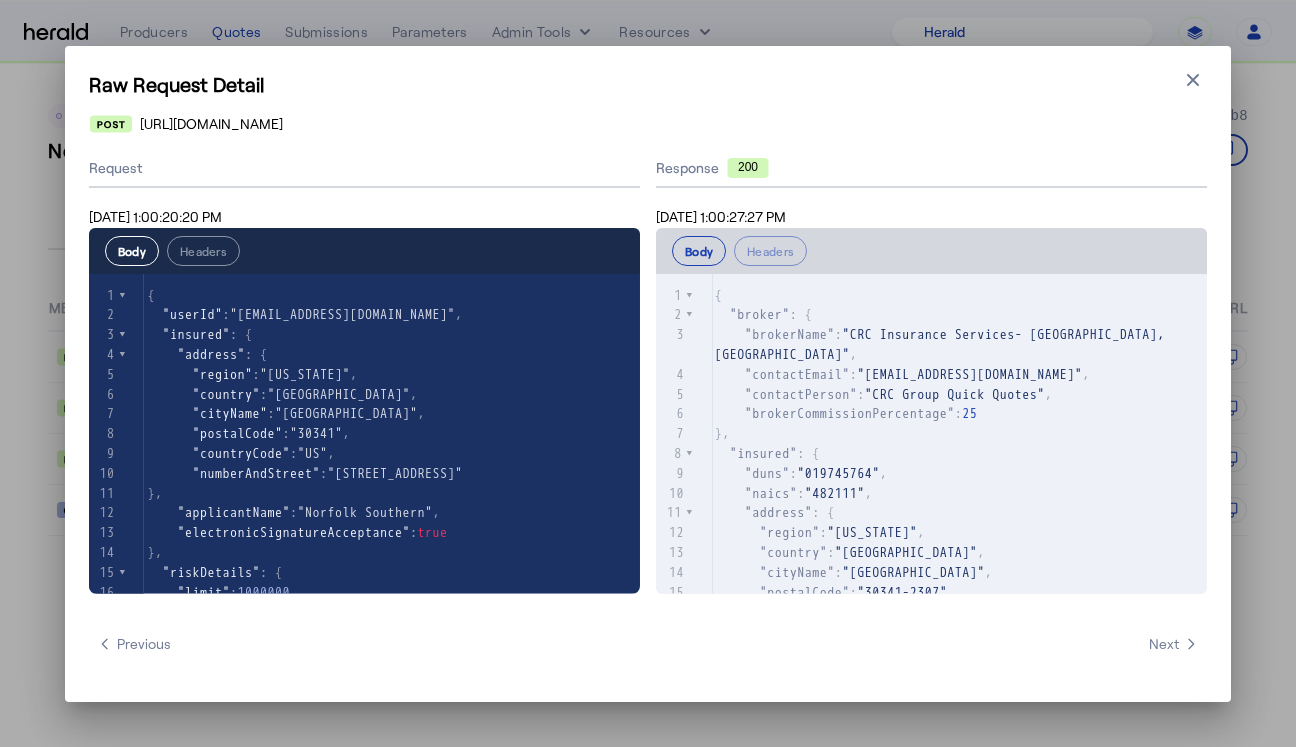 scroll, scrollTop: 541, scrollLeft: 0, axis: vertical 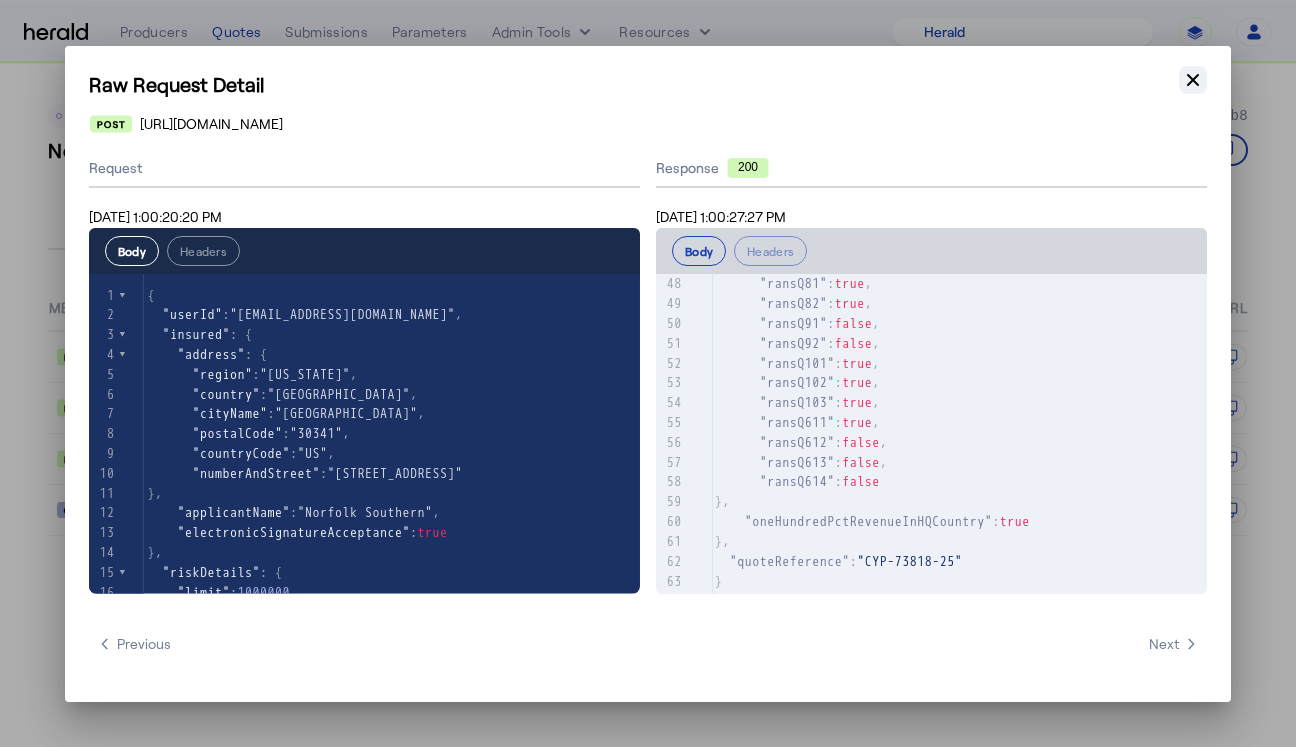 click 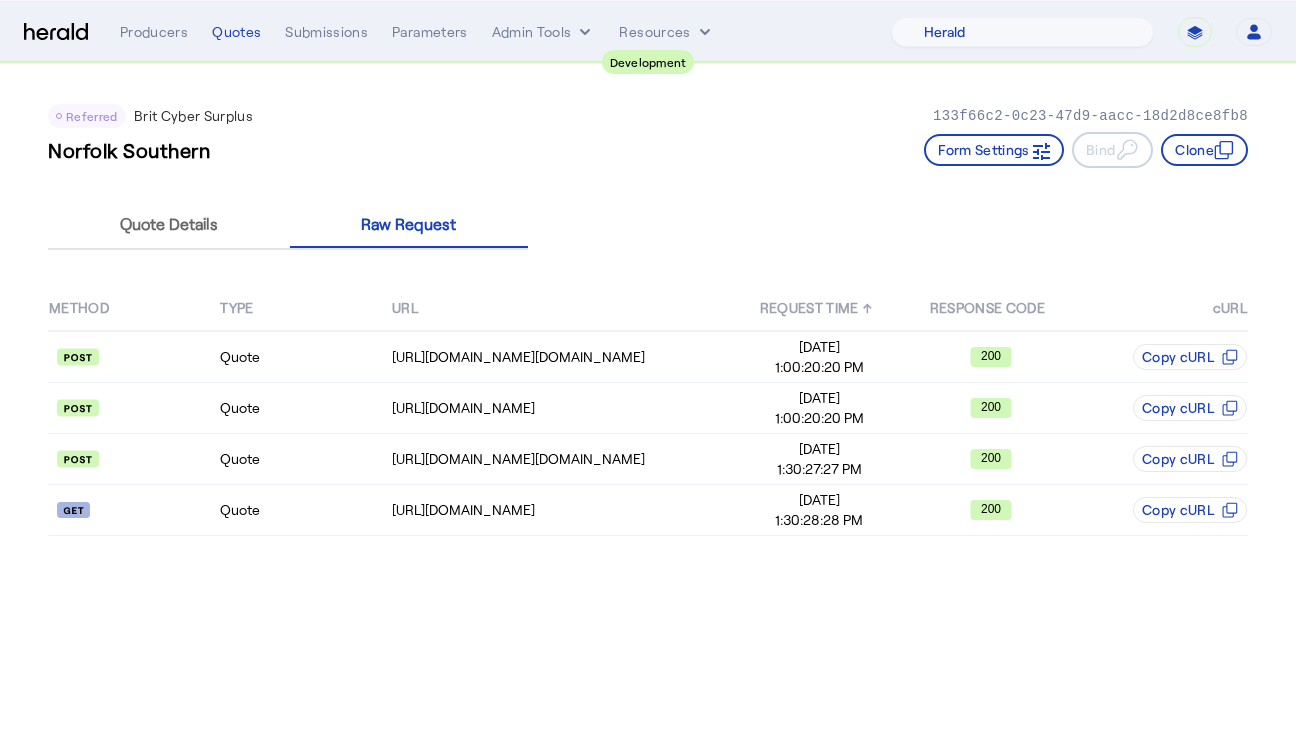 click on "Quote Details Raw Request" 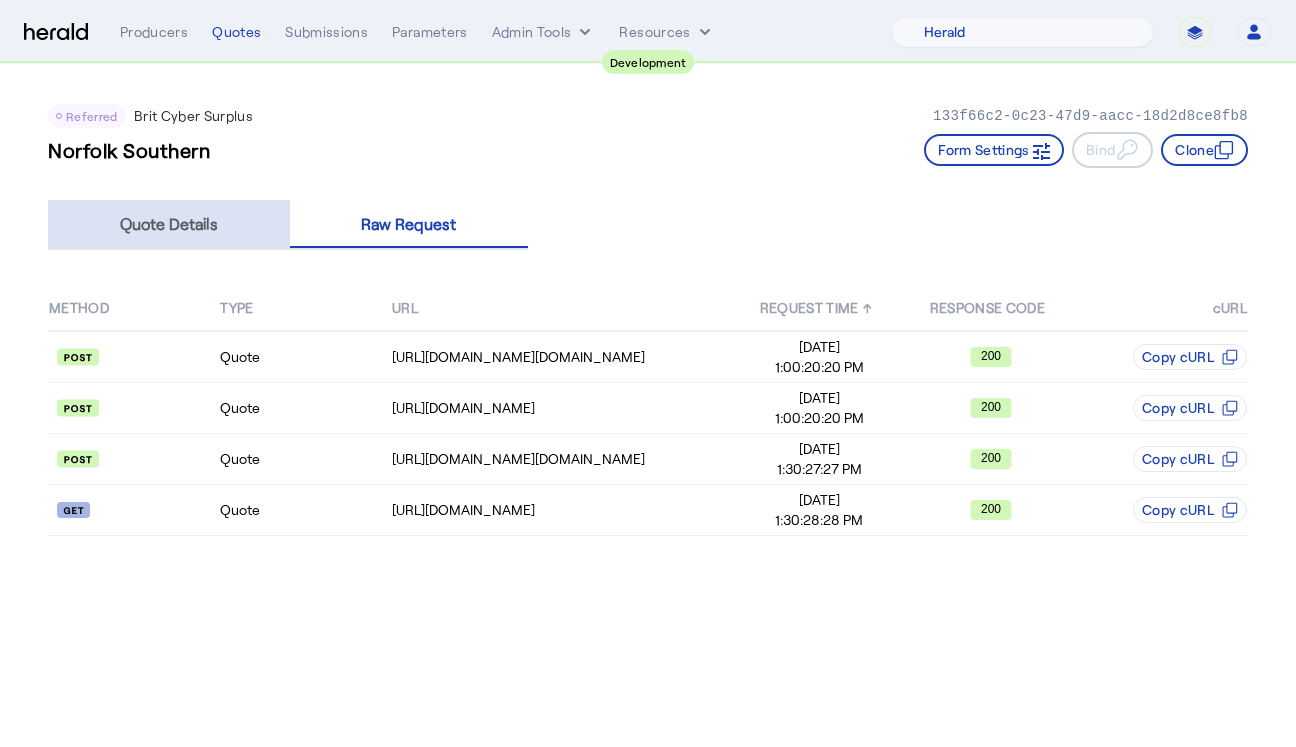 click on "Quote Details" at bounding box center [169, 224] 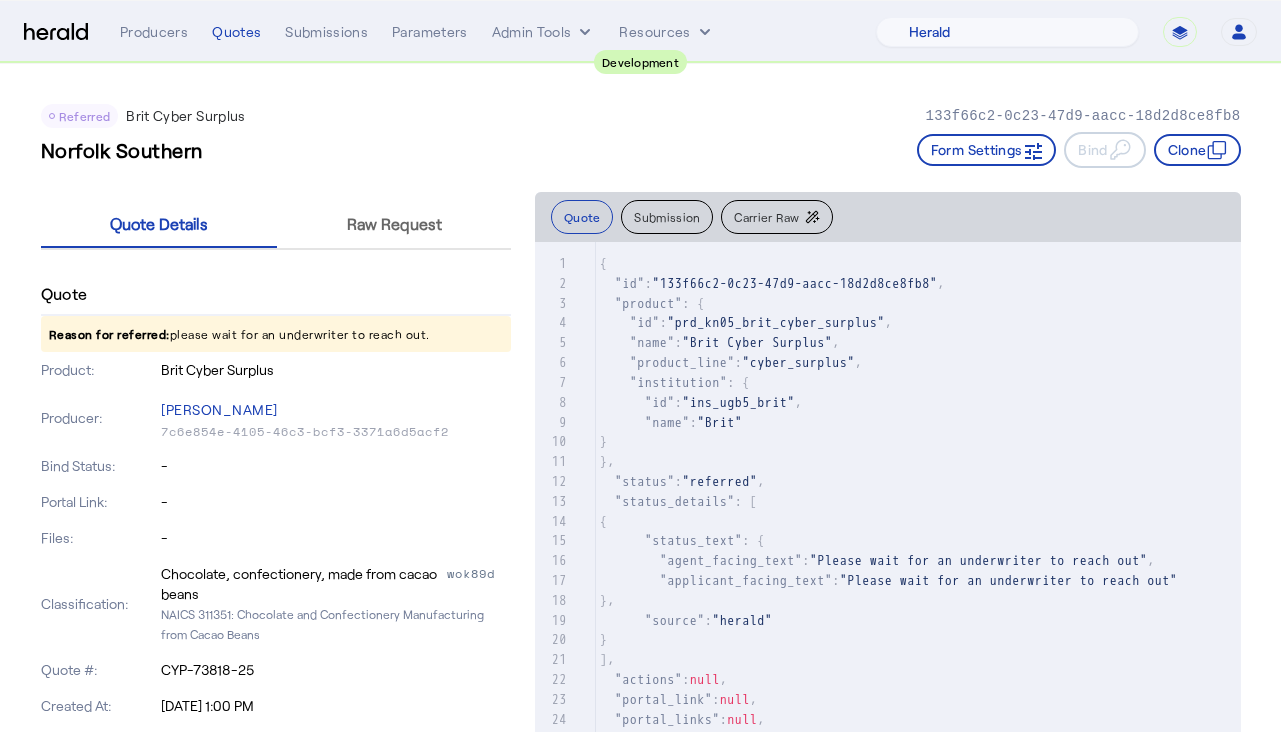 click on "Norfolk Southern   Form Settings     Bind     Clone" 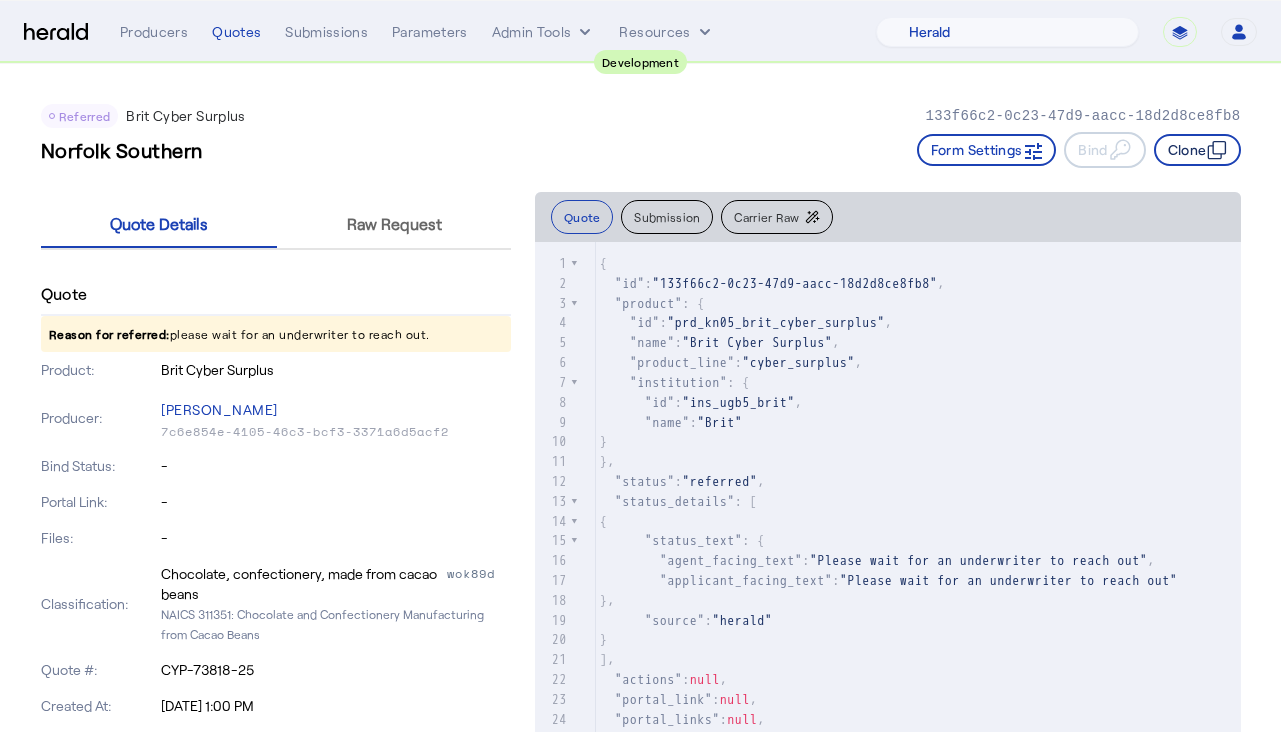 click 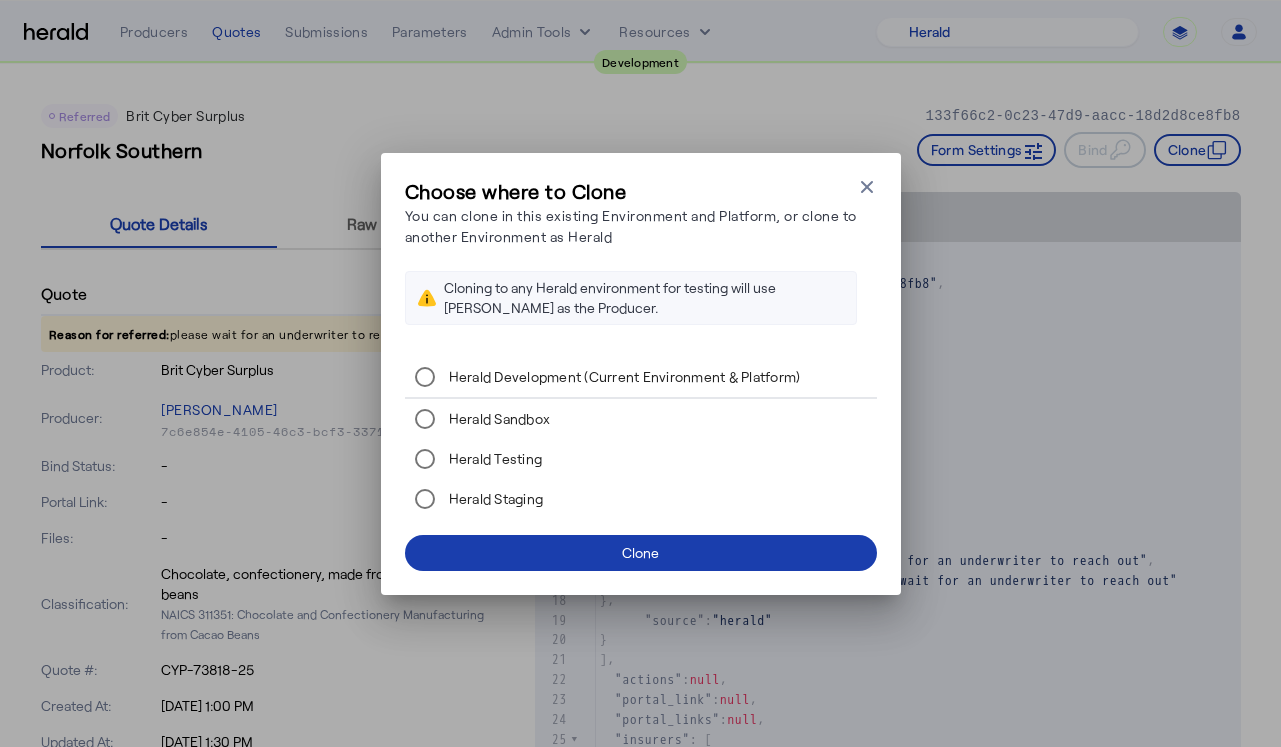 click at bounding box center (641, 553) 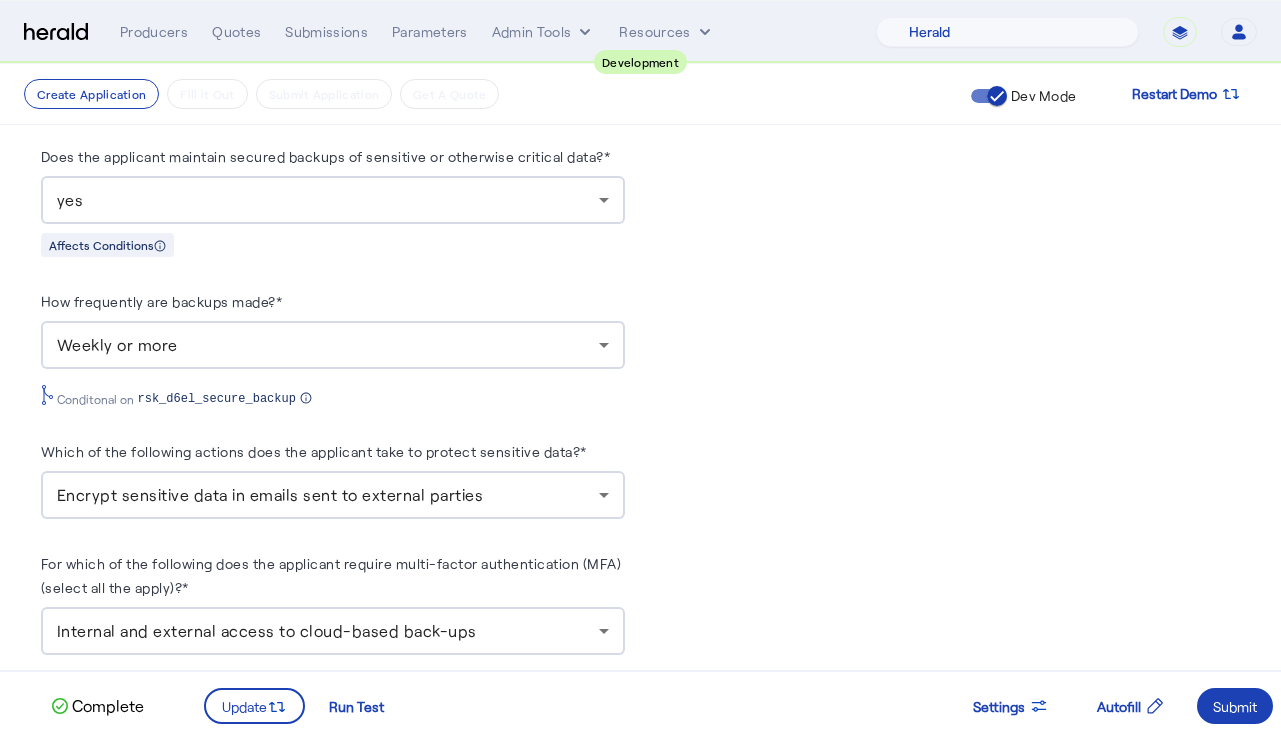 scroll, scrollTop: 1896, scrollLeft: 0, axis: vertical 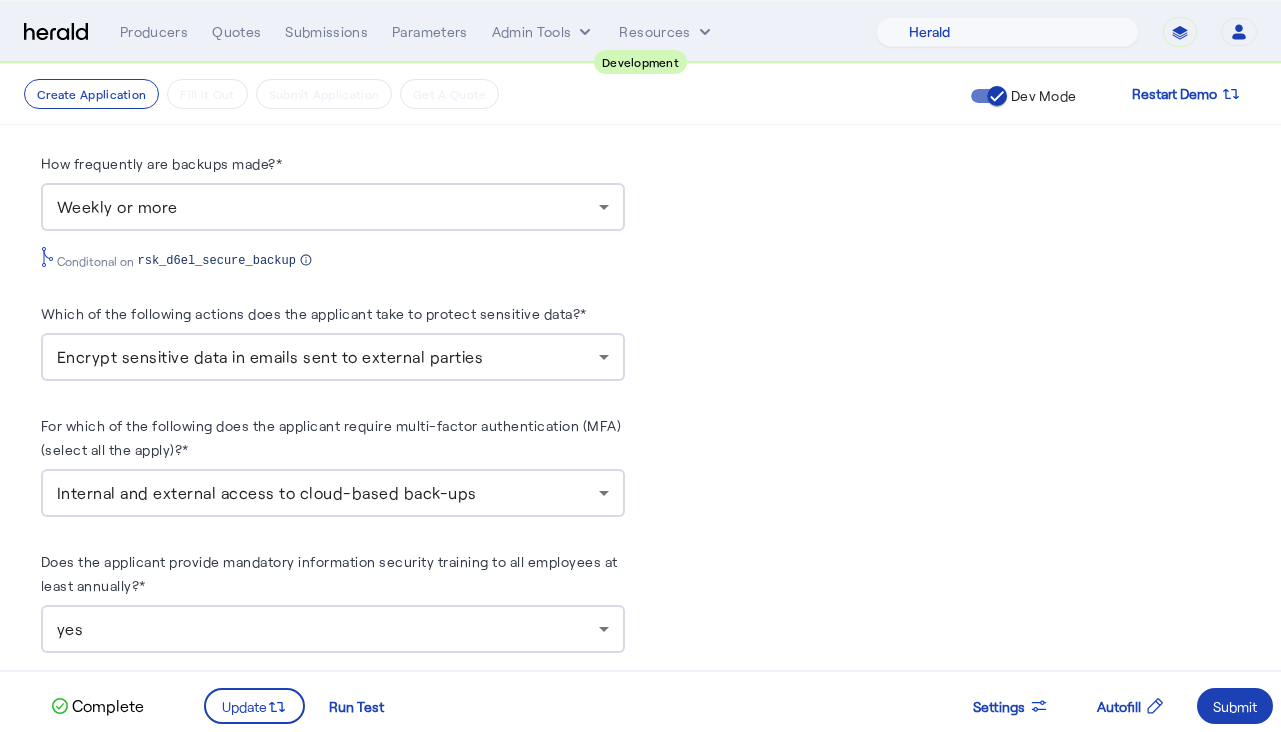 click on "Encrypt sensitive data in emails sent to external parties" at bounding box center (270, 356) 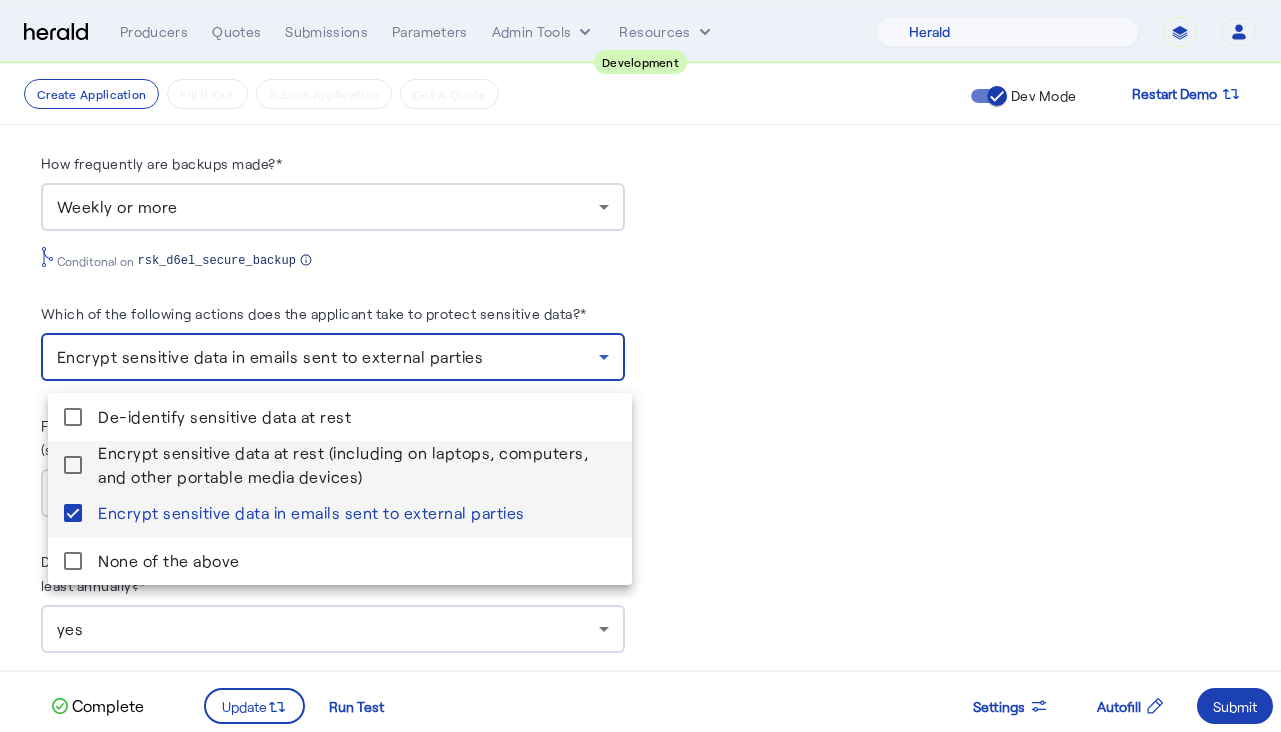 click on "Encrypt sensitive data at rest (including on laptops, computers, and other portable media devices)" at bounding box center (357, 465) 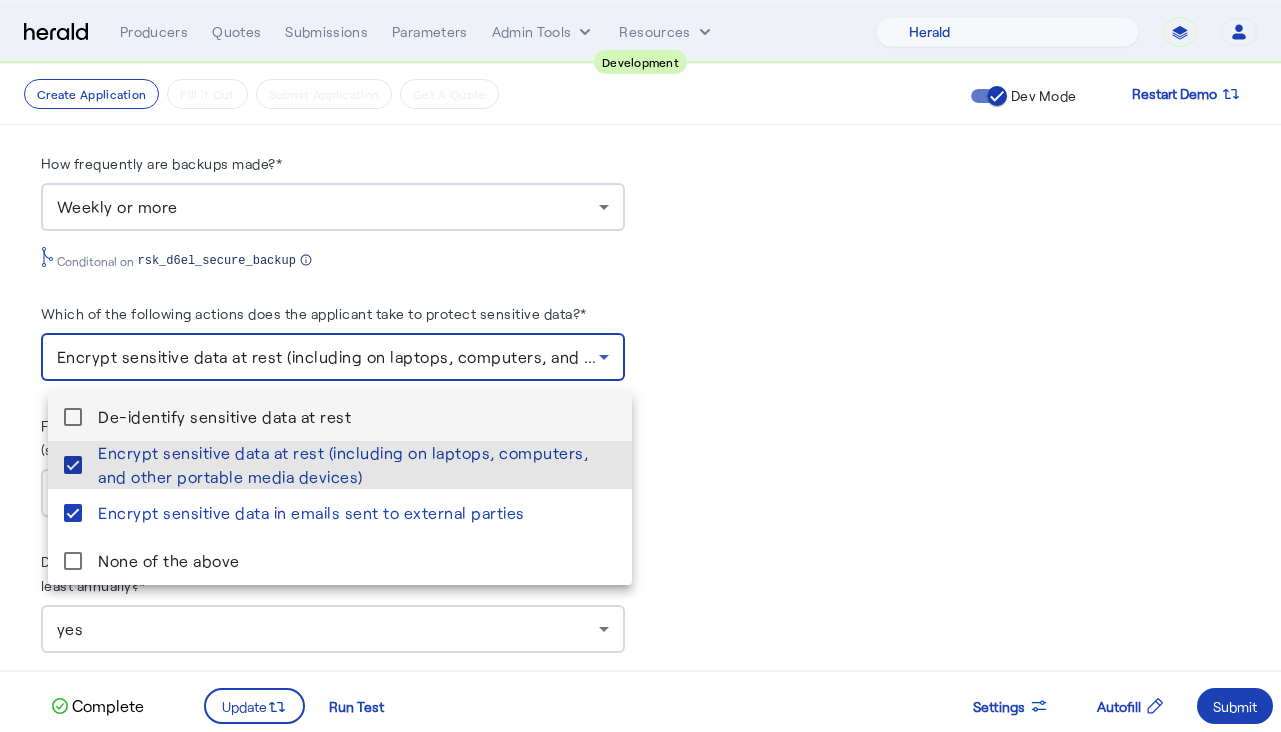 click on "De-identify sensitive data at rest" at bounding box center (357, 417) 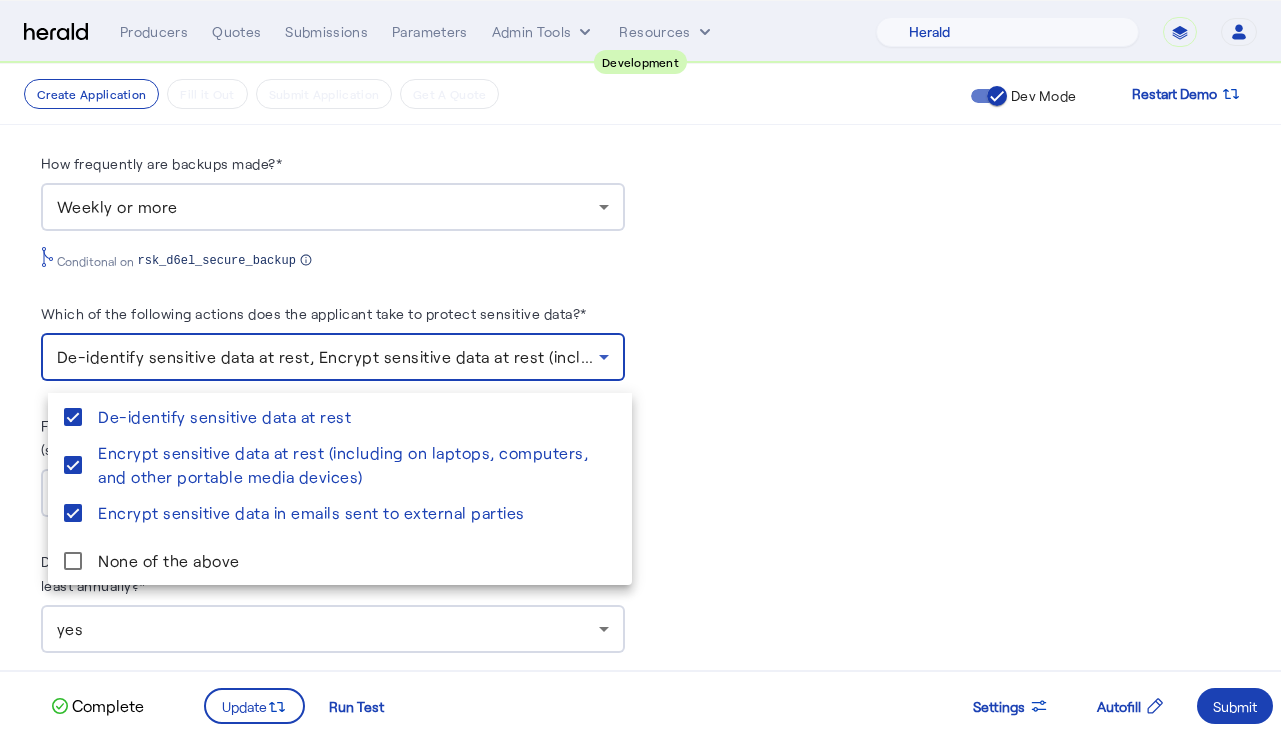 click at bounding box center [640, 366] 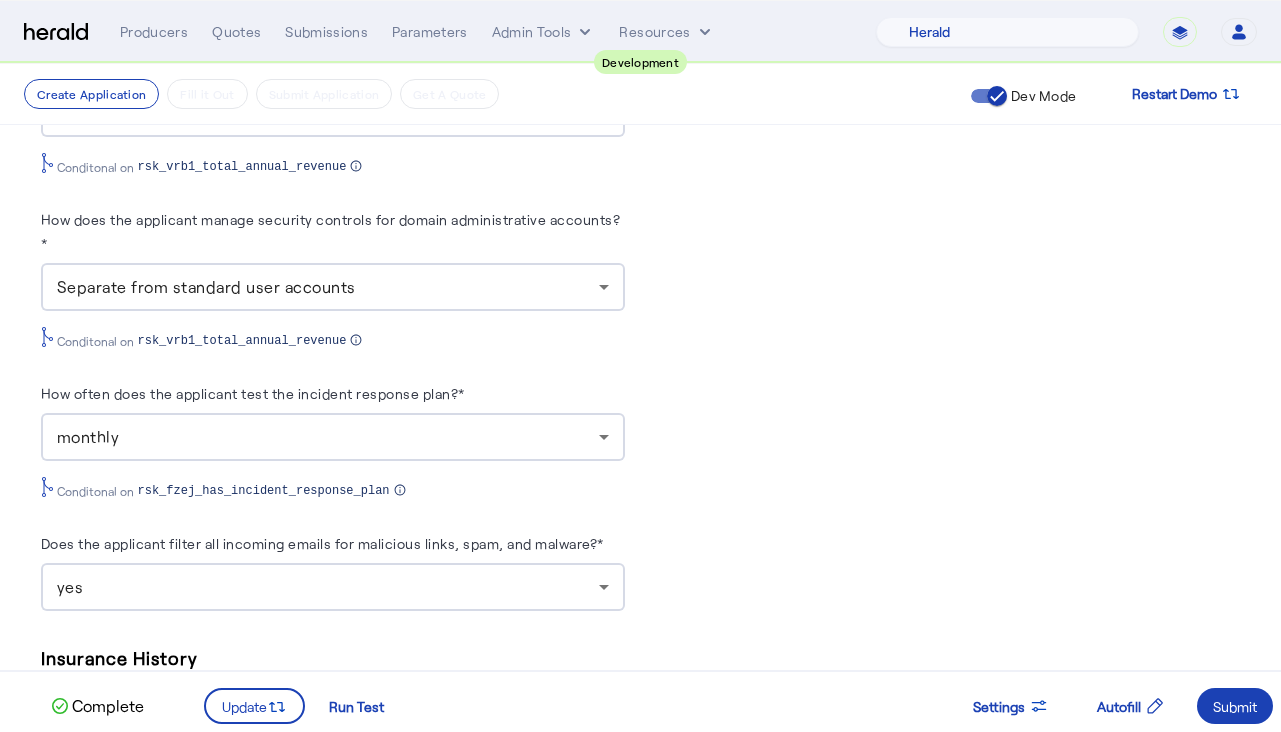 scroll, scrollTop: 2777, scrollLeft: 0, axis: vertical 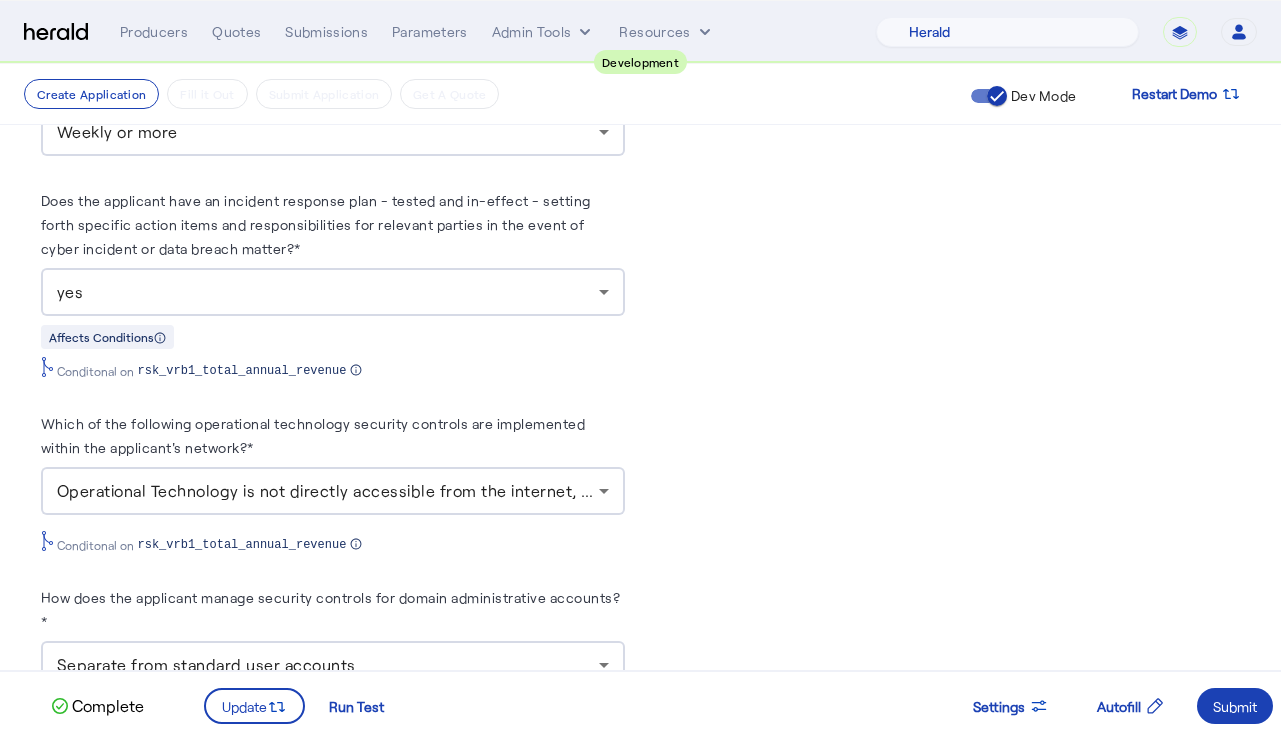 click on "Operational Technology is not directly accessible from the internet, Operational Technology is segmented from the IT network, MFA is enforced for remote access to Operational Technology" at bounding box center (786, 490) 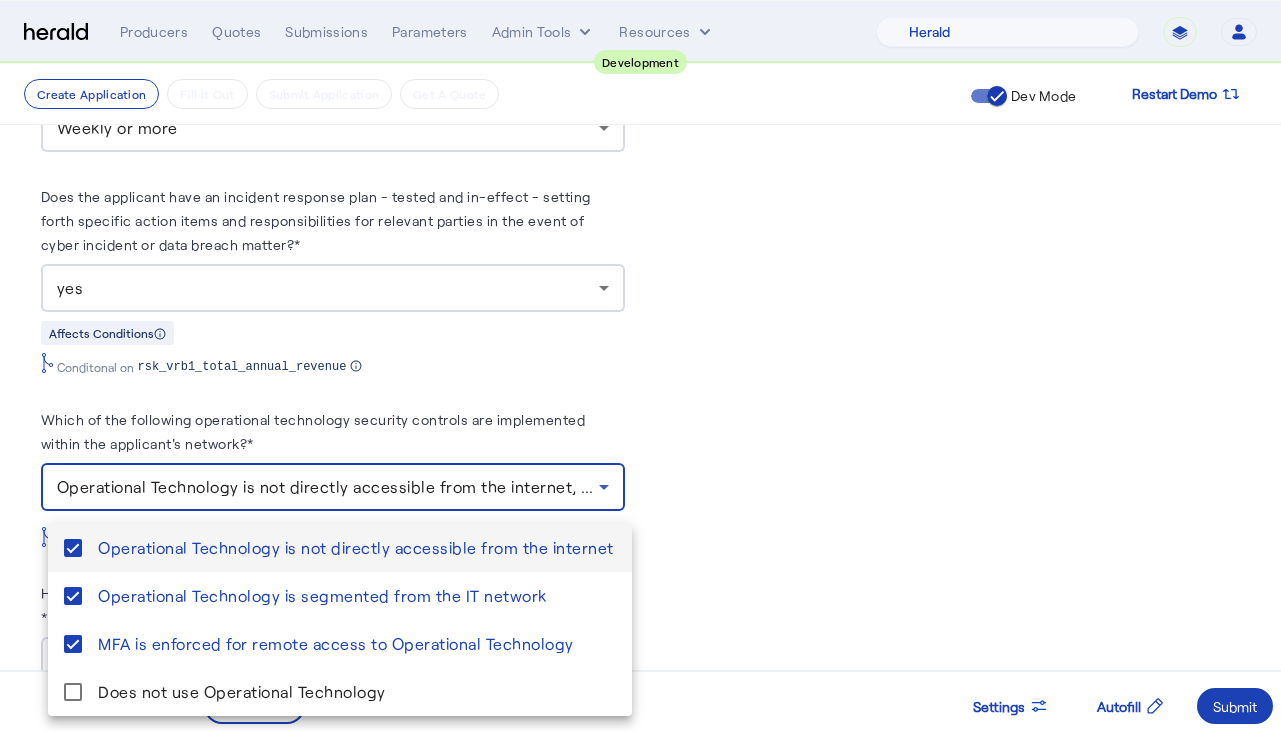 scroll, scrollTop: 2781, scrollLeft: 0, axis: vertical 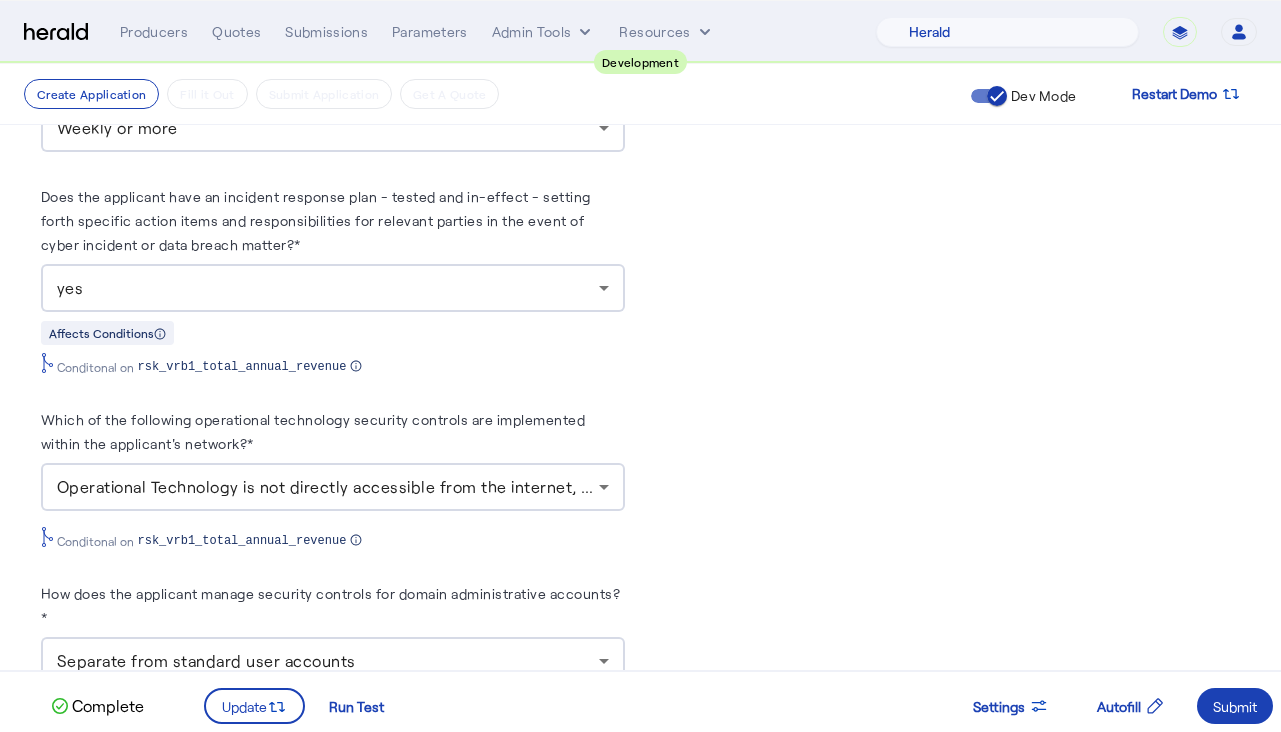 click on "Operational Technology is not directly accessible from the internet, Operational Technology is segmented from the IT network, MFA is enforced for remote access to Operational Technology" at bounding box center [786, 486] 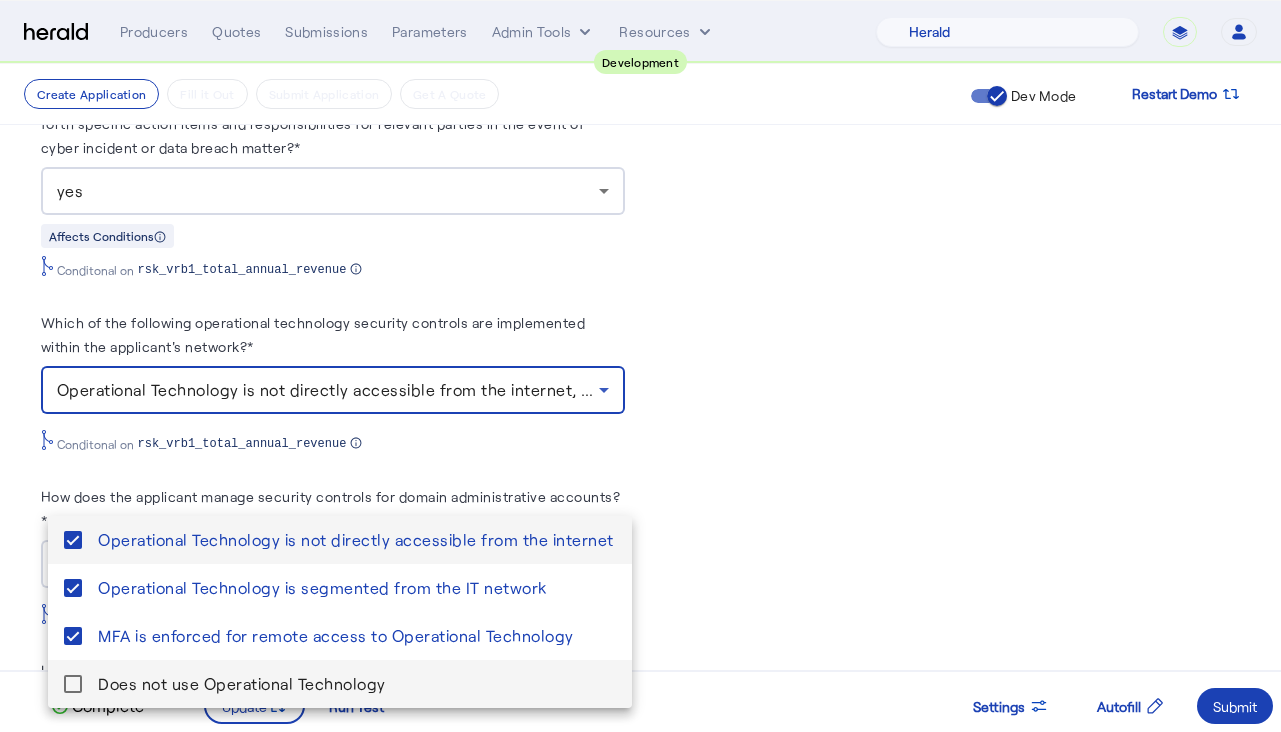 scroll, scrollTop: 2889, scrollLeft: 0, axis: vertical 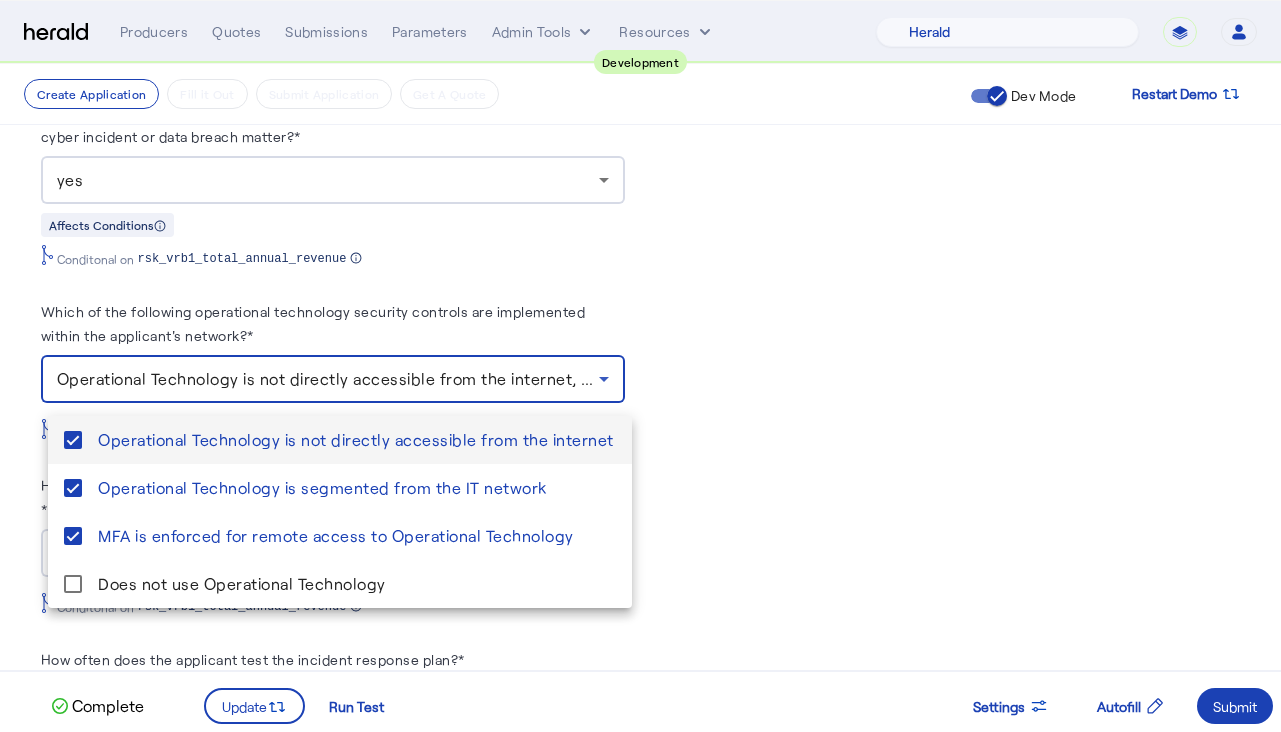click at bounding box center (640, 366) 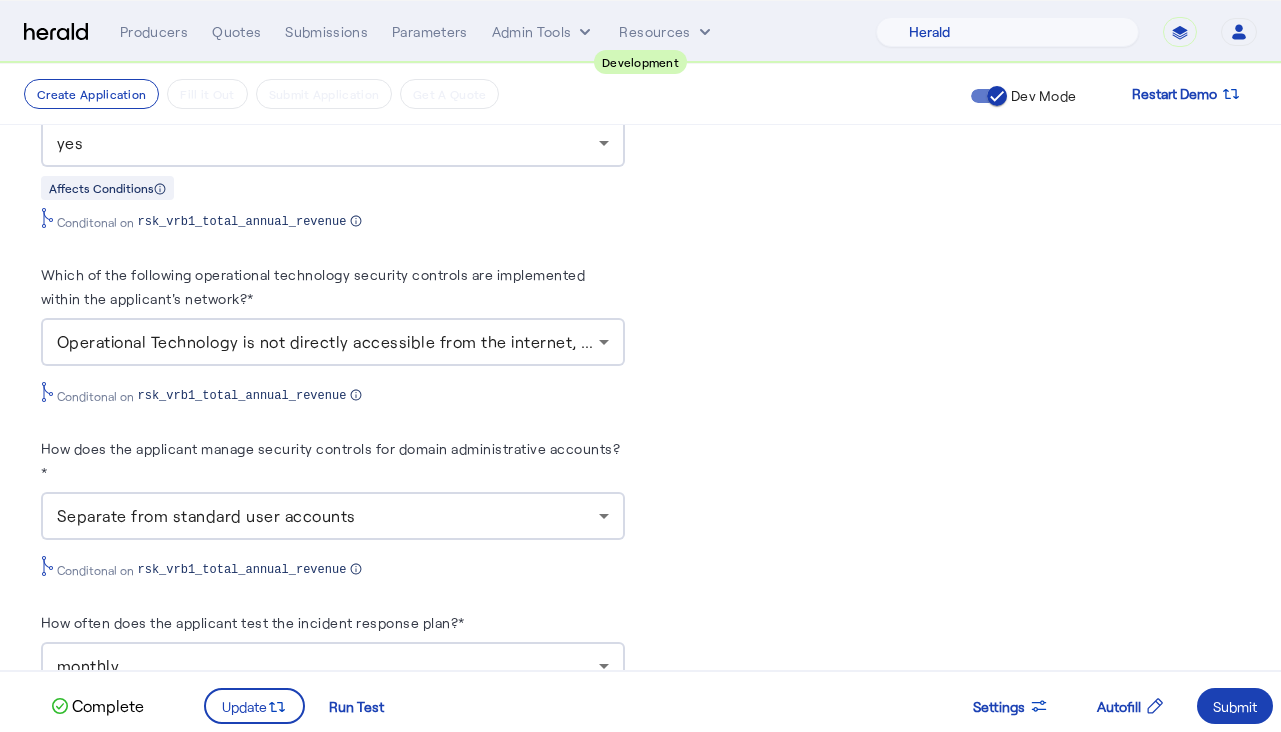 scroll, scrollTop: 3113, scrollLeft: 0, axis: vertical 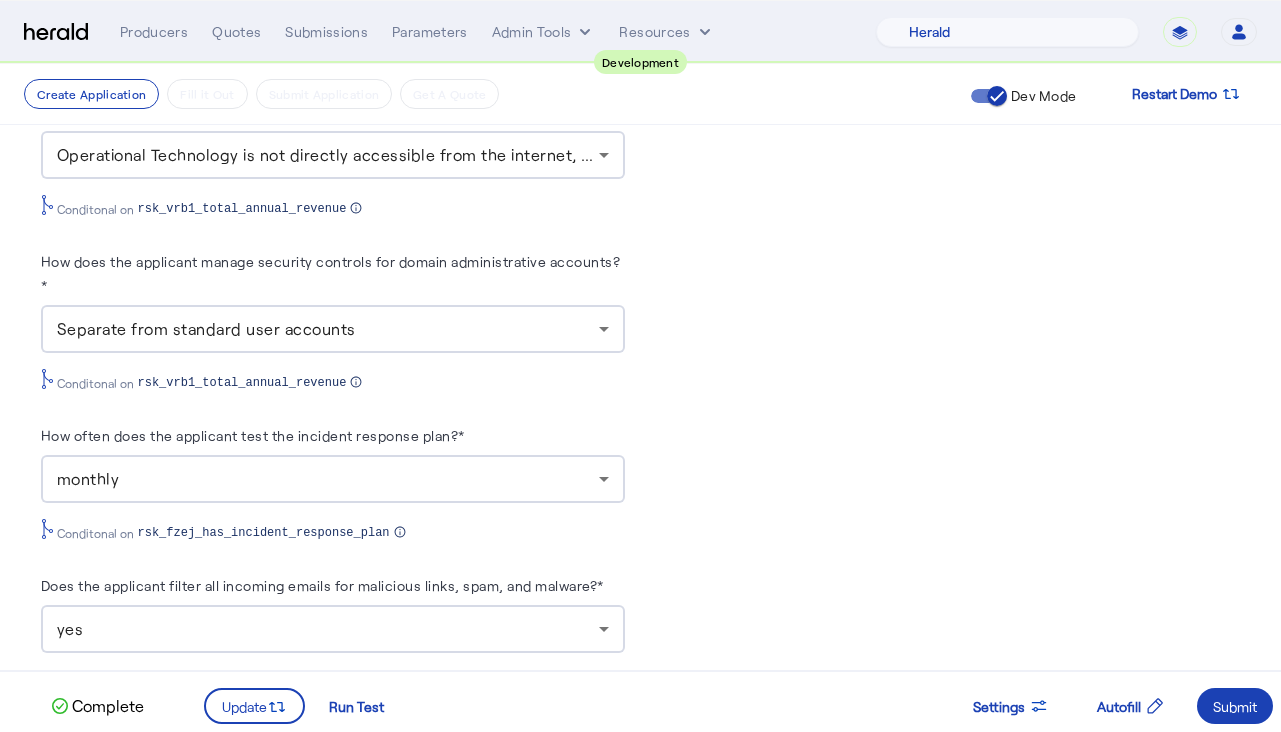 click on "Separate from standard user accounts" at bounding box center [328, 329] 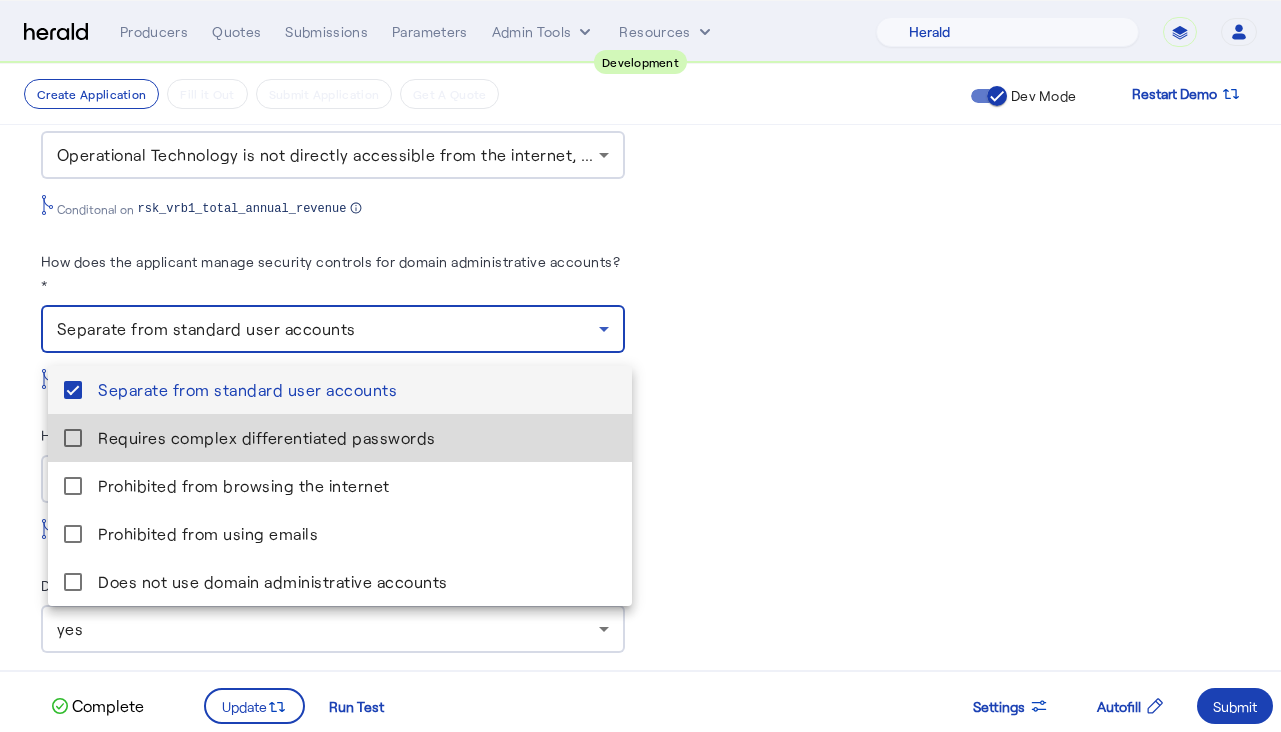 click on "Requires complex differentiated passwords" at bounding box center (357, 438) 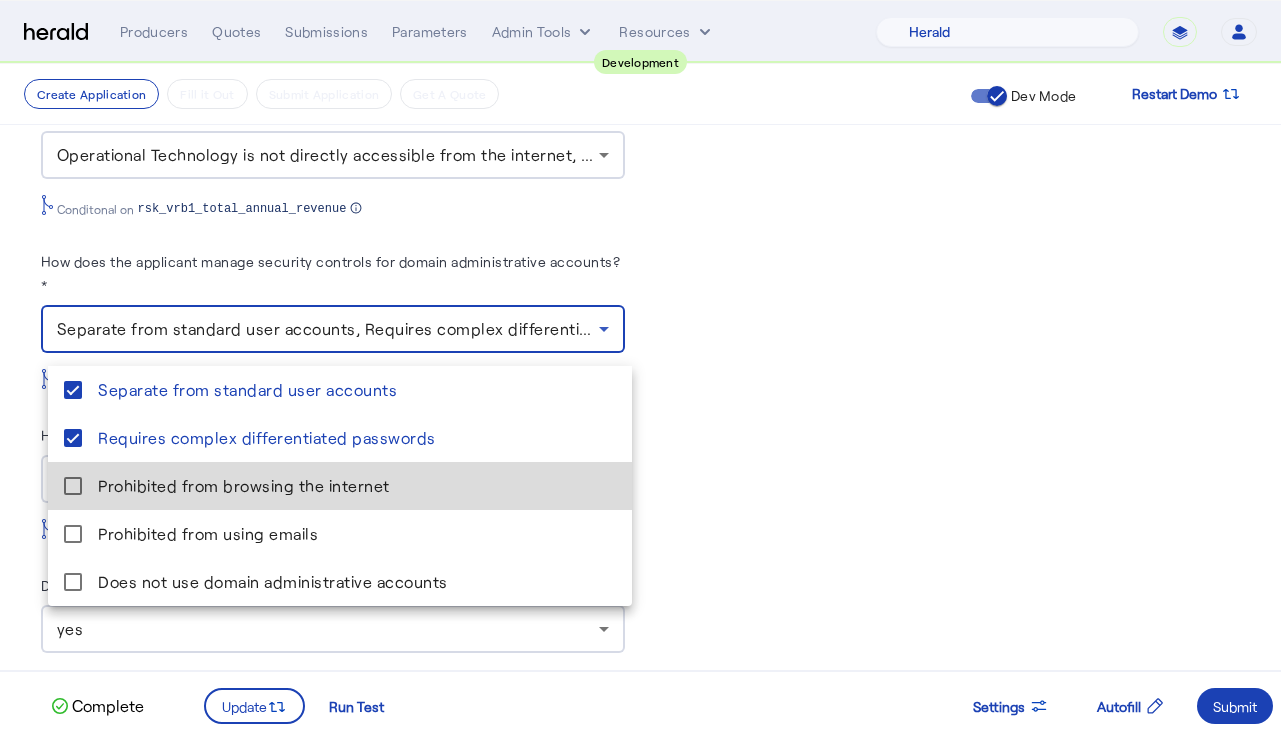click on "Prohibited from browsing the internet" at bounding box center [357, 486] 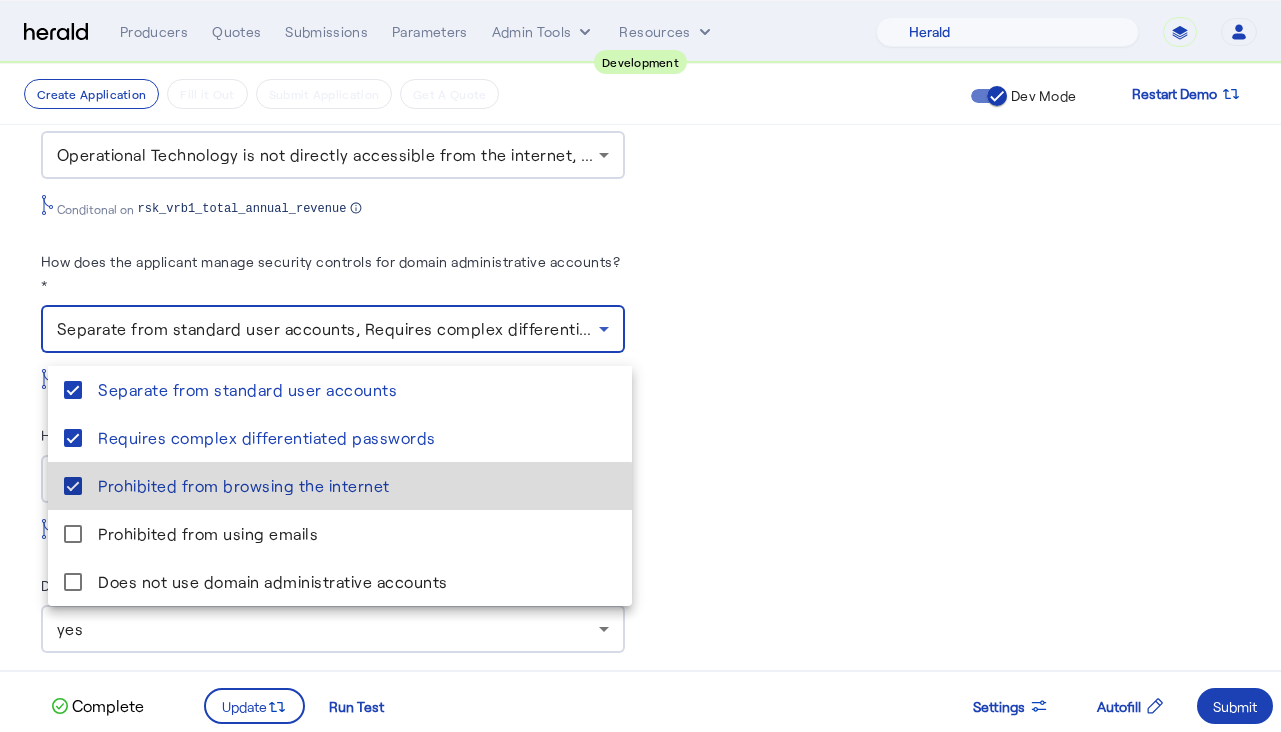 click on "Prohibited from browsing the internet" at bounding box center (340, 486) 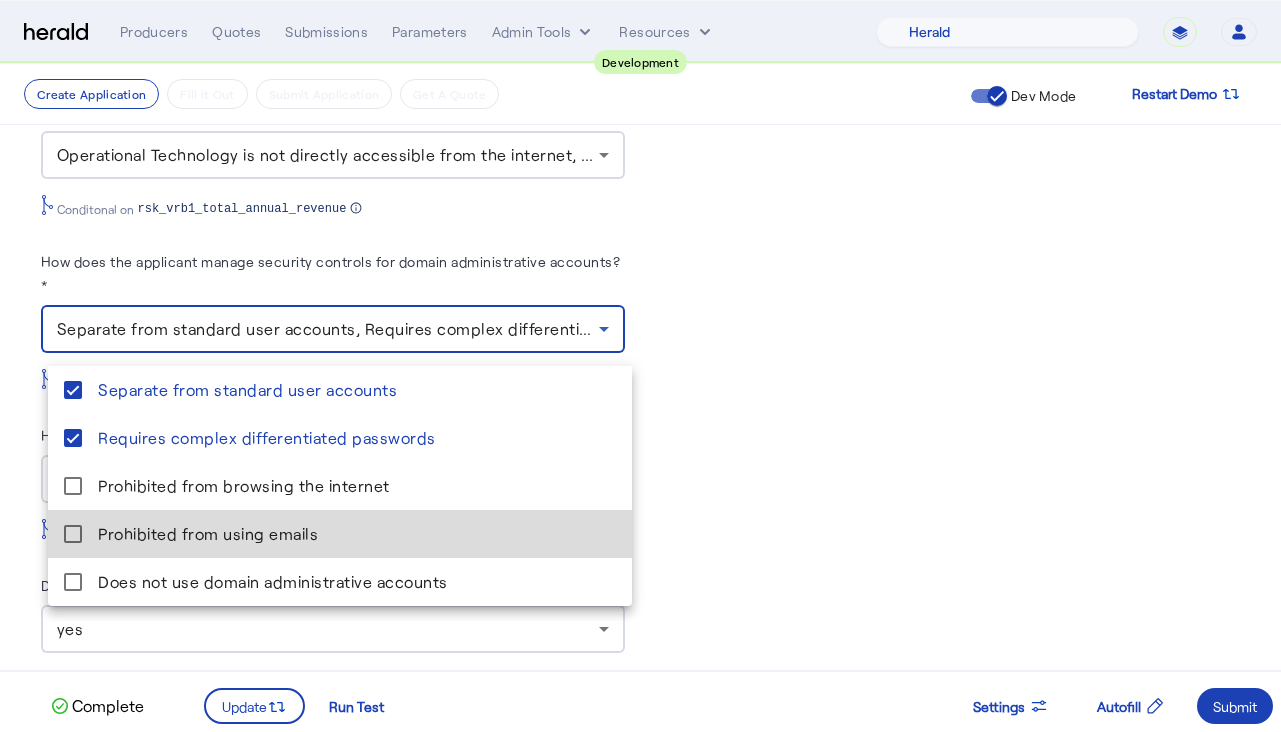 click on "Prohibited from using emails" at bounding box center [357, 534] 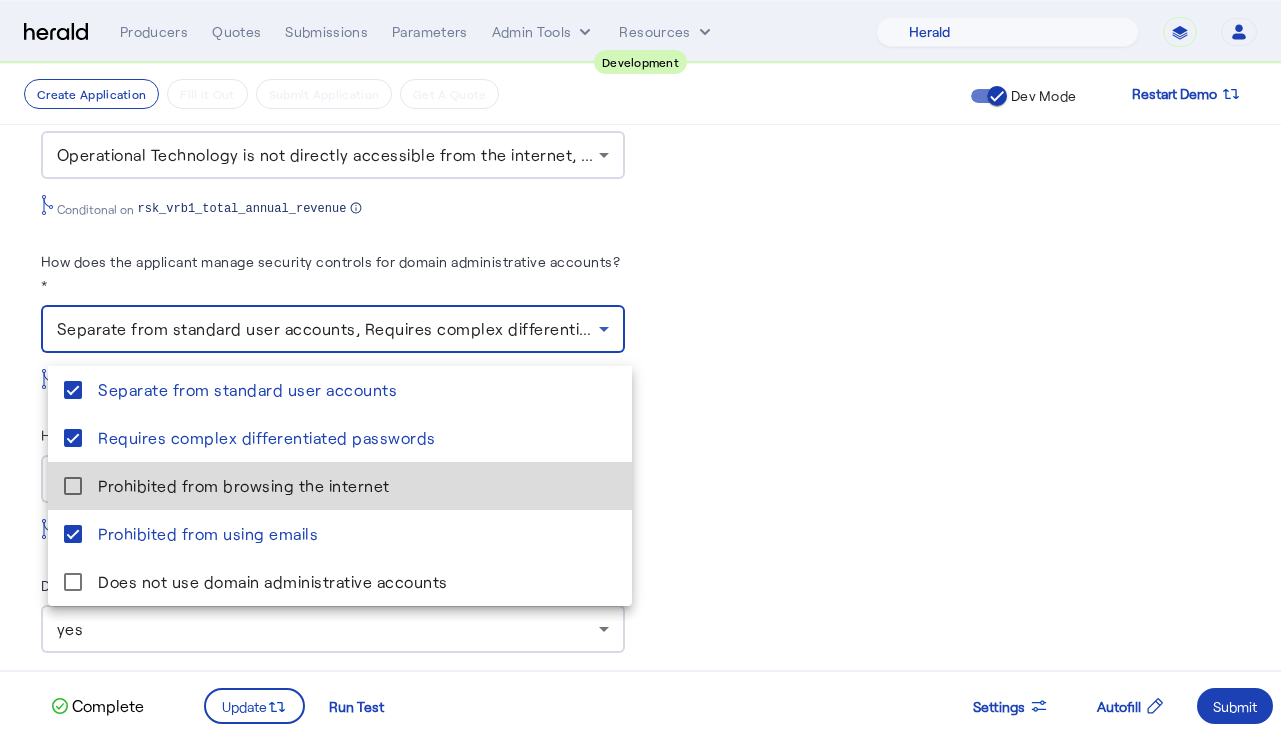 click on "Prohibited from browsing the internet" at bounding box center [357, 486] 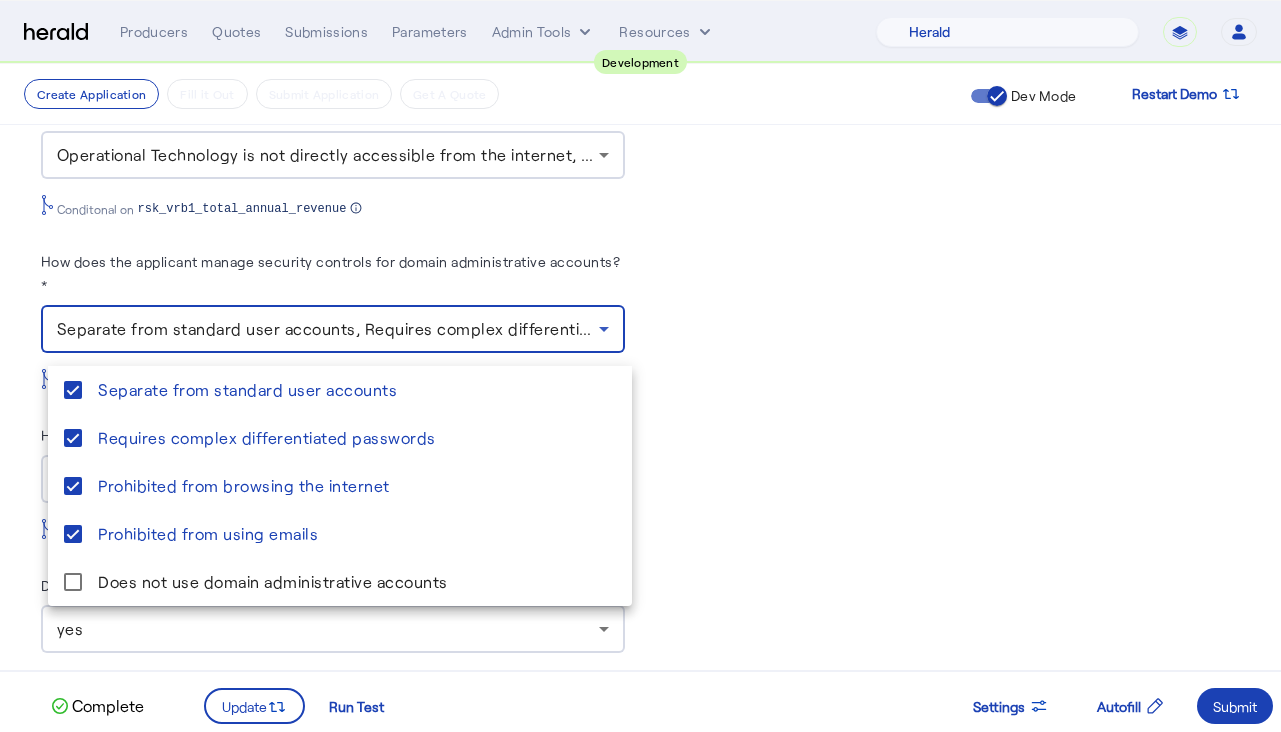 click at bounding box center [640, 366] 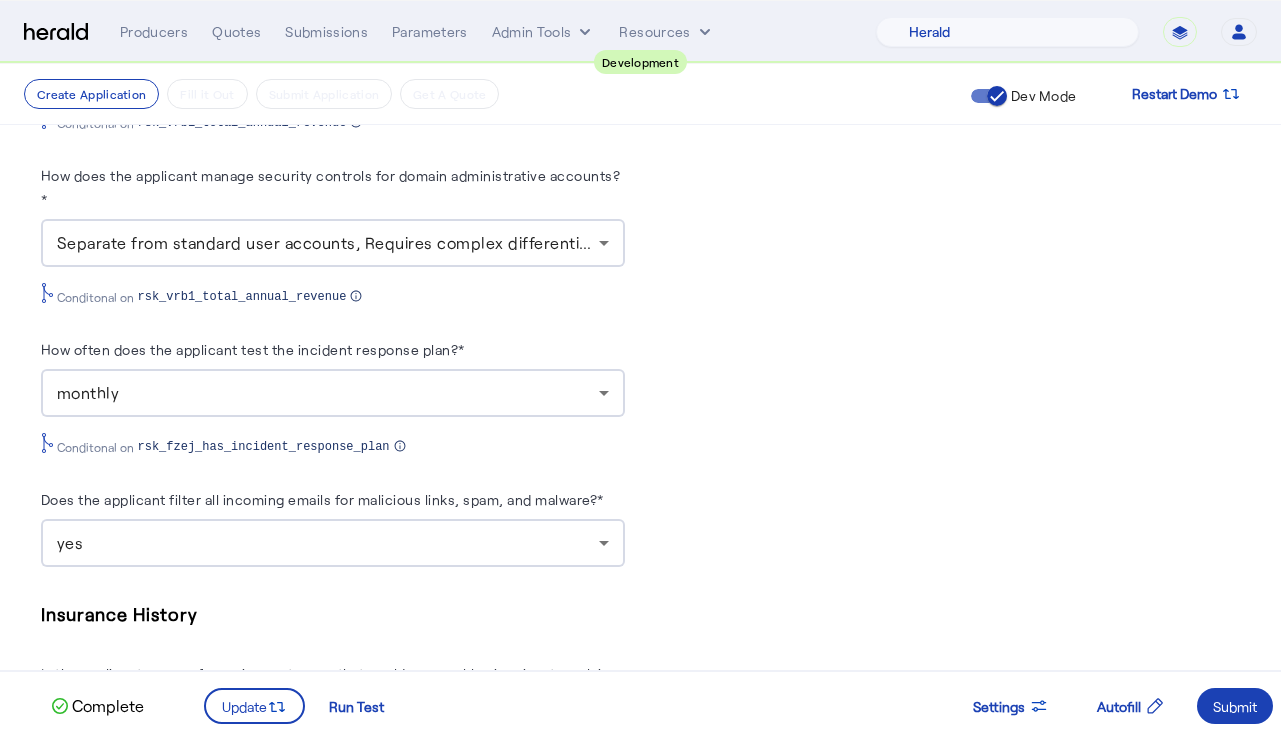 scroll, scrollTop: 3281, scrollLeft: 0, axis: vertical 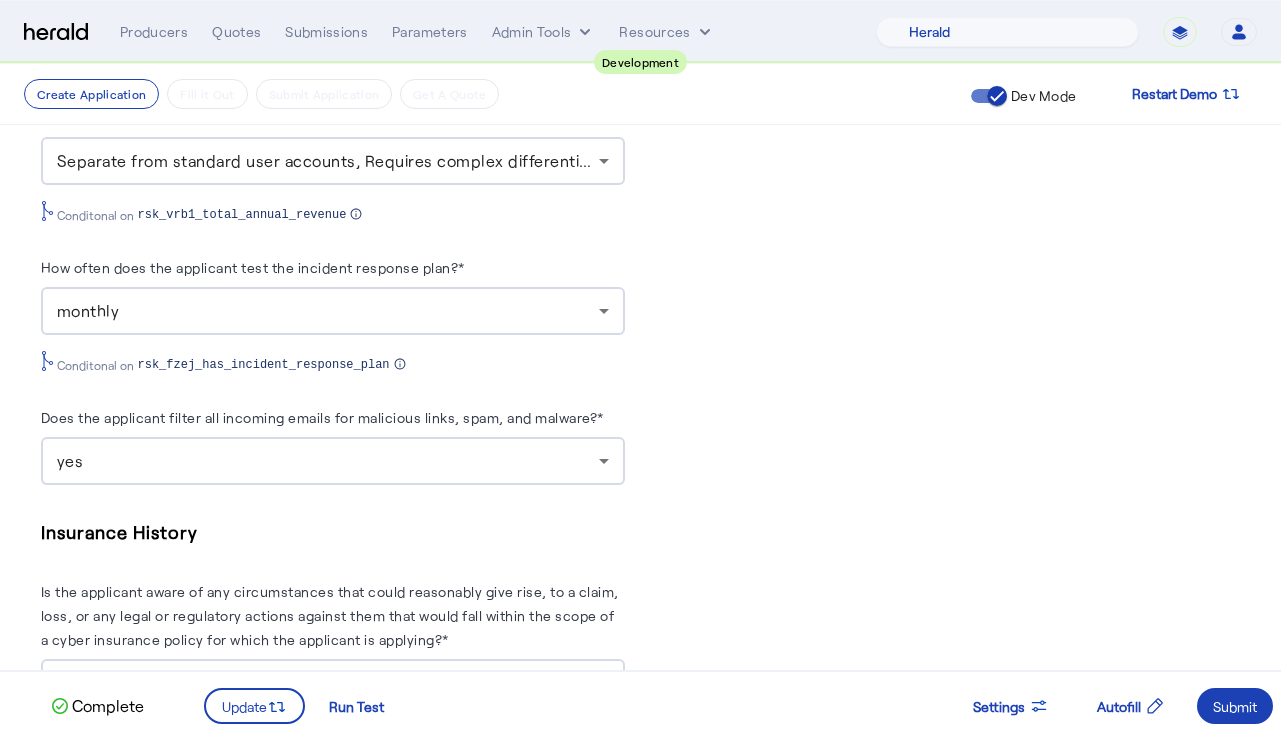 click on "monthly" at bounding box center (333, 311) 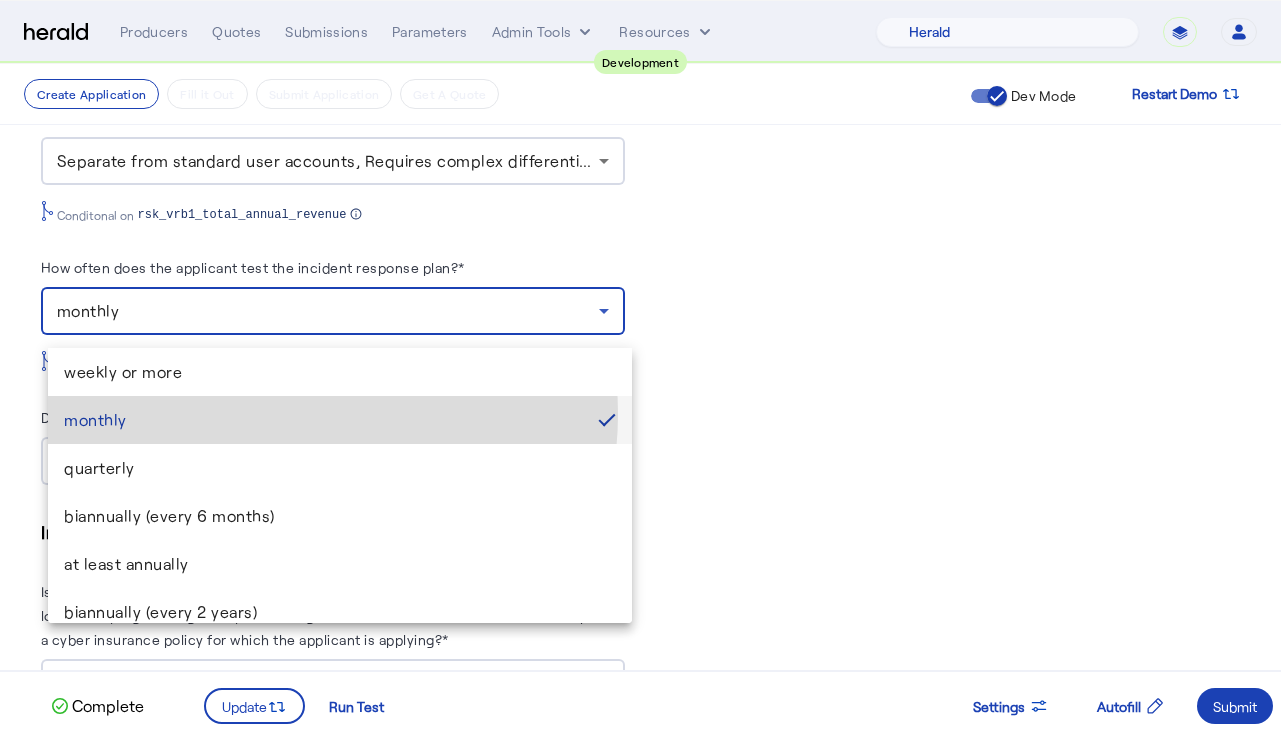 click on "monthly" at bounding box center (323, 420) 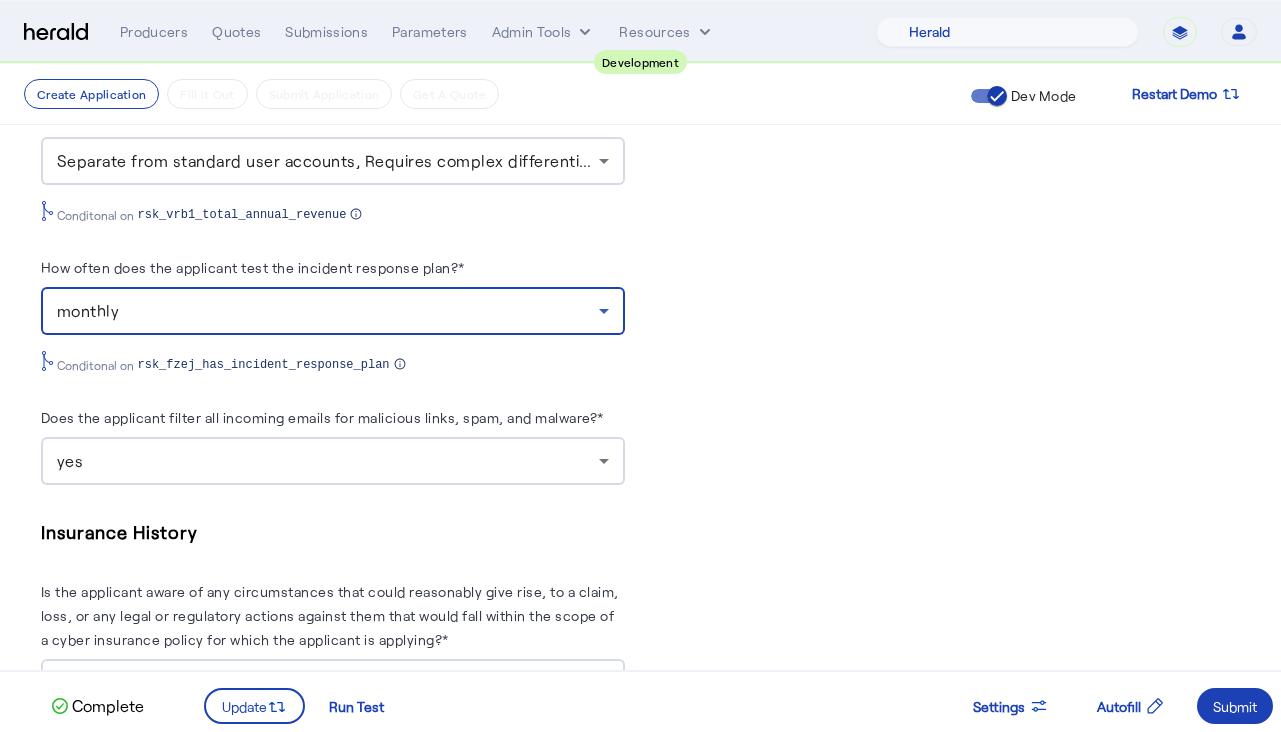 click on "PUT  /applications
xxxxxxxxxx 5 123   1 { 2    "coverage_values" : [ 3     { 4        "coverage_parameter_id" :  "cvg_o3mw_cyb_effective_date" , 5        "value" :  "2025-07-01" 6     } 7   ], 8    "risk_values" : [ 9     { 10        "risk_parameter_id" :  "rsk_m4p9_insured_name" , 11        "value" :  "Norfolk Southern" 12     }, 13     { 14        "risk_parameter_id" :  "rsk_jsy2_primary_address" , 15        "value" : { 16          "city" :  "Atlanta" , 17          "line1" :  "650 West Peachtree Street NW" , 18          "state" :  "GA" , 19          "postal_code" :  "30341" , 20          "country_code" :  "USA" 21       } 22     }, 23     { 24        "risk_parameter_id" :  "rsk_b3jm_2017_naics_index" , 25        "value" :  "wok89d" 26     }, 27     { 28        "risk_parameter_id" :  "rsk_vrb1_total_annual_revenue" ,  Response
xxxxxxxxxx 868   1 { 2    "application" : { 3      "id" :  , 4      "status"" 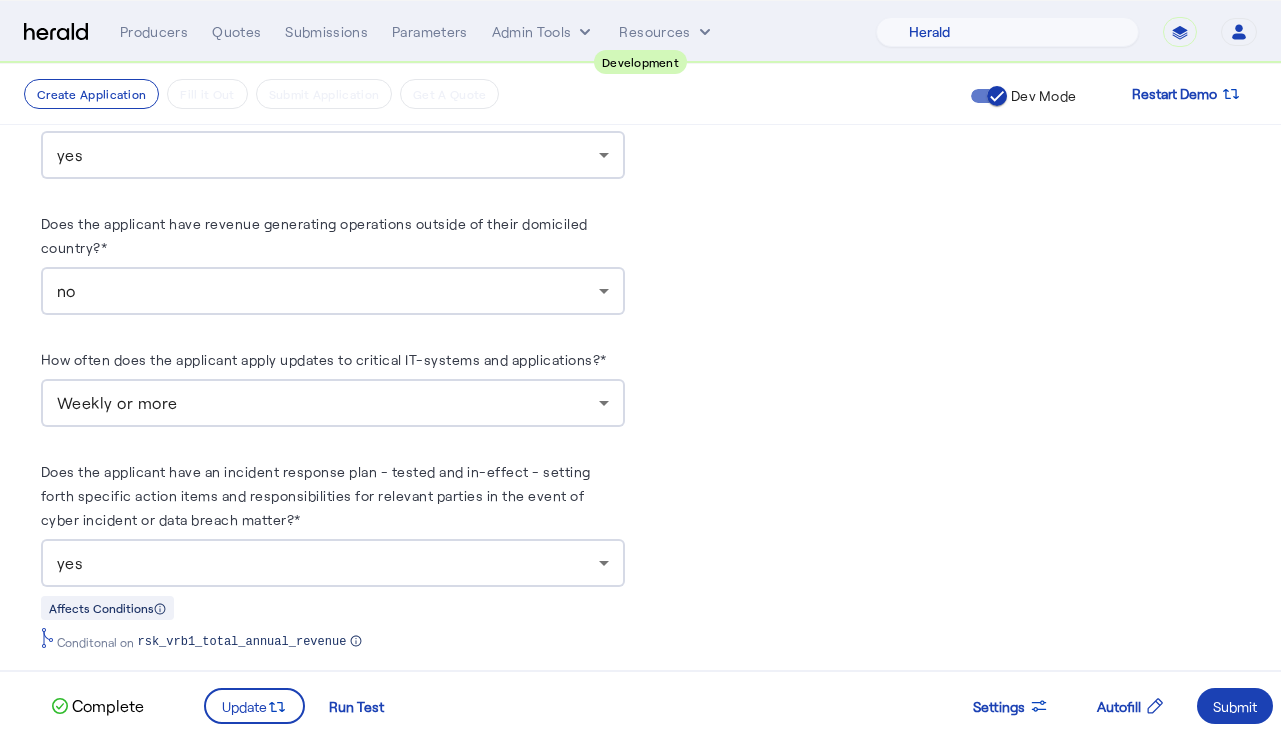 scroll, scrollTop: 2396, scrollLeft: 0, axis: vertical 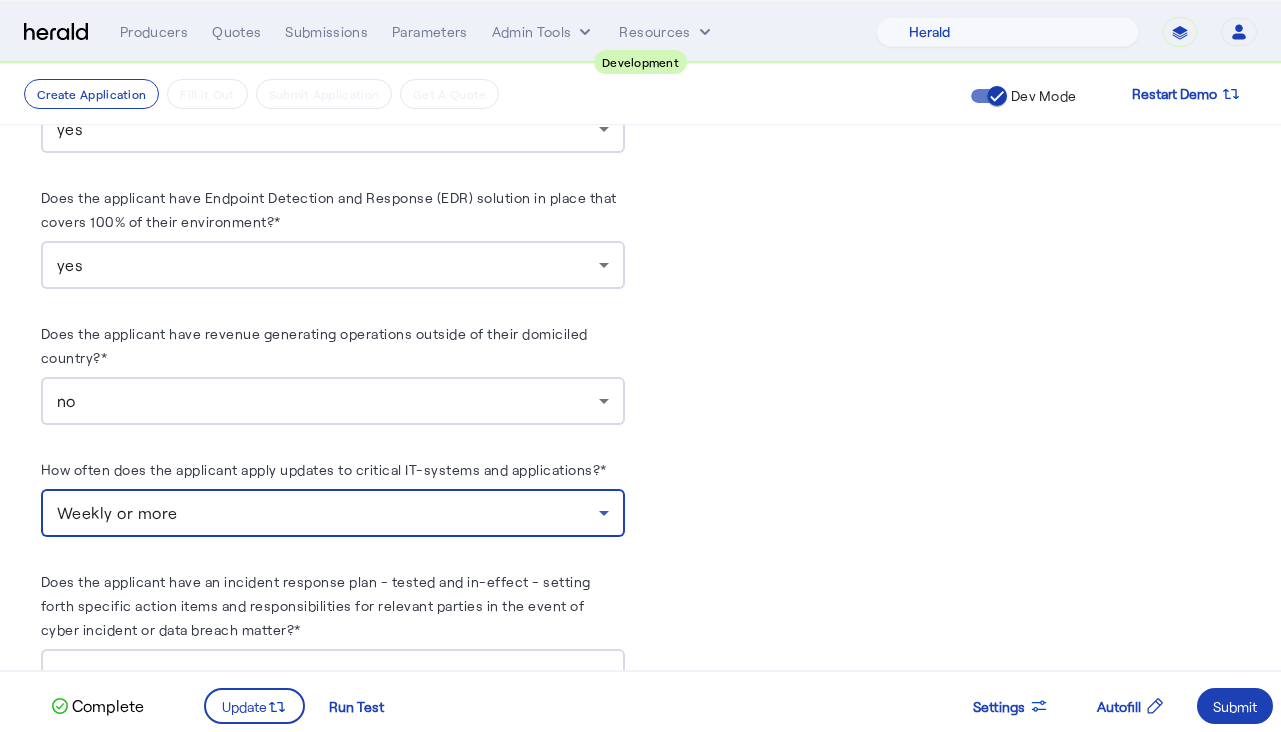 click on "Weekly or more" at bounding box center [328, 513] 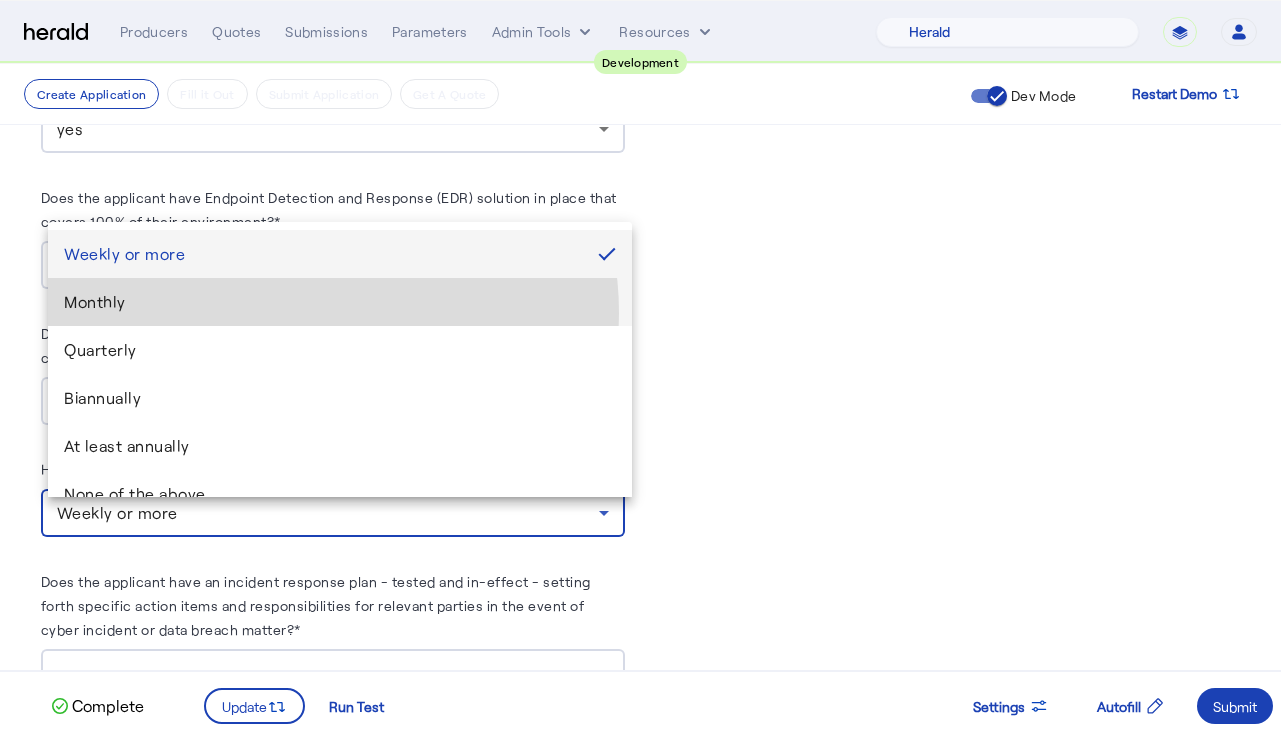 click on "Monthly" at bounding box center [340, 302] 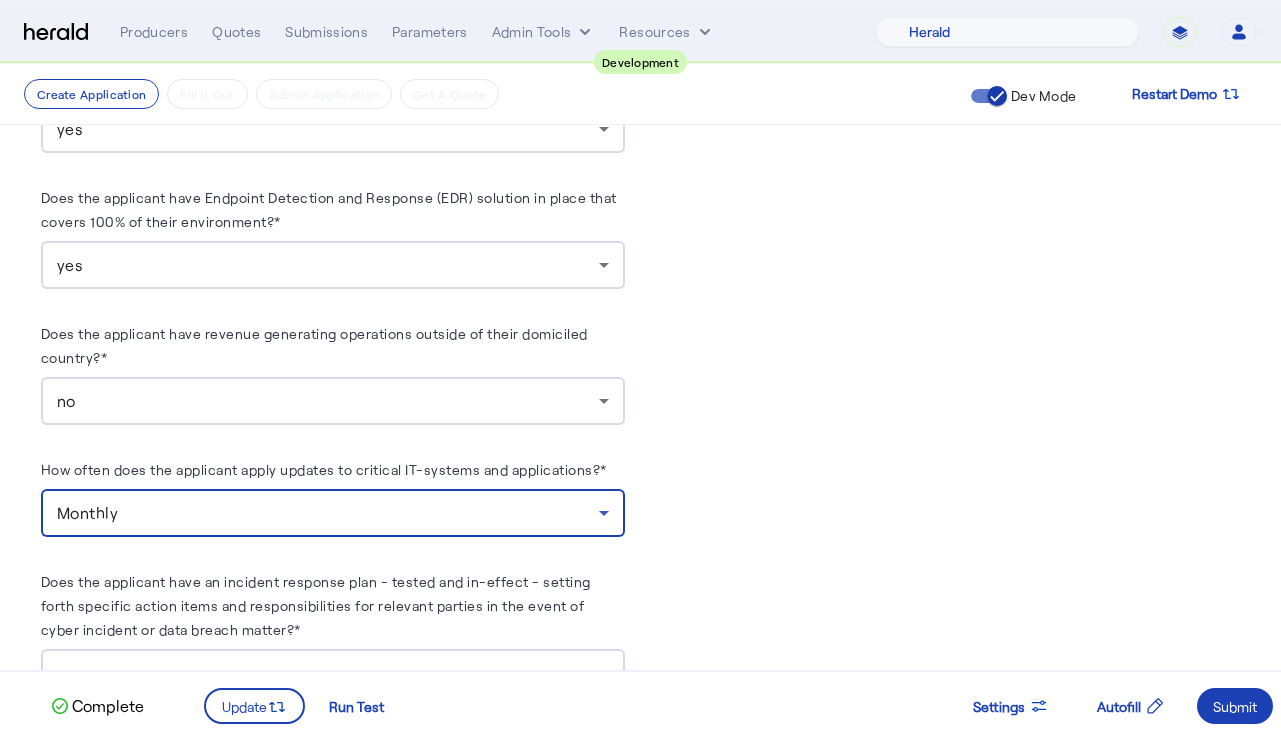 click on "How often does the applicant apply updates to critical IT-systems and applications?*" at bounding box center (324, 473) 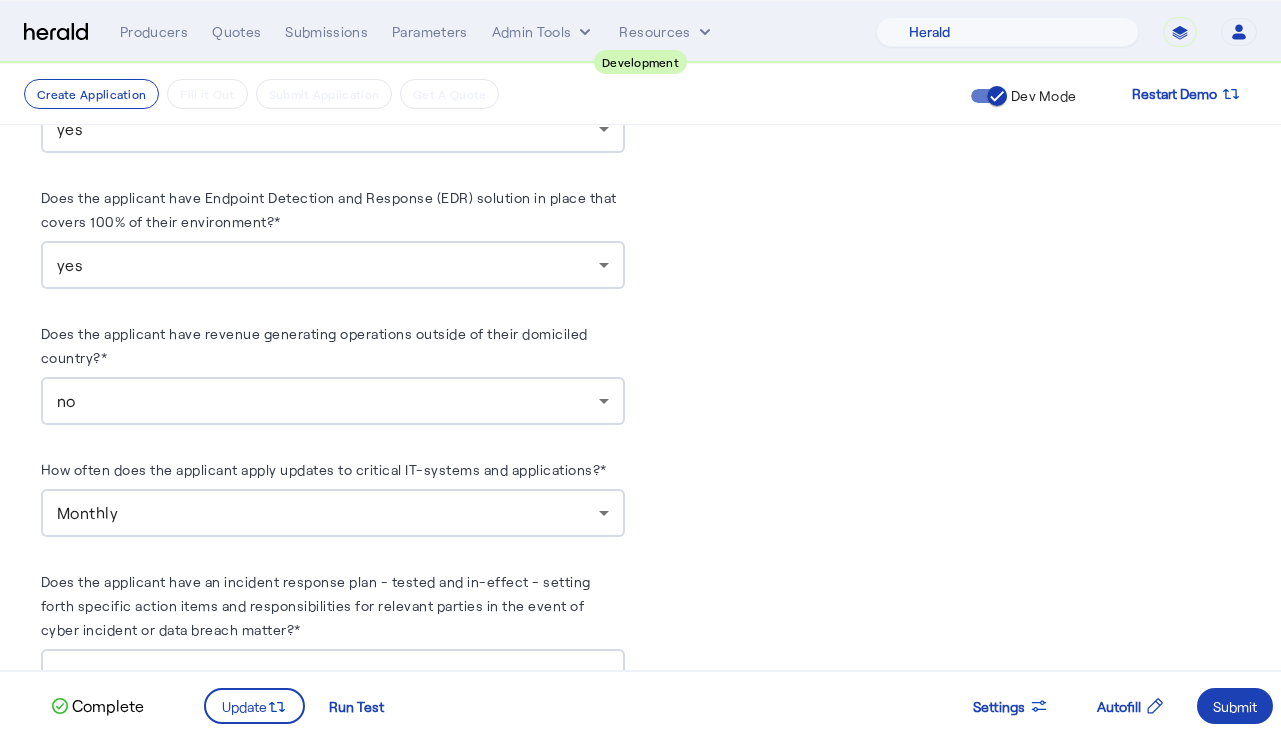 click on "Monthly" at bounding box center [328, 513] 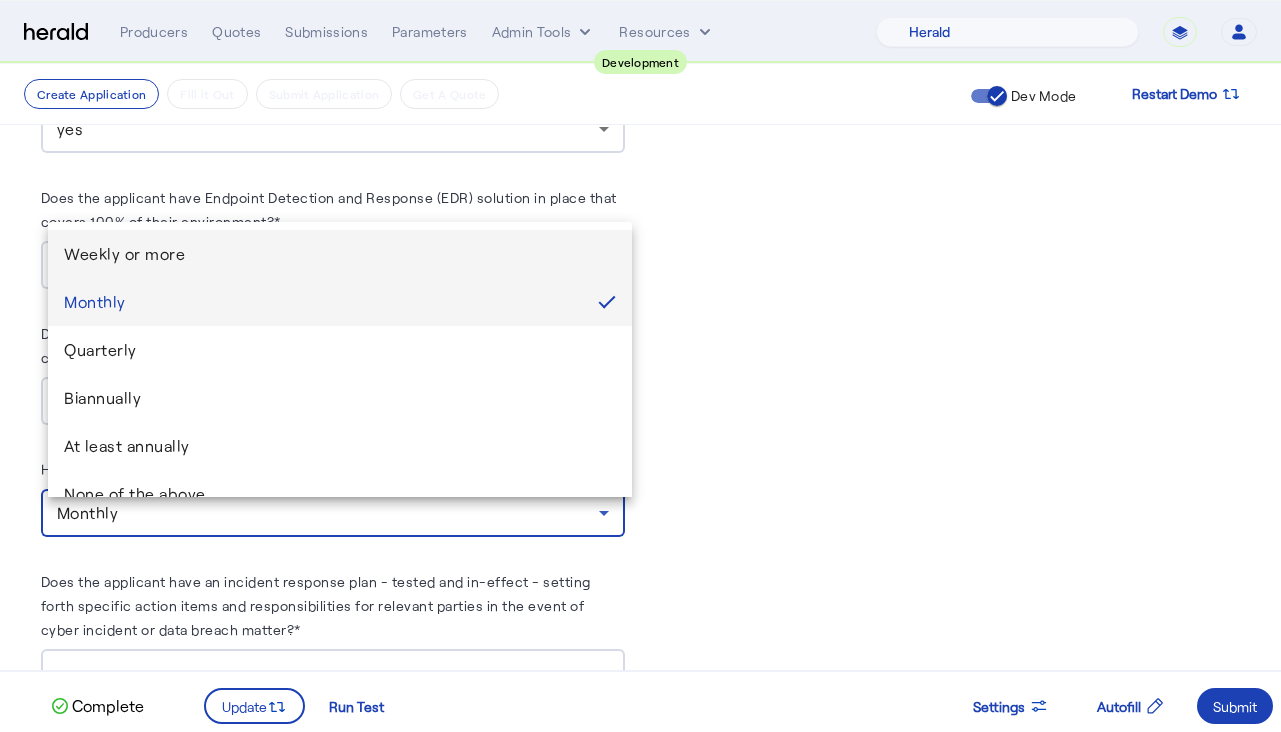 click on "Weekly or more" at bounding box center [340, 254] 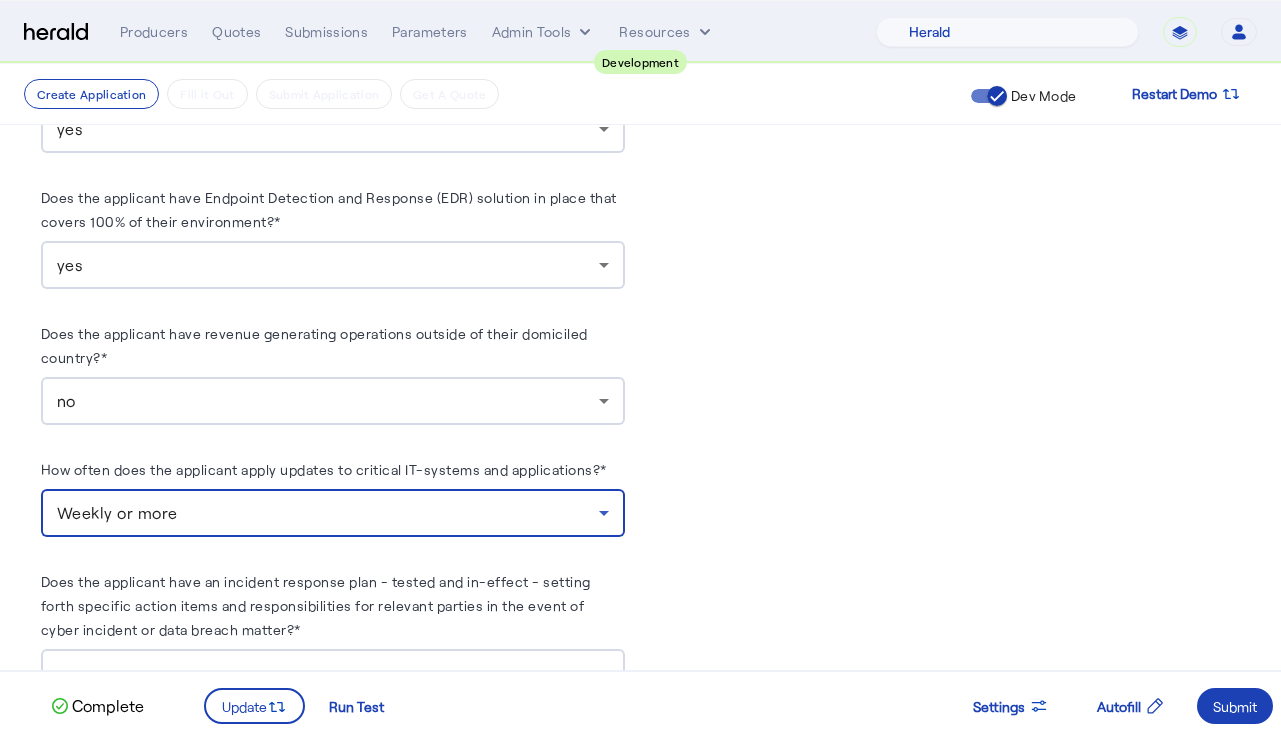click on "PUT  /applications
xxxxxxxxxx 5 123   1 { 2    "coverage_values" : [ 3     { 4        "coverage_parameter_id" :  "cvg_o3mw_cyb_effective_date" , 5        "value" :  "2025-07-01" 6     } 7   ], 8    "risk_values" : [ 9     { 10        "risk_parameter_id" :  "rsk_m4p9_insured_name" , 11        "value" :  "Norfolk Southern" 12     }, 13     { 14        "risk_parameter_id" :  "rsk_jsy2_primary_address" , 15        "value" : { 16          "city" :  "Atlanta" , 17          "line1" :  "650 West Peachtree Street NW" , 18          "state" :  "GA" , 19          "postal_code" :  "30341" , 20          "country_code" :  "USA" 21       } 22     }, 23     { 24        "risk_parameter_id" :  "rsk_b3jm_2017_naics_index" , 25        "value" :  "wok89d" 26     }, 27     { 28        "risk_parameter_id" :  "rsk_vrb1_total_annual_revenue" ,  Response
xxxxxxxxxx 868   1 { 2    "application" : { 3      "id" :  , 4      "status"" 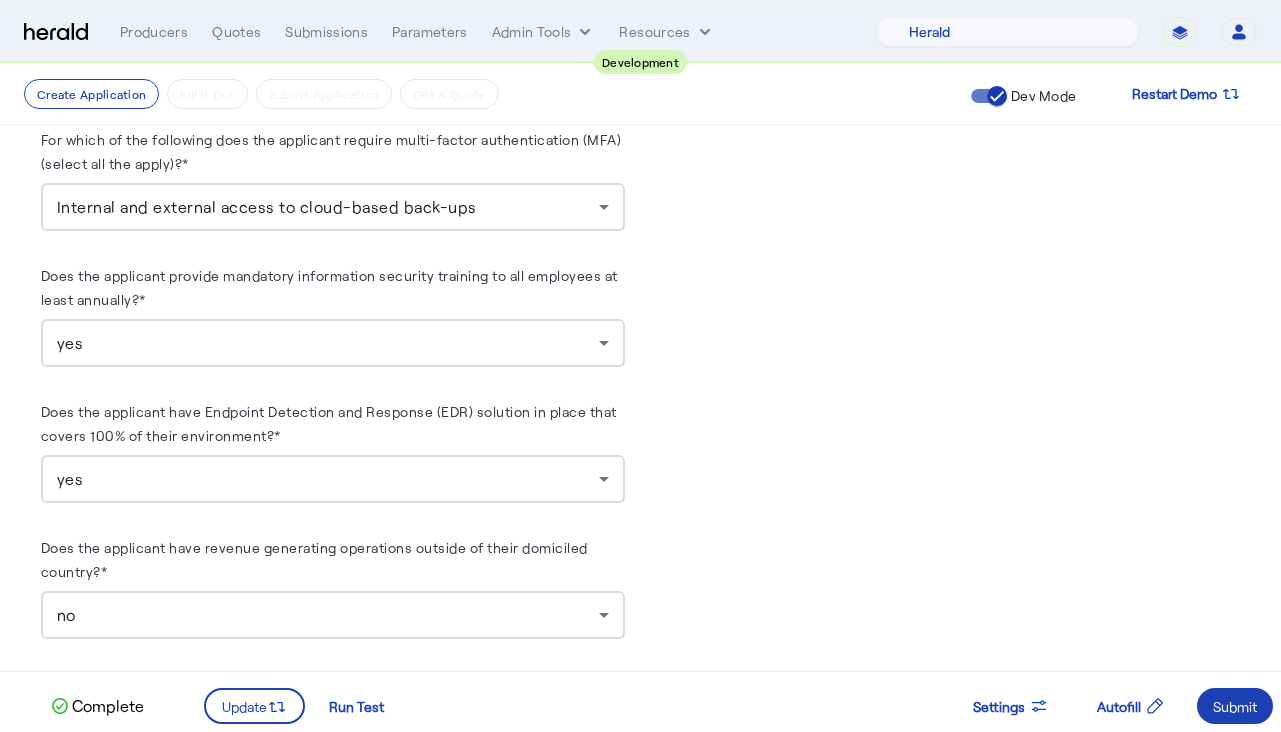 scroll, scrollTop: 2023, scrollLeft: 0, axis: vertical 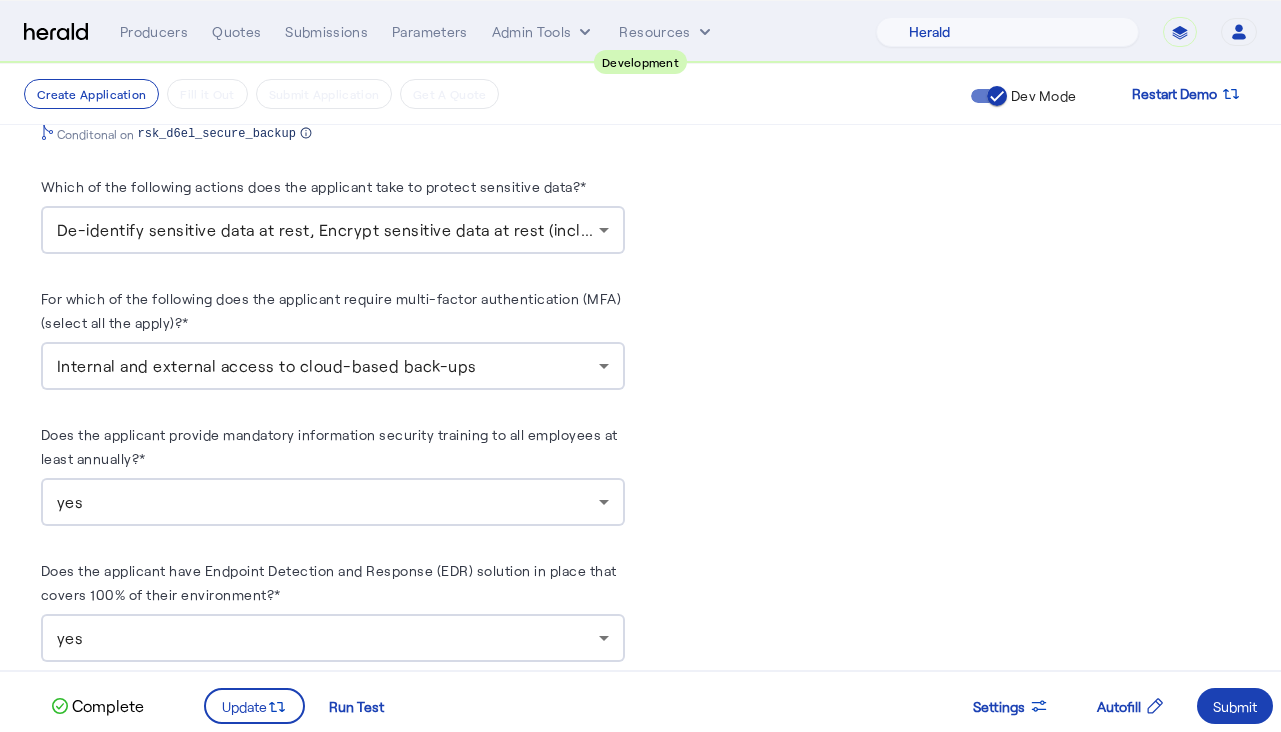 click on "De-identify sensitive data at rest, Encrypt sensitive data at rest (including on laptops, computers, and other portable media devices), Encrypt sensitive data in emails sent to external parties" at bounding box center [333, 230] 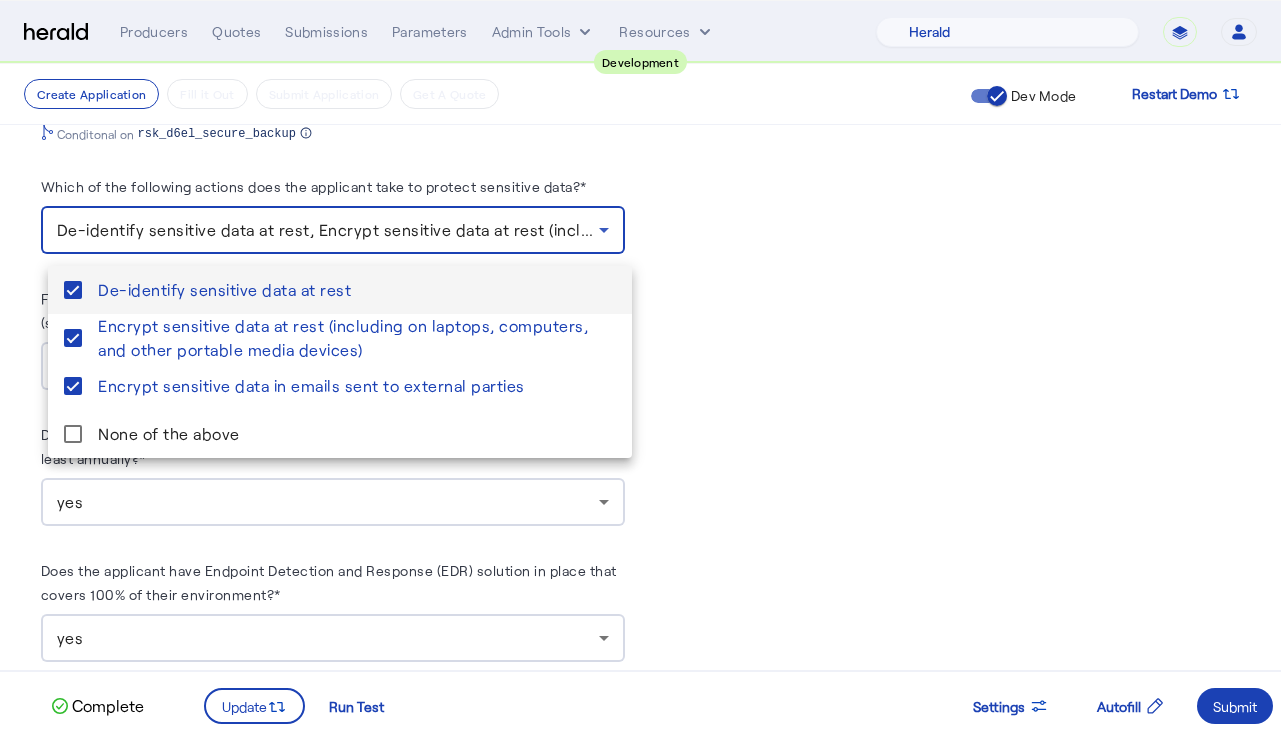 click at bounding box center (640, 366) 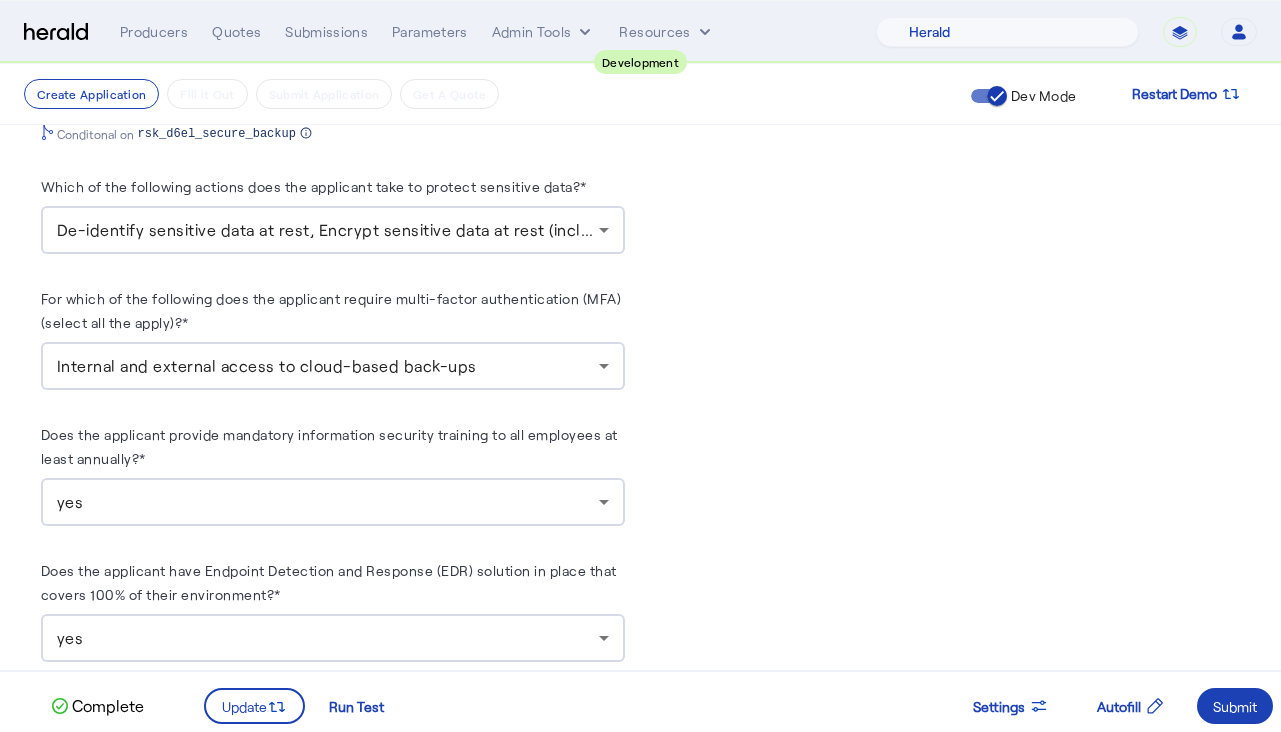 click on "De-identify sensitive data at rest, Encrypt sensitive data at rest (including on laptops, computers, and other portable media devices), Encrypt sensitive data in emails sent to external parties" at bounding box center (785, 229) 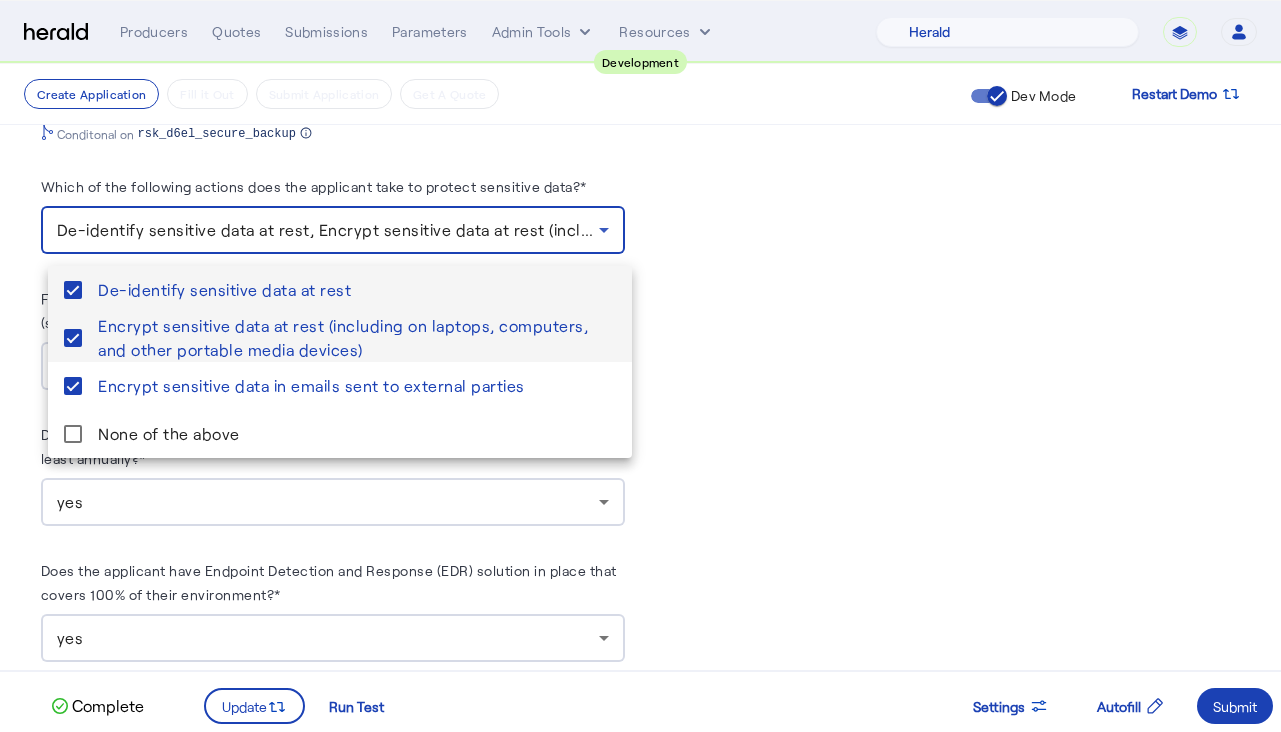 click on "Encrypt sensitive data at rest (including on laptops, computers, and other portable media devices)" at bounding box center [357, 338] 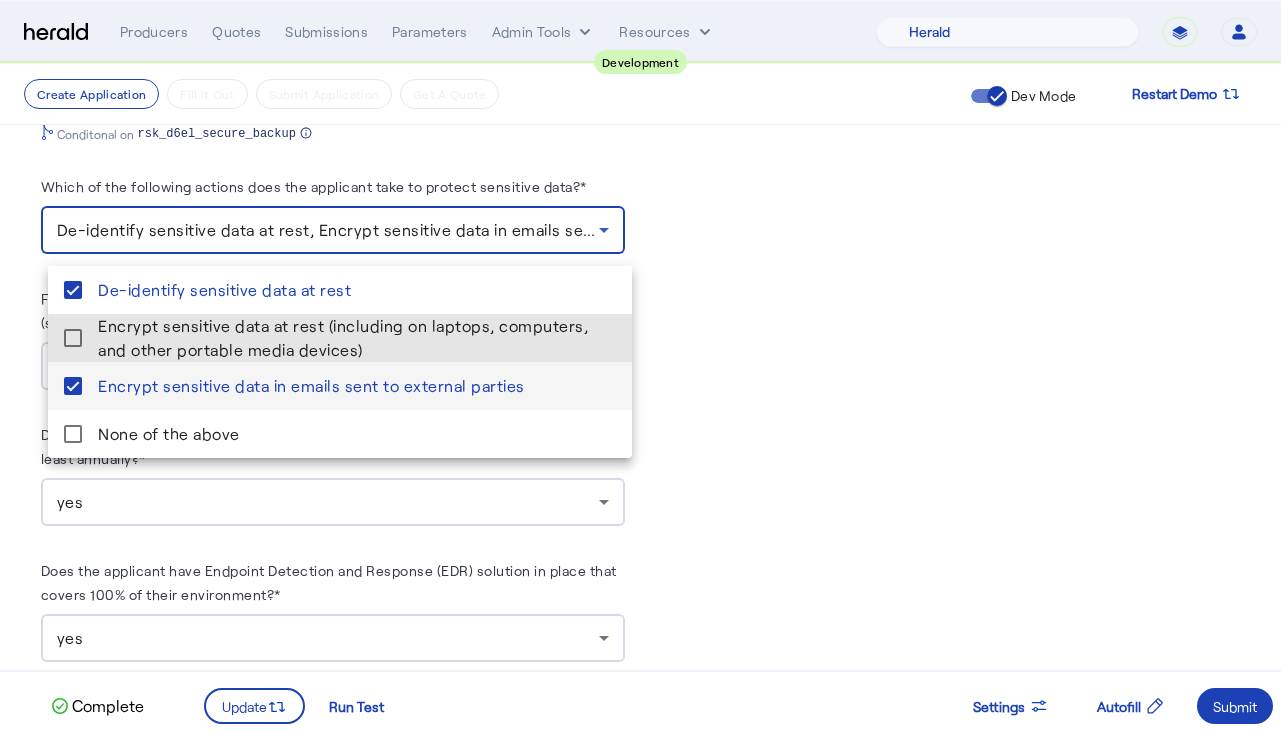 click on "Encrypt sensitive data in emails sent to external parties" at bounding box center [357, 386] 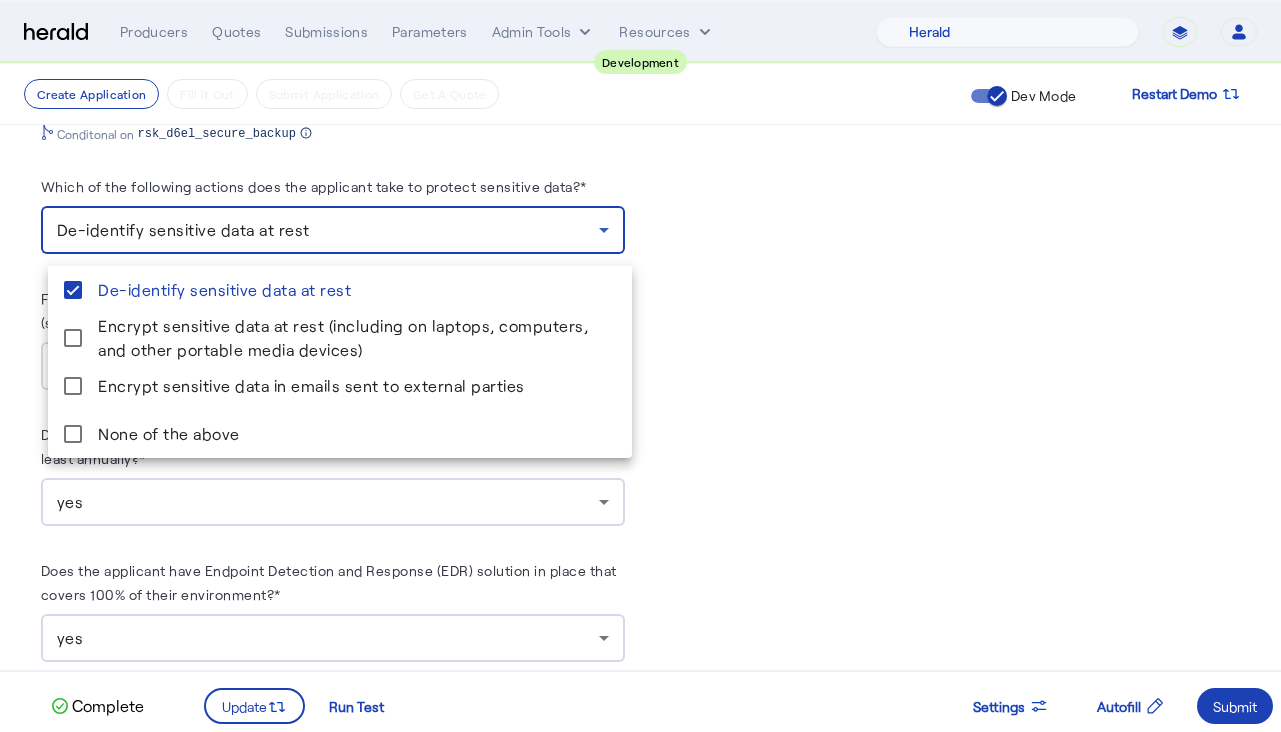 click at bounding box center (640, 366) 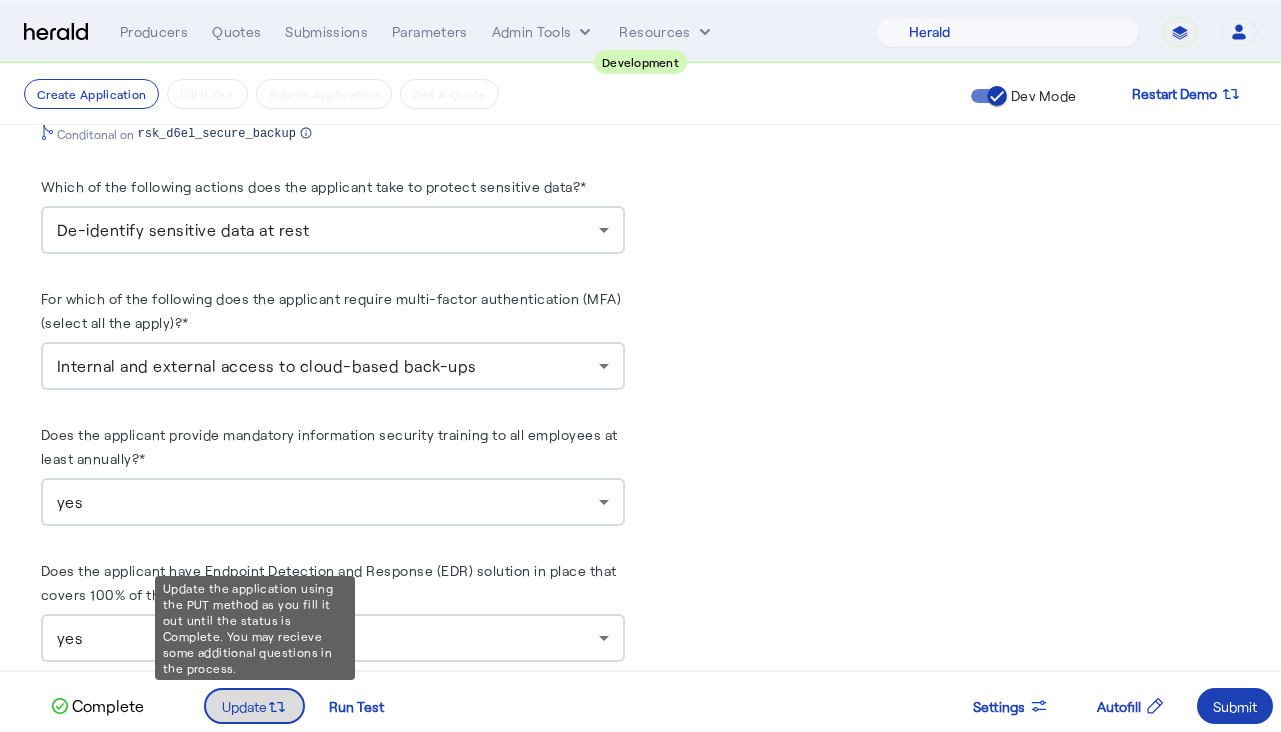drag, startPoint x: 252, startPoint y: 697, endPoint x: 260, endPoint y: 689, distance: 11.313708 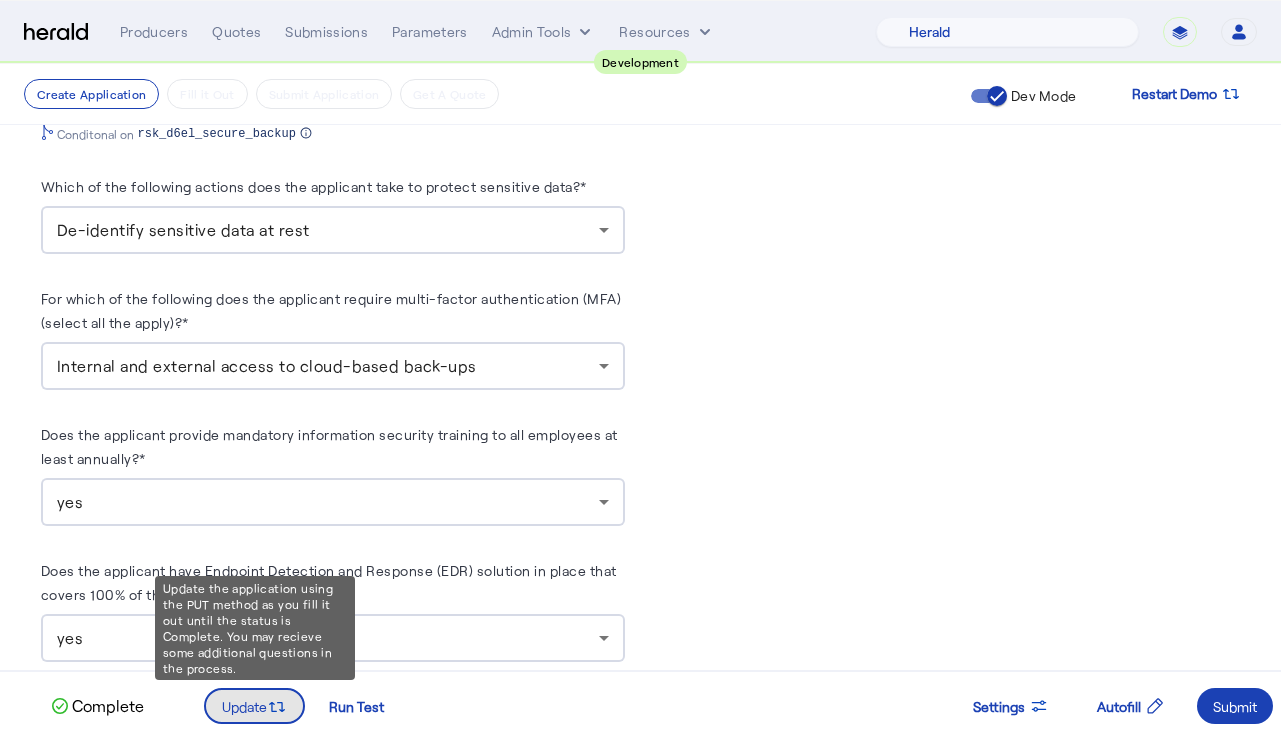scroll, scrollTop: 0, scrollLeft: 0, axis: both 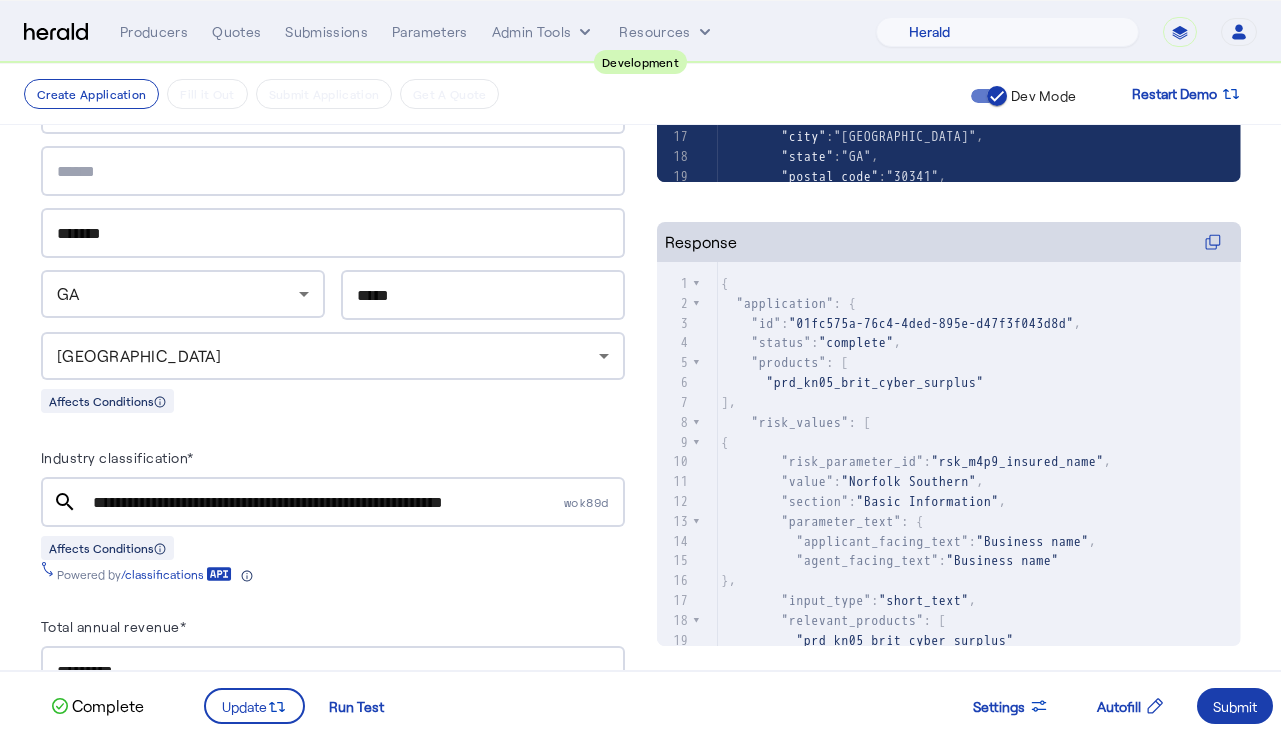 click on "Submit" at bounding box center (1235, 706) 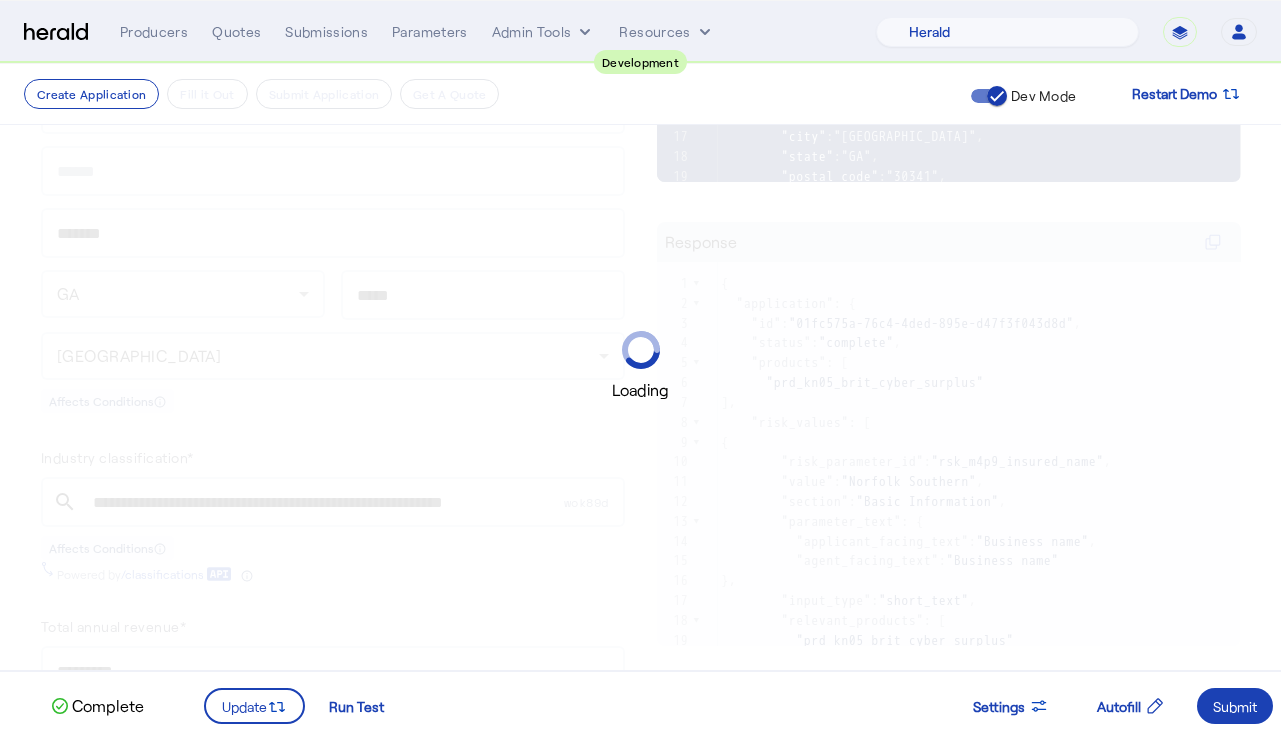 scroll, scrollTop: 0, scrollLeft: 0, axis: both 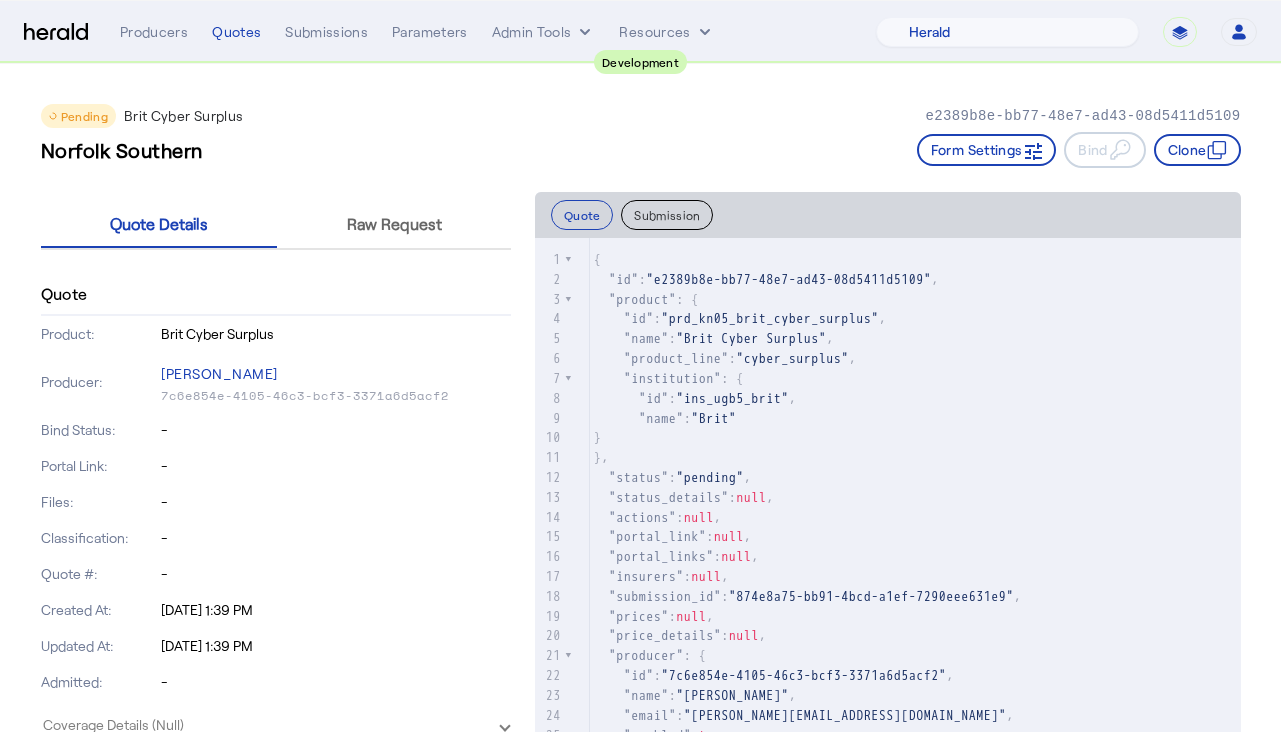 click on "Norfolk Southern   Form Settings     Bind     Clone" 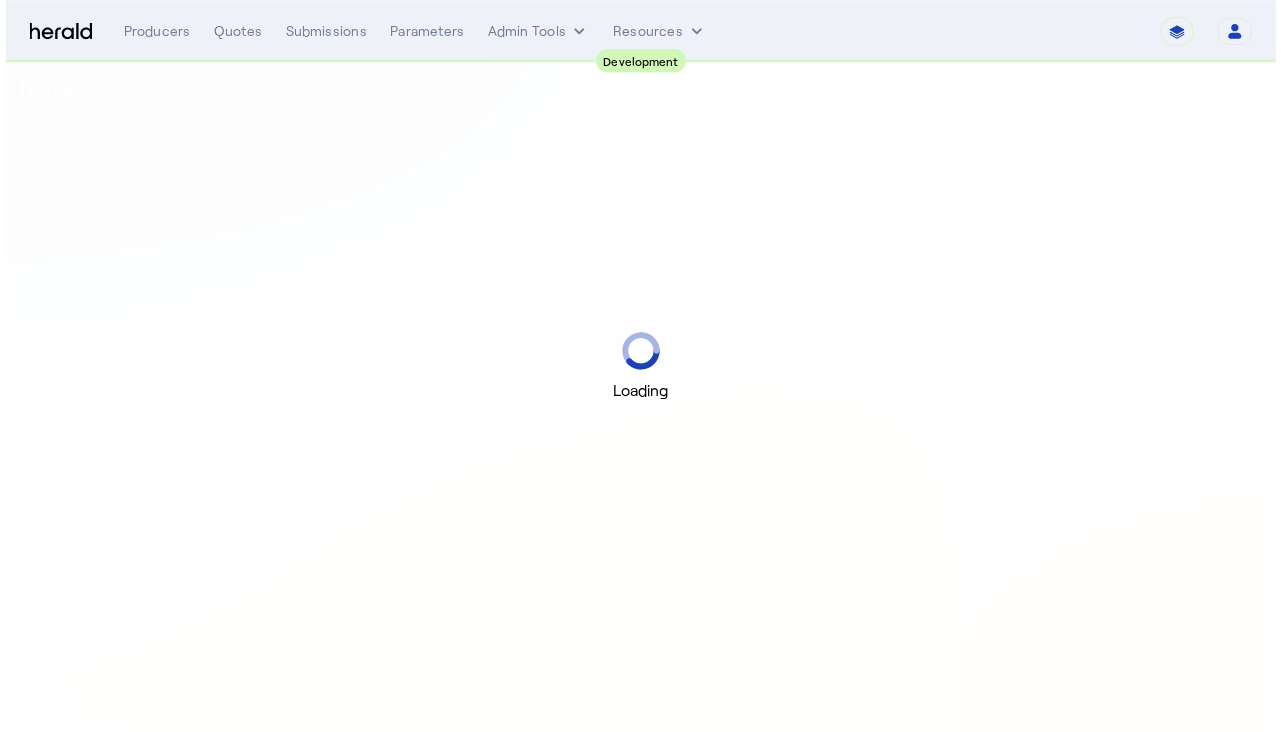 scroll, scrollTop: 0, scrollLeft: 0, axis: both 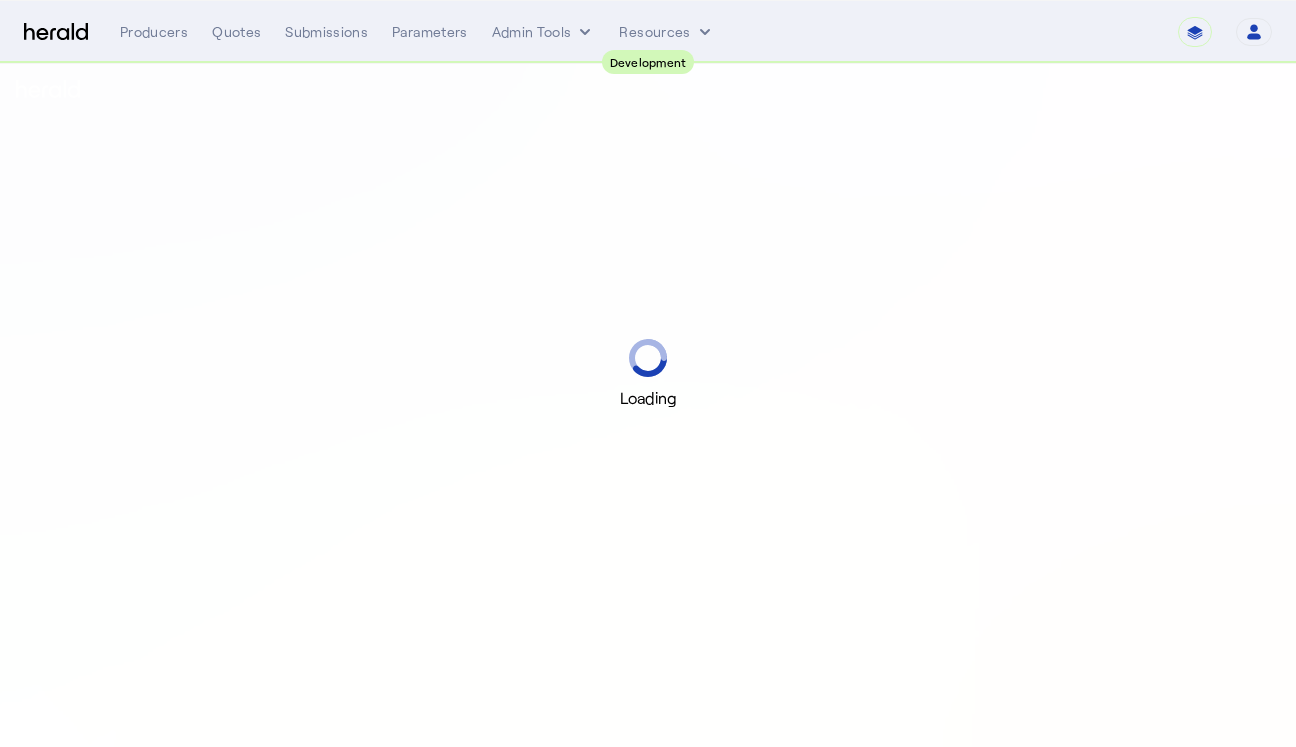 select on "pfm_2v8p_herald_api" 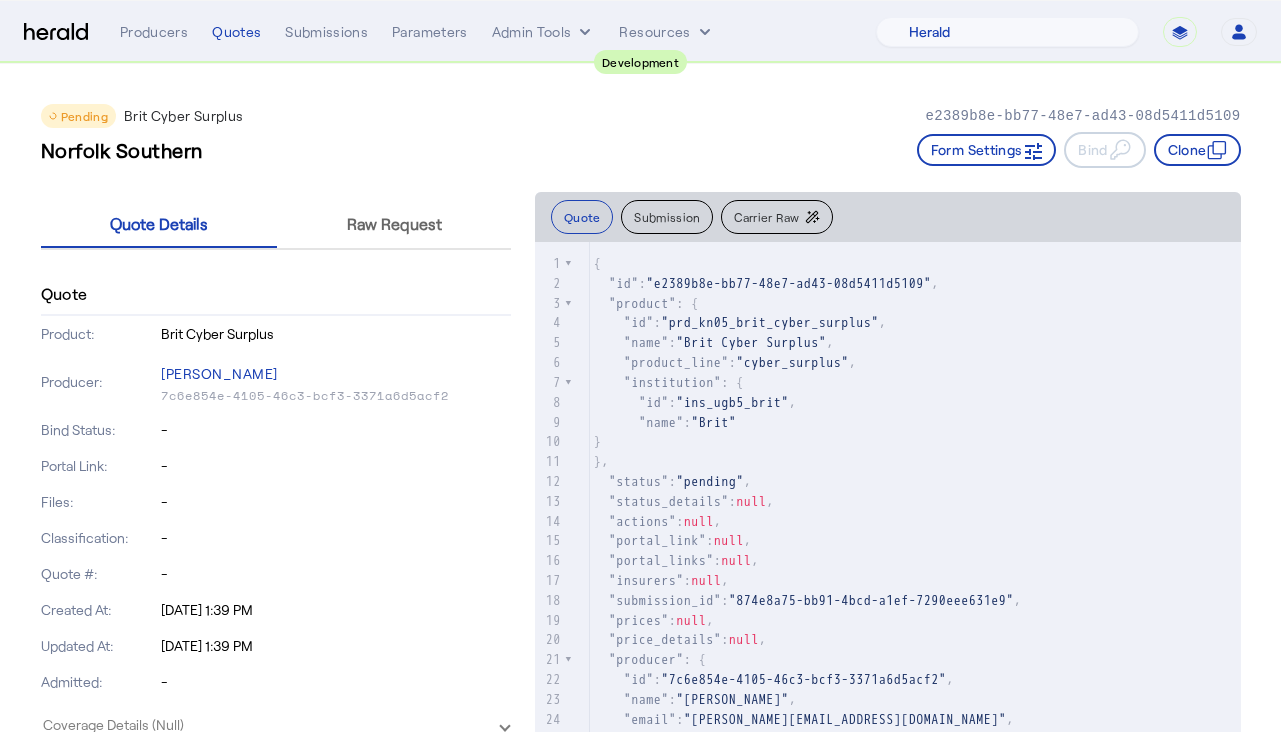 click on "Pending  Brit Cyber Surplus   e2389b8e-bb77-48e7-ad43-08d5411d5109" 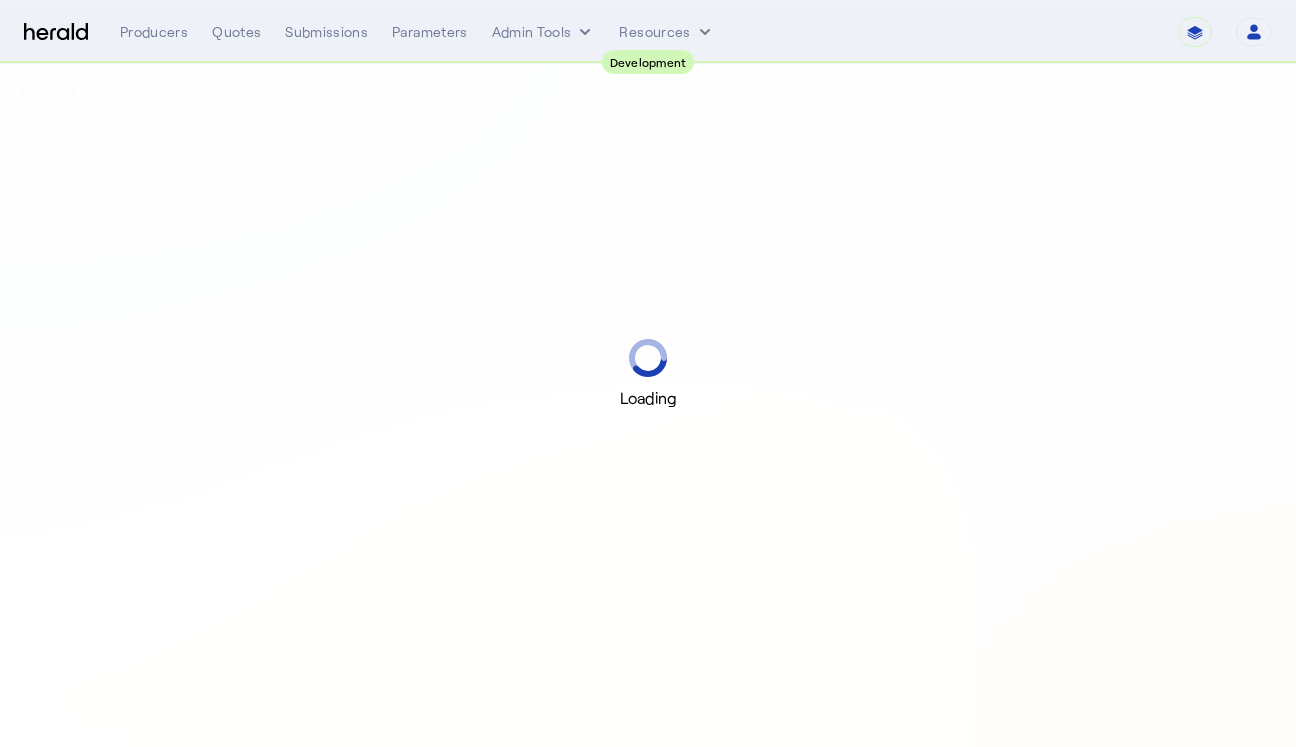 scroll, scrollTop: 0, scrollLeft: 0, axis: both 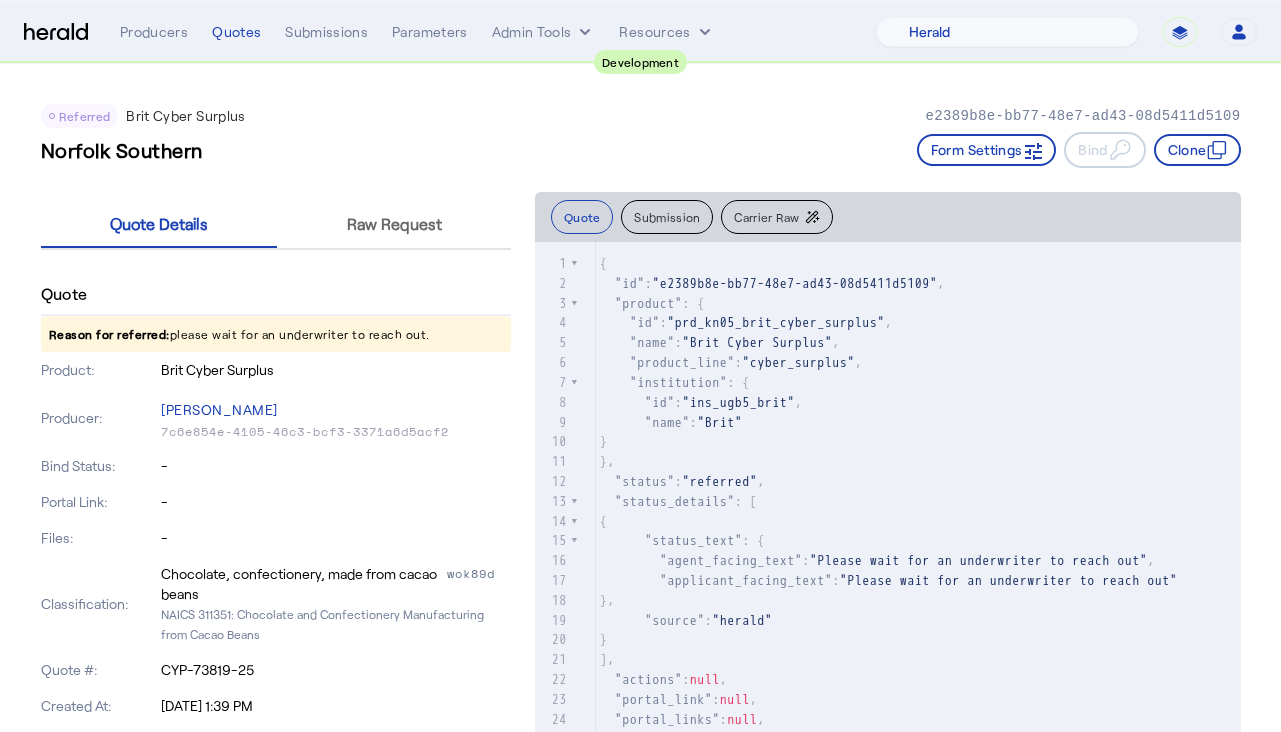 click on "Norfolk Southern   Form Settings     Bind     Clone" 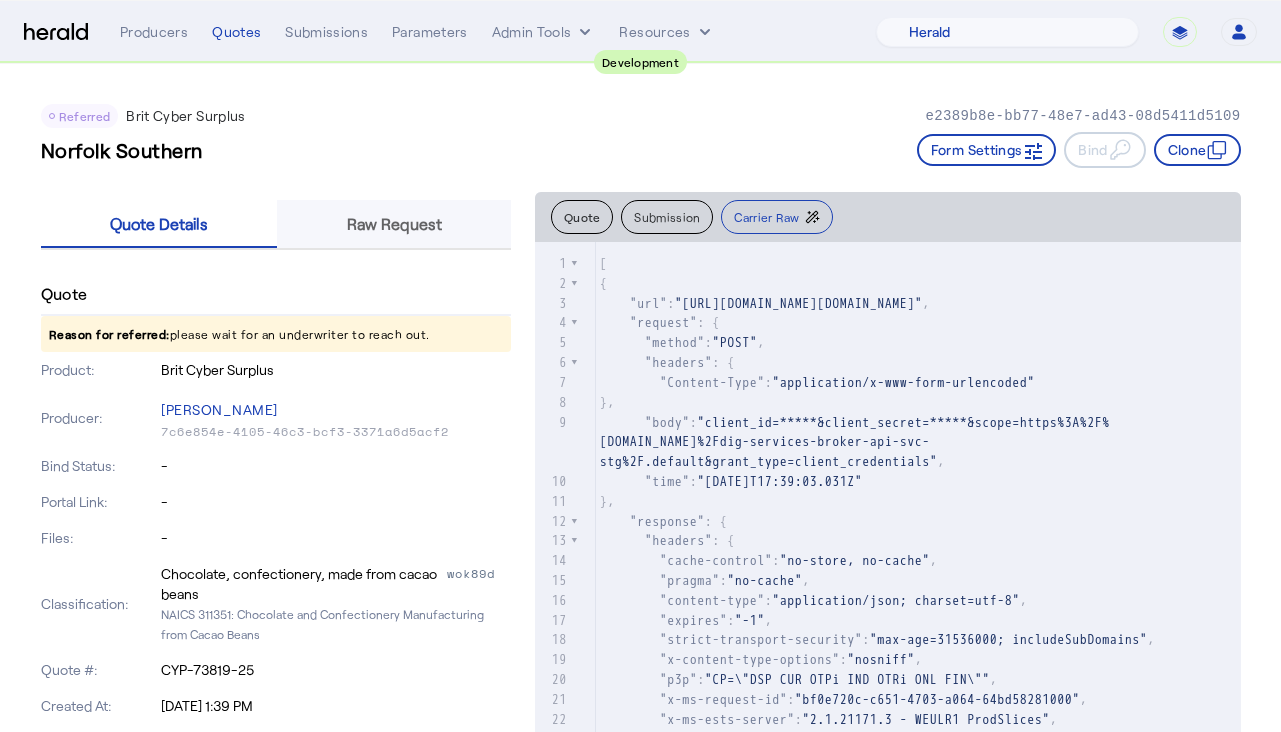 click on "Raw Request" at bounding box center [394, 224] 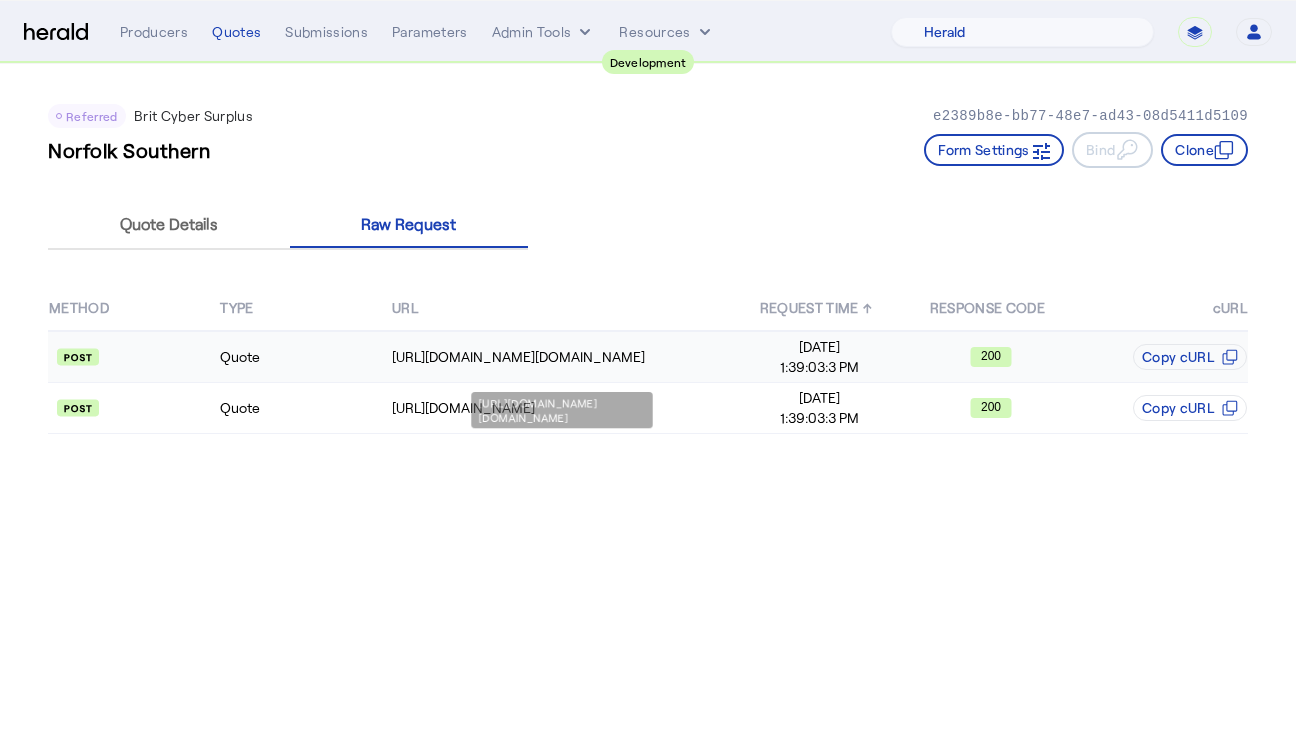 click on "[URL][DOMAIN_NAME][DOMAIN_NAME]" 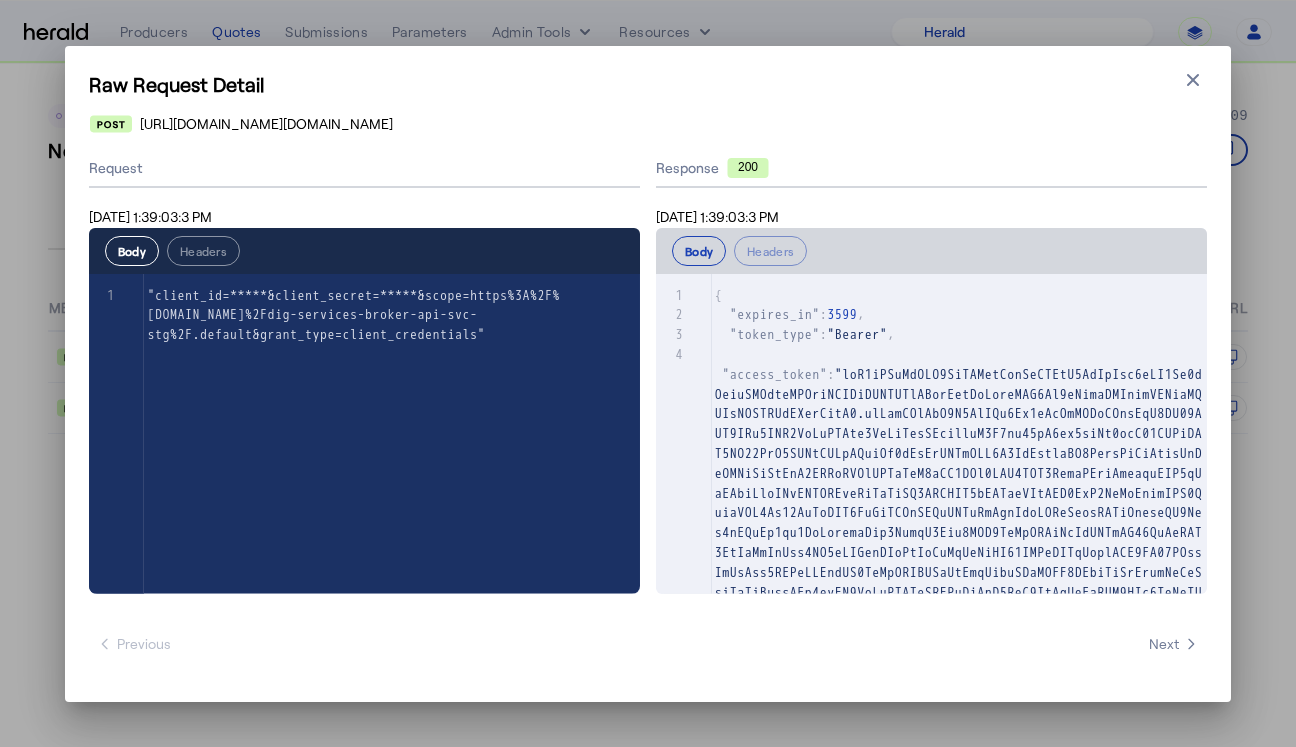 scroll, scrollTop: 325, scrollLeft: 0, axis: vertical 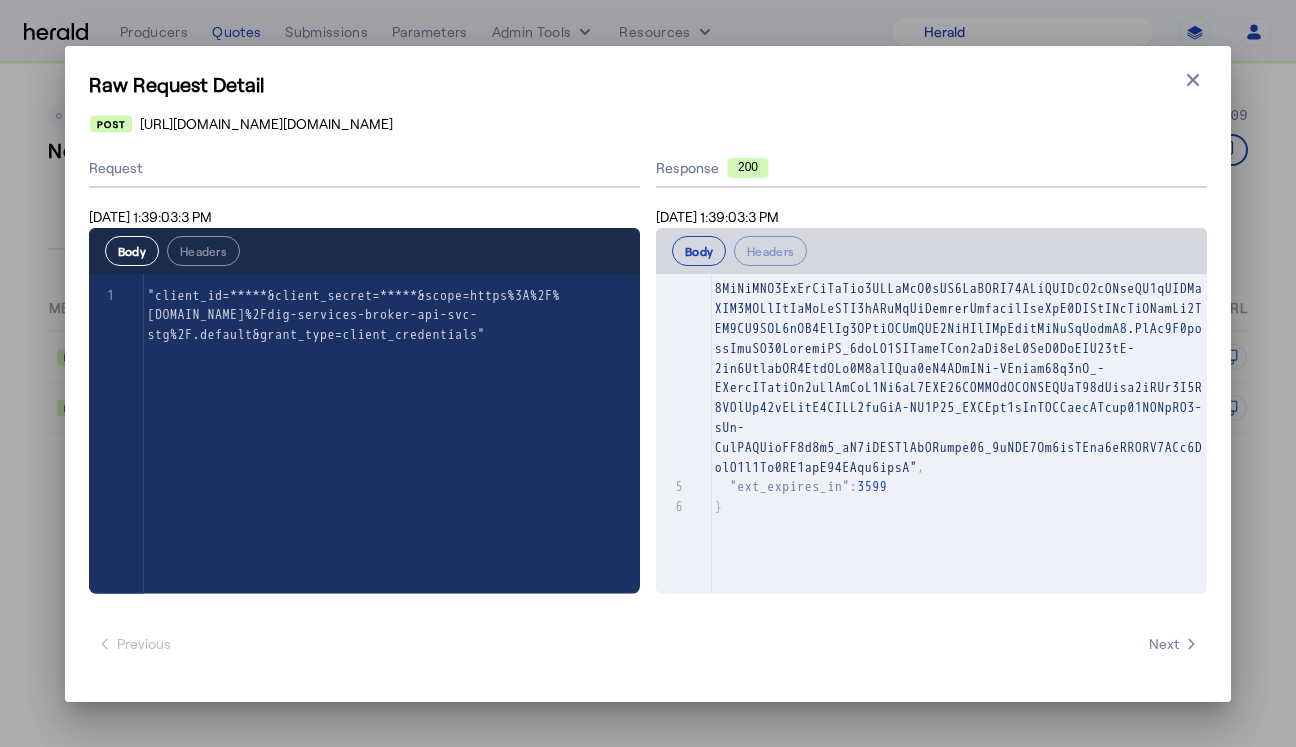 click 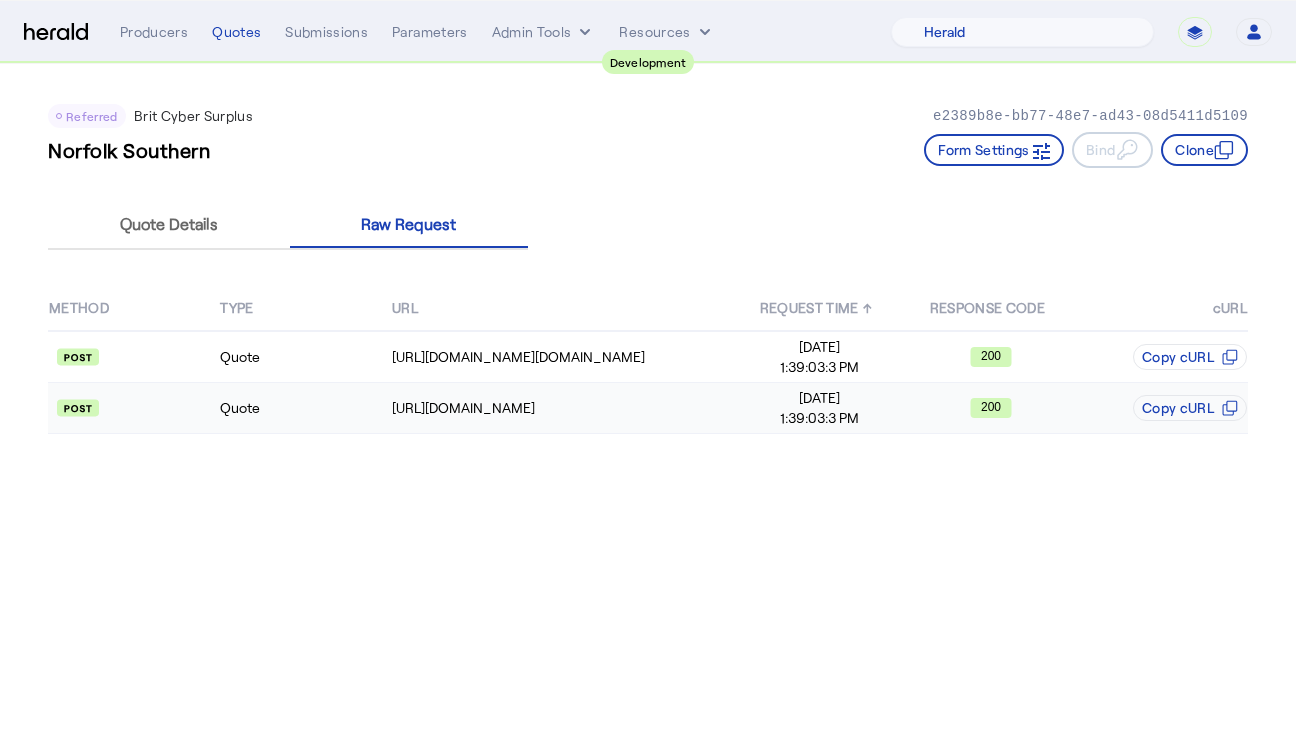 click on "Quote" 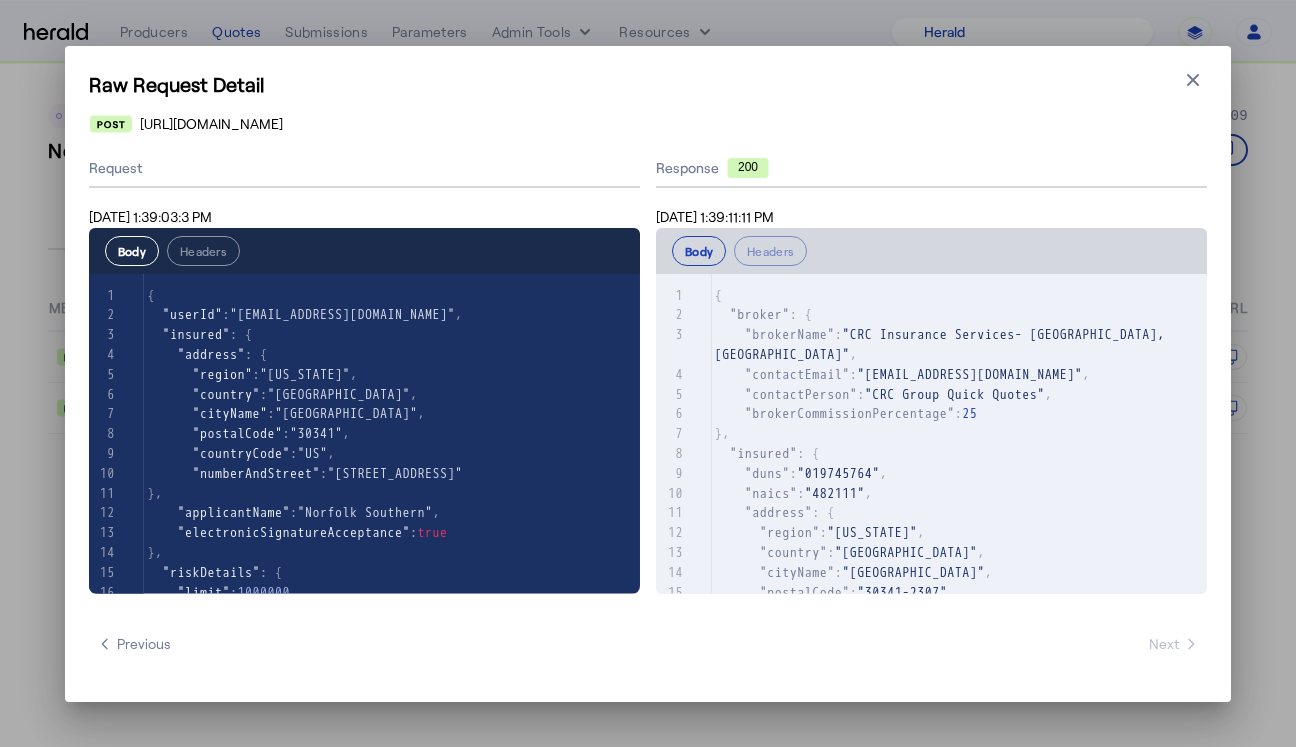 scroll, scrollTop: 992, scrollLeft: 0, axis: vertical 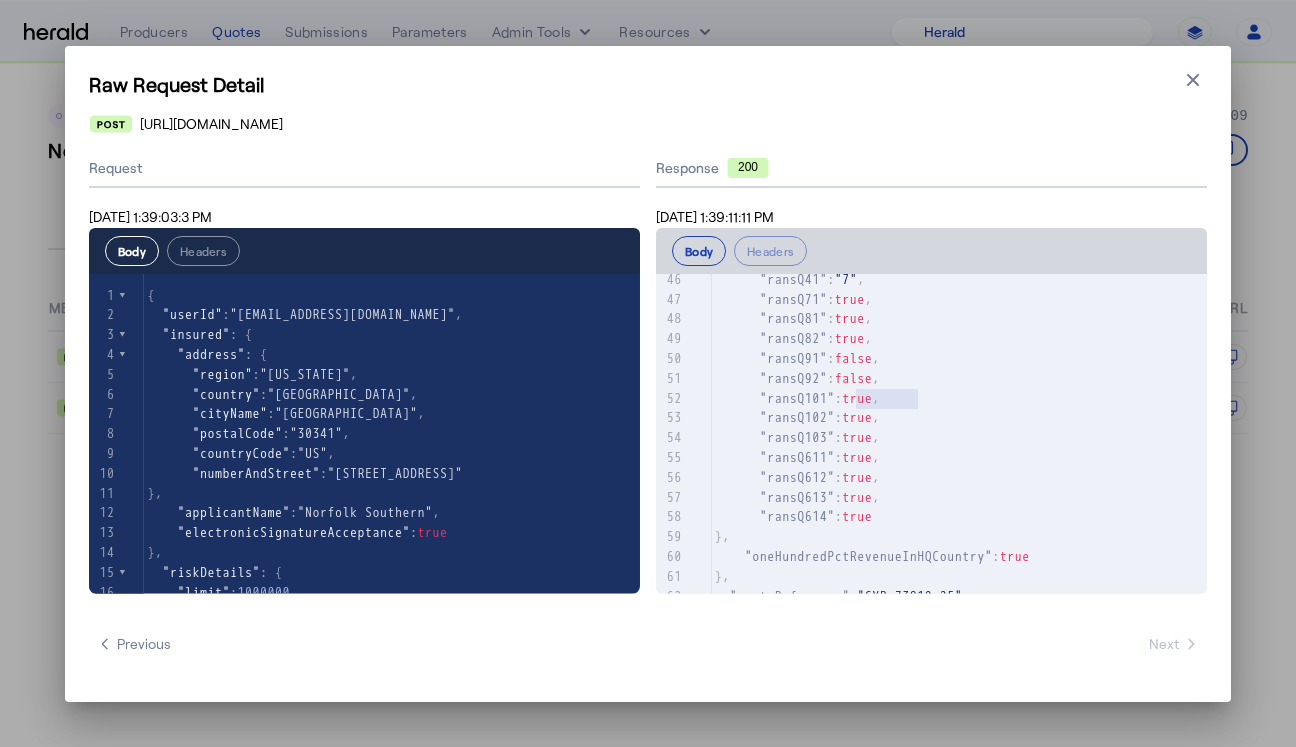 type on "**********" 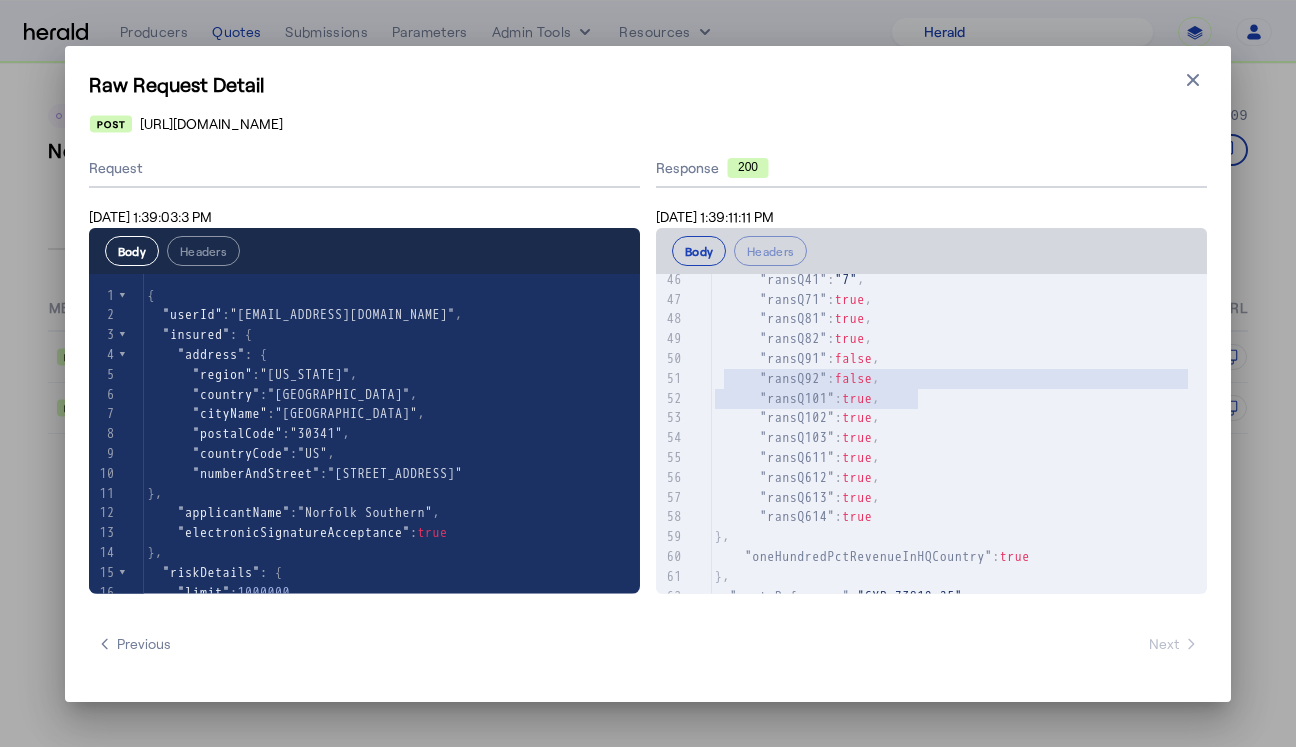 drag, startPoint x: 934, startPoint y: 395, endPoint x: 723, endPoint y: 375, distance: 211.94576 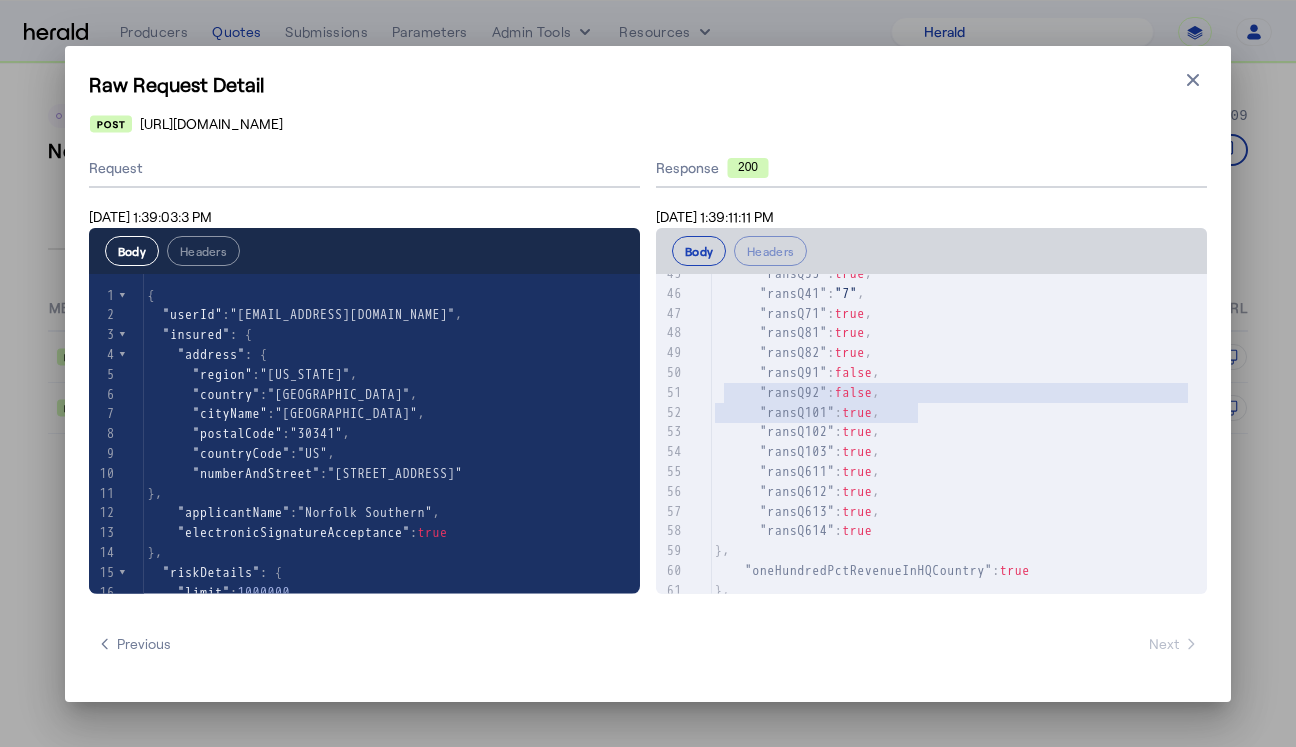 scroll, scrollTop: 941, scrollLeft: 0, axis: vertical 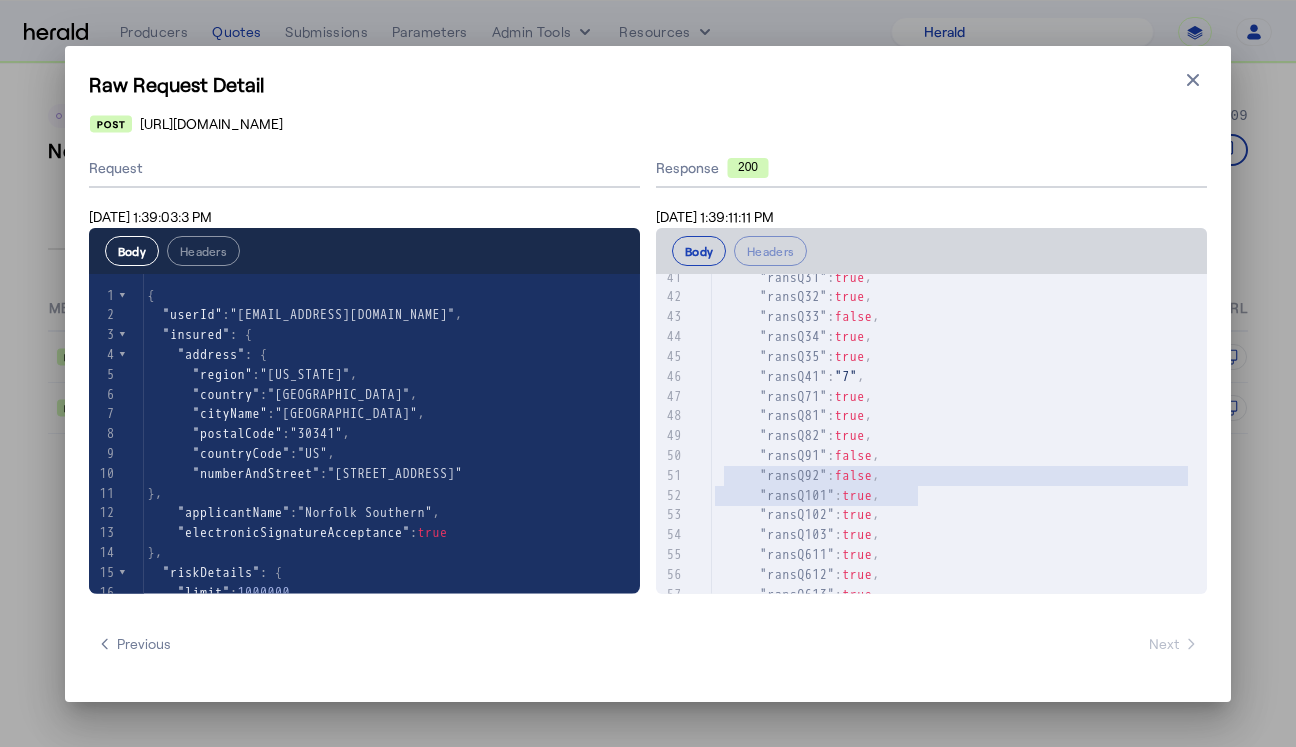 click on ""ransQ33"" at bounding box center (794, 316) 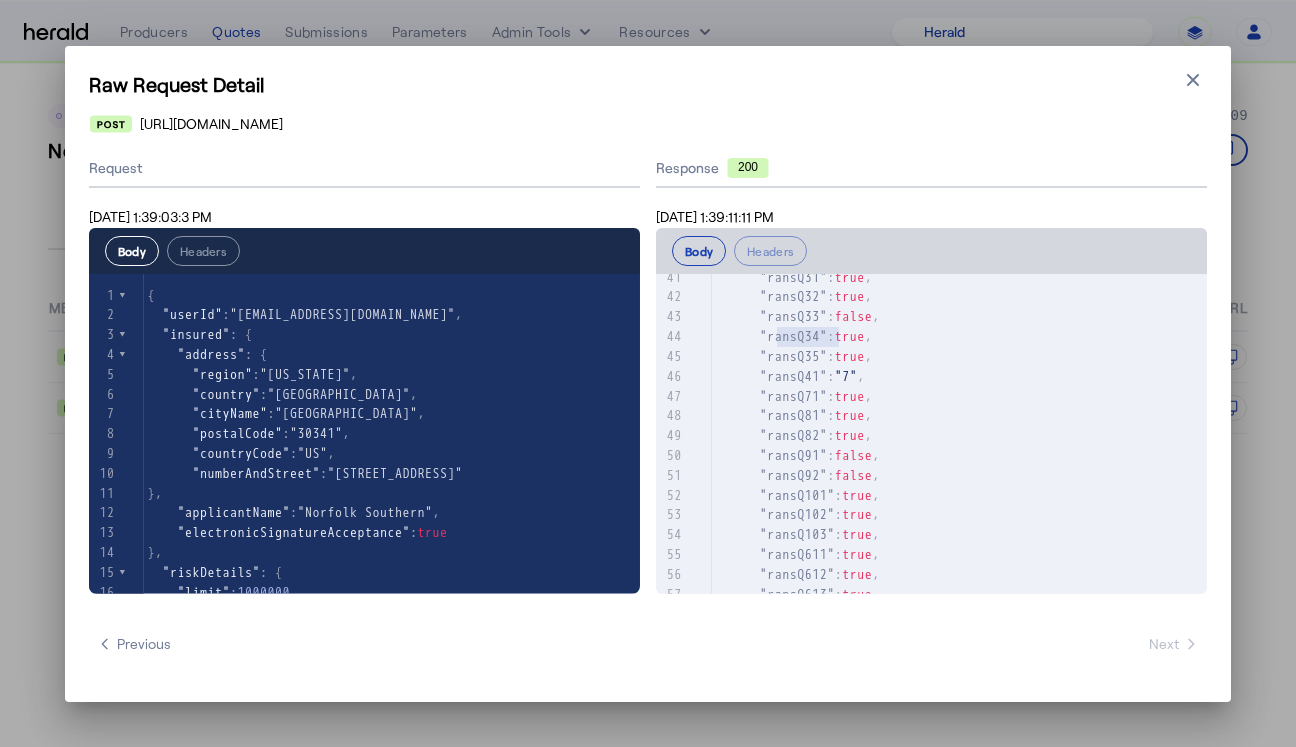 type on "**********" 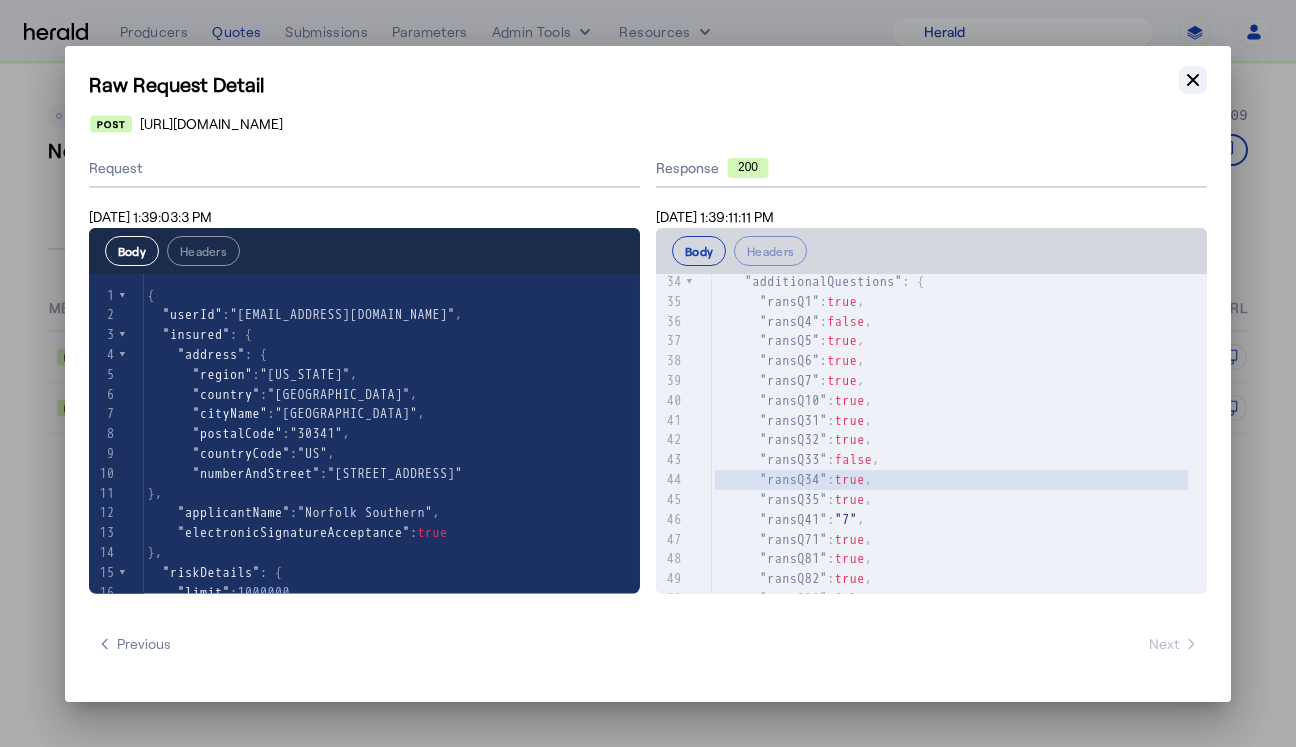 click 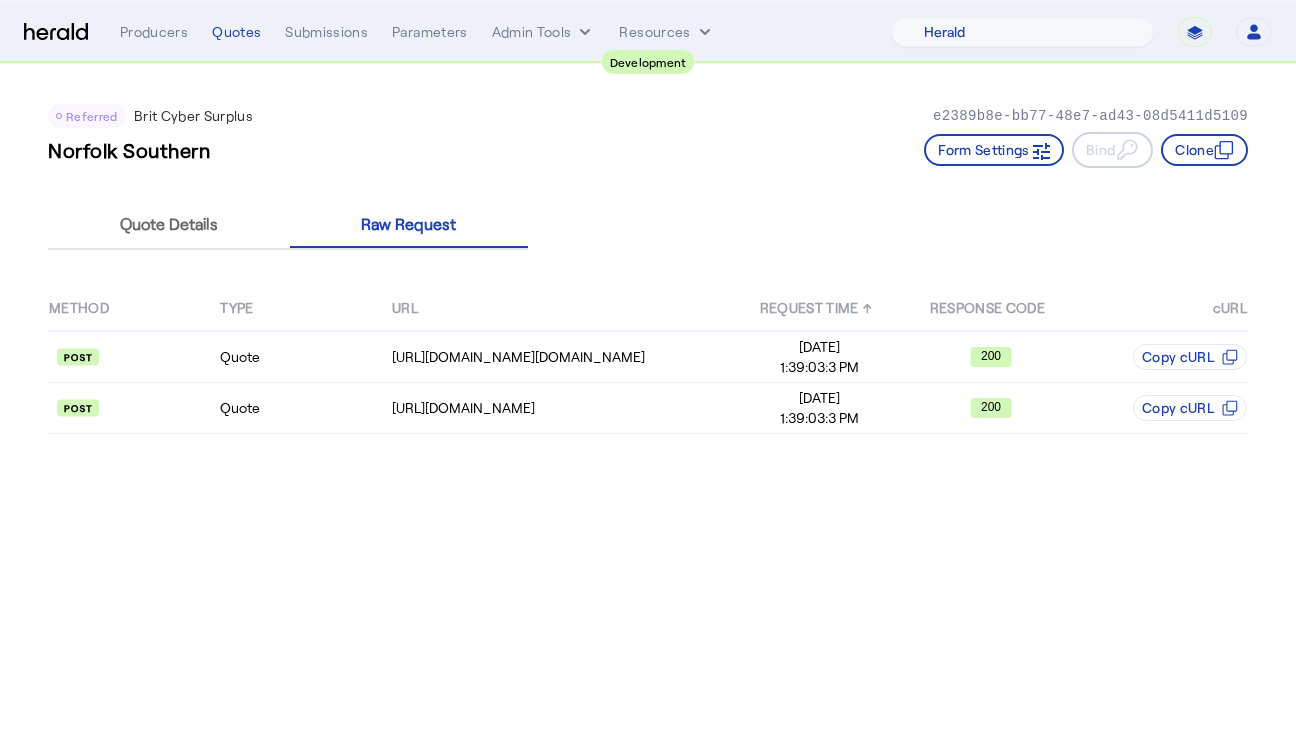 click on "Referred  Brit Cyber Surplus   e2389b8e-bb77-48e7-ad43-08d5411d5109   Norfolk Southern   Form Settings     Bind     Clone    Quote Details Raw Request METHOD TYPE URL  REQUEST TIME  ↑  RESPONSE CODE  cURL  Quote  https://login.microsoftonline.com/britnonprodb2c.onmicrosoft.com/oauth2/v2.0/token Jul 1, 2025 1:39:03:3 PM  200   Copy cURL
Quote  https://etradingapi-staging.britonline.com/v2/quote/create Jul 1, 2025 1:39:03:3 PM  200   Copy cURL" 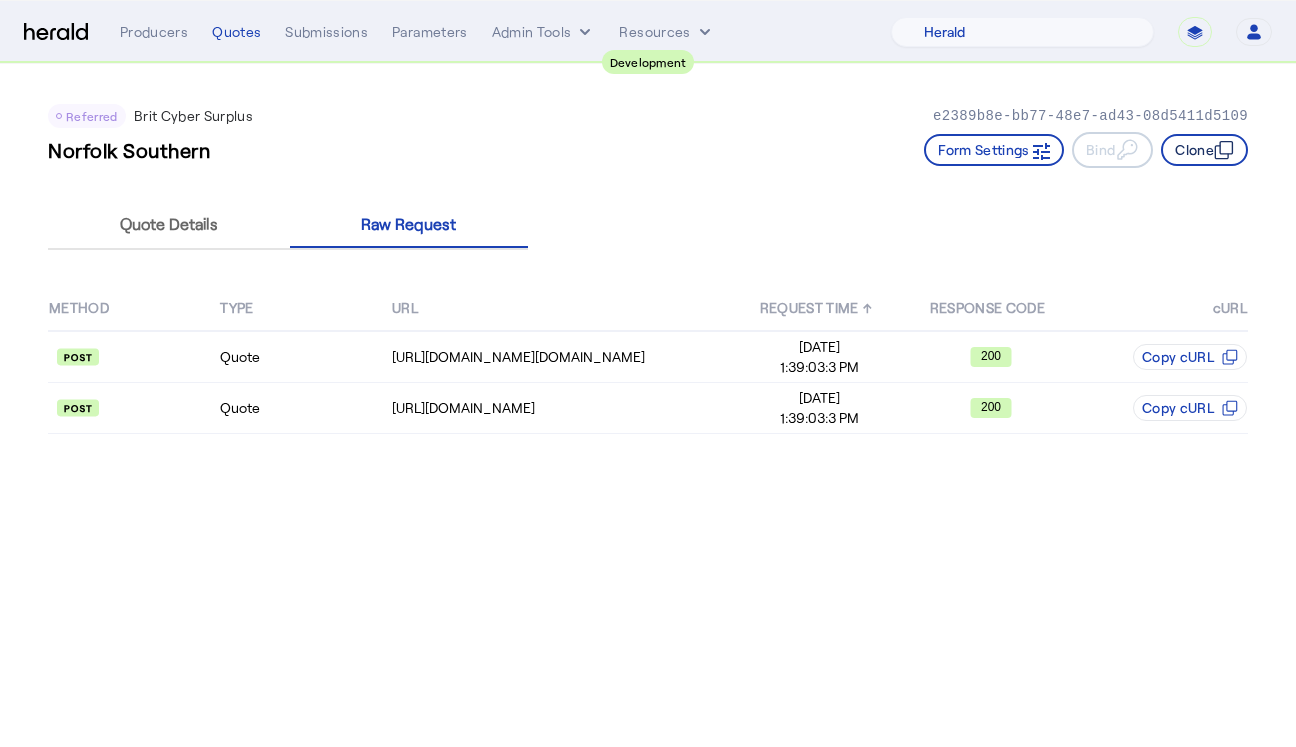 click 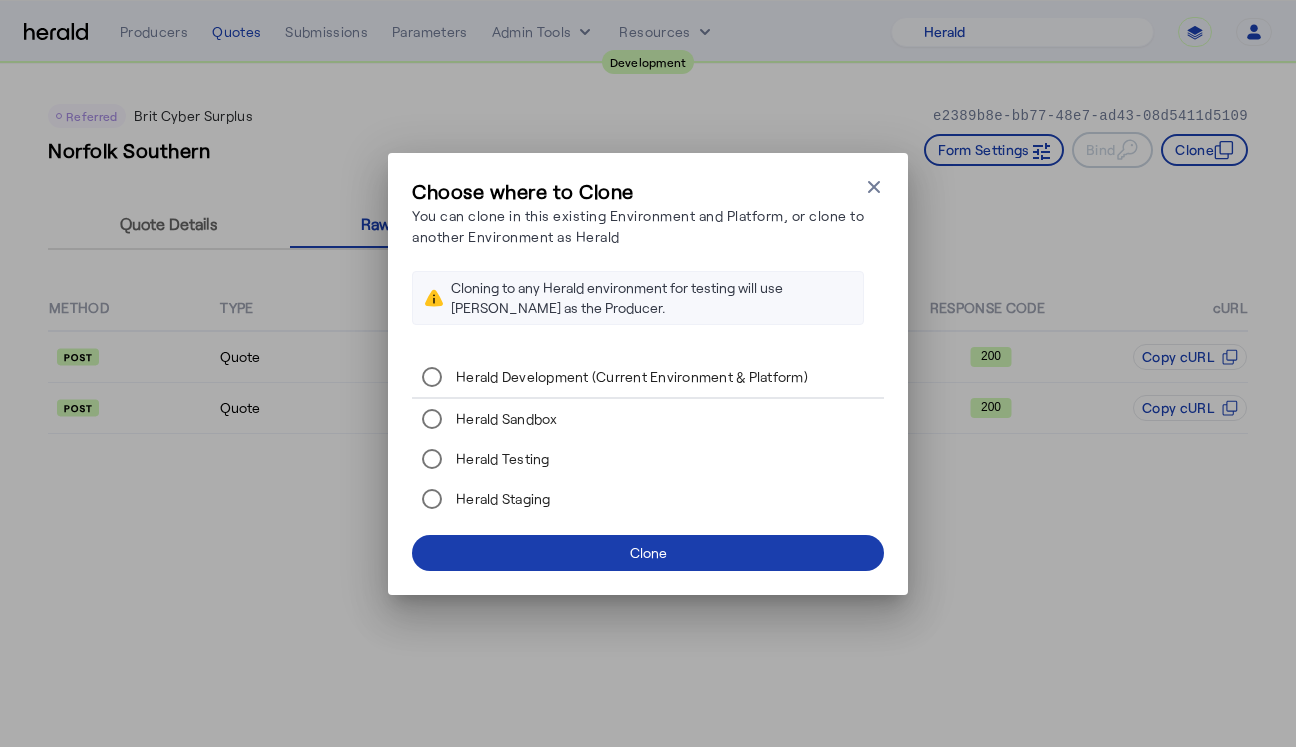click on "Clone" at bounding box center (648, 552) 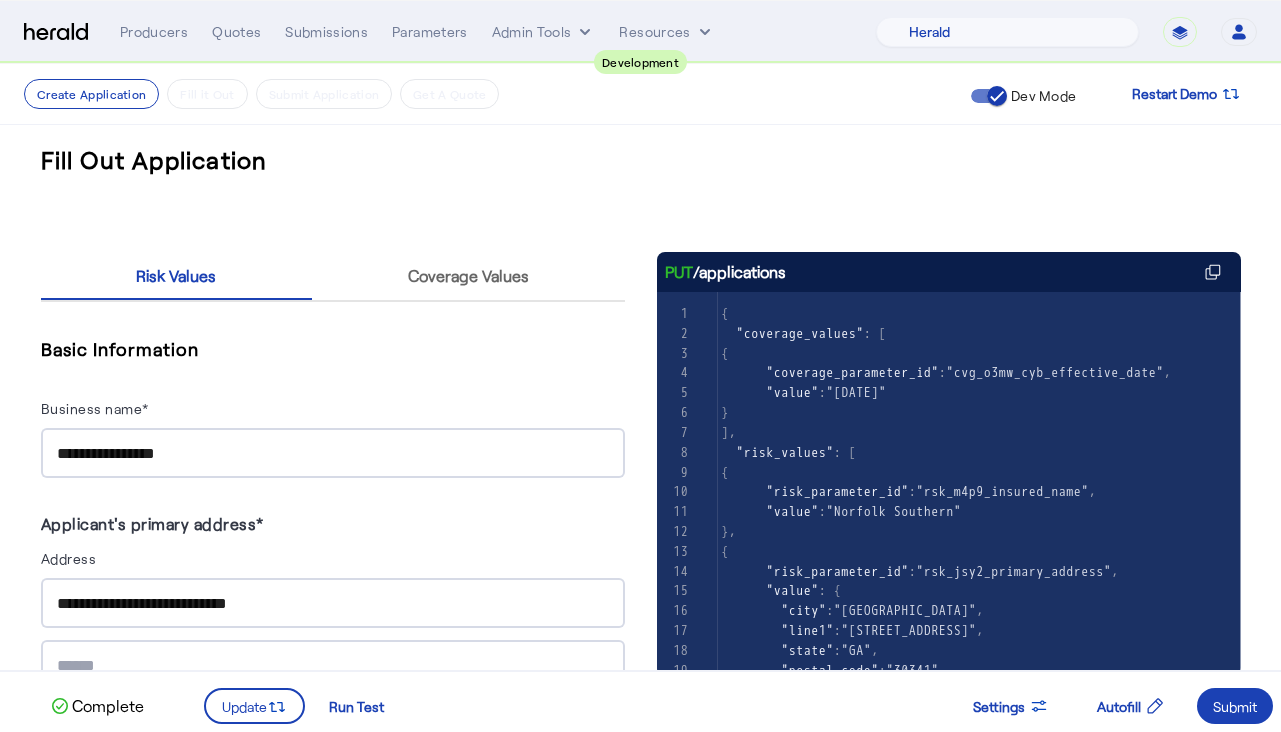 click on "**********" at bounding box center [333, 2177] 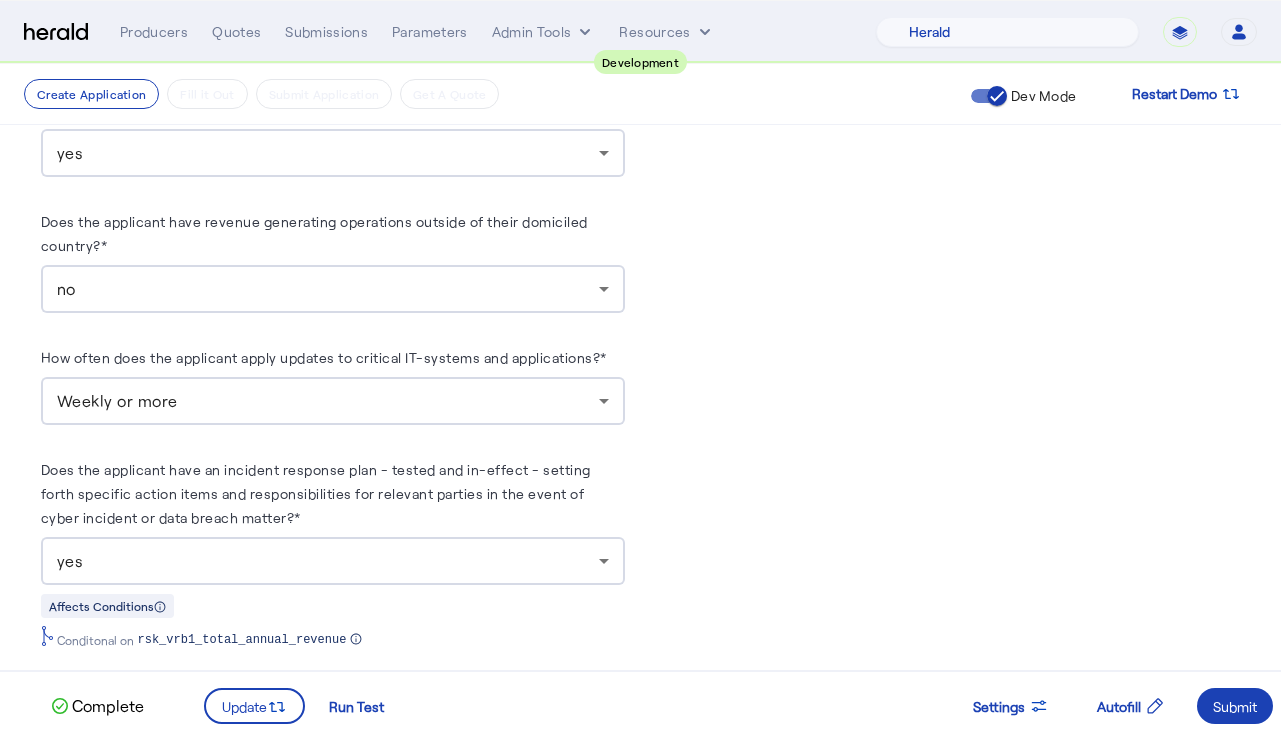 click on "Weekly or more" at bounding box center [328, 401] 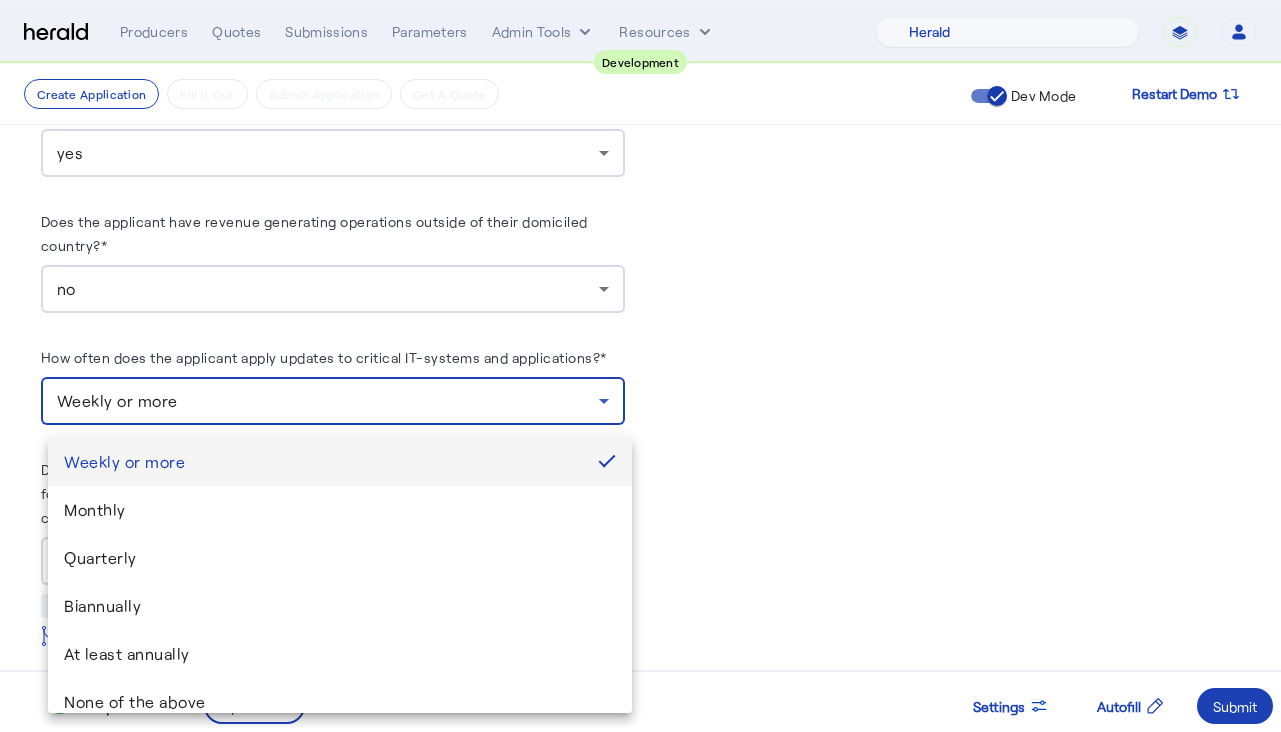 click on "Weekly or more" at bounding box center (323, 462) 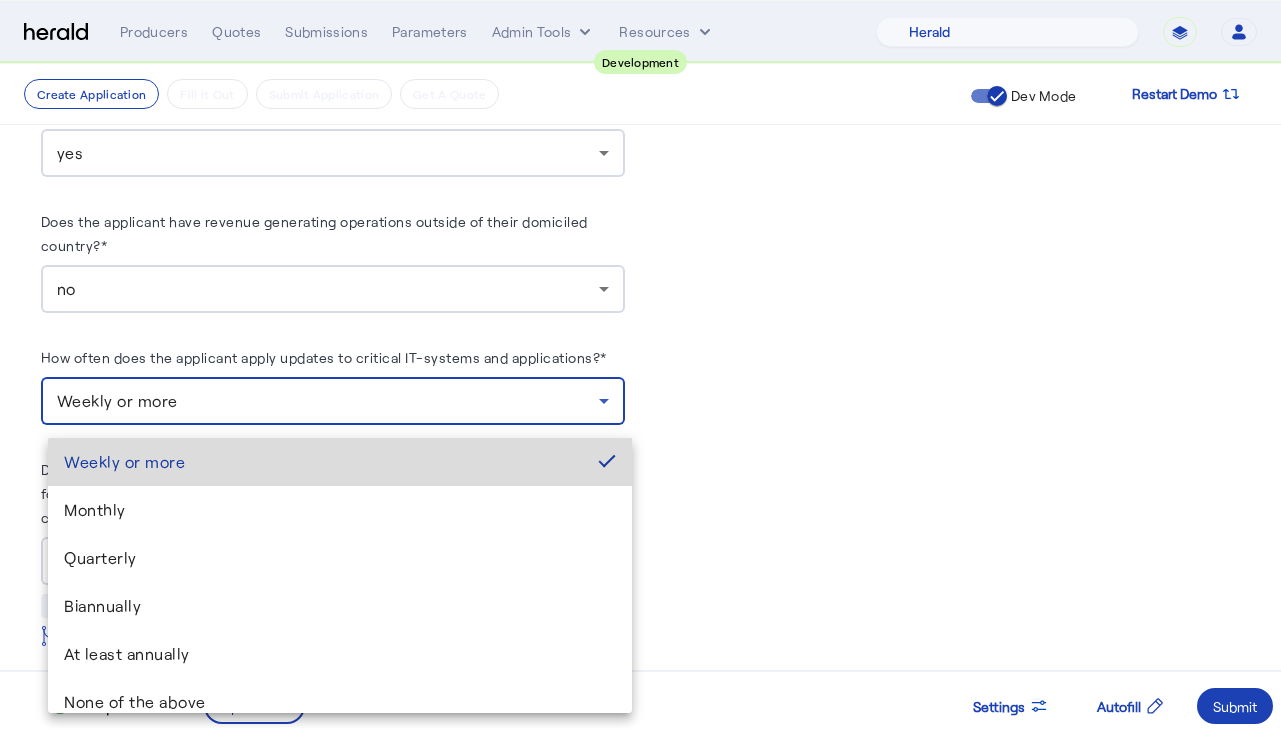 click on "PUT  /applications
xxxxxxxxxx 5 126   1 { 2    "coverage_values" : [ 3     { 4        "coverage_parameter_id" :  "cvg_o3mw_cyb_effective_date" , 5        "value" :  "2025-07-01" 6     } 7   ], 8    "risk_values" : [ 9     { 10        "risk_parameter_id" :  "rsk_m4p9_insured_name" , 11        "value" :  "Norfolk Southern" 12     }, 13     { 14        "risk_parameter_id" :  "rsk_jsy2_primary_address" , 15        "value" : { 16          "city" :  "Atlanta" , 17          "line1" :  "650 West Peachtree Street NW" , 18          "state" :  "GA" , 19          "postal_code" :  "30341" , 20          "country_code" :  "USA" 21       } 22     }, 23     { 24        "risk_parameter_id" :  "rsk_b3jm_2017_naics_index" , 25        "value" :  "wok89d" 26     }, 27     { 28        "risk_parameter_id" :  "rsk_vrb1_total_annual_revenue" ,  Response
xxxxxxxxxx 871   1 { 2    "application" : { 3      "id" :  , 4      "status"" 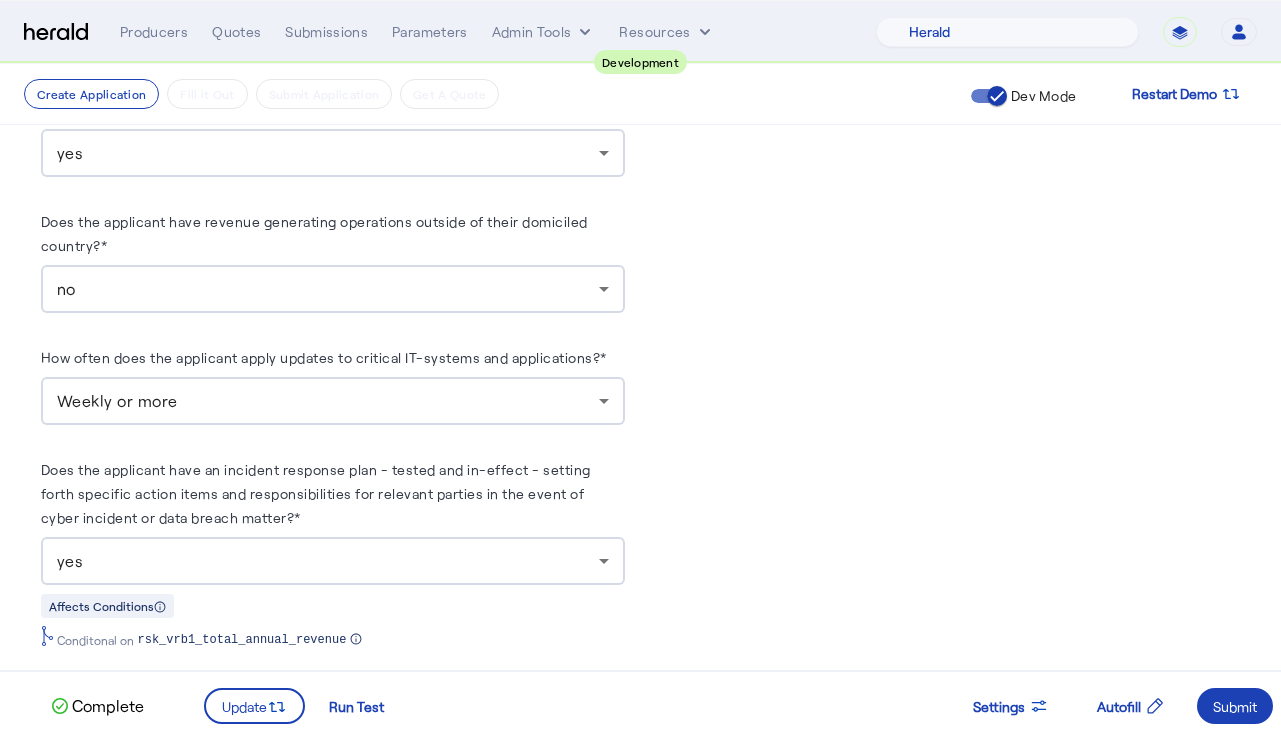 click on "Weekly or more" at bounding box center [333, 401] 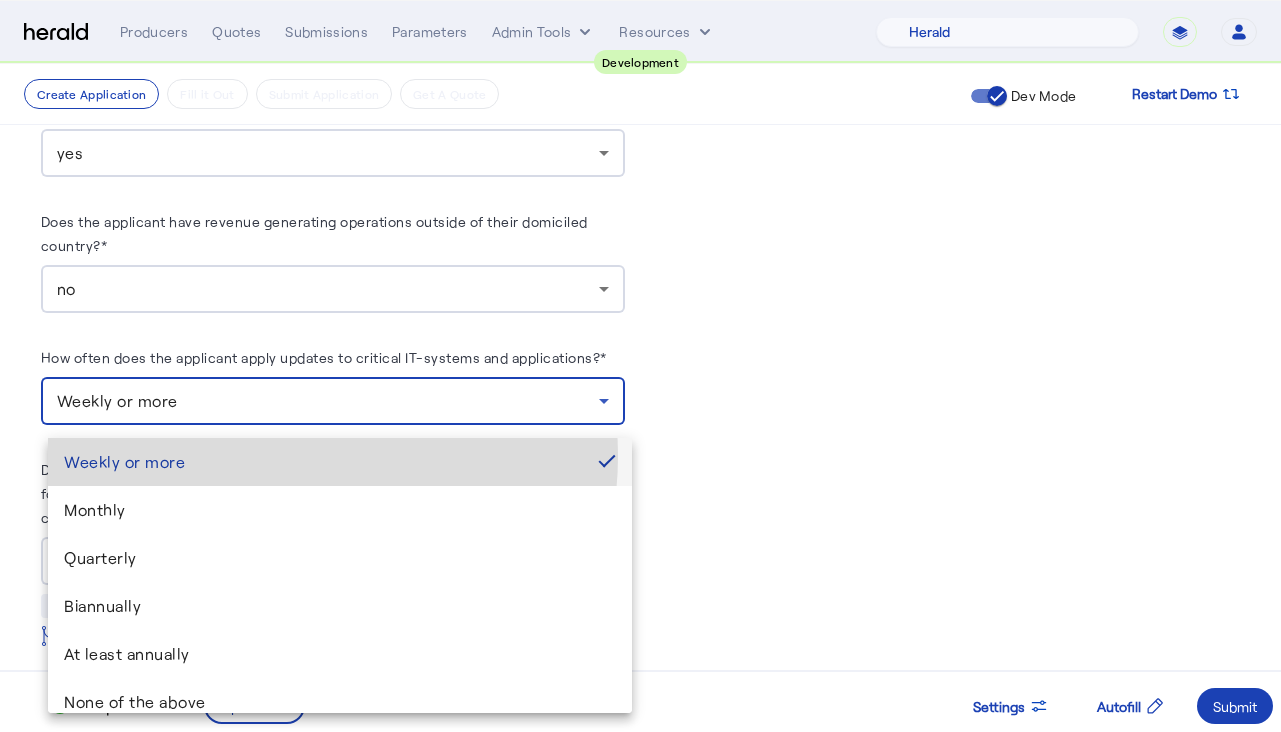 click on "Weekly or more" at bounding box center [323, 462] 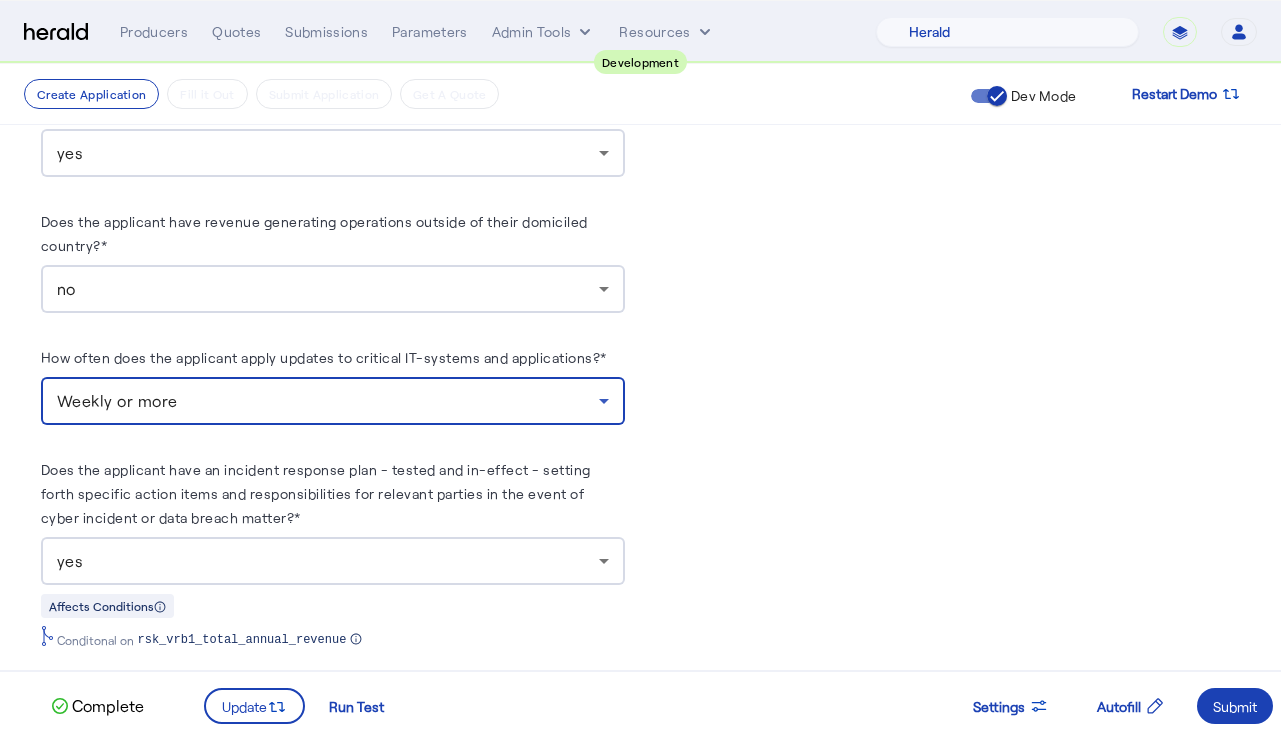 click on "PUT  /applications
xxxxxxxxxx 5 126   1 { 2    "coverage_values" : [ 3     { 4        "coverage_parameter_id" :  "cvg_o3mw_cyb_effective_date" , 5        "value" :  "2025-07-01" 6     } 7   ], 8    "risk_values" : [ 9     { 10        "risk_parameter_id" :  "rsk_m4p9_insured_name" , 11        "value" :  "Norfolk Southern" 12     }, 13     { 14        "risk_parameter_id" :  "rsk_jsy2_primary_address" , 15        "value" : { 16          "city" :  "Atlanta" , 17          "line1" :  "650 West Peachtree Street NW" , 18          "state" :  "GA" , 19          "postal_code" :  "30341" , 20          "country_code" :  "USA" 21       } 22     }, 23     { 24        "risk_parameter_id" :  "rsk_b3jm_2017_naics_index" , 25        "value" :  "wok89d" 26     }, 27     { 28        "risk_parameter_id" :  "rsk_vrb1_total_annual_revenue" ,  Response
xxxxxxxxxx 871   1 { 2    "application" : { 3      "id" :  , 4      "status"" 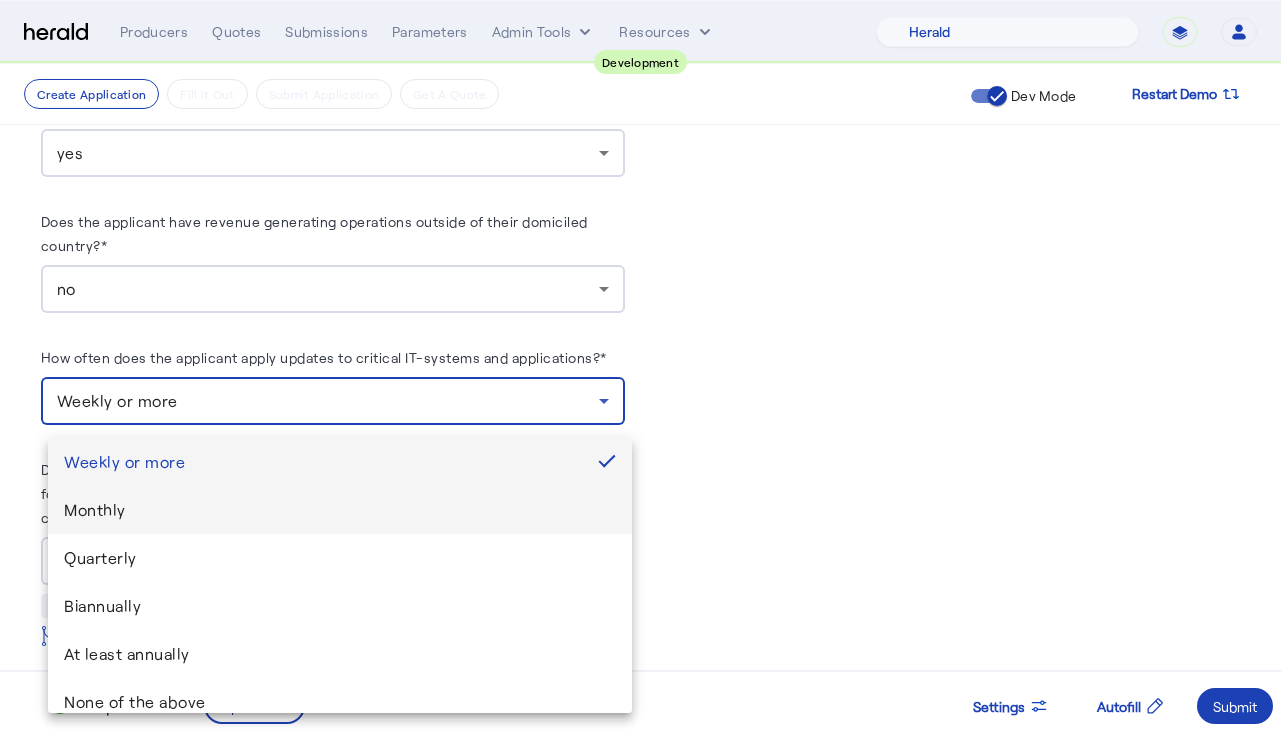 click on "Monthly" at bounding box center [340, 510] 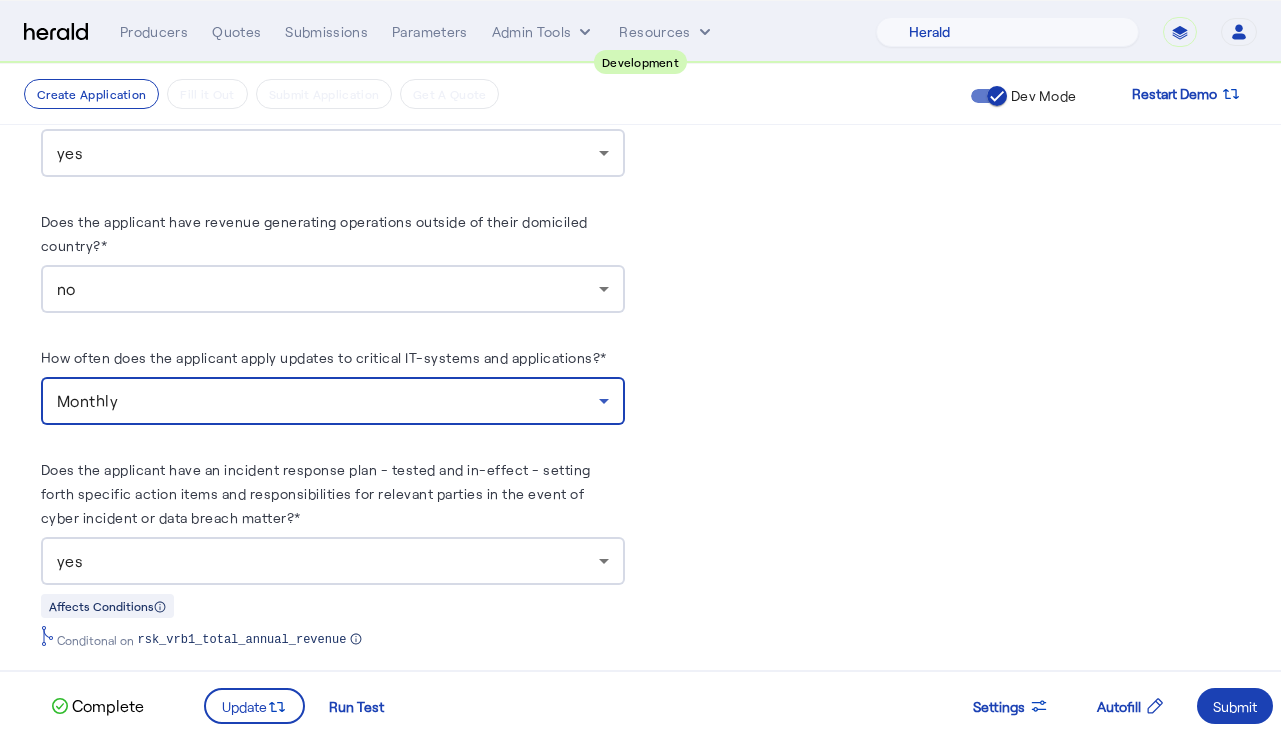 click on "PUT  /applications
xxxxxxxxxx 5 126   1 { 2    "coverage_values" : [ 3     { 4        "coverage_parameter_id" :  "cvg_o3mw_cyb_effective_date" , 5        "value" :  "2025-07-01" 6     } 7   ], 8    "risk_values" : [ 9     { 10        "risk_parameter_id" :  "rsk_m4p9_insured_name" , 11        "value" :  "Norfolk Southern" 12     }, 13     { 14        "risk_parameter_id" :  "rsk_jsy2_primary_address" , 15        "value" : { 16          "city" :  "Atlanta" , 17          "line1" :  "650 West Peachtree Street NW" , 18          "state" :  "GA" , 19          "postal_code" :  "30341" , 20          "country_code" :  "USA" 21       } 22     }, 23     { 24        "risk_parameter_id" :  "rsk_b3jm_2017_naics_index" , 25        "value" :  "wok89d" 26     }, 27     { 28        "risk_parameter_id" :  "rsk_vrb1_total_annual_revenue" ,  Response
xxxxxxxxxx 871   1 { 2    "application" : { 3      "id" :  , 4      "status"" 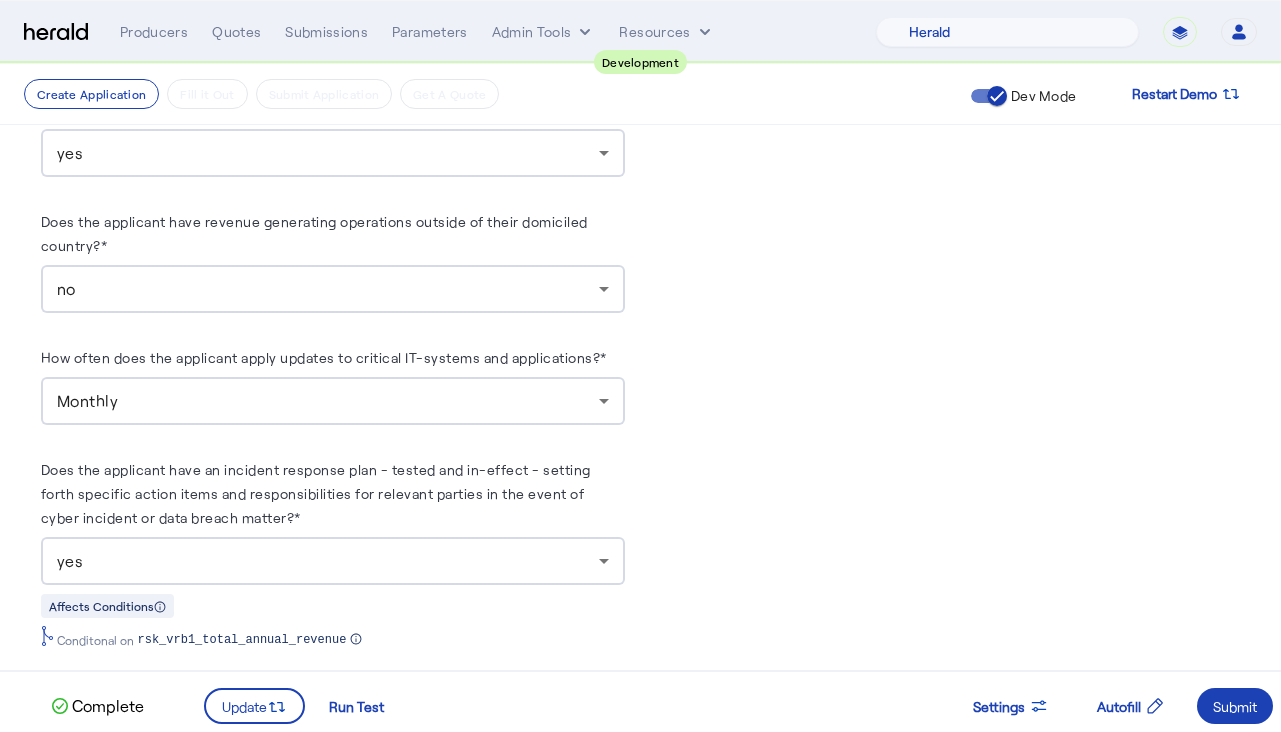click on "PUT  /applications
xxxxxxxxxx 5 126   1 { 2    "coverage_values" : [ 3     { 4        "coverage_parameter_id" :  "cvg_o3mw_cyb_effective_date" , 5        "value" :  "2025-07-01" 6     } 7   ], 8    "risk_values" : [ 9     { 10        "risk_parameter_id" :  "rsk_m4p9_insured_name" , 11        "value" :  "Norfolk Southern" 12     }, 13     { 14        "risk_parameter_id" :  "rsk_jsy2_primary_address" , 15        "value" : { 16          "city" :  "Atlanta" , 17          "line1" :  "650 West Peachtree Street NW" , 18          "state" :  "GA" , 19          "postal_code" :  "30341" , 20          "country_code" :  "USA" 21       } 22     }, 23     { 24        "risk_parameter_id" :  "rsk_b3jm_2017_naics_index" , 25        "value" :  "wok89d" 26     }, 27     { 28        "risk_parameter_id" :  "rsk_vrb1_total_annual_revenue" ,  Response
xxxxxxxxxx 871   1 { 2    "application" : { 3      "id" :  , 4      "status"" 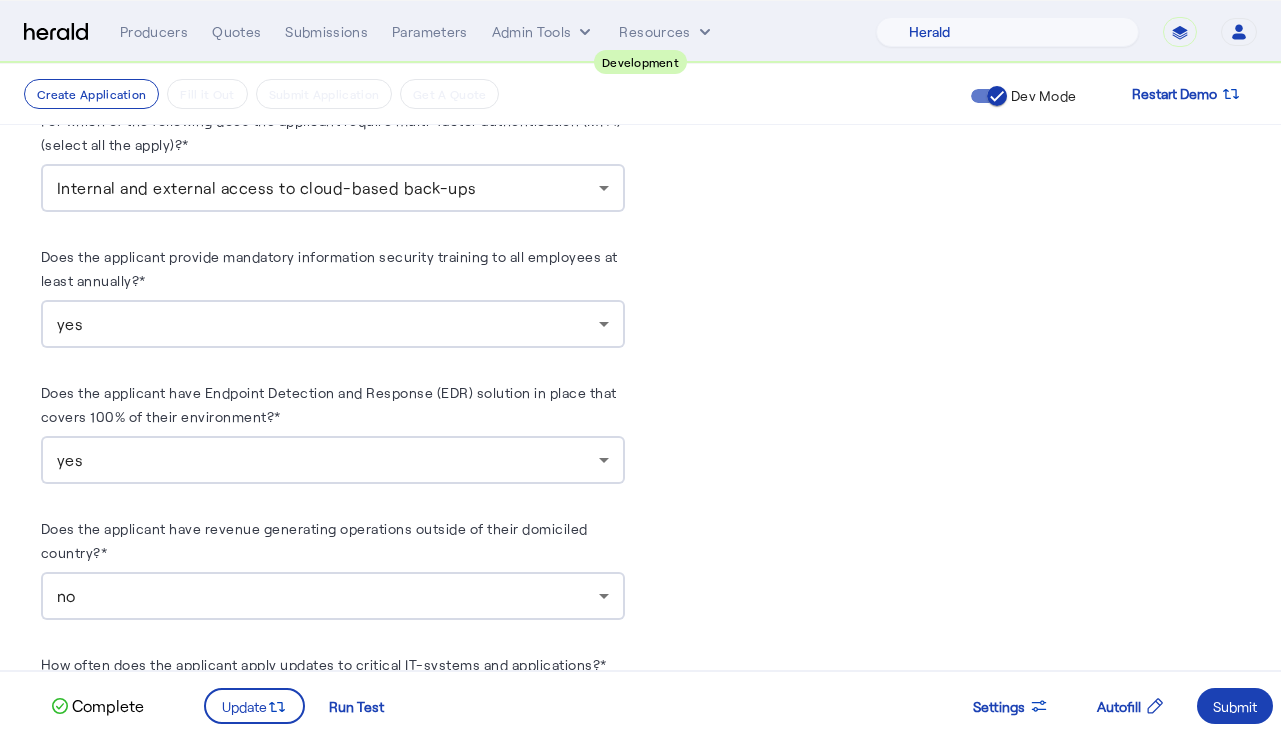 scroll, scrollTop: 1914, scrollLeft: 0, axis: vertical 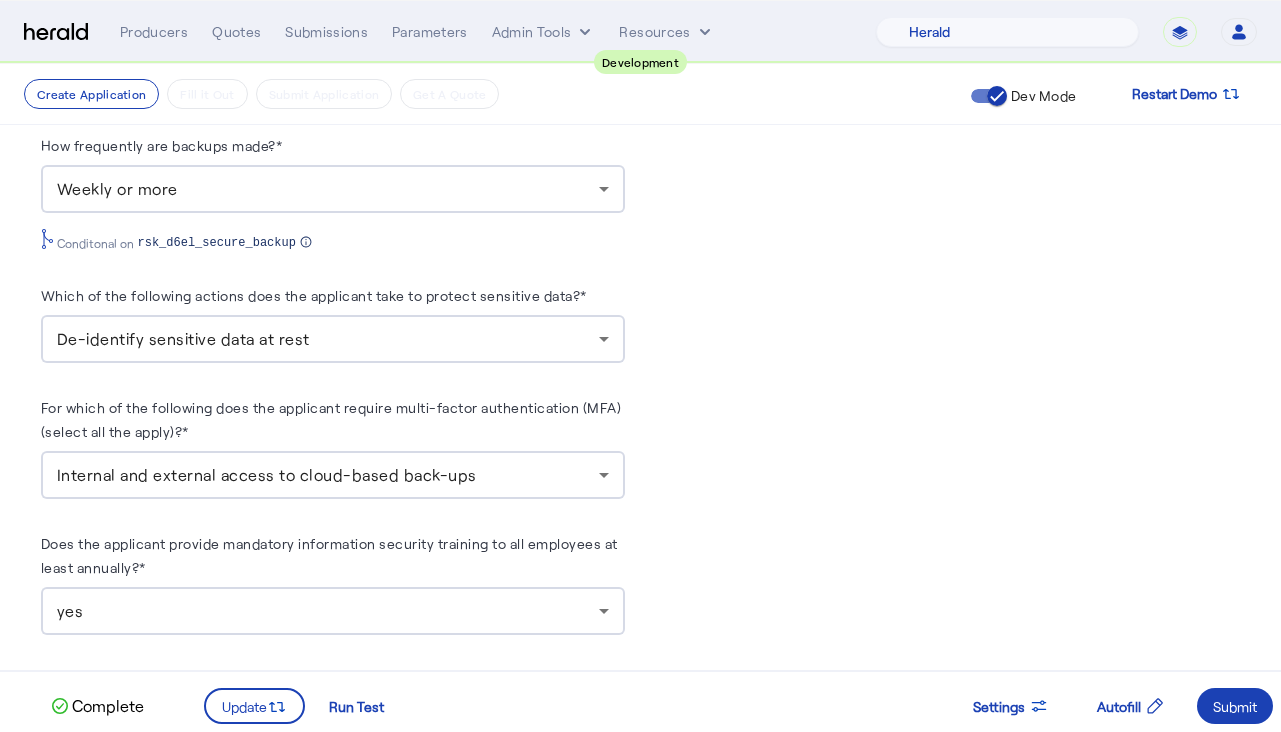 click on "De-identify sensitive data at rest" at bounding box center (333, 339) 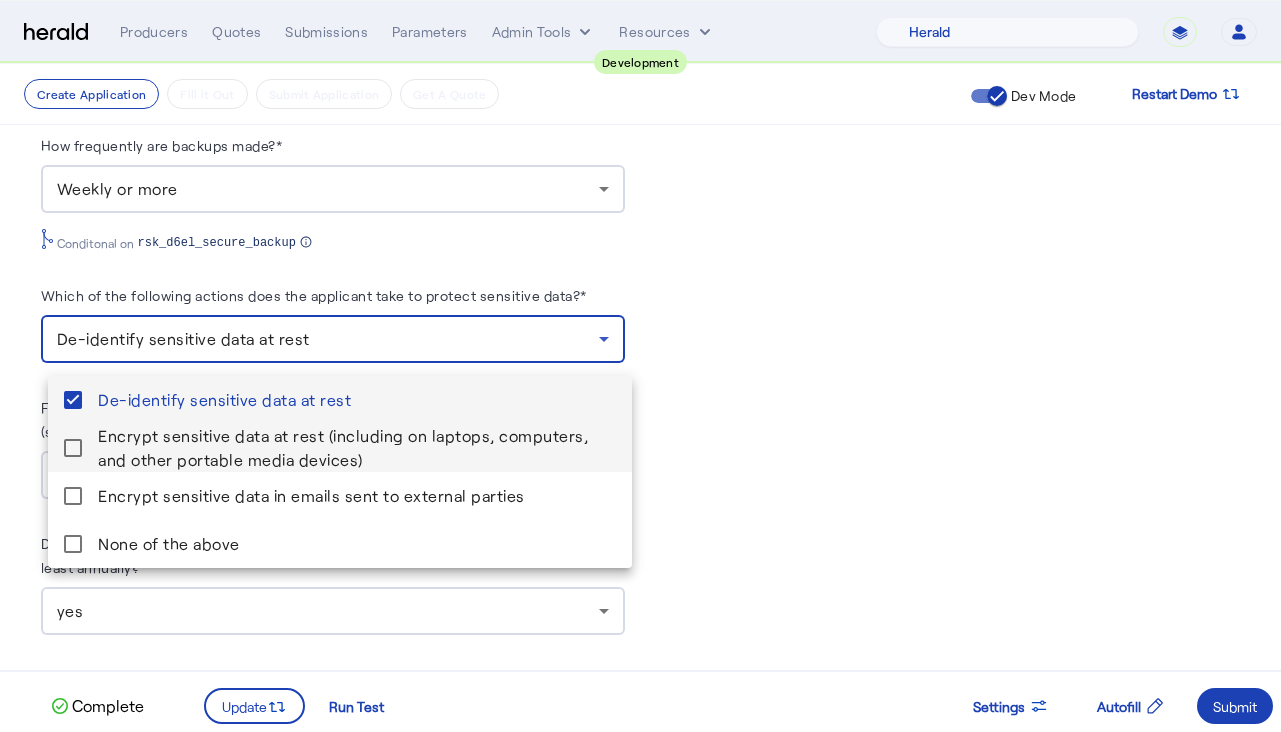 click on "Encrypt sensitive data at rest (including on laptops, computers, and other portable media devices)" at bounding box center [357, 448] 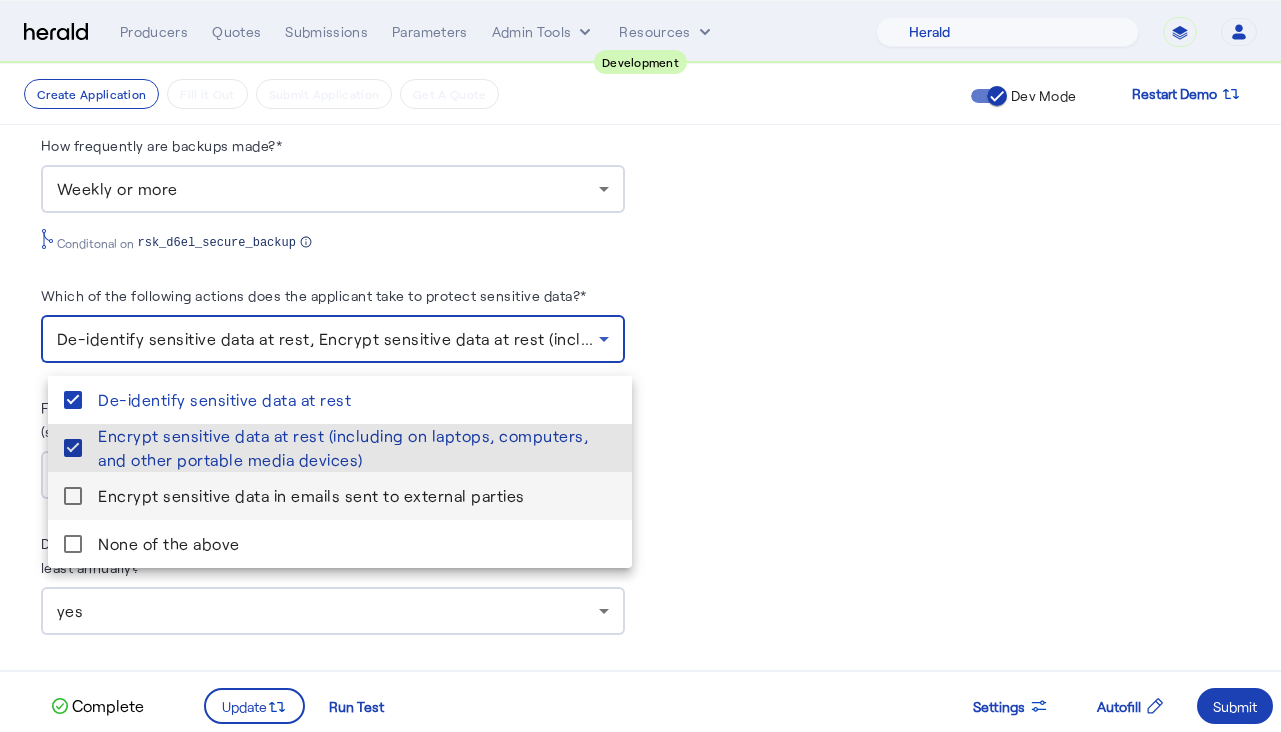 click on "Encrypt sensitive data in emails sent to external parties" at bounding box center (357, 496) 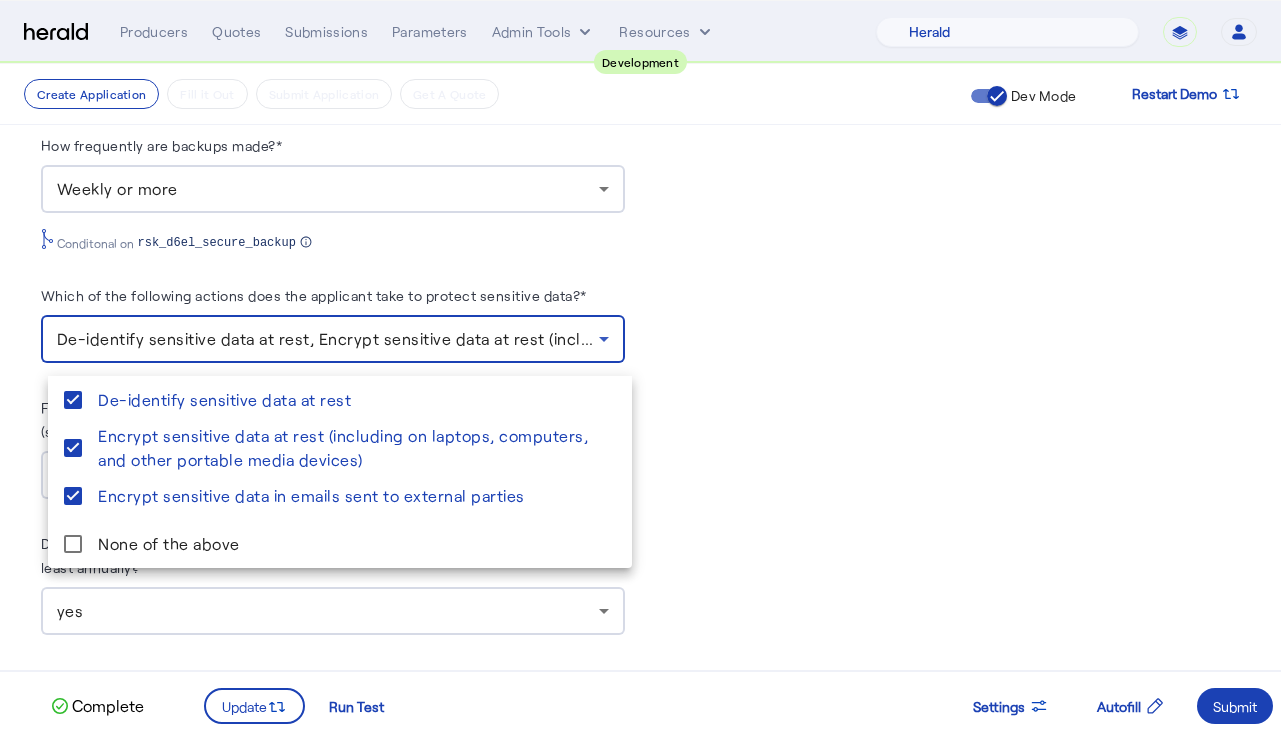 click at bounding box center (640, 366) 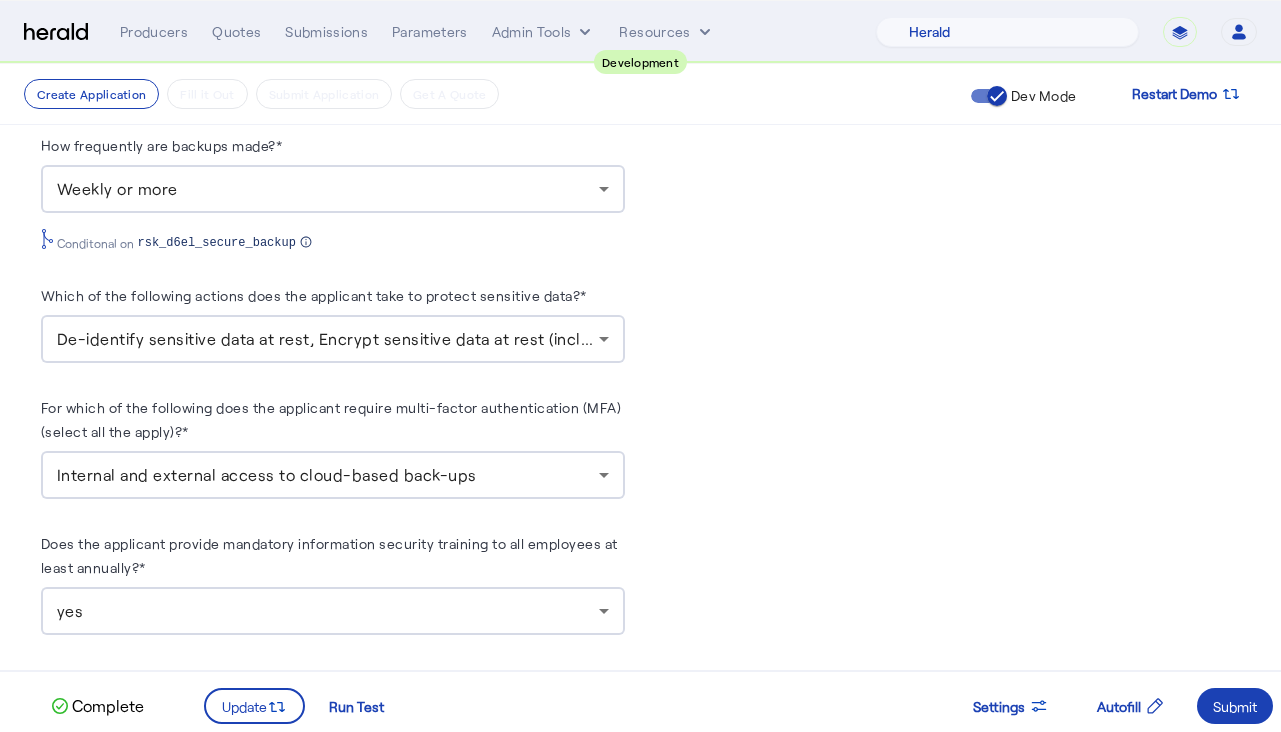 click on "De-identify sensitive data at rest, Encrypt sensitive data at rest (including on laptops, computers, and other portable media devices), Encrypt sensitive data in emails sent to external parties" at bounding box center (785, 338) 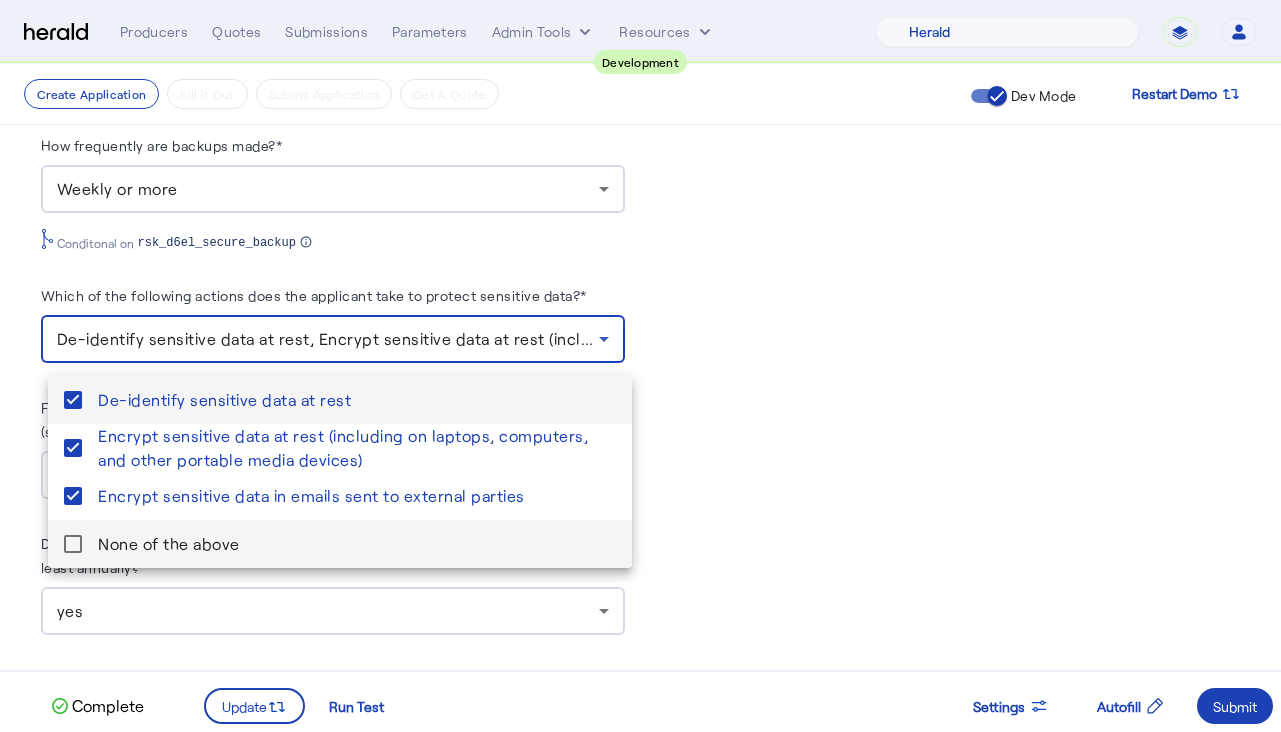 click on "None of the above" at bounding box center [357, 544] 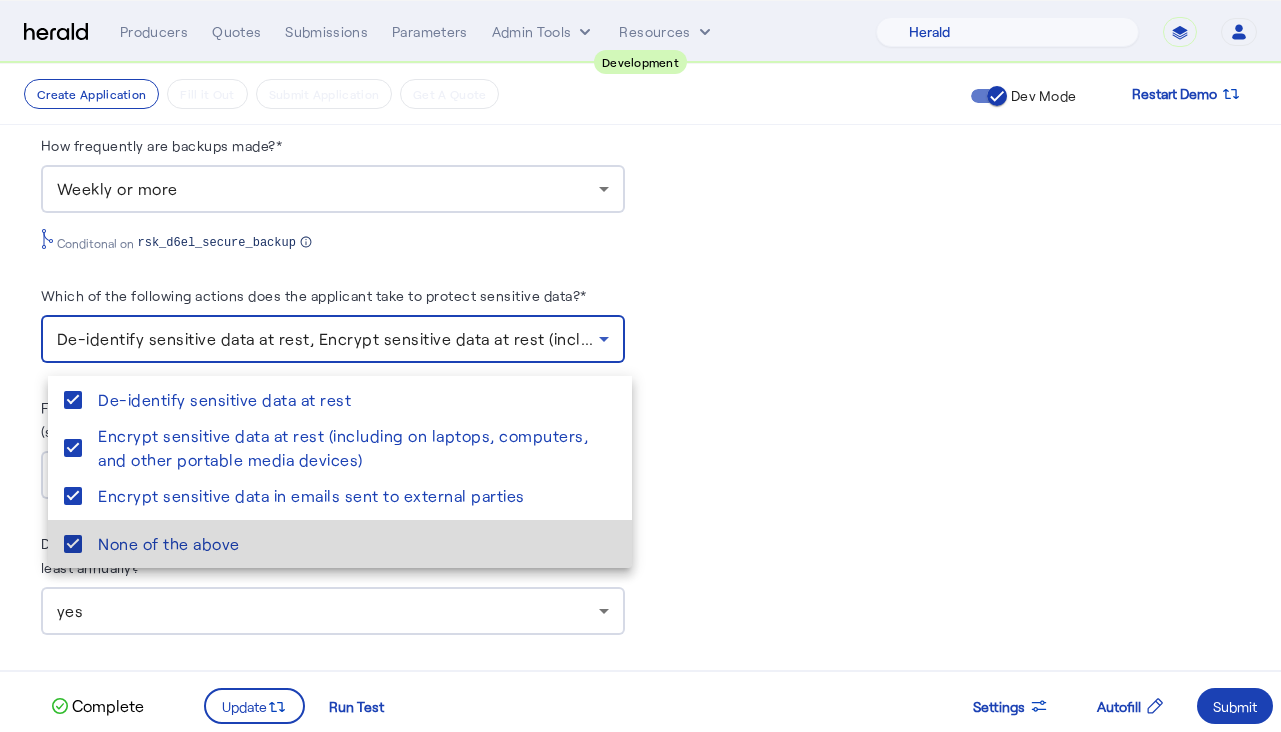click on "None of the above" at bounding box center (357, 544) 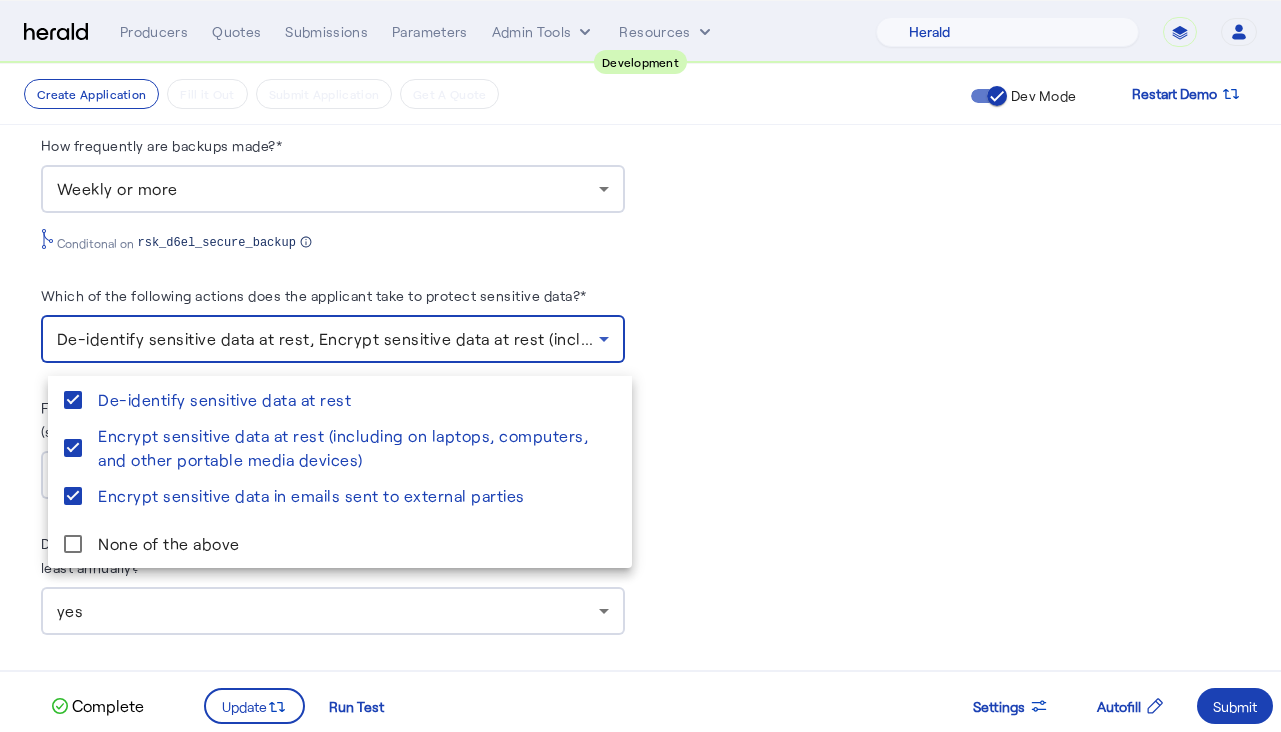click at bounding box center (640, 366) 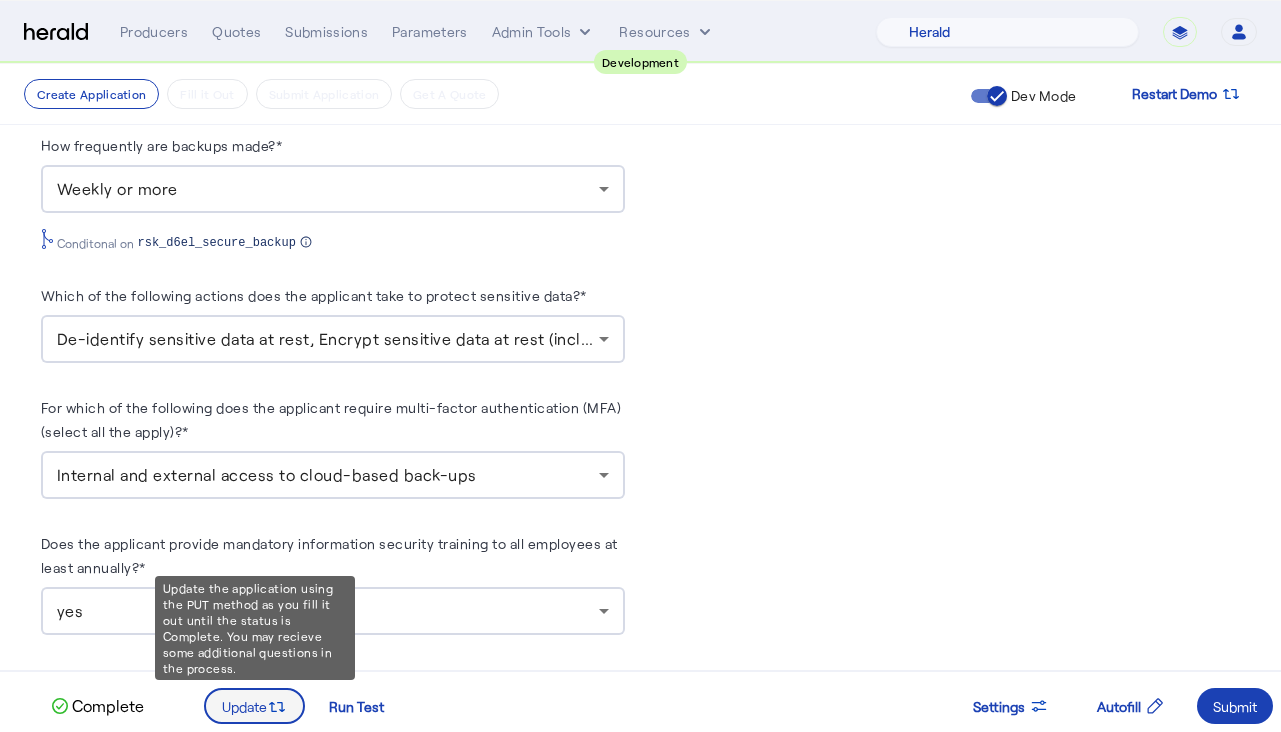 click 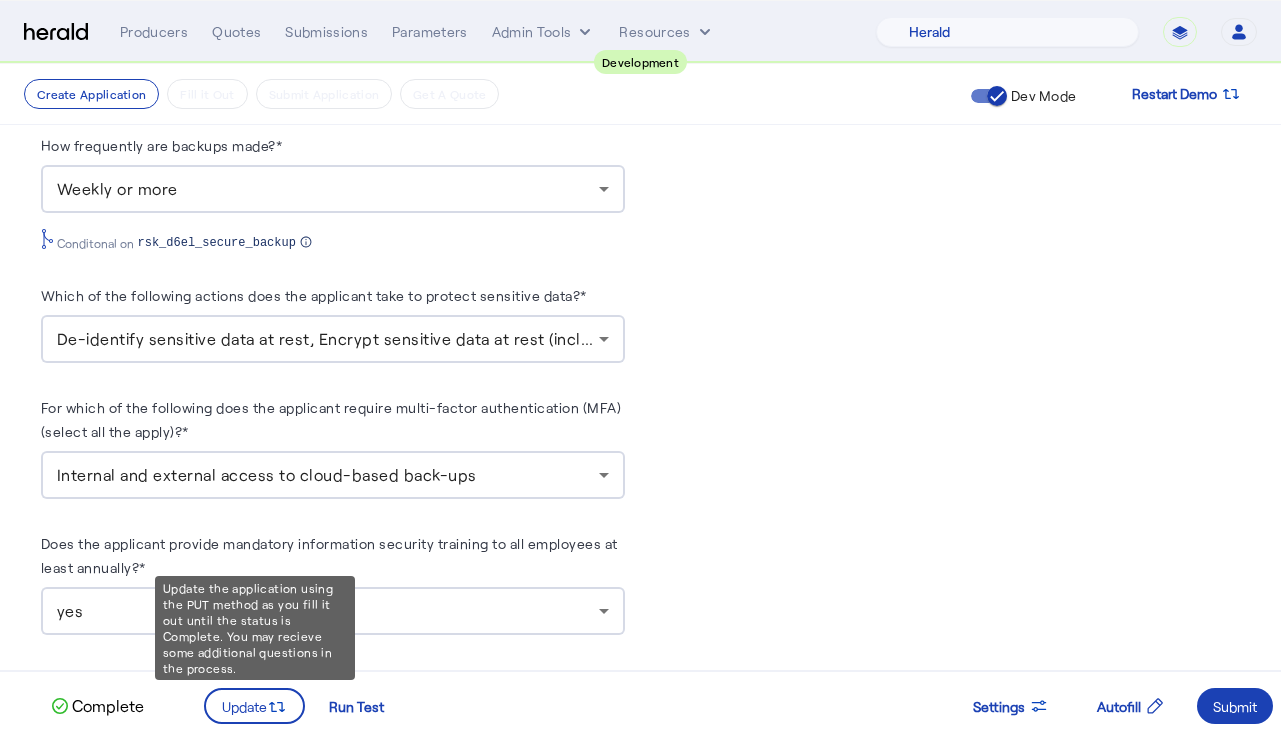 scroll, scrollTop: 0, scrollLeft: 0, axis: both 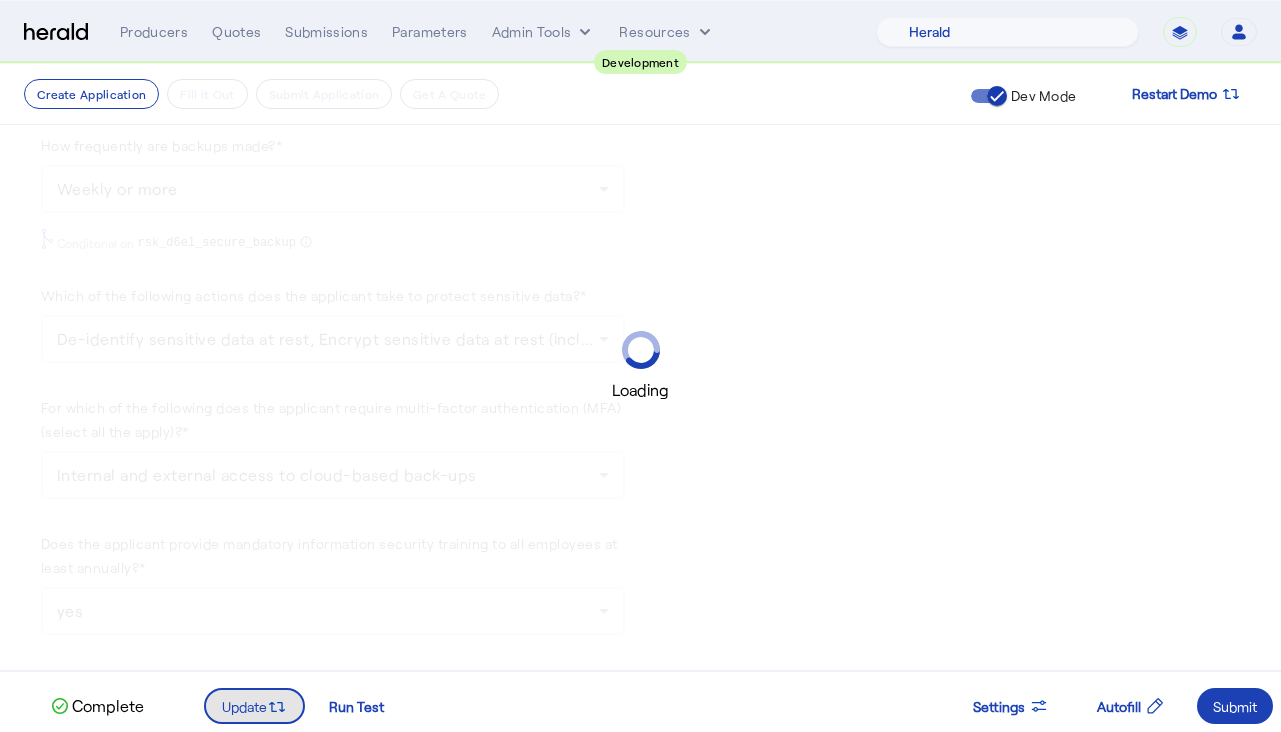 click on "Loading" at bounding box center [640, 366] 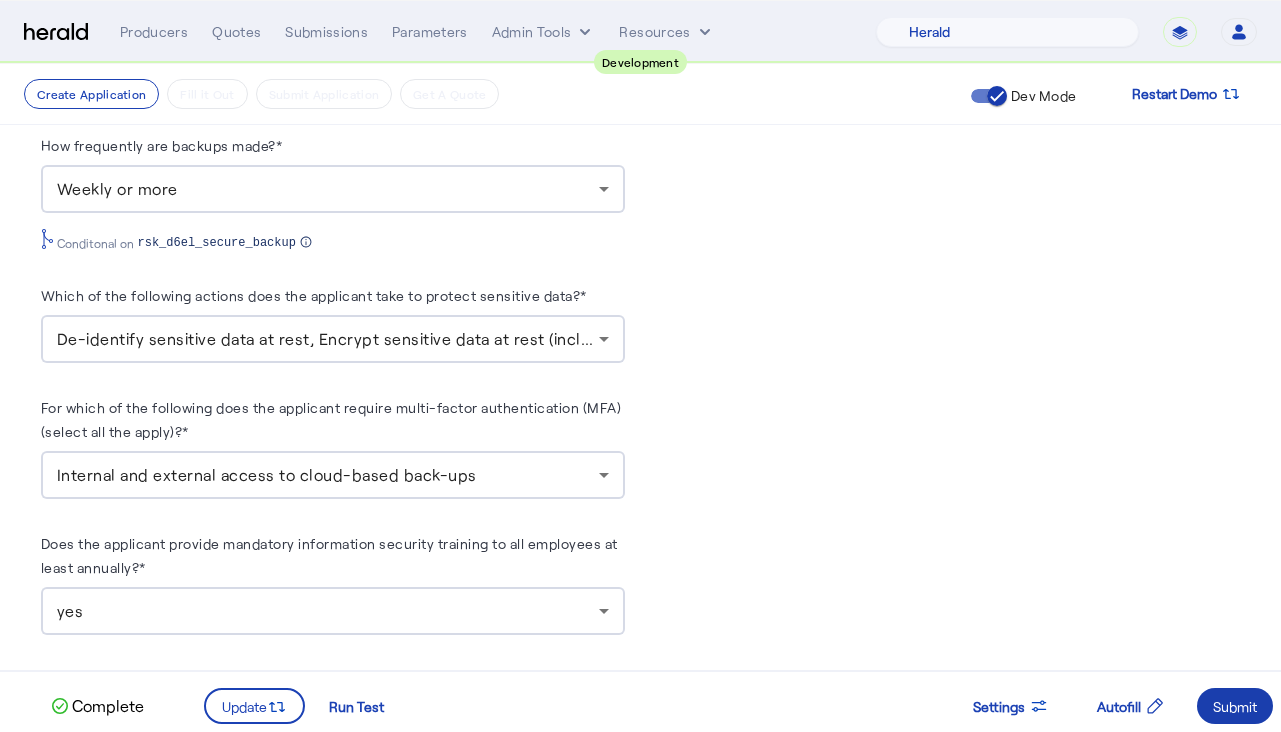 click on "Submit" at bounding box center (1235, 706) 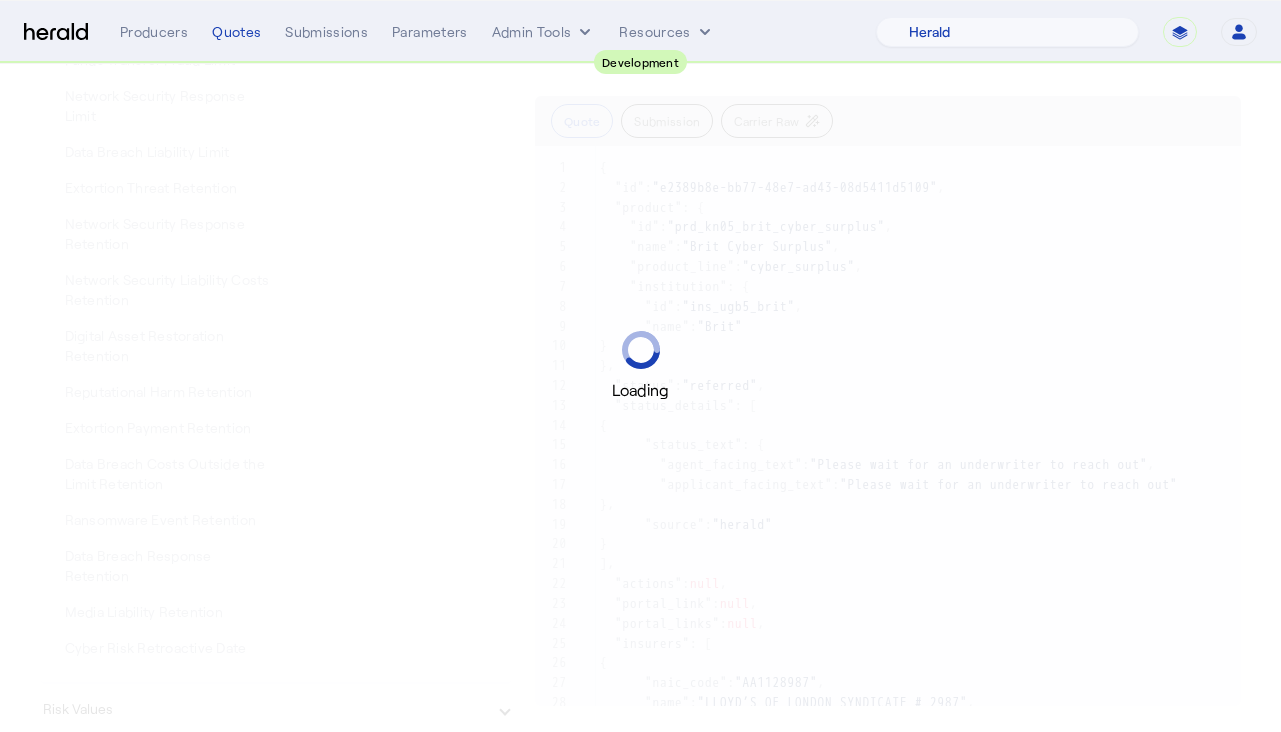 scroll, scrollTop: 0, scrollLeft: 0, axis: both 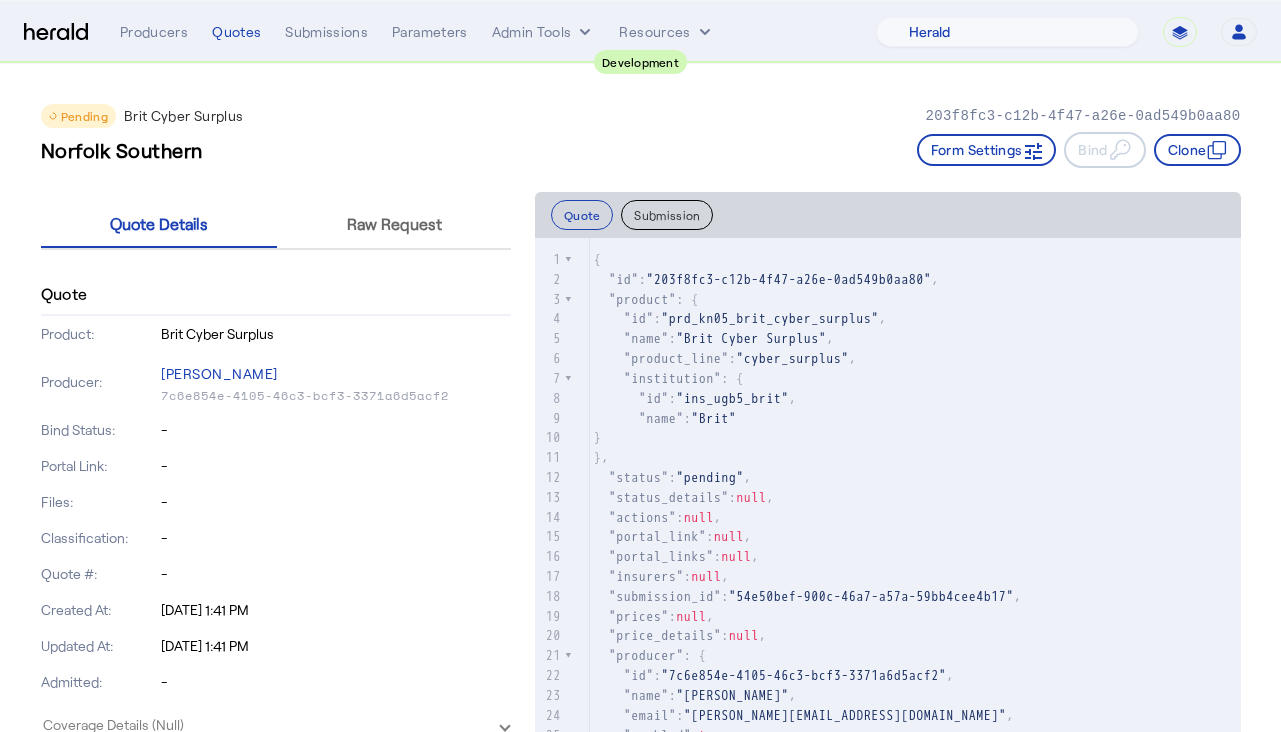 click on "Pending  Brit Cyber Surplus   203f8fc3-c12b-4f47-a26e-0ad549b0aa80   Norfolk Southern   Form Settings     Bind     Clone" 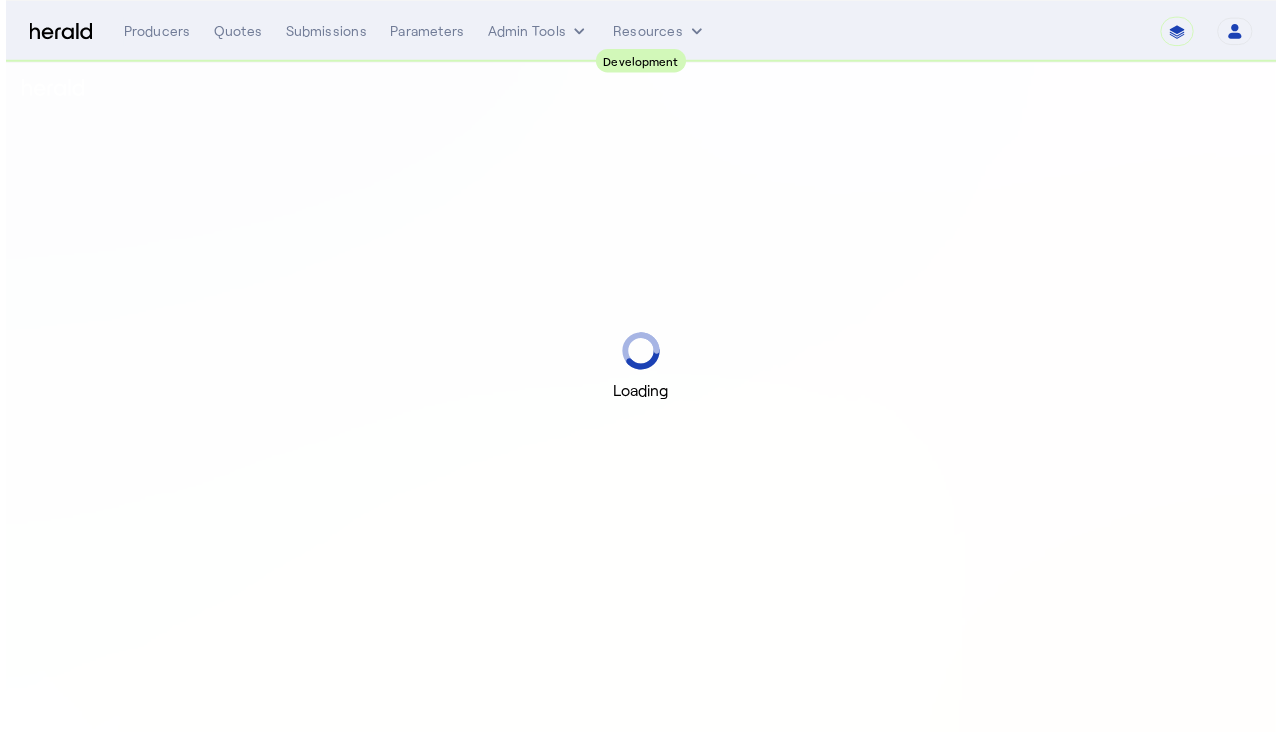 scroll, scrollTop: 0, scrollLeft: 0, axis: both 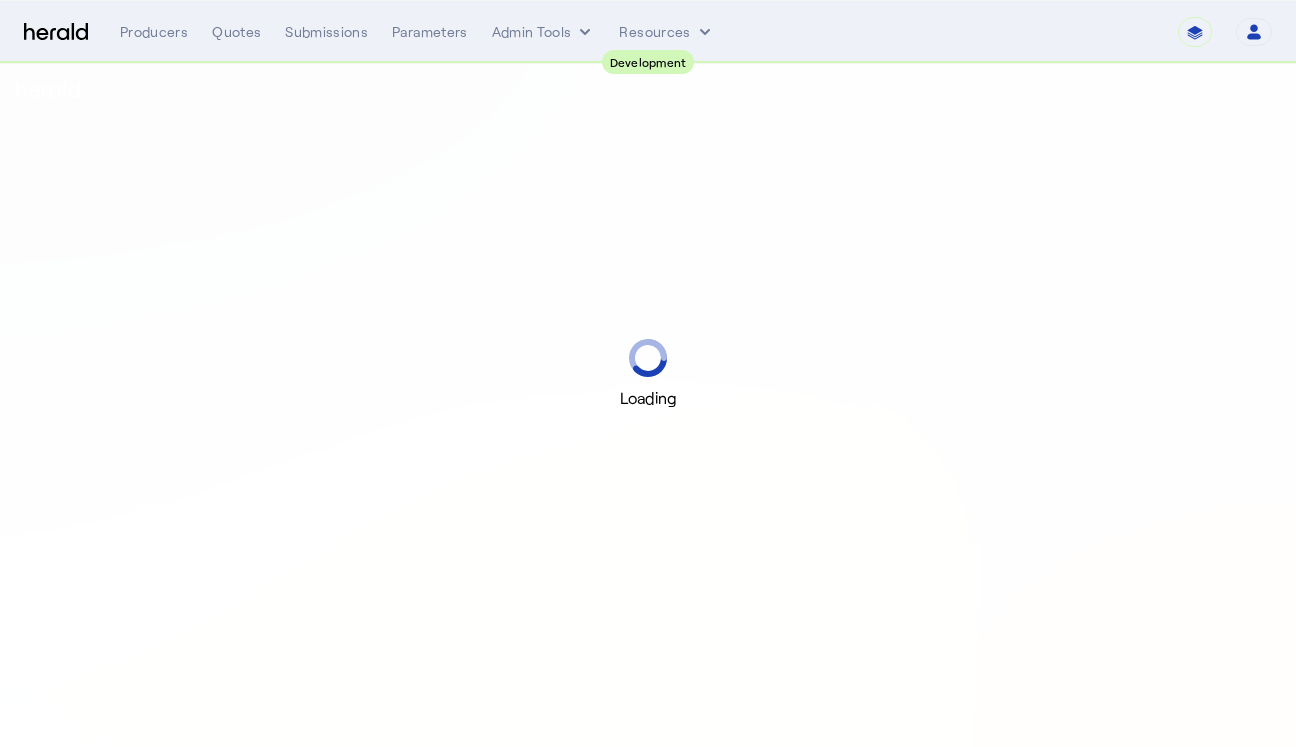 select on "pfm_2v8p_herald_api" 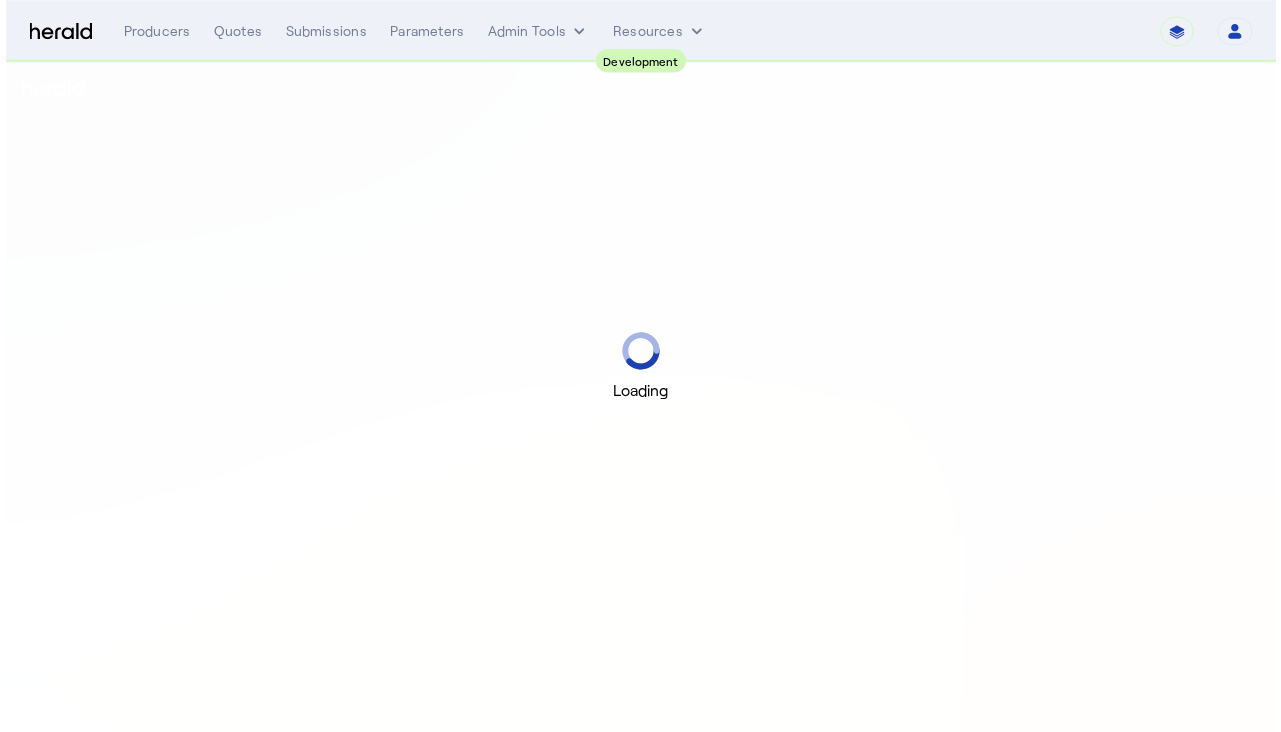 scroll, scrollTop: 0, scrollLeft: 0, axis: both 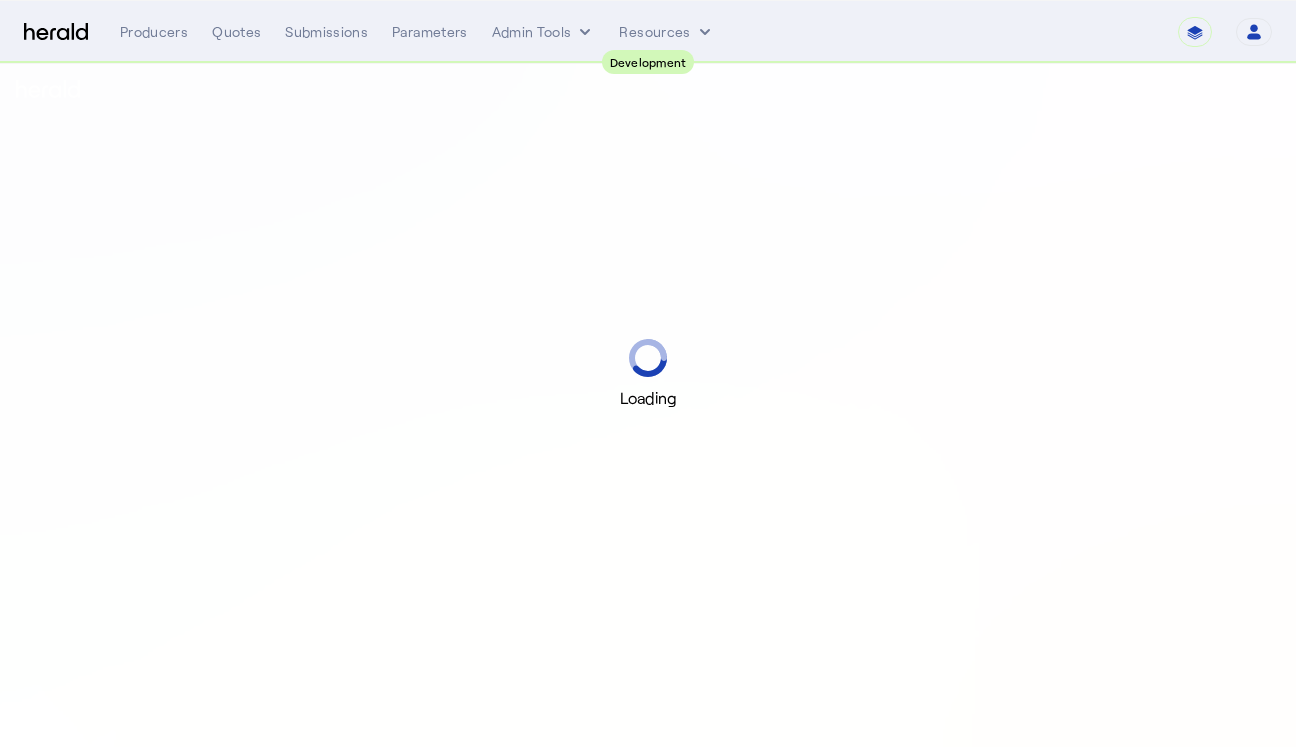 select on "pfm_2v8p_herald_api" 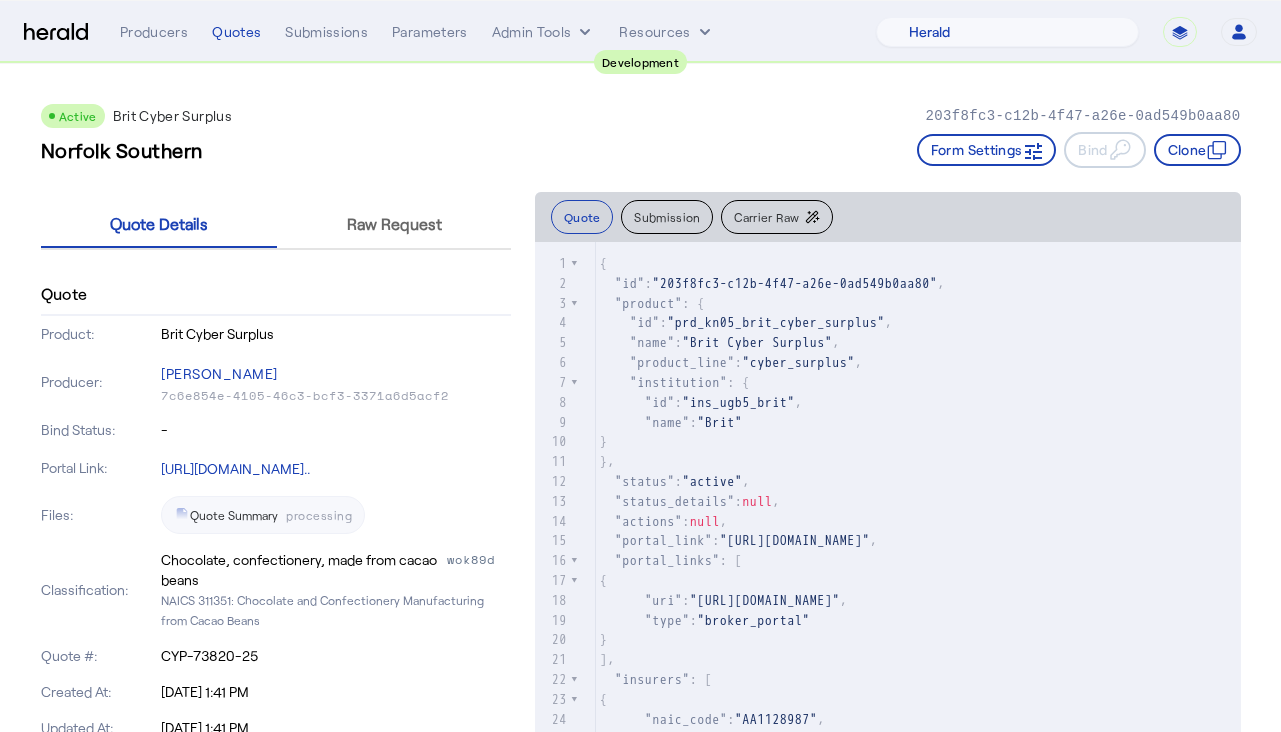click on "Active  Brit Cyber Surplus   203f8fc3-c12b-4f47-a26e-0ad549b0aa80" 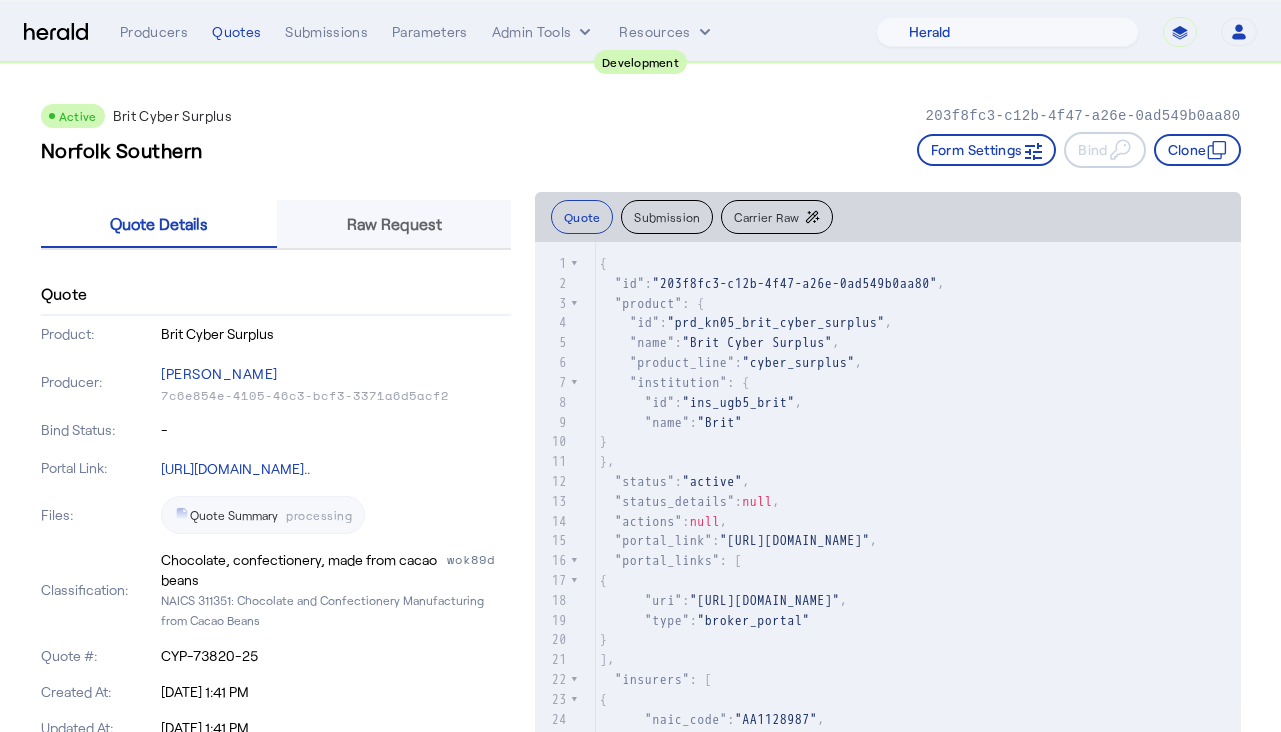 click on "Raw Request" at bounding box center [394, 224] 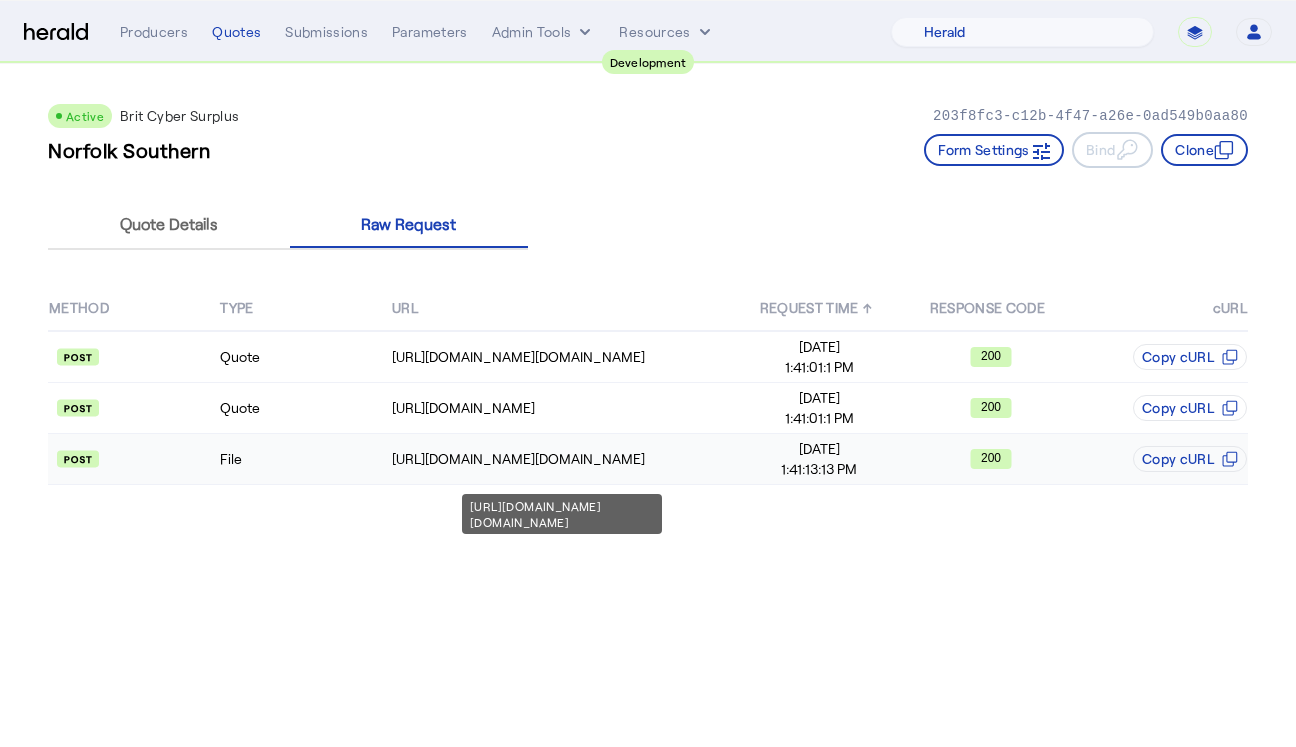 click on "[URL][DOMAIN_NAME][DOMAIN_NAME]" 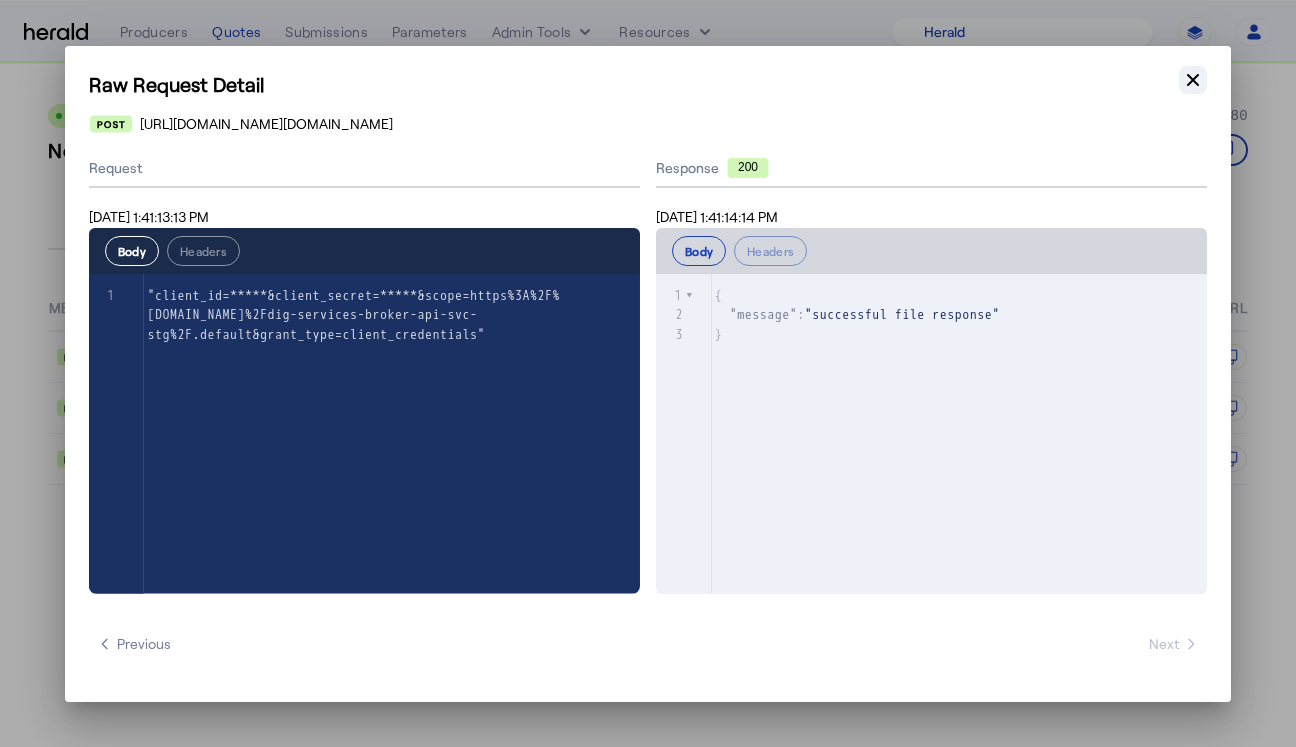 click on "Close modal" at bounding box center [1193, 80] 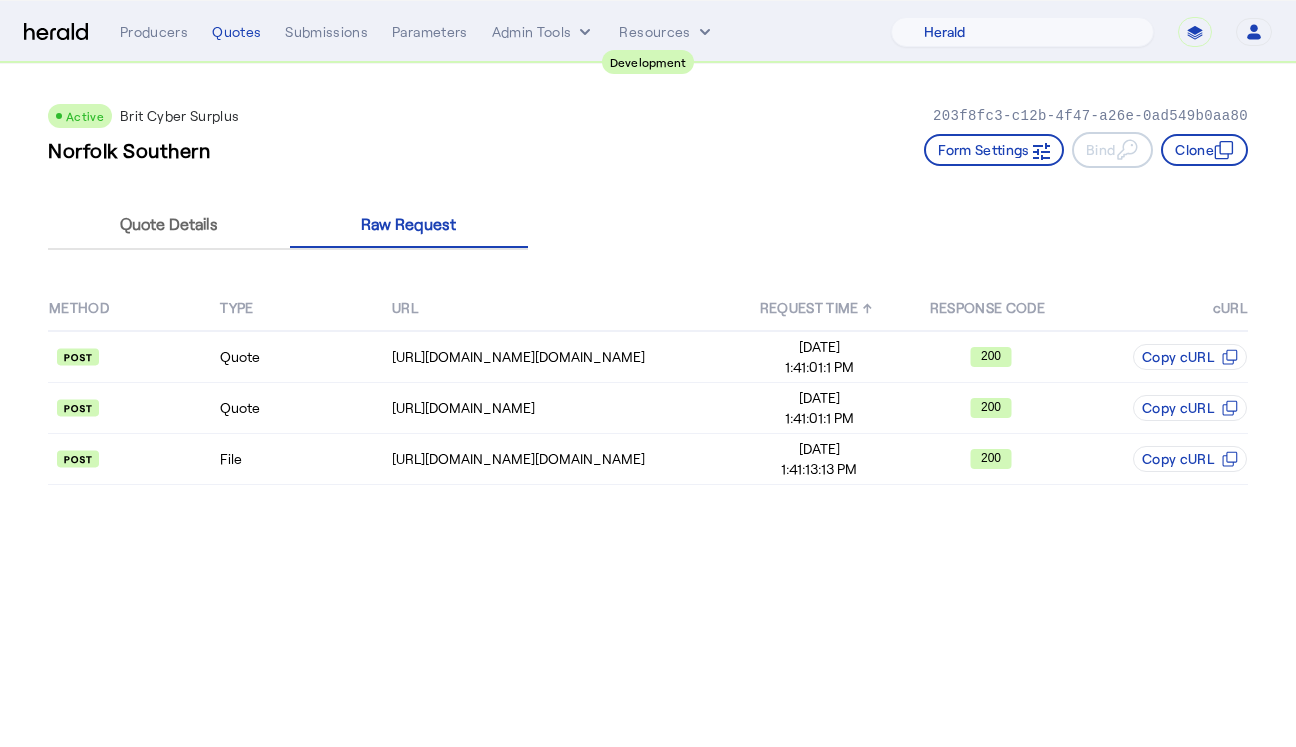 click on "Active  Brit Cyber Surplus   203f8fc3-c12b-4f47-a26e-0ad549b0aa80   Norfolk Southern   Form Settings     Bind     Clone" 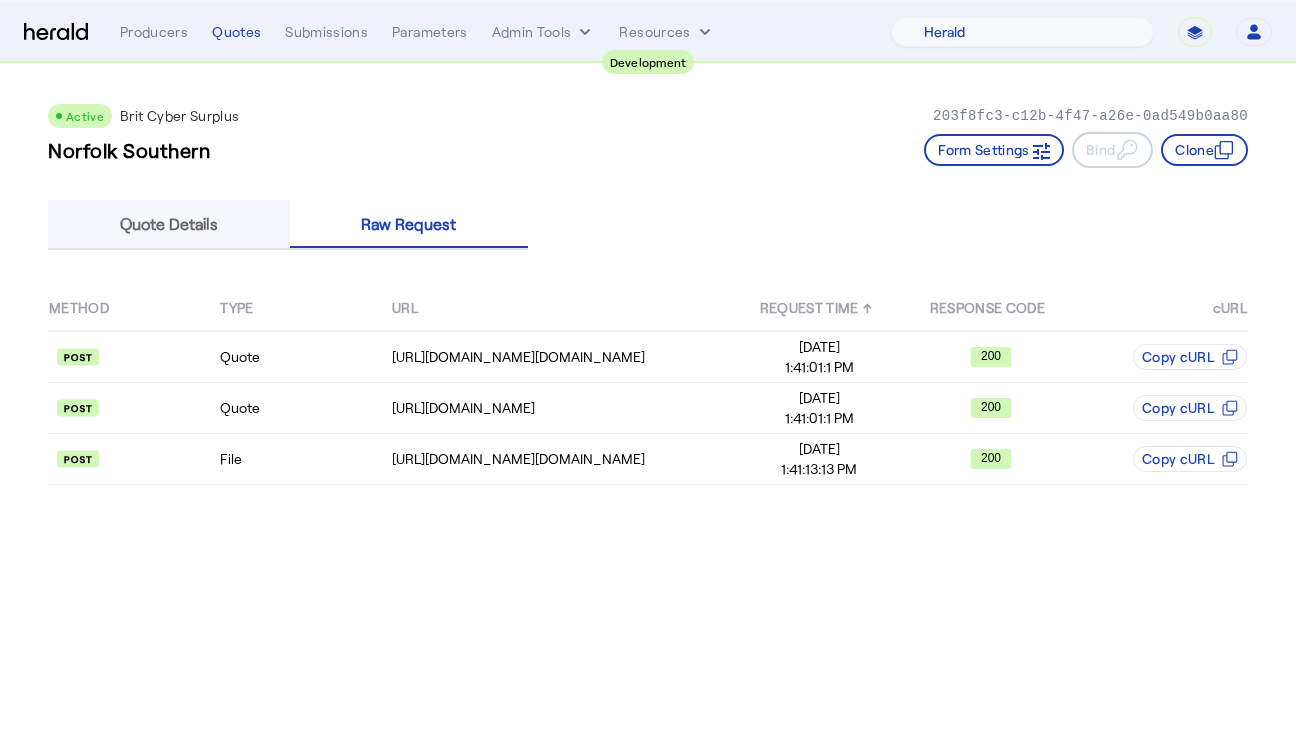 drag, startPoint x: 184, startPoint y: 231, endPoint x: 216, endPoint y: 230, distance: 32.01562 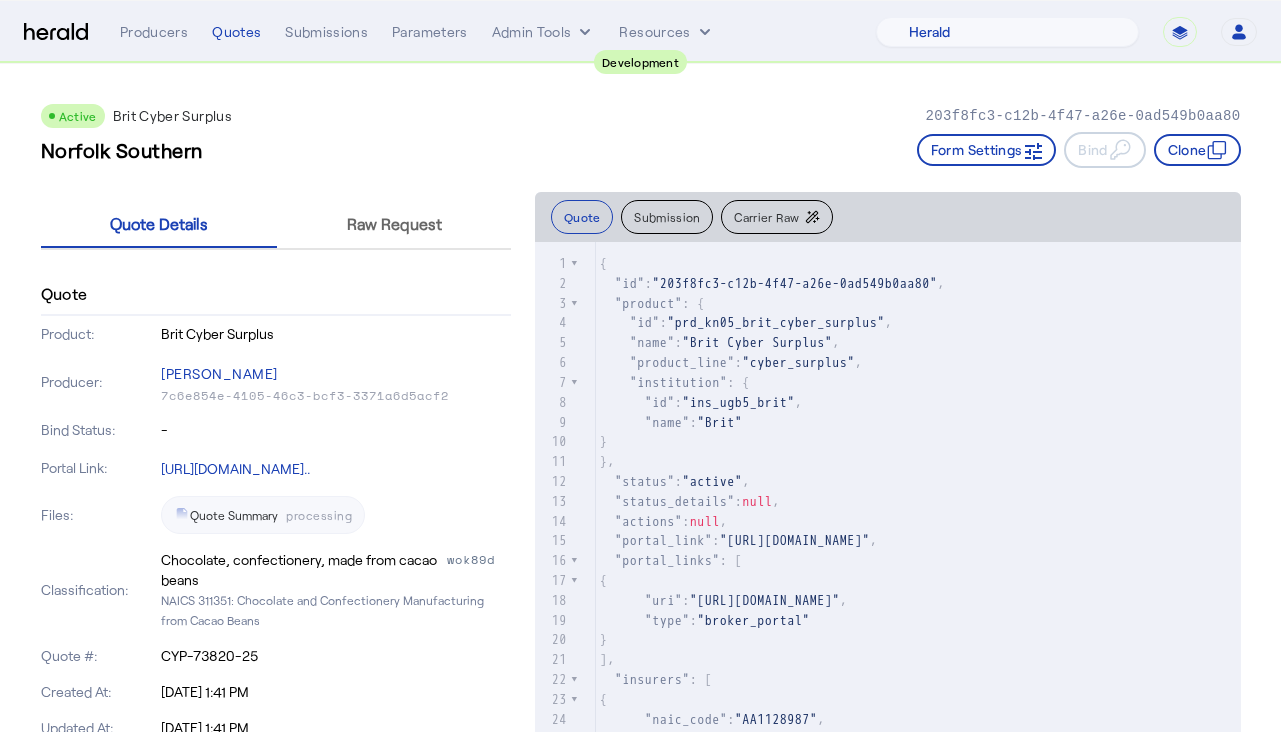 click on "Submission" 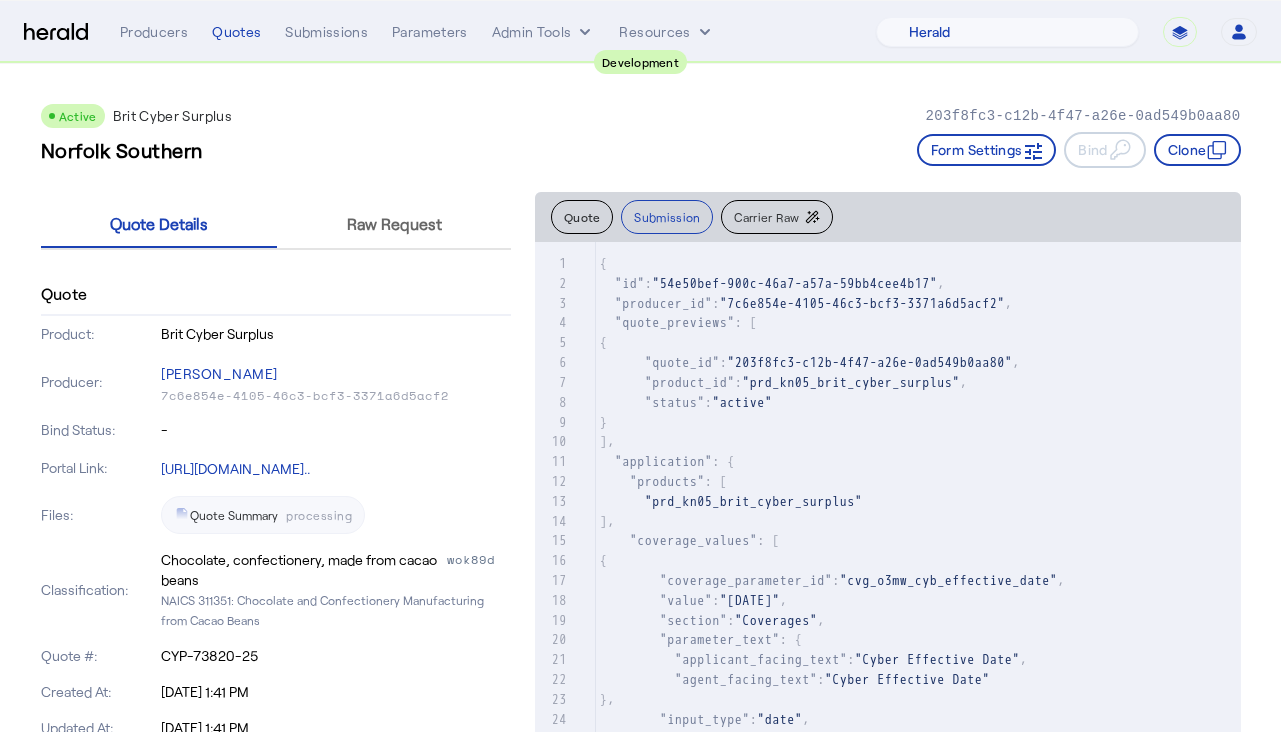 click on "Carrier Raw" 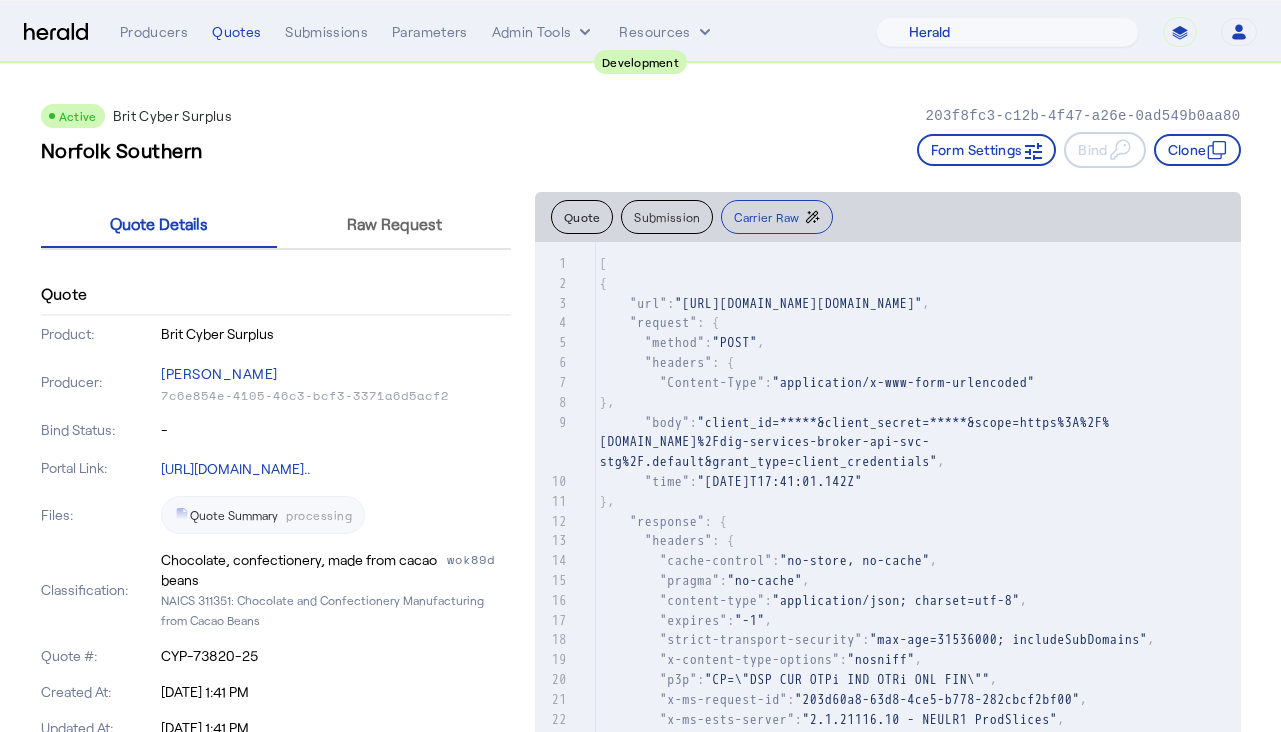 click on ""request" : {" 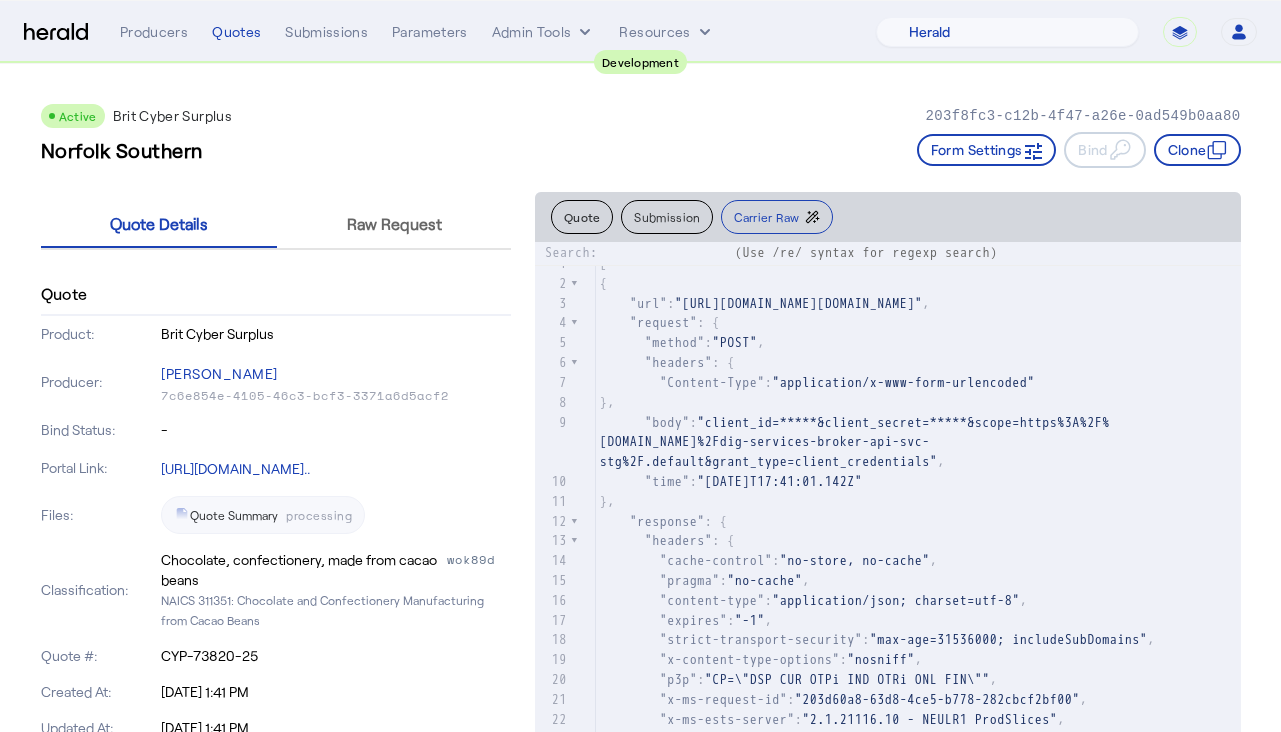 type on "**********" 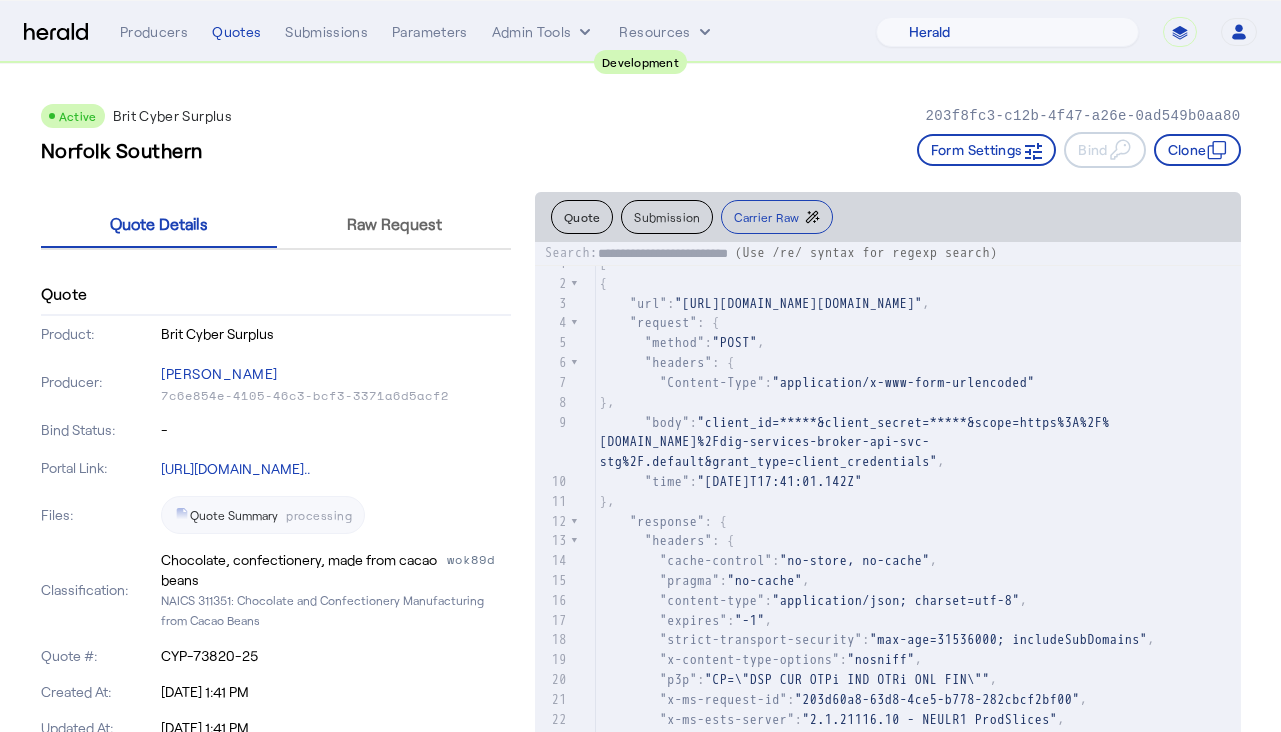 scroll, scrollTop: 0, scrollLeft: 73, axis: horizontal 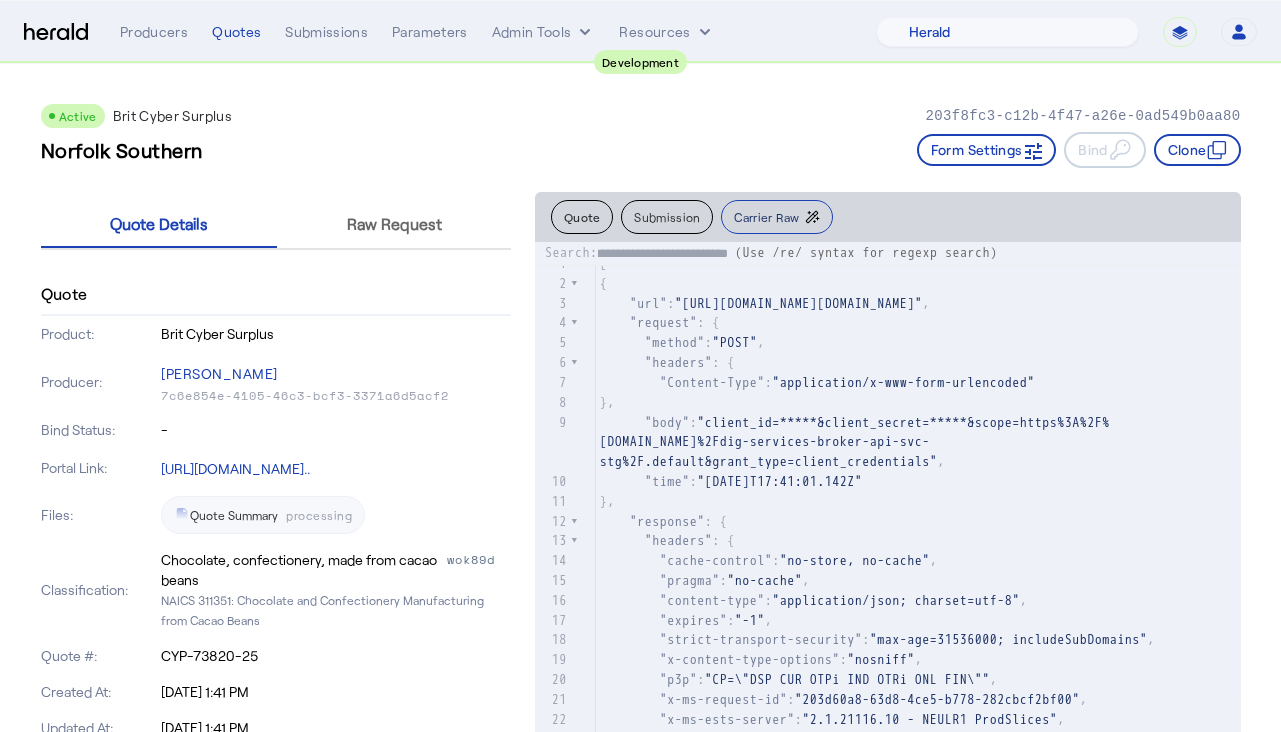 type on "**********" 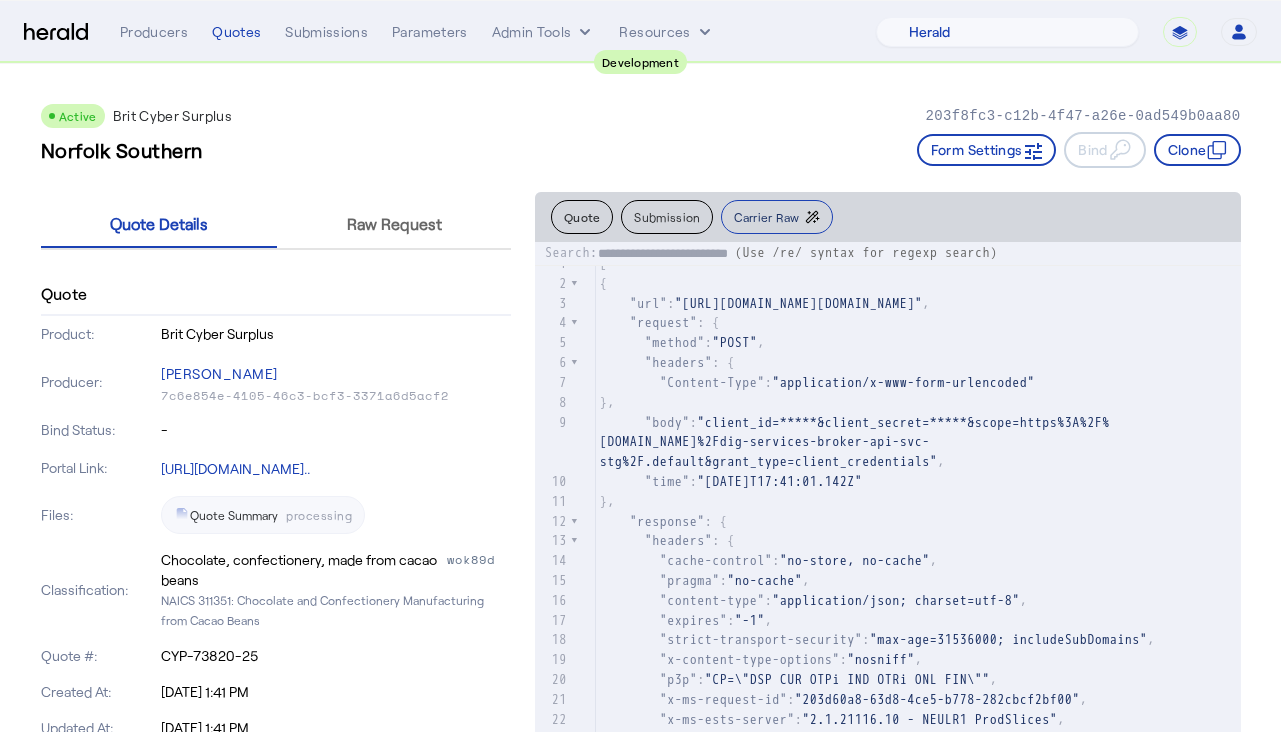scroll, scrollTop: 0, scrollLeft: 73, axis: horizontal 